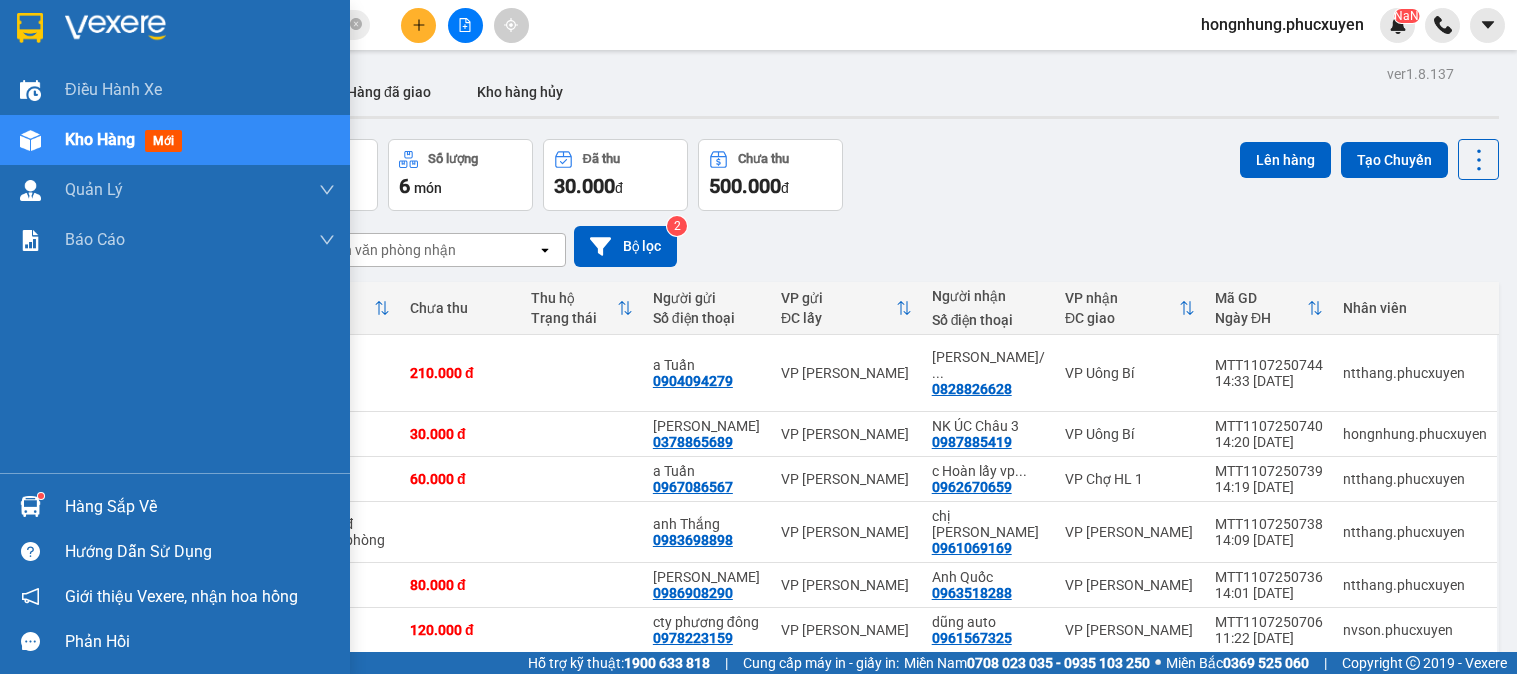 scroll, scrollTop: 0, scrollLeft: 0, axis: both 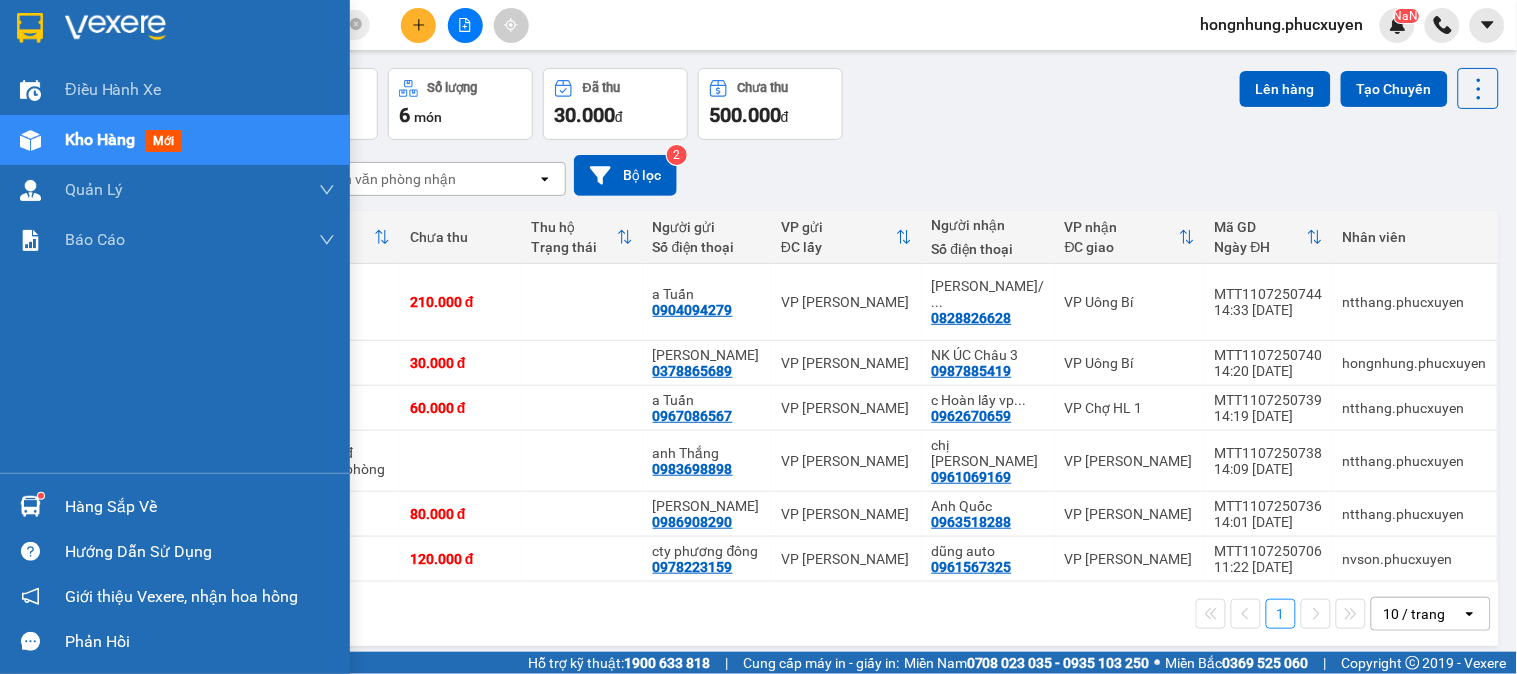 click at bounding box center (30, 506) 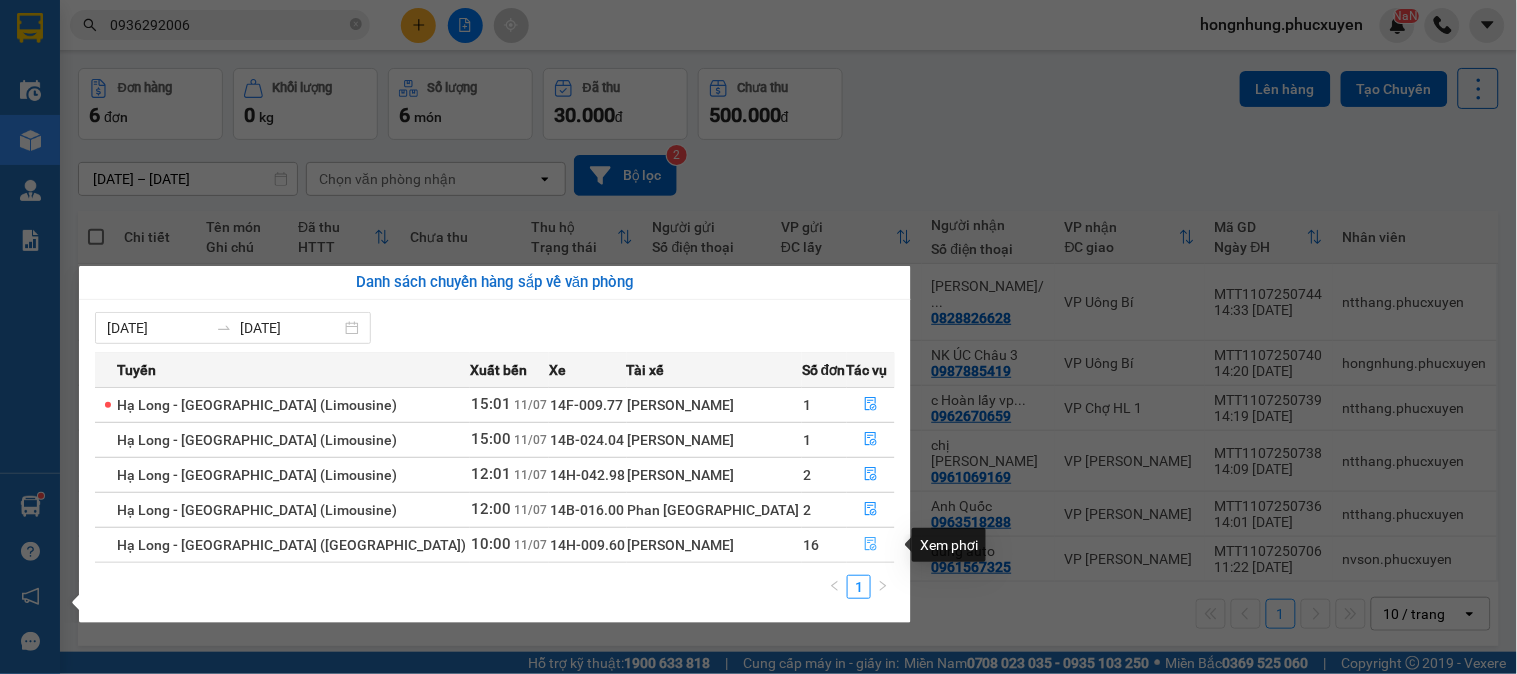 click 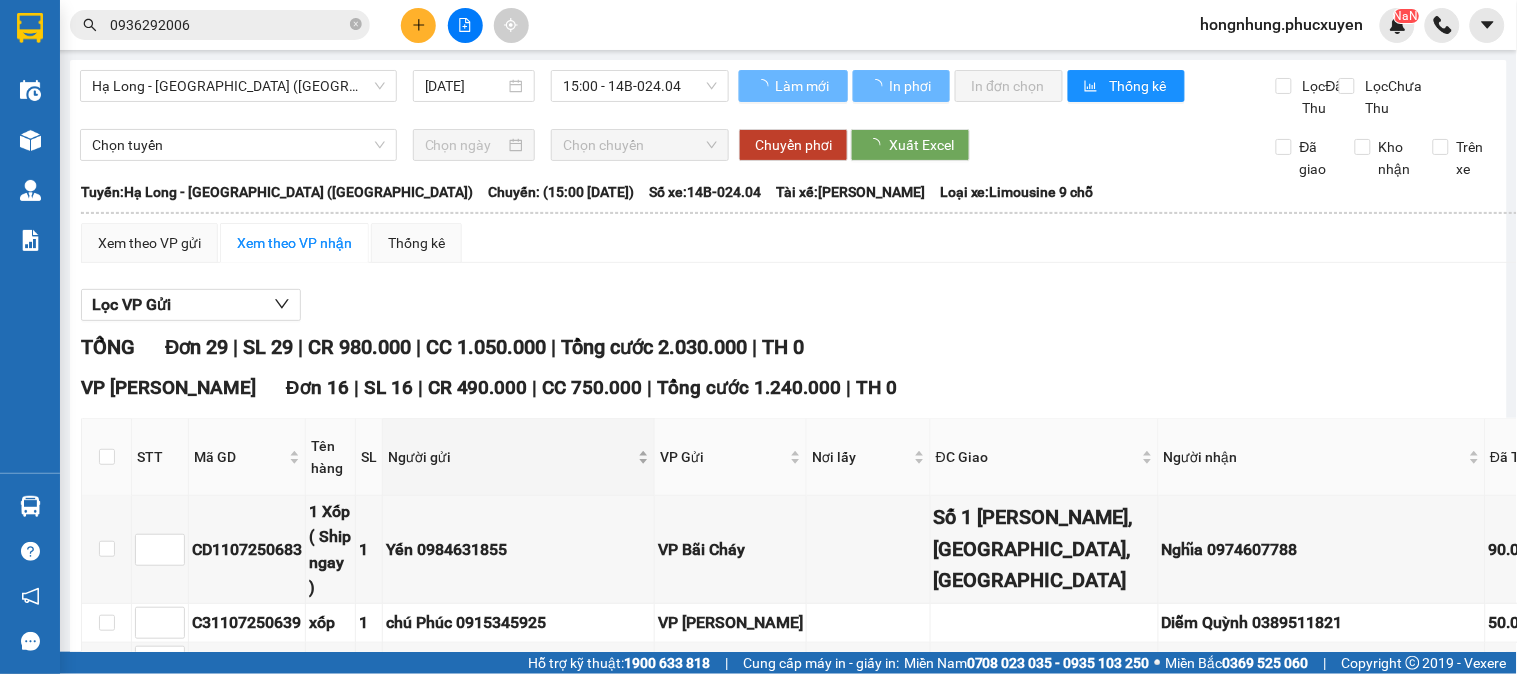 scroll, scrollTop: 182, scrollLeft: 0, axis: vertical 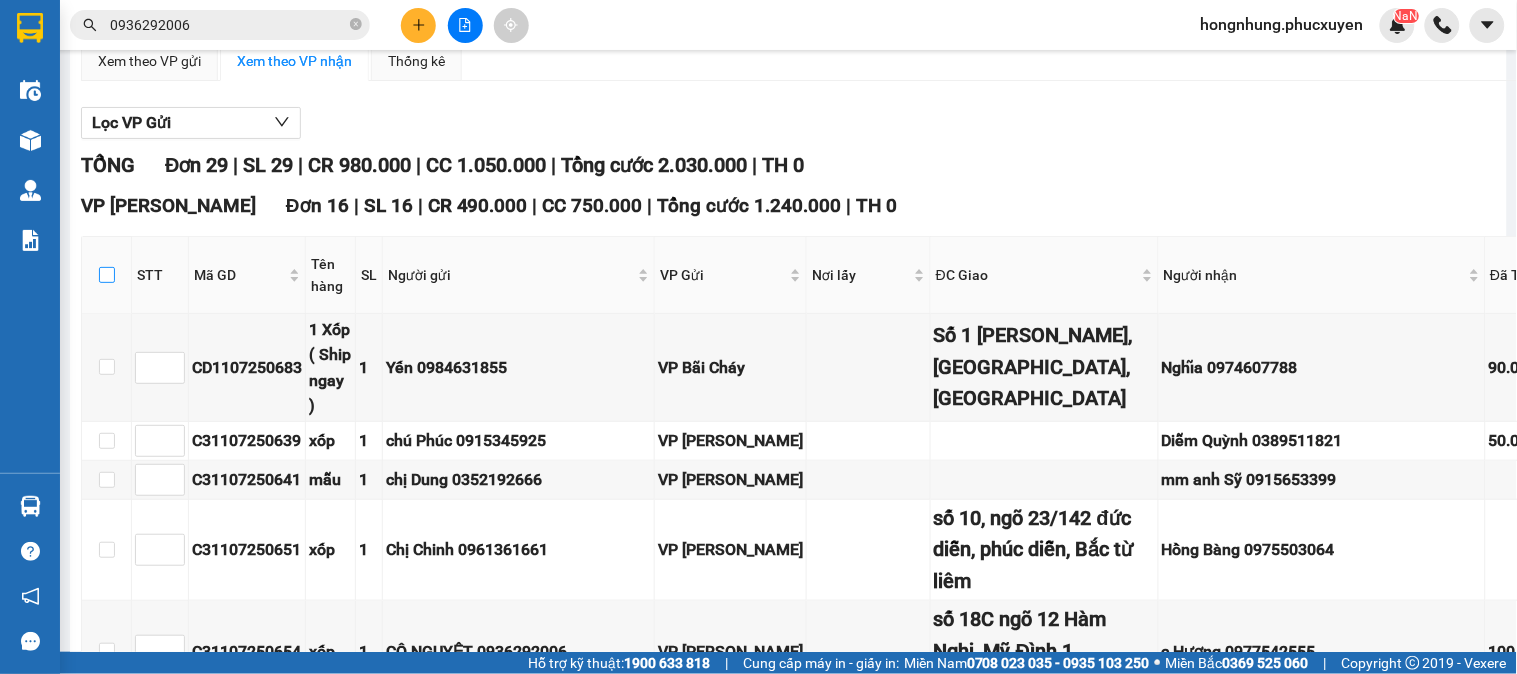 click at bounding box center [107, 275] 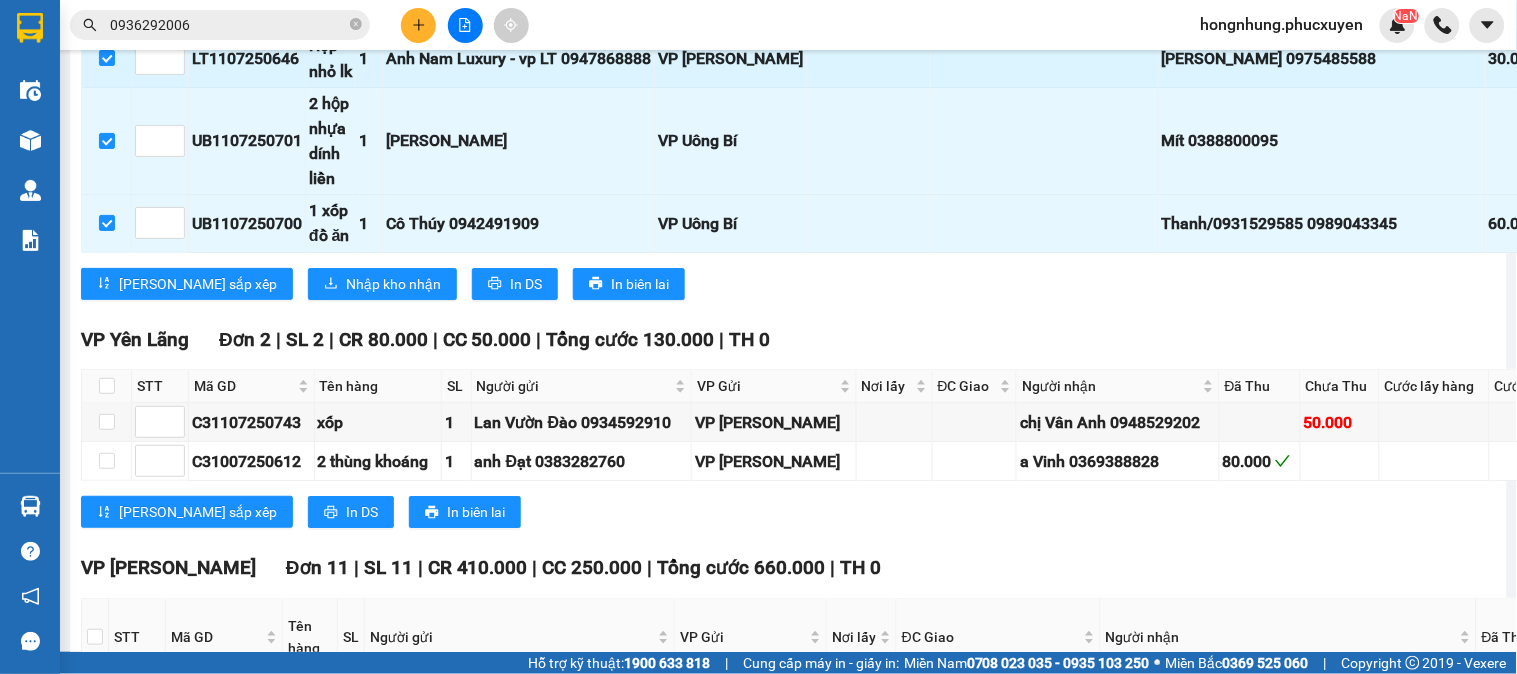 scroll, scrollTop: 2071, scrollLeft: 0, axis: vertical 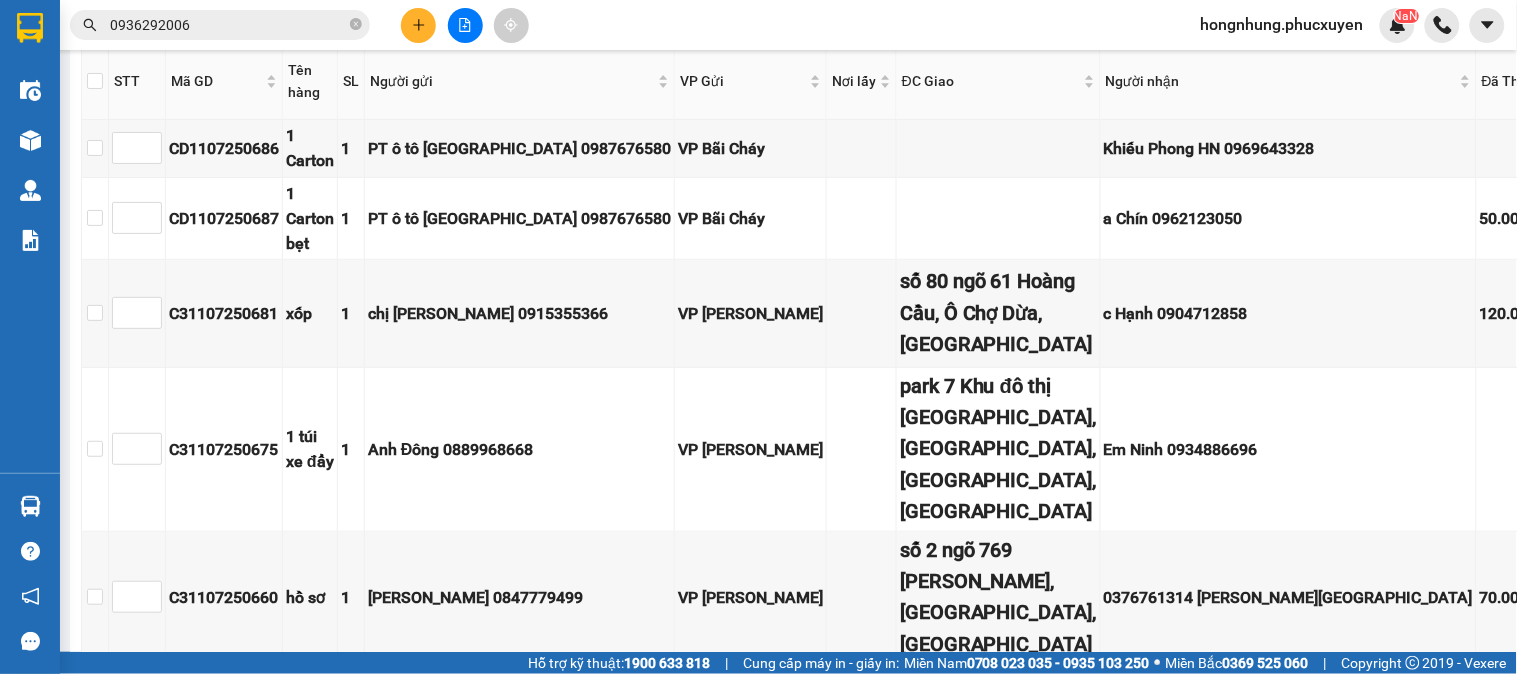 click on "Nhập kho nhận" at bounding box center (393, -272) 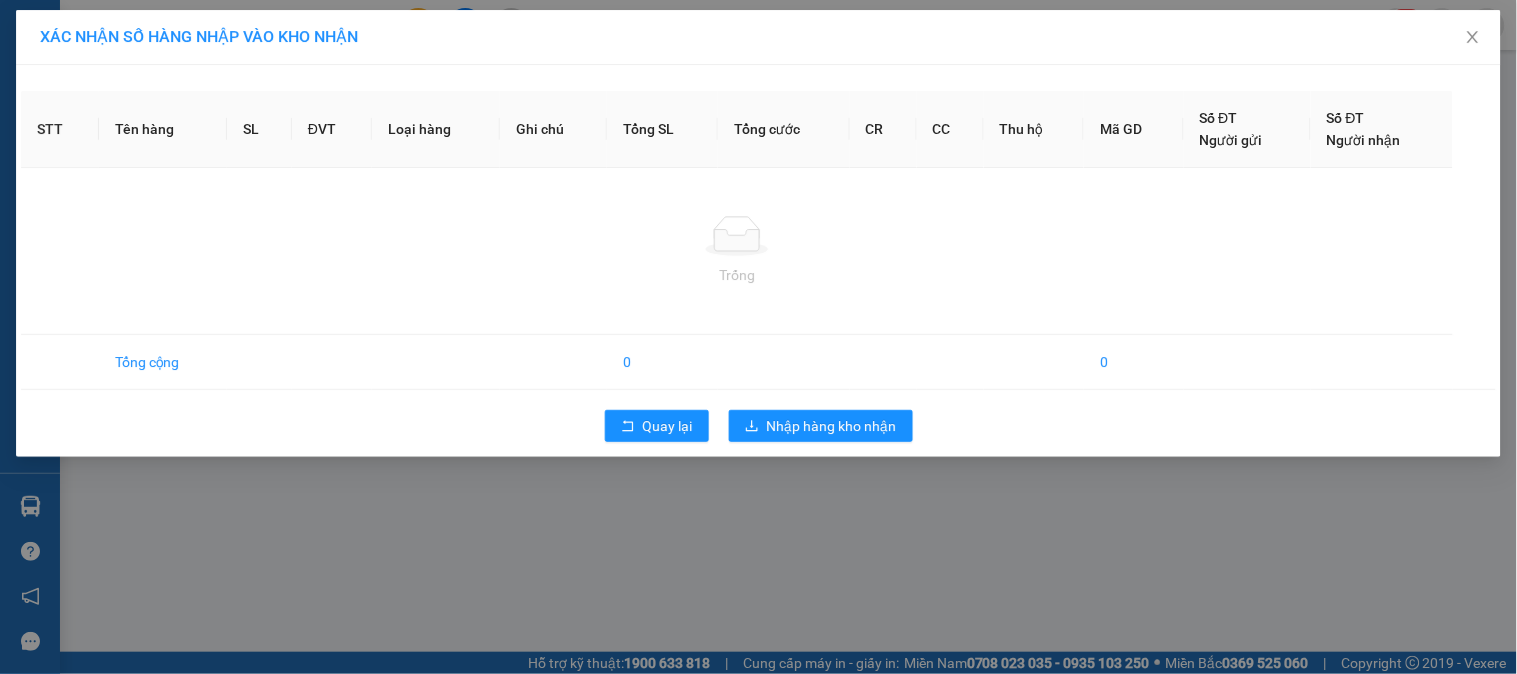 scroll, scrollTop: 0, scrollLeft: 0, axis: both 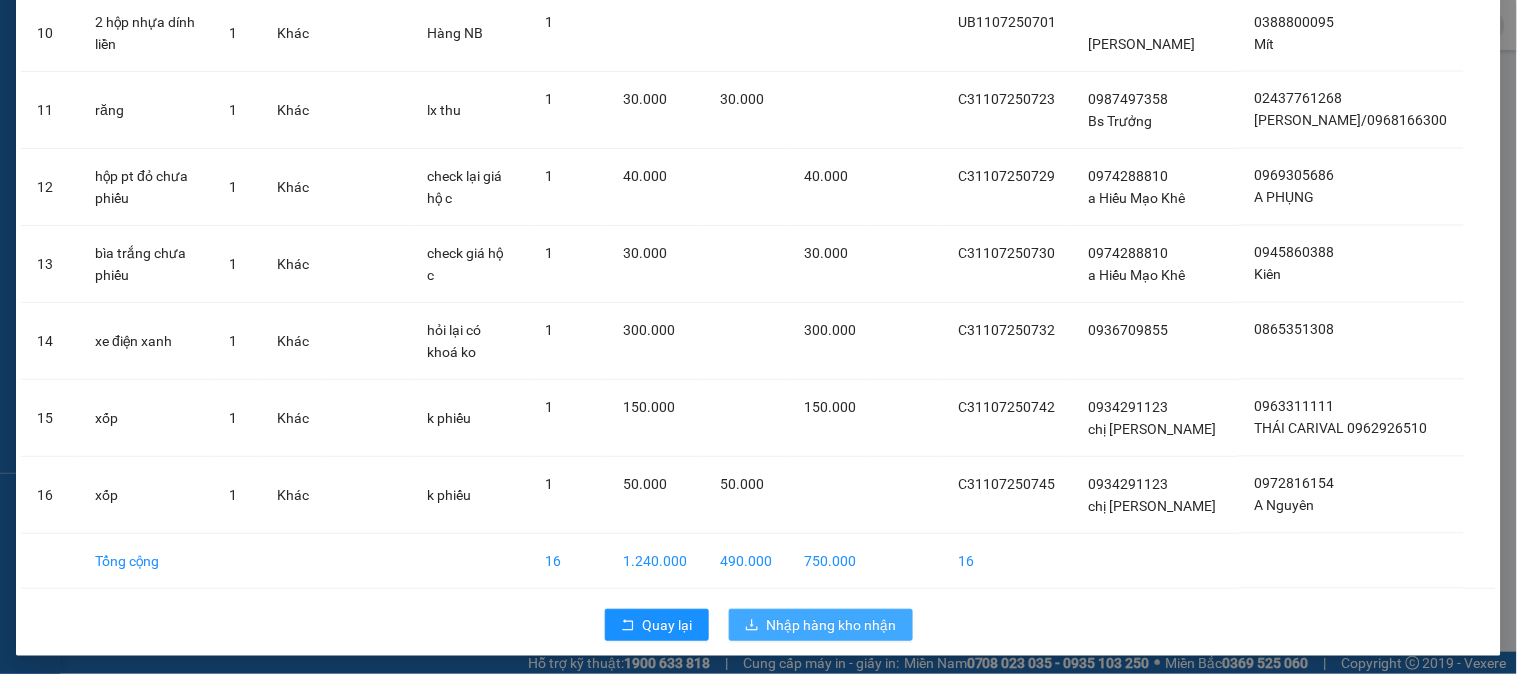click on "Nhập hàng kho nhận" at bounding box center (832, 625) 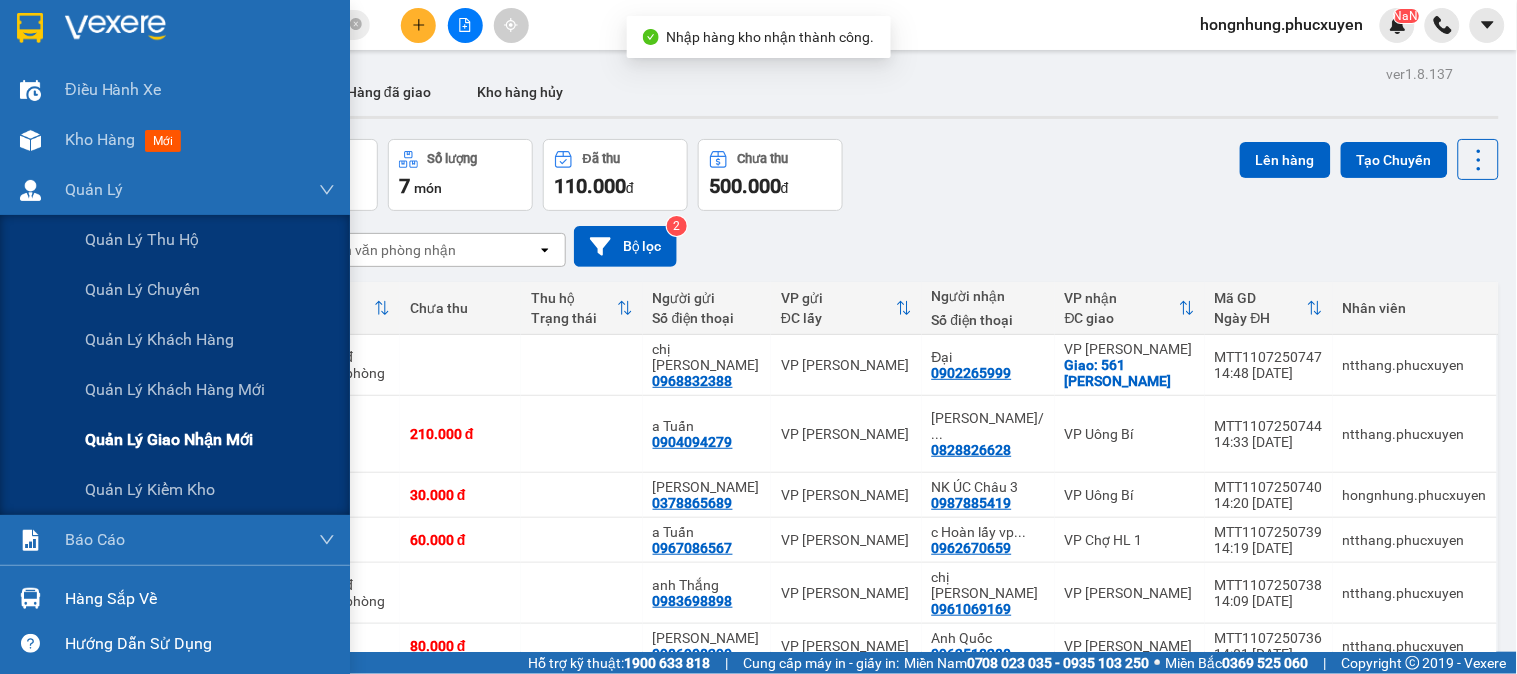 click on "Quản lý giao nhận mới" at bounding box center (169, 439) 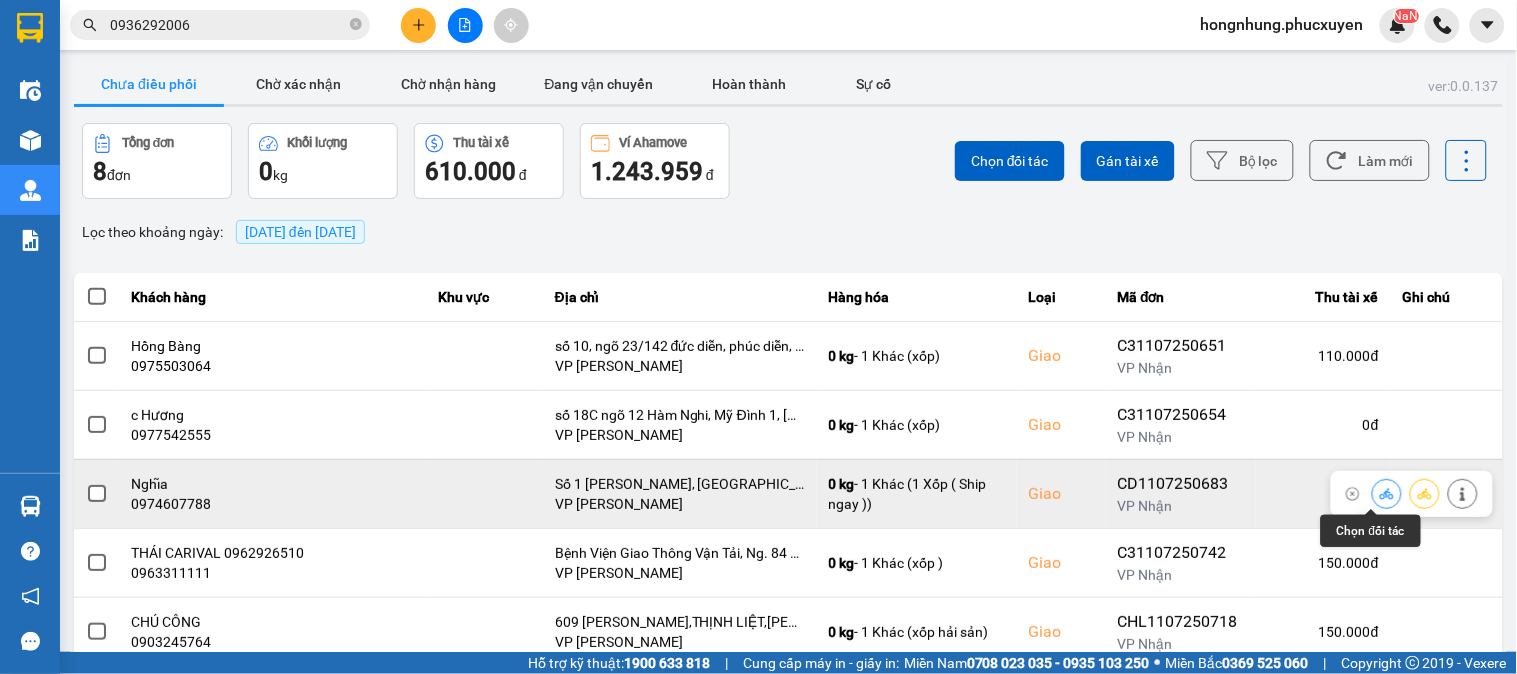 click 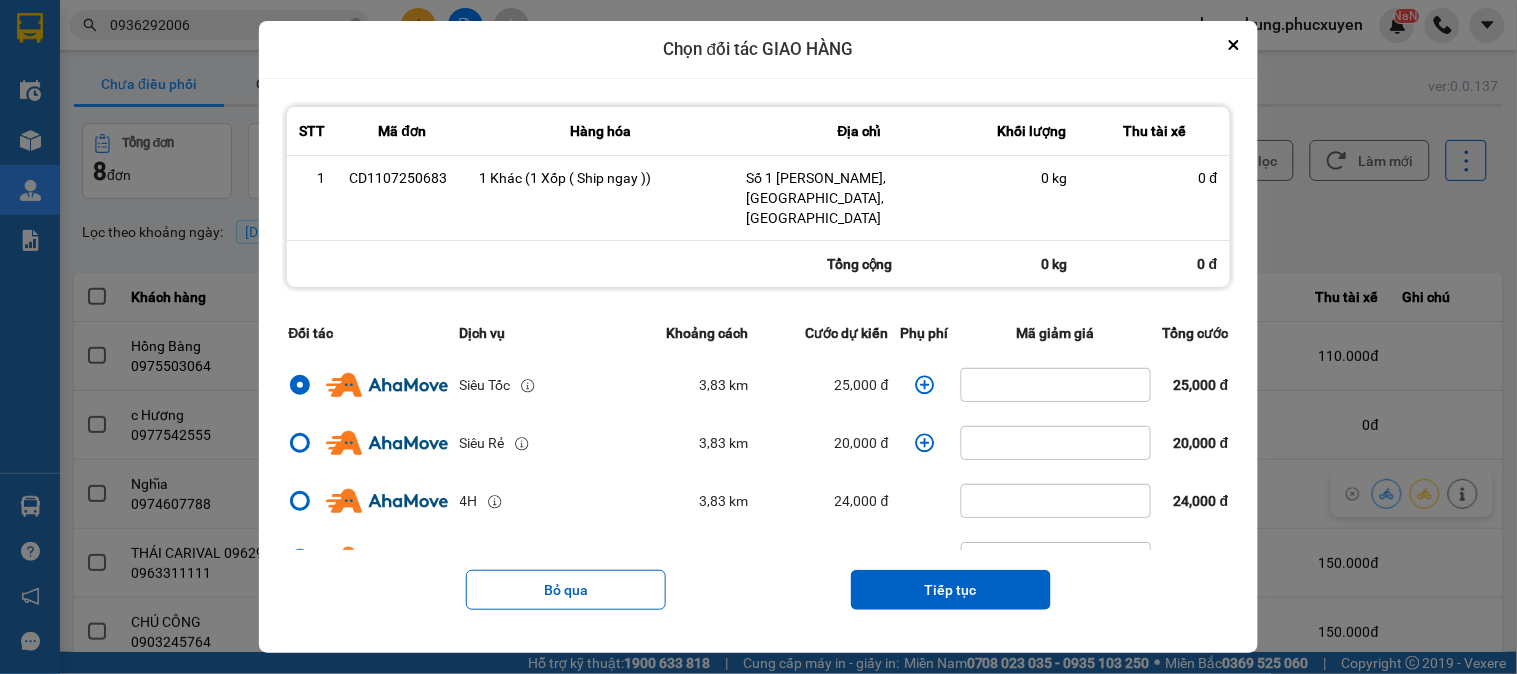 click 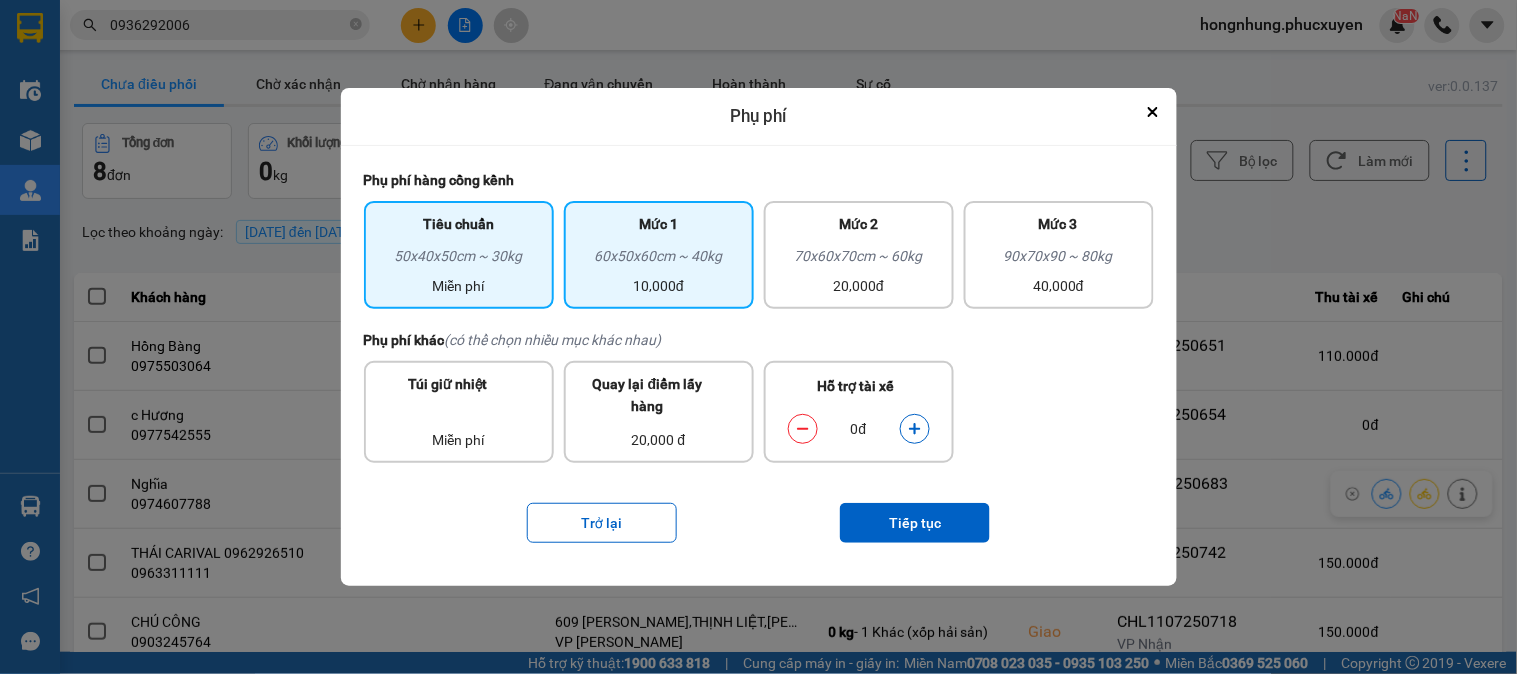 click on "60x50x60cm ~ 40kg" at bounding box center [659, 260] 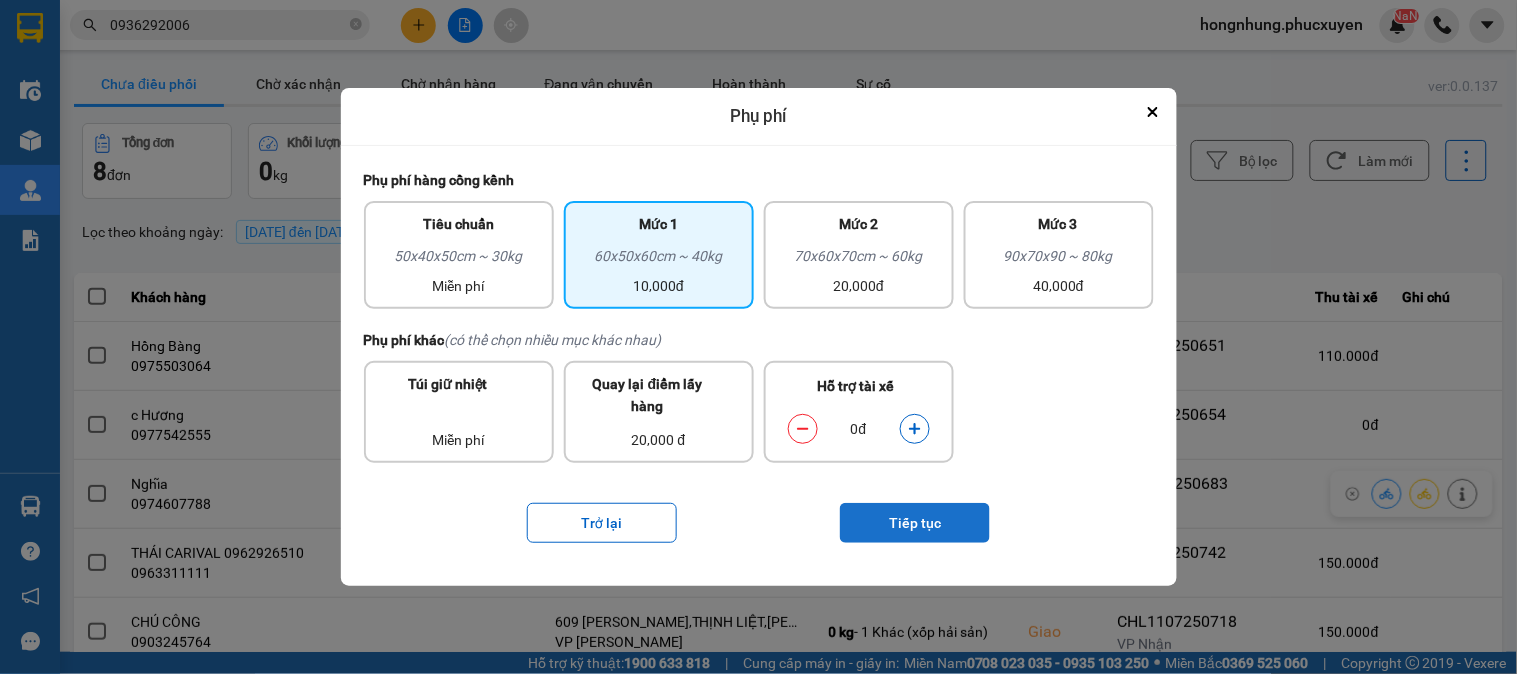 click on "Tiếp tục" at bounding box center [915, 523] 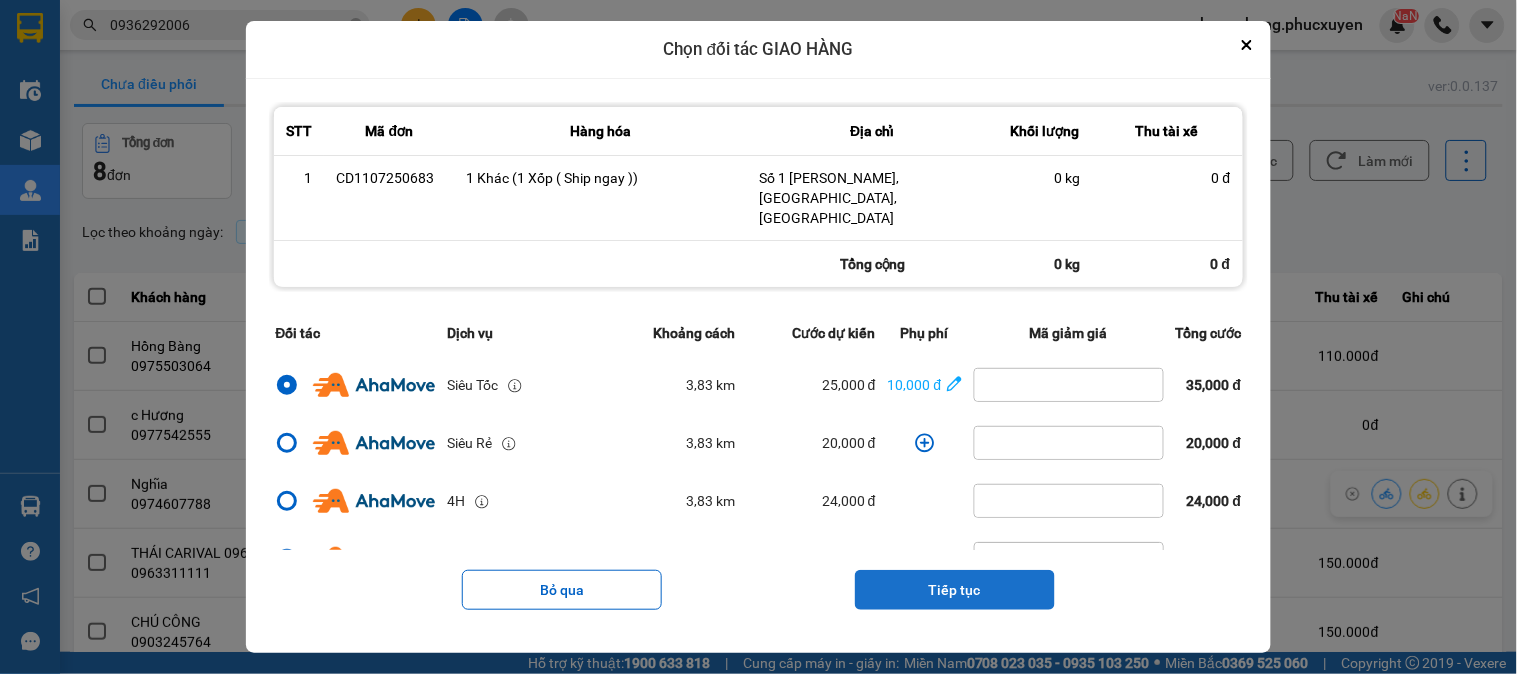 click on "Tiếp tục" at bounding box center (955, 590) 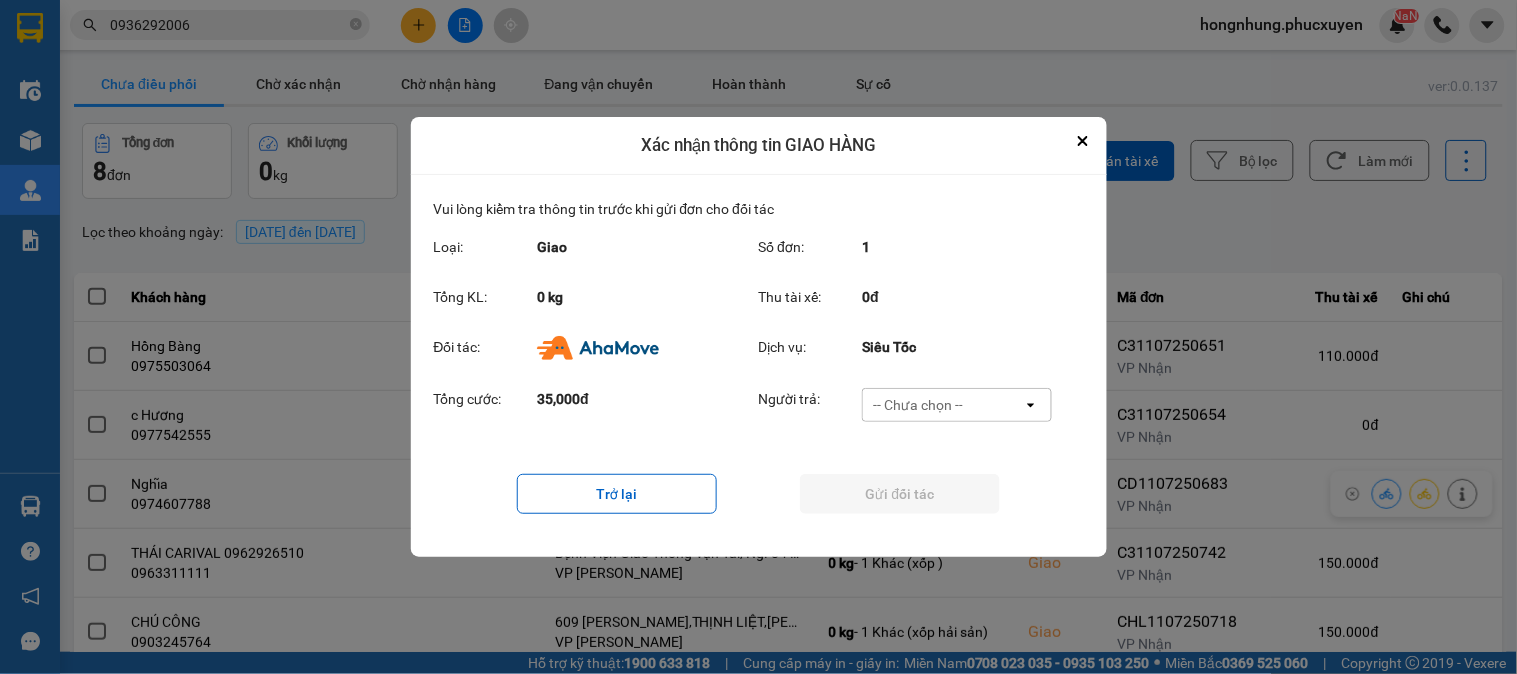 click on "-- Chưa chọn --" at bounding box center [943, 405] 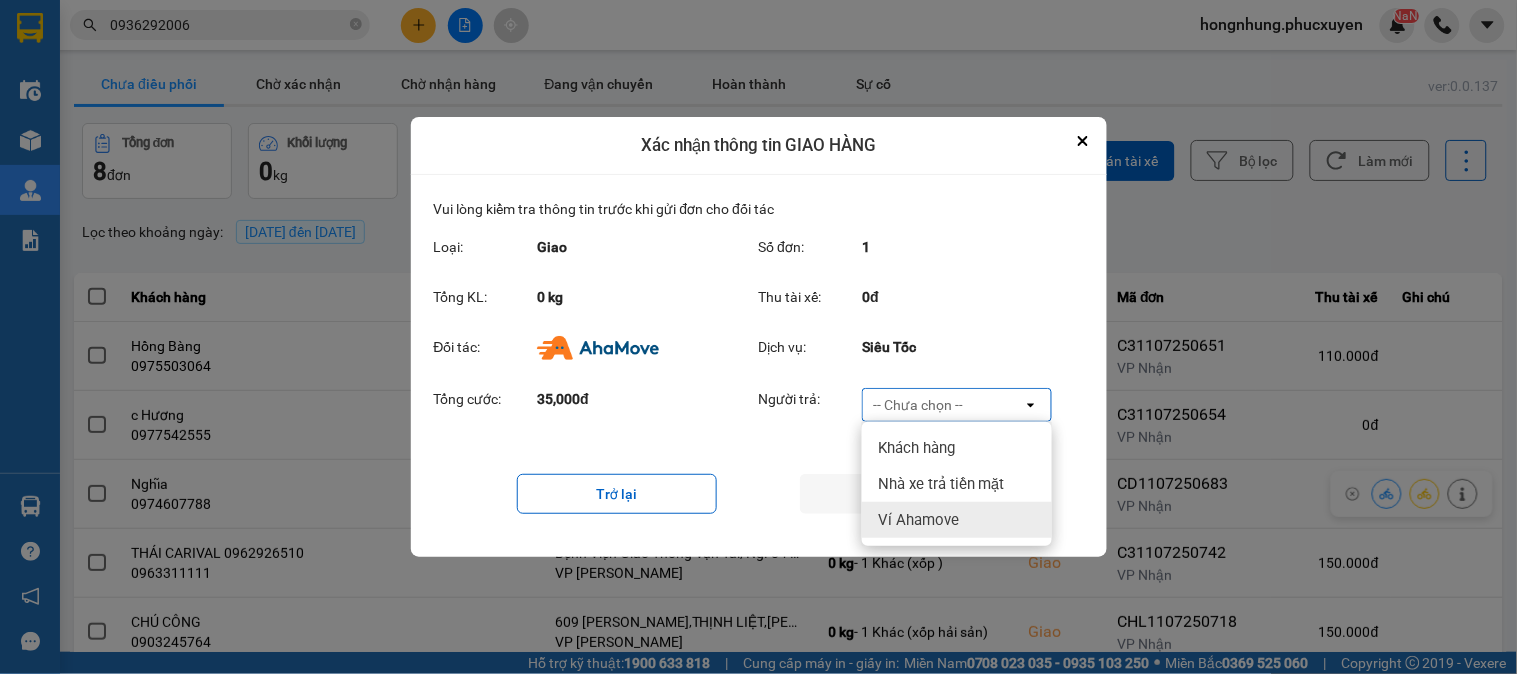 click on "Ví Ahamove" at bounding box center [918, 520] 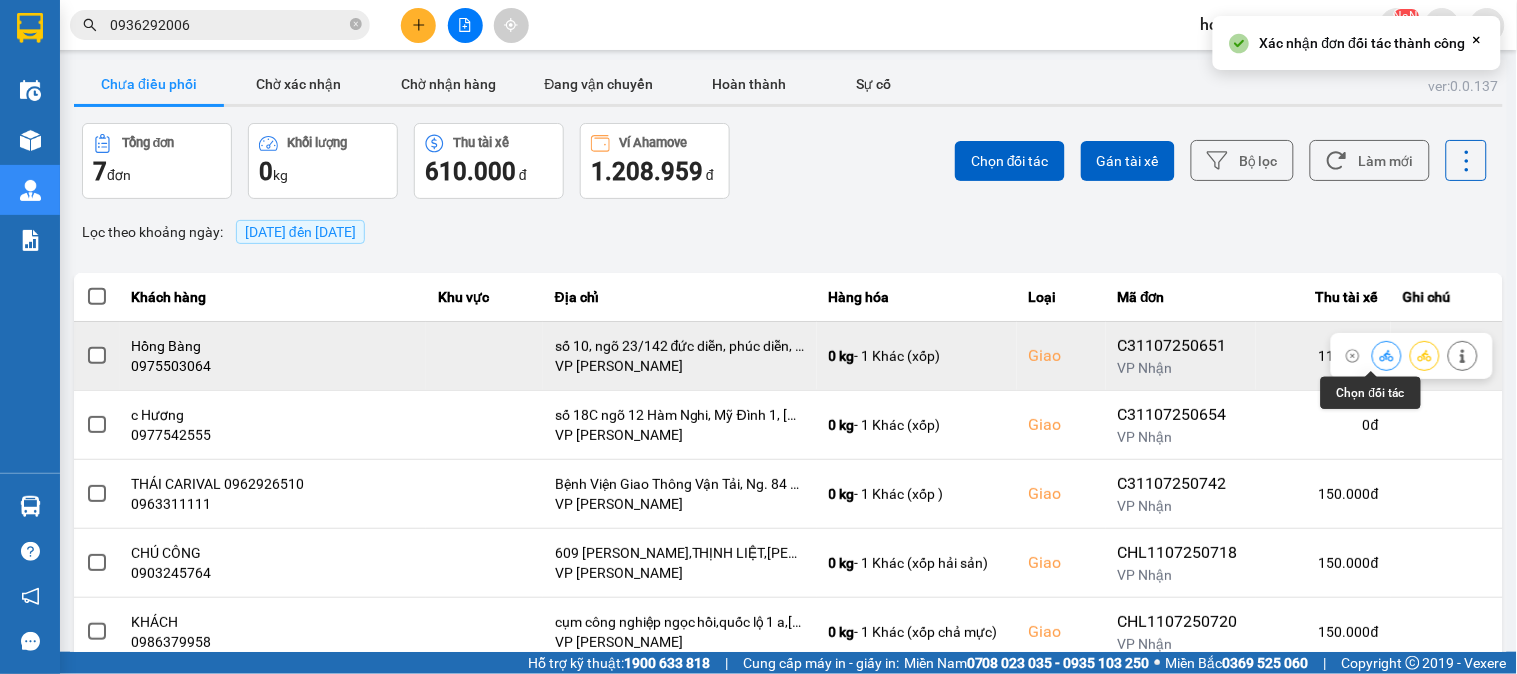 click at bounding box center [1425, 356] 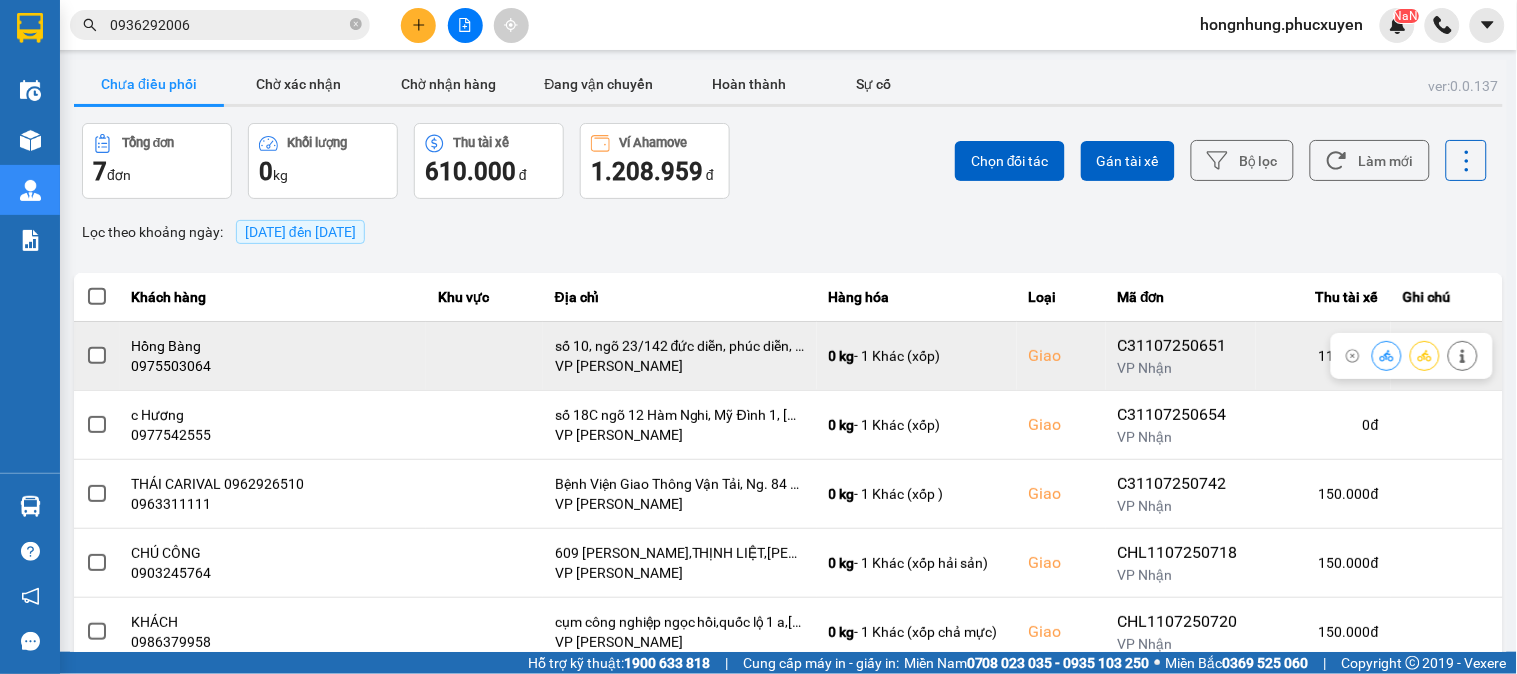 click 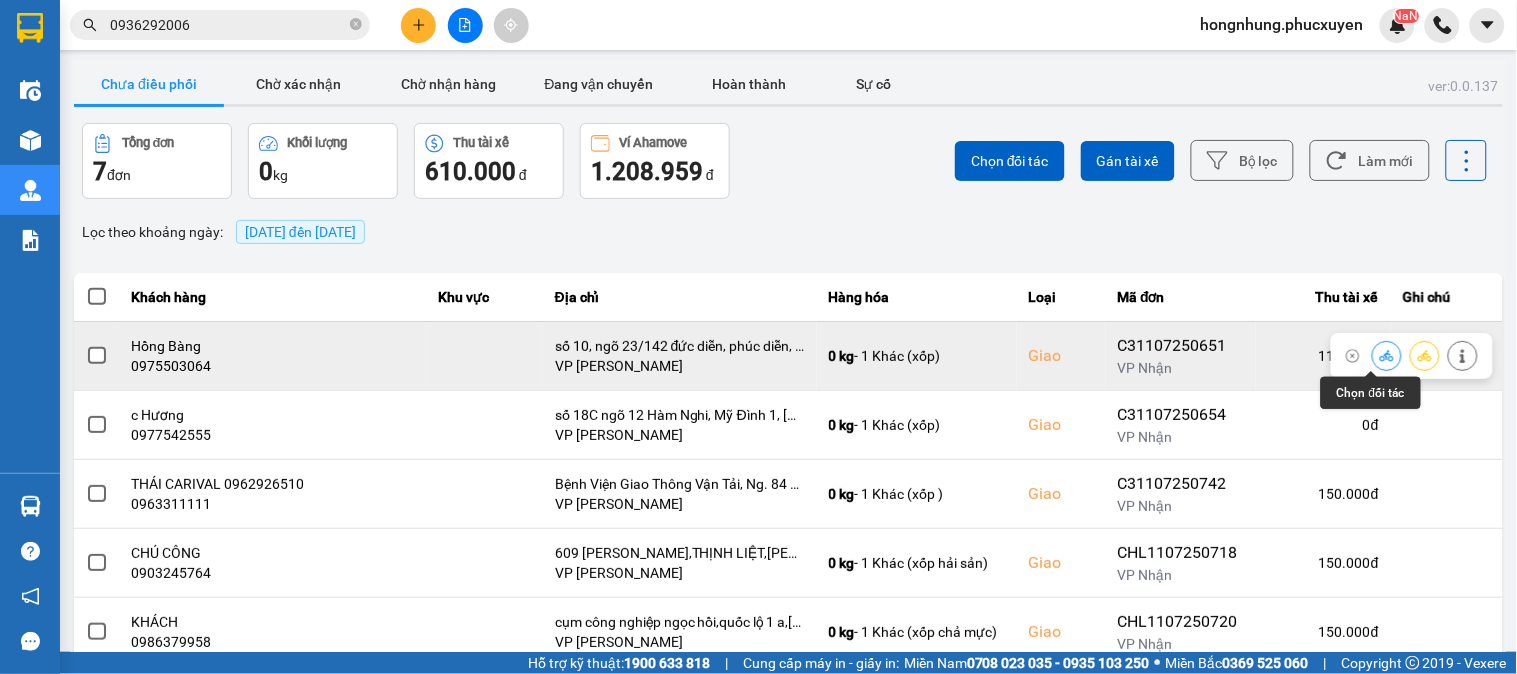 click 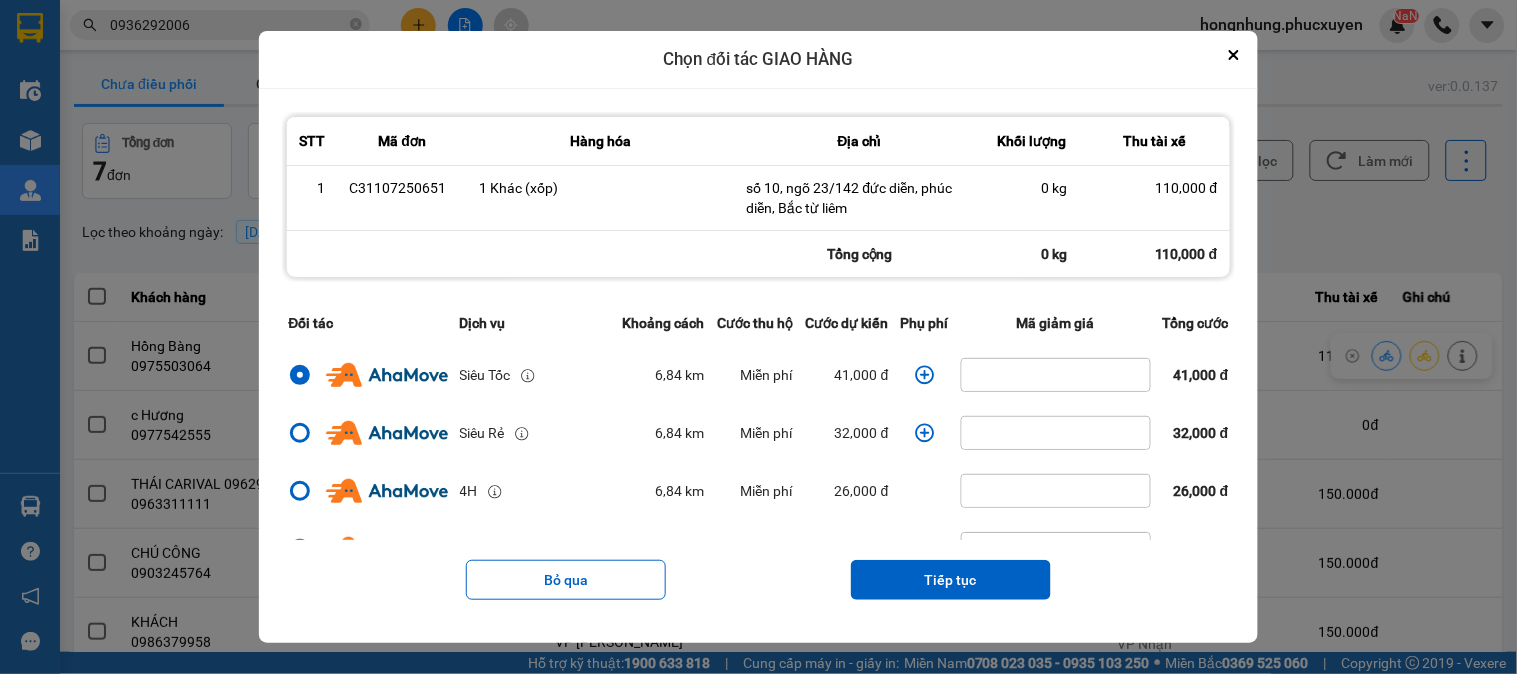 click 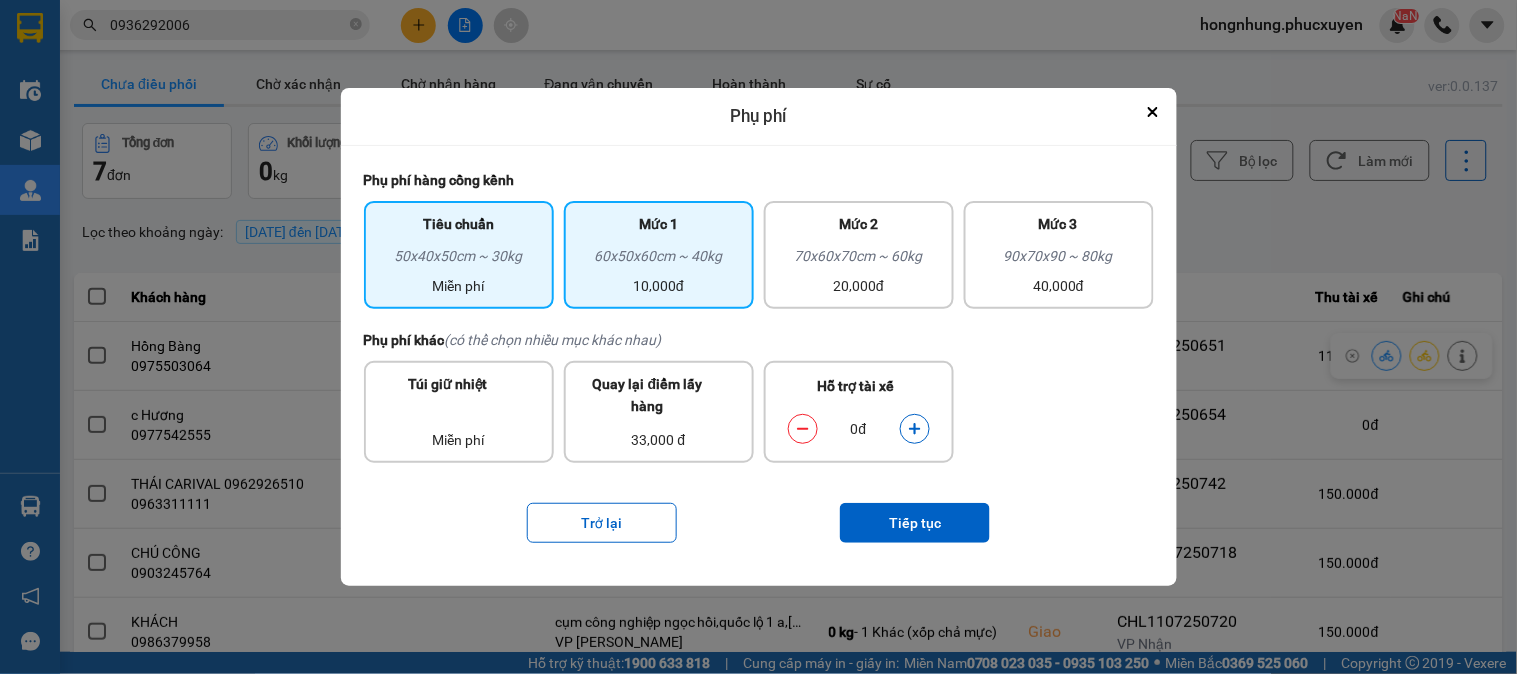 click on "10,000đ" at bounding box center [659, 286] 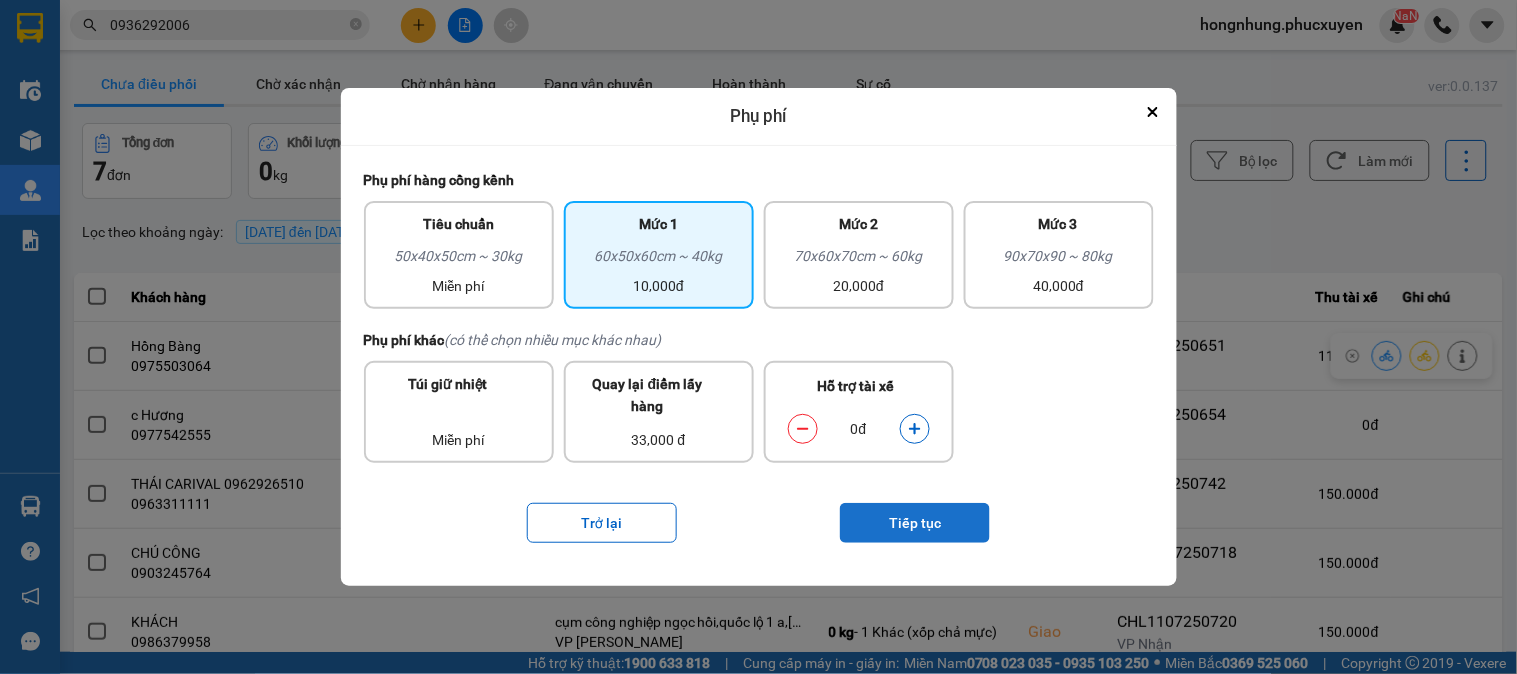 click on "Tiếp tục" at bounding box center [915, 523] 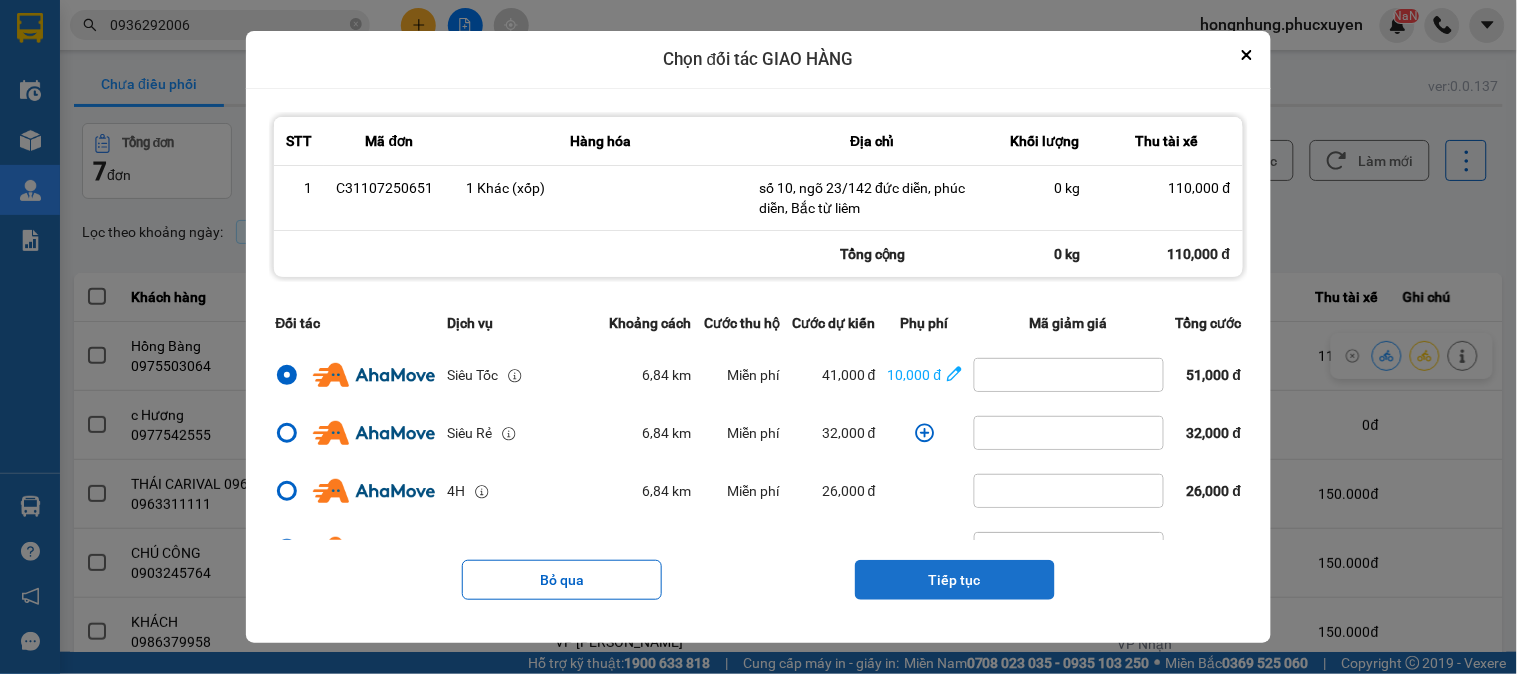 drag, startPoint x: 982, startPoint y: 582, endPoint x: 977, endPoint y: 571, distance: 12.083046 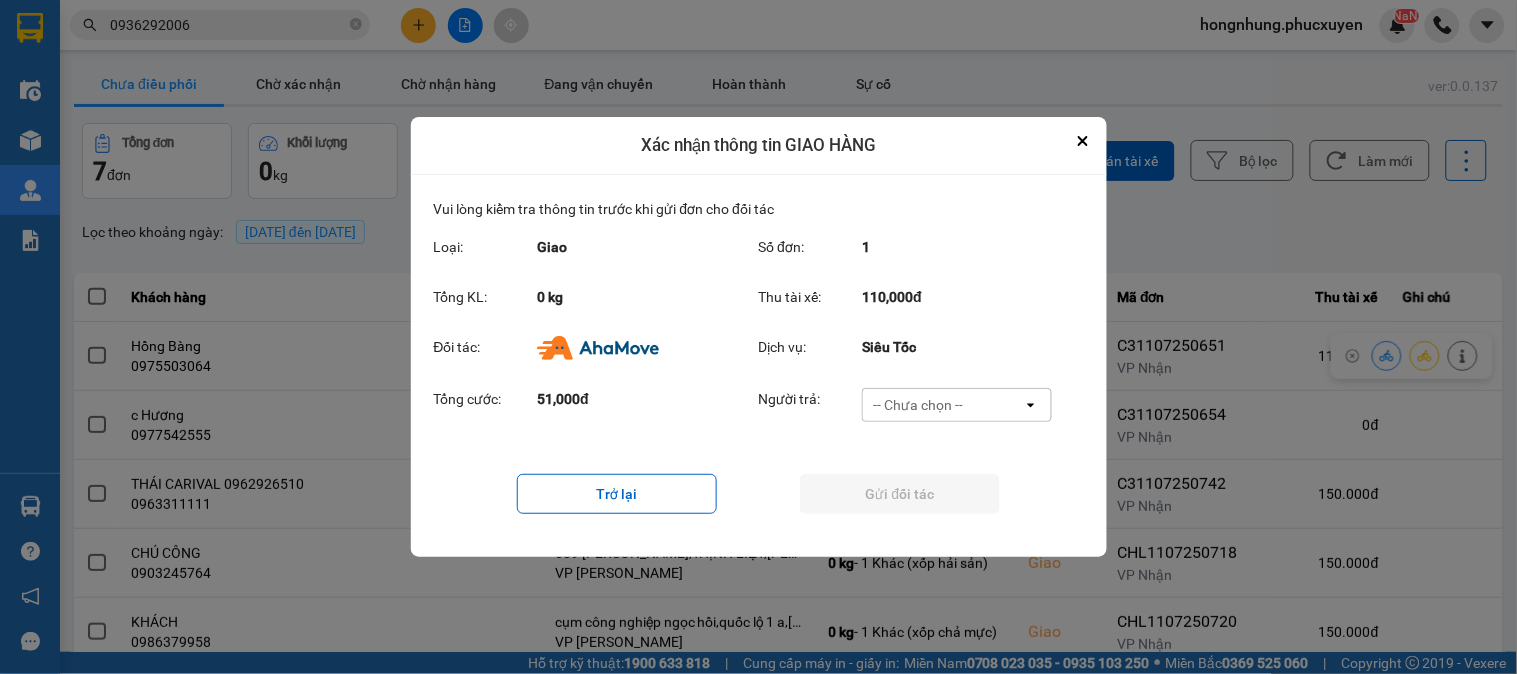 click on "-- Chưa chọn --" at bounding box center (943, 405) 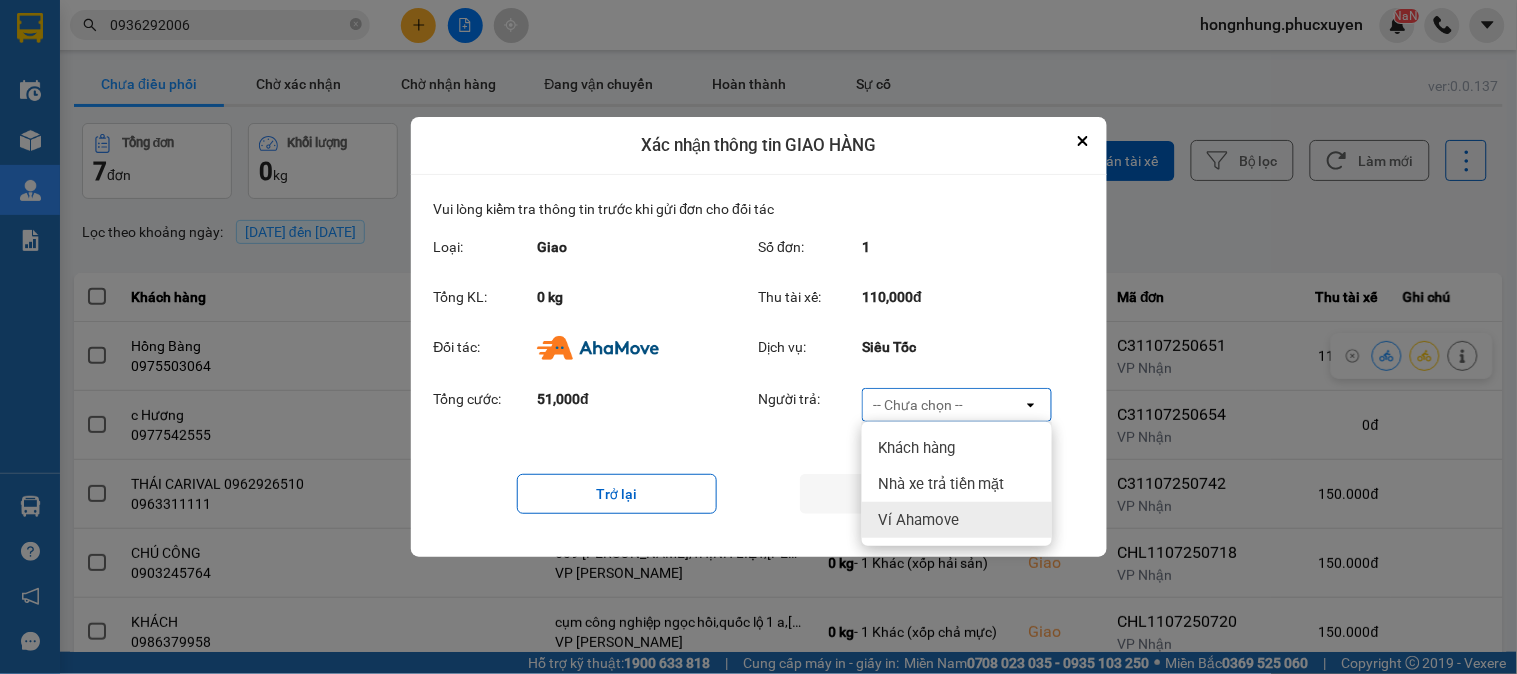 click on "Ví Ahamove" at bounding box center (918, 520) 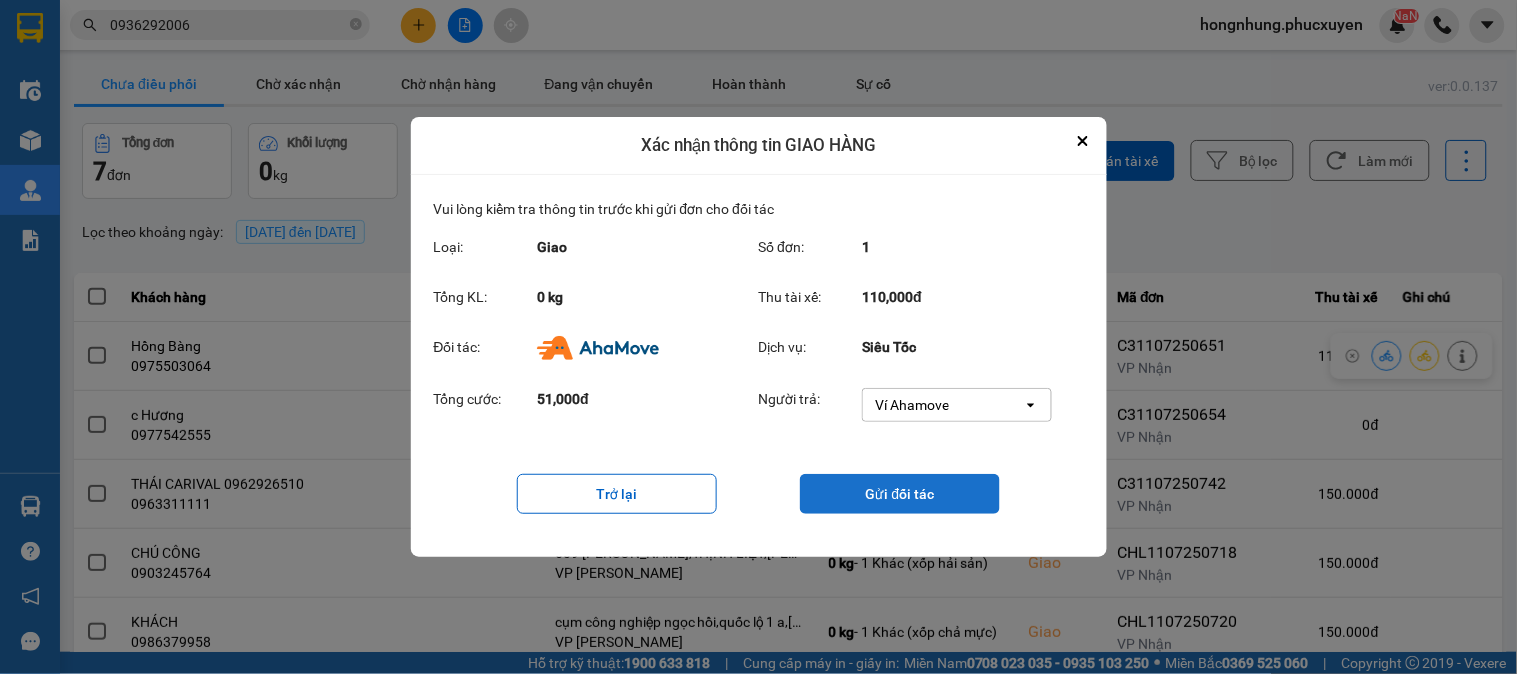 click on "Gửi đối tác" at bounding box center [900, 494] 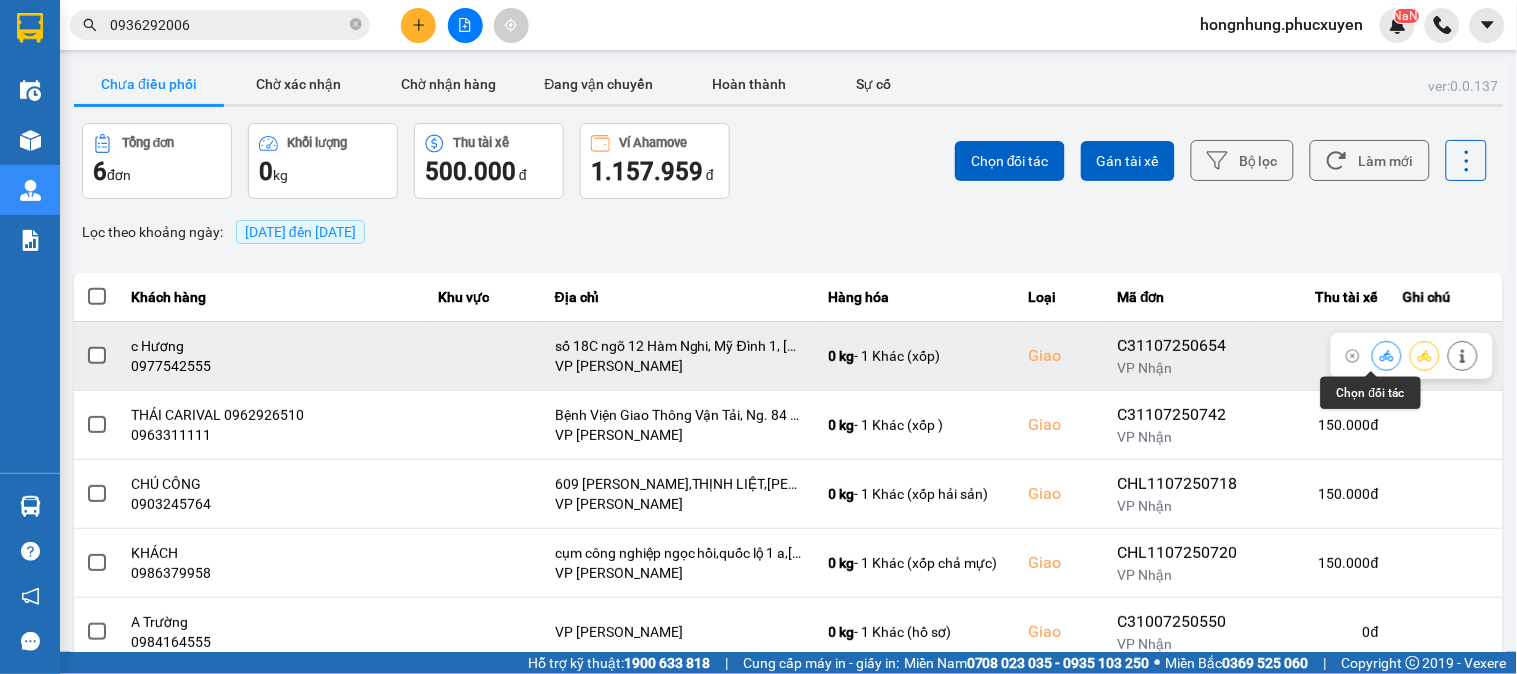 click at bounding box center [1387, 355] 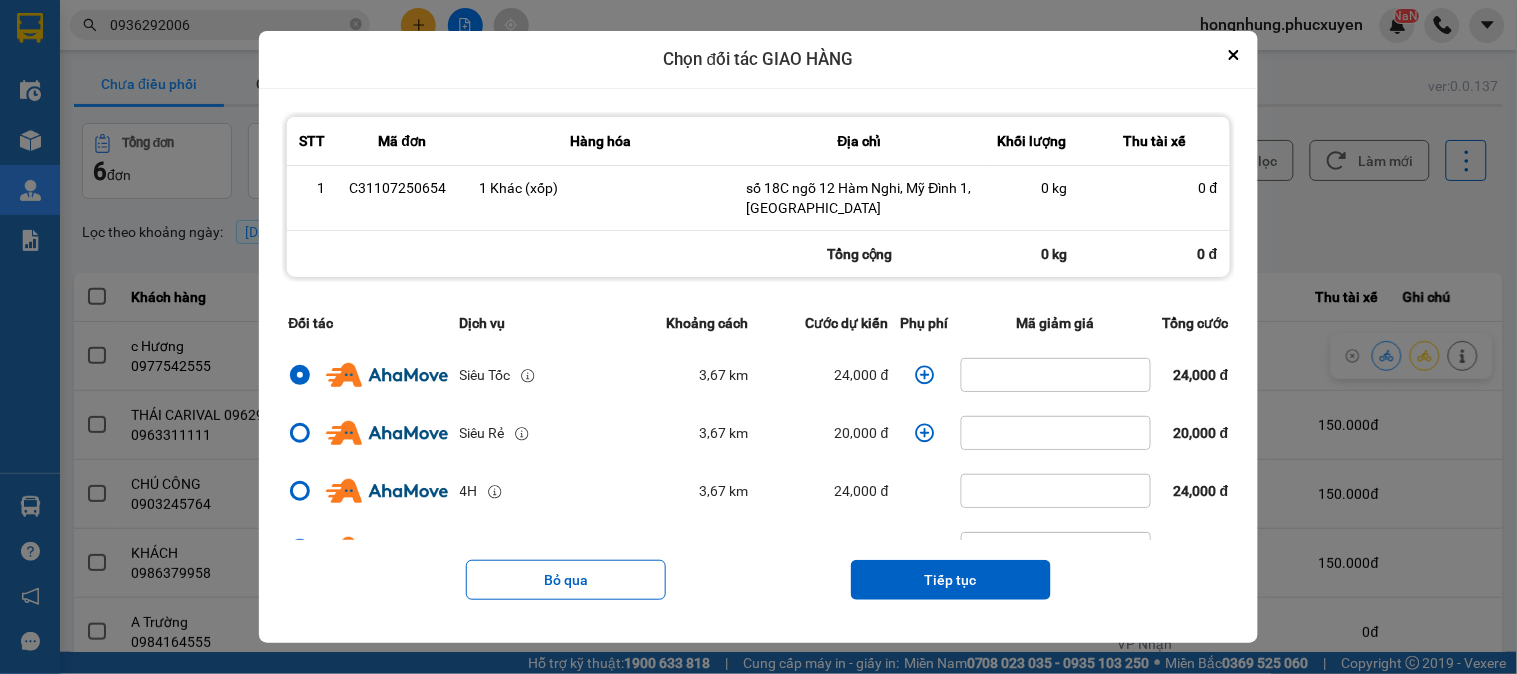 click 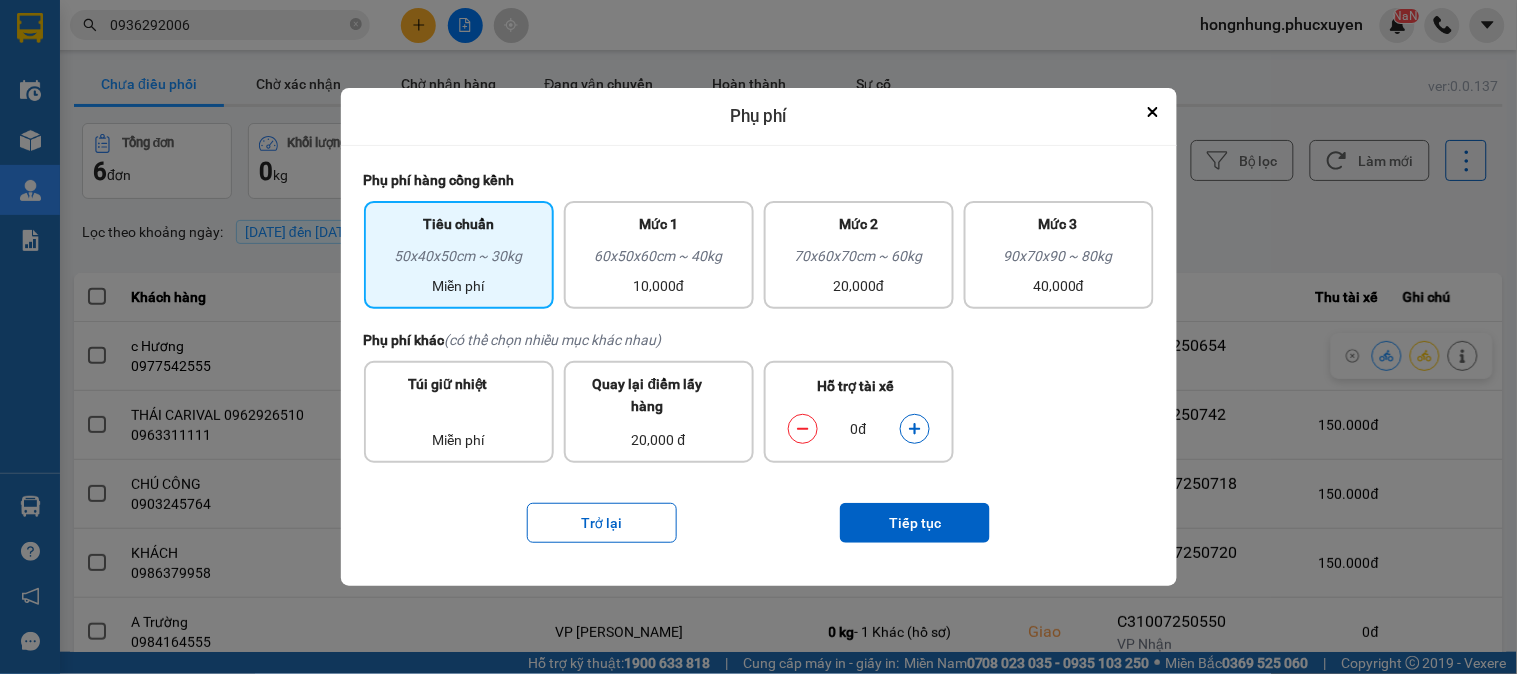drag, startPoint x: 715, startPoint y: 267, endPoint x: 851, endPoint y: 386, distance: 180.71248 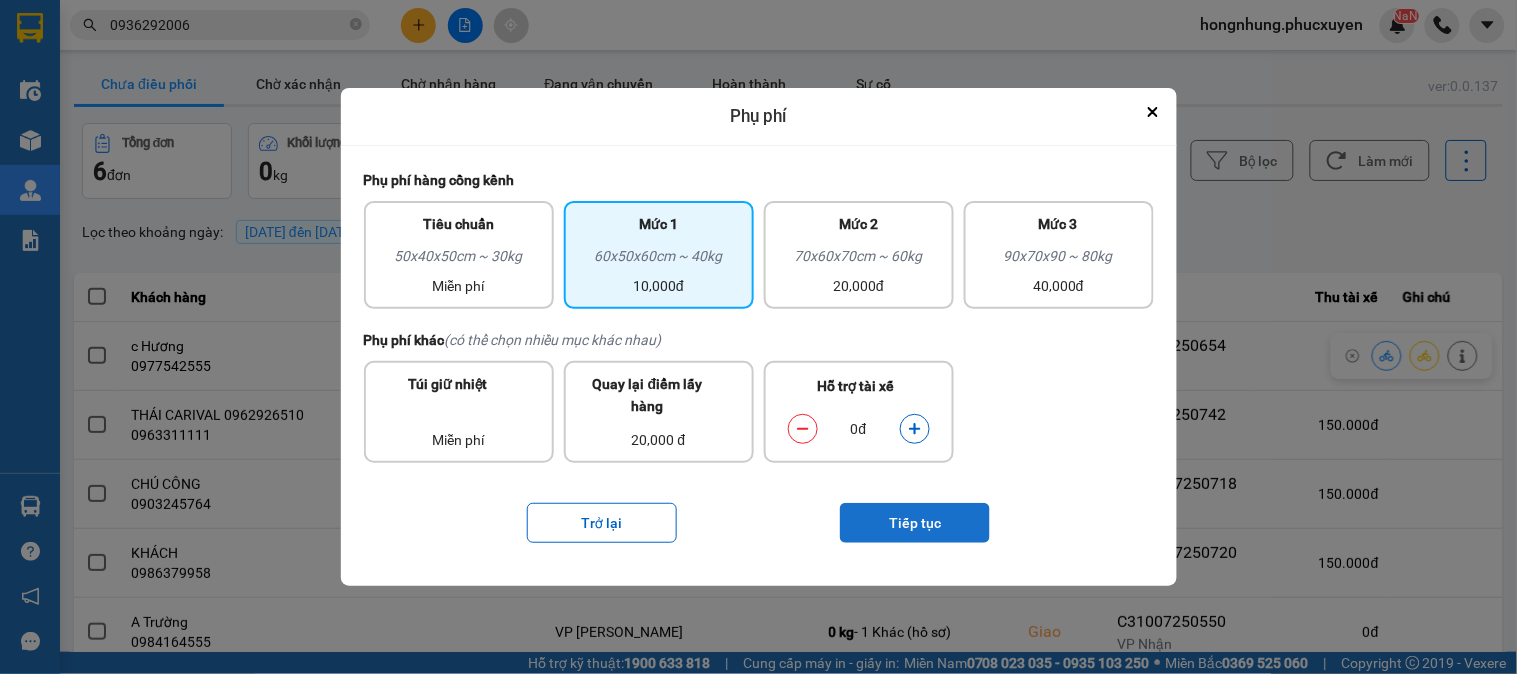 click on "Tiếp tục" at bounding box center [915, 523] 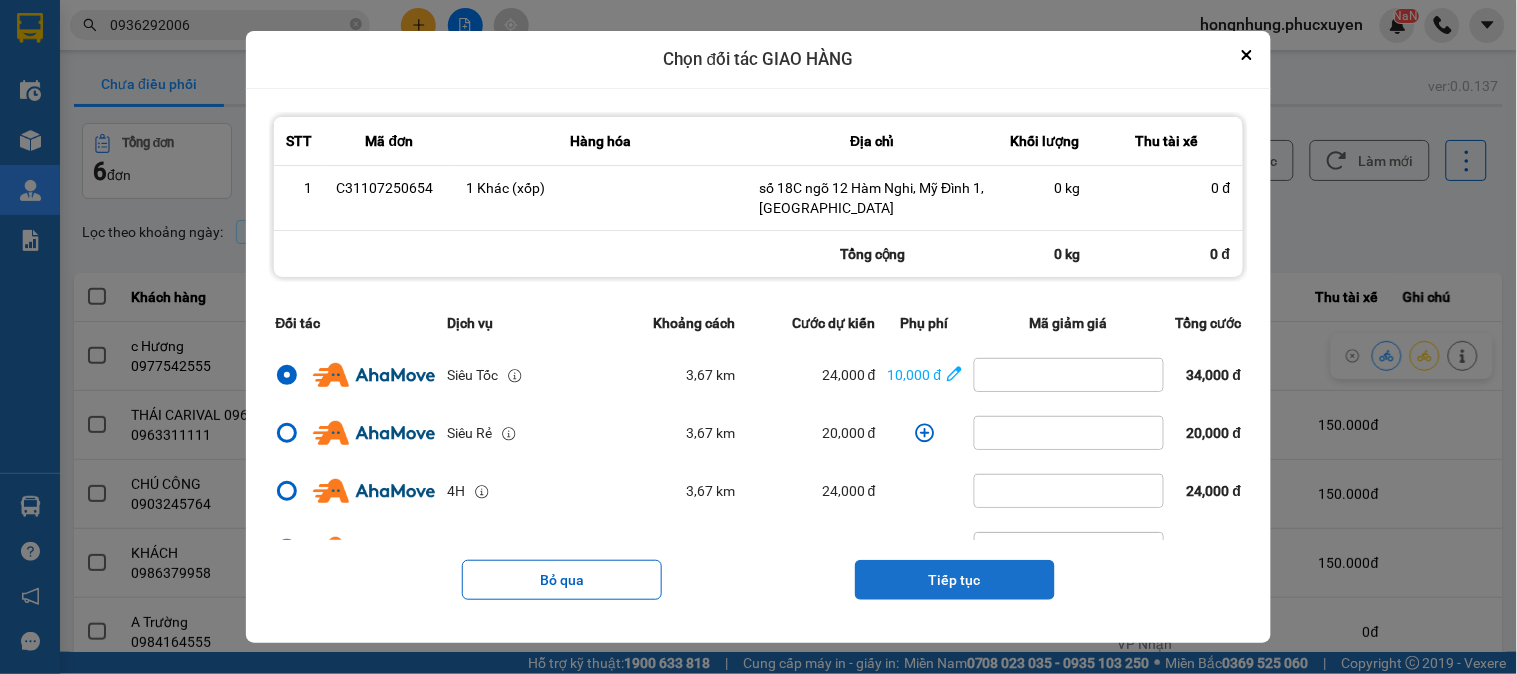 click on "Tiếp tục" at bounding box center [955, 580] 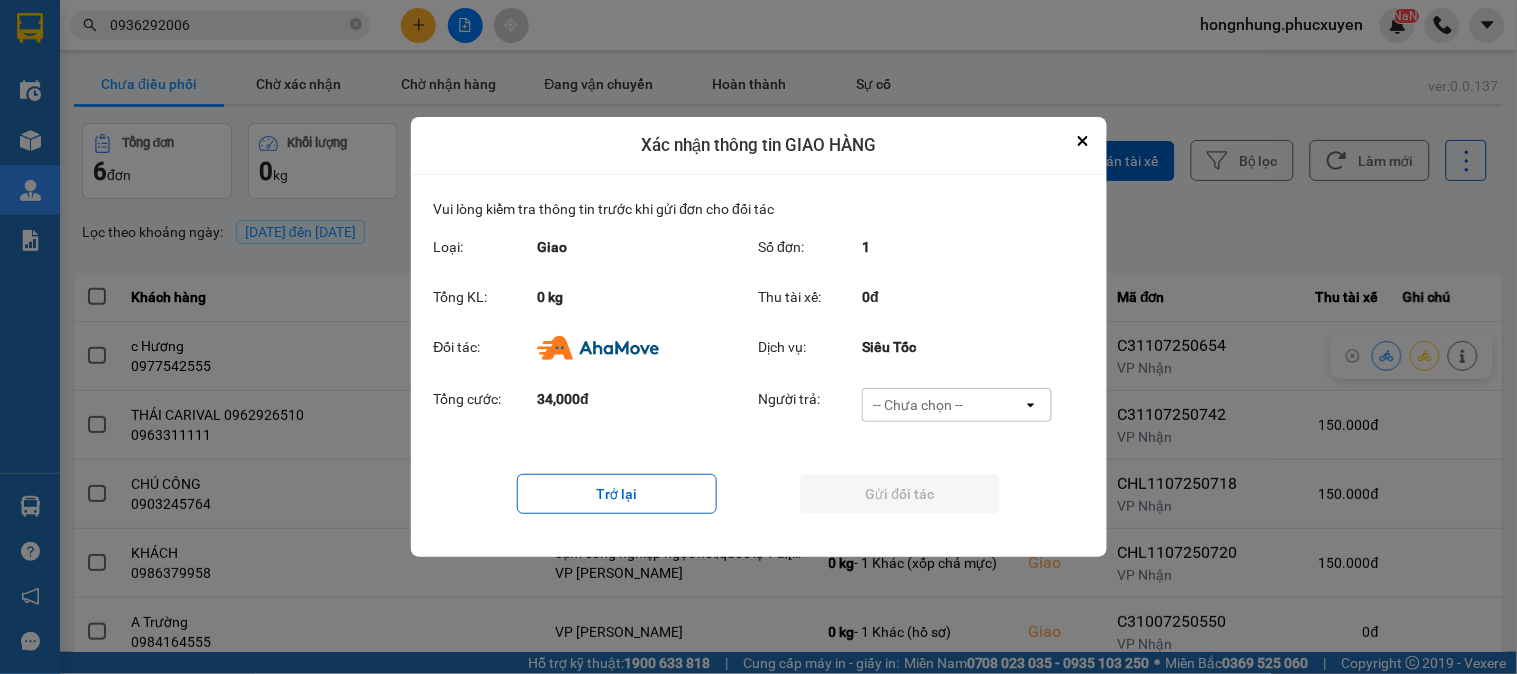 click on "-- Chưa chọn --" at bounding box center [943, 405] 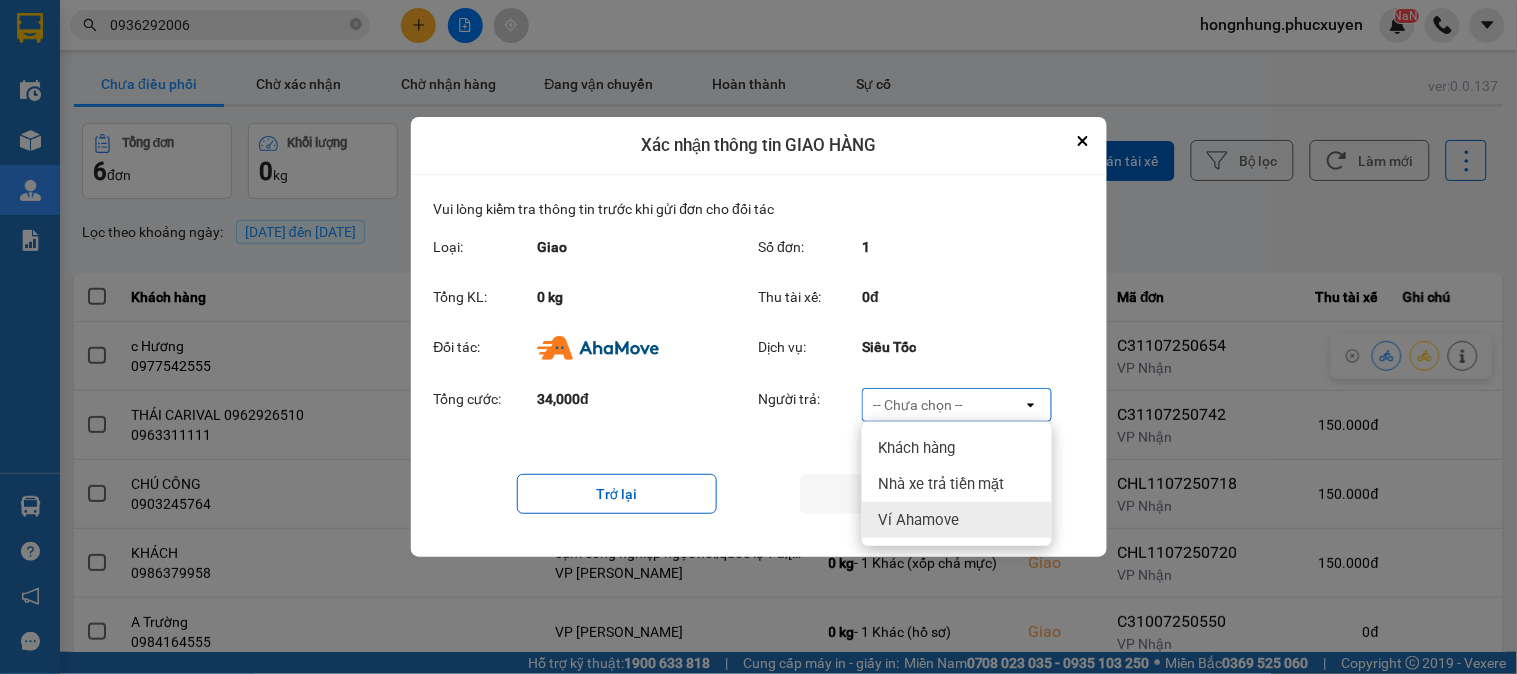 click on "Ví Ahamove" at bounding box center [918, 520] 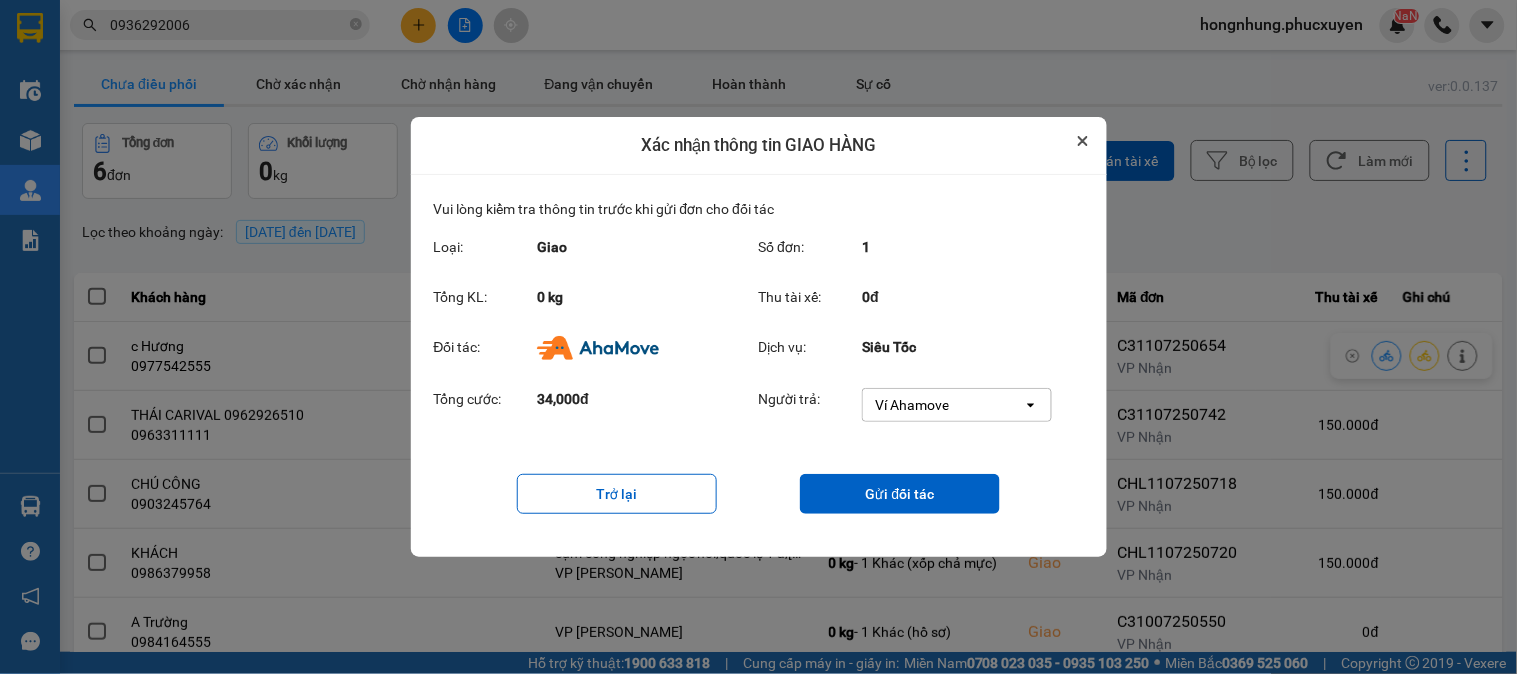 click at bounding box center [1083, 141] 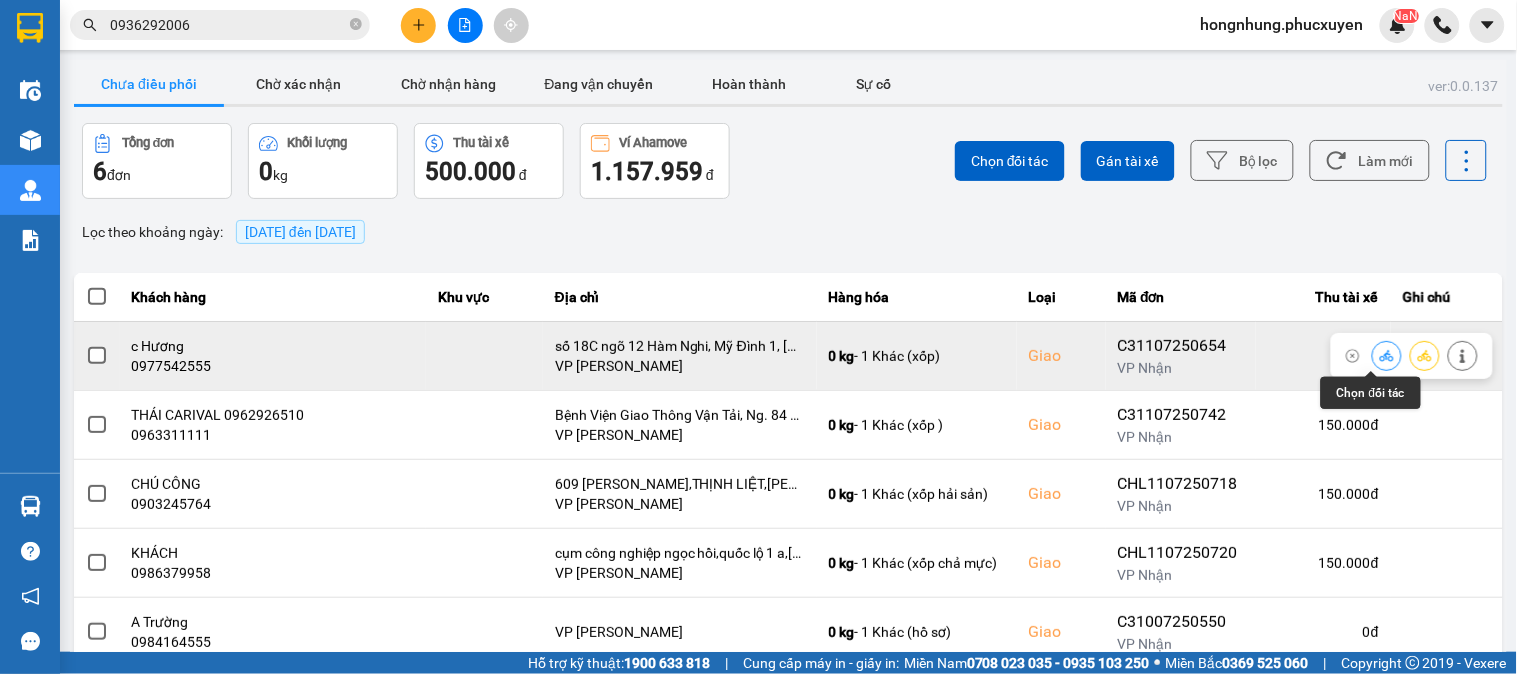 click 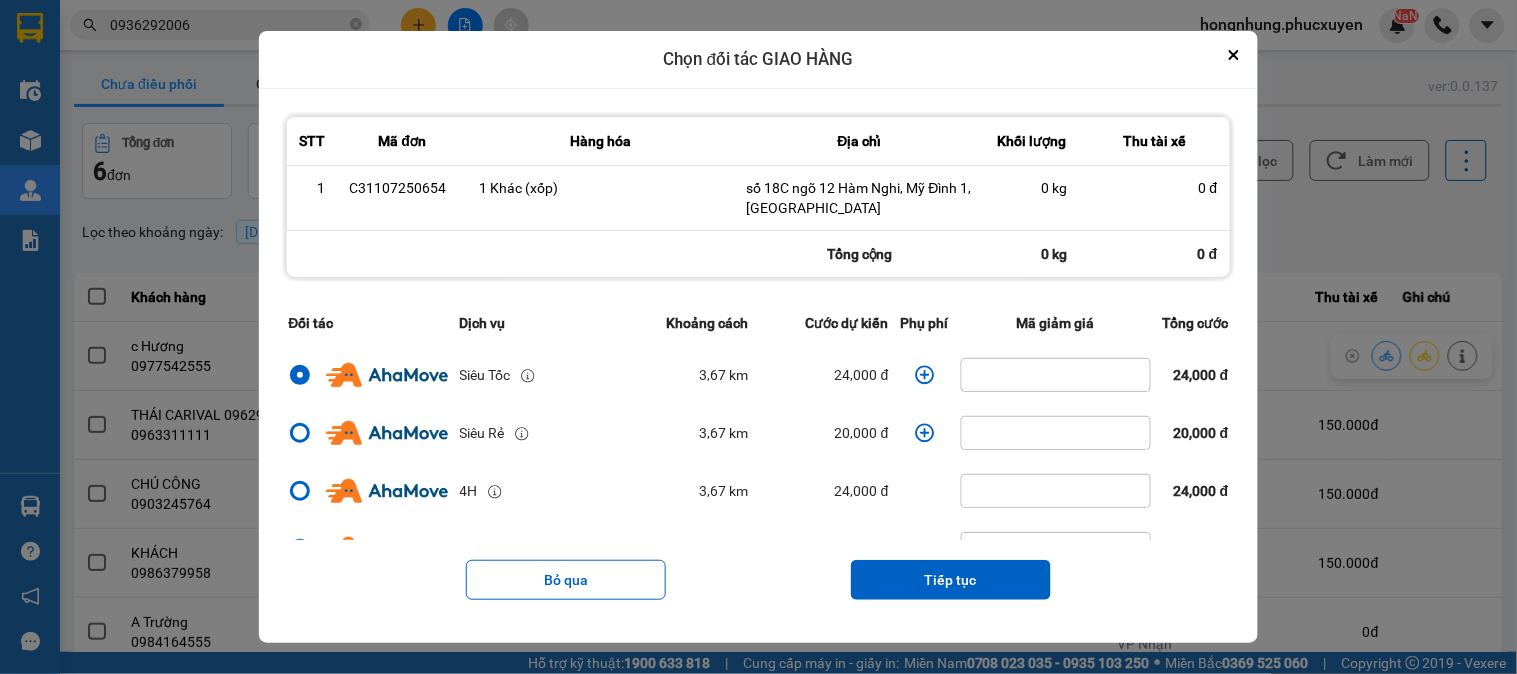 click 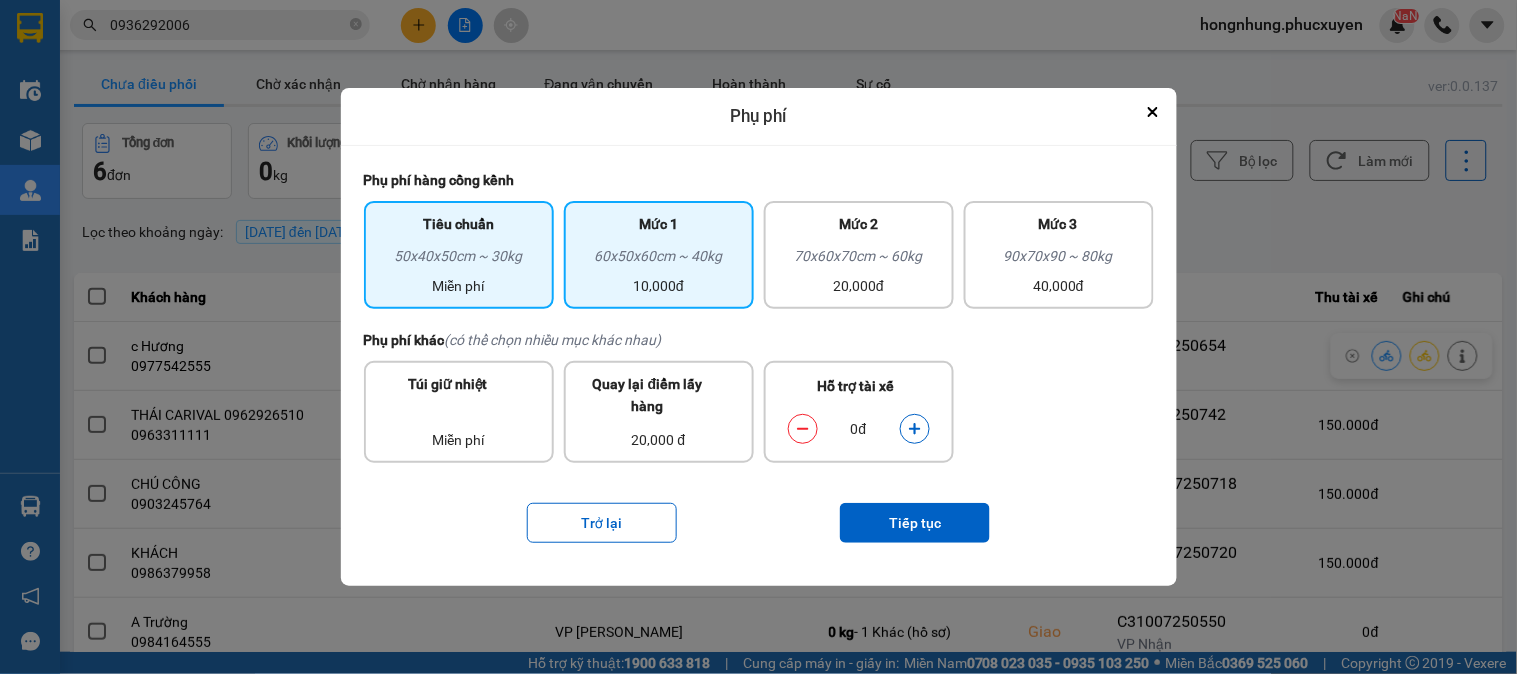 click on "60x50x60cm ~ 40kg" at bounding box center [659, 260] 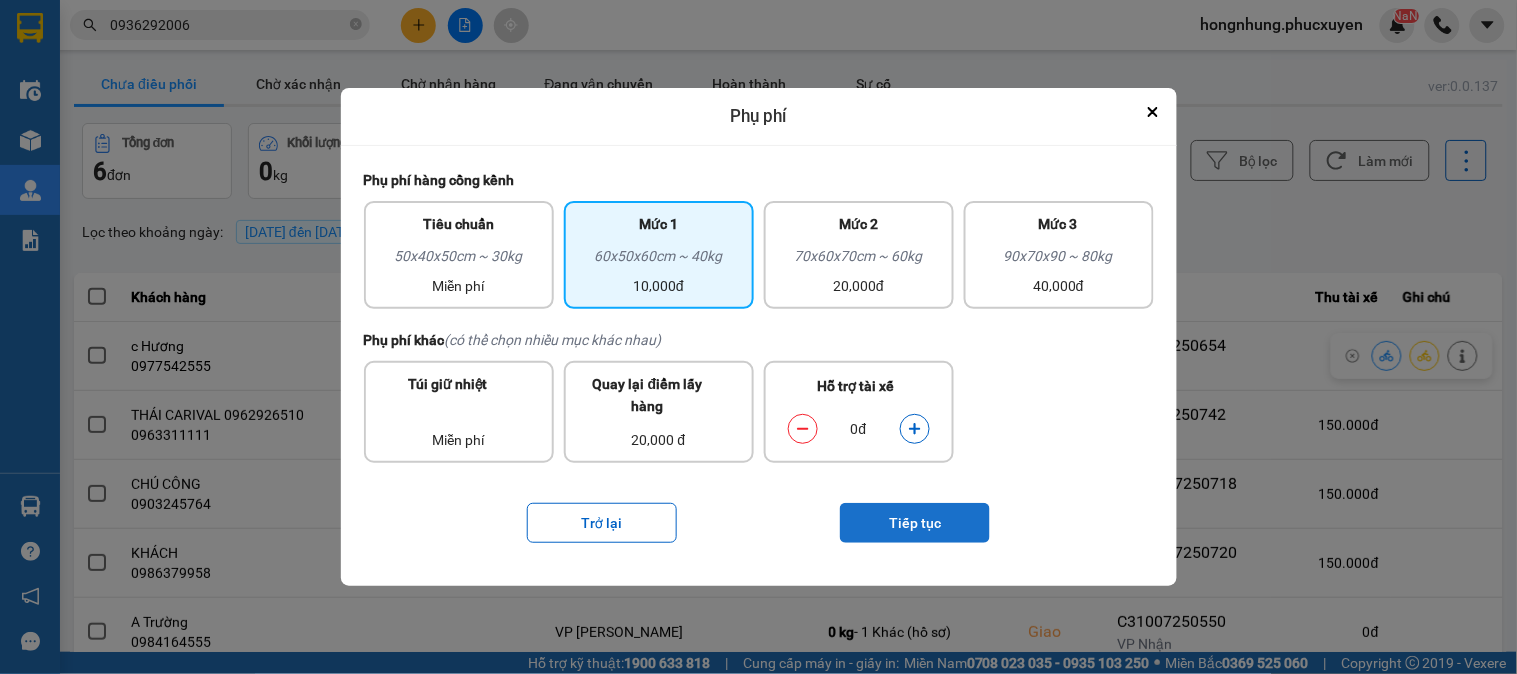 click on "Tiếp tục" at bounding box center [915, 523] 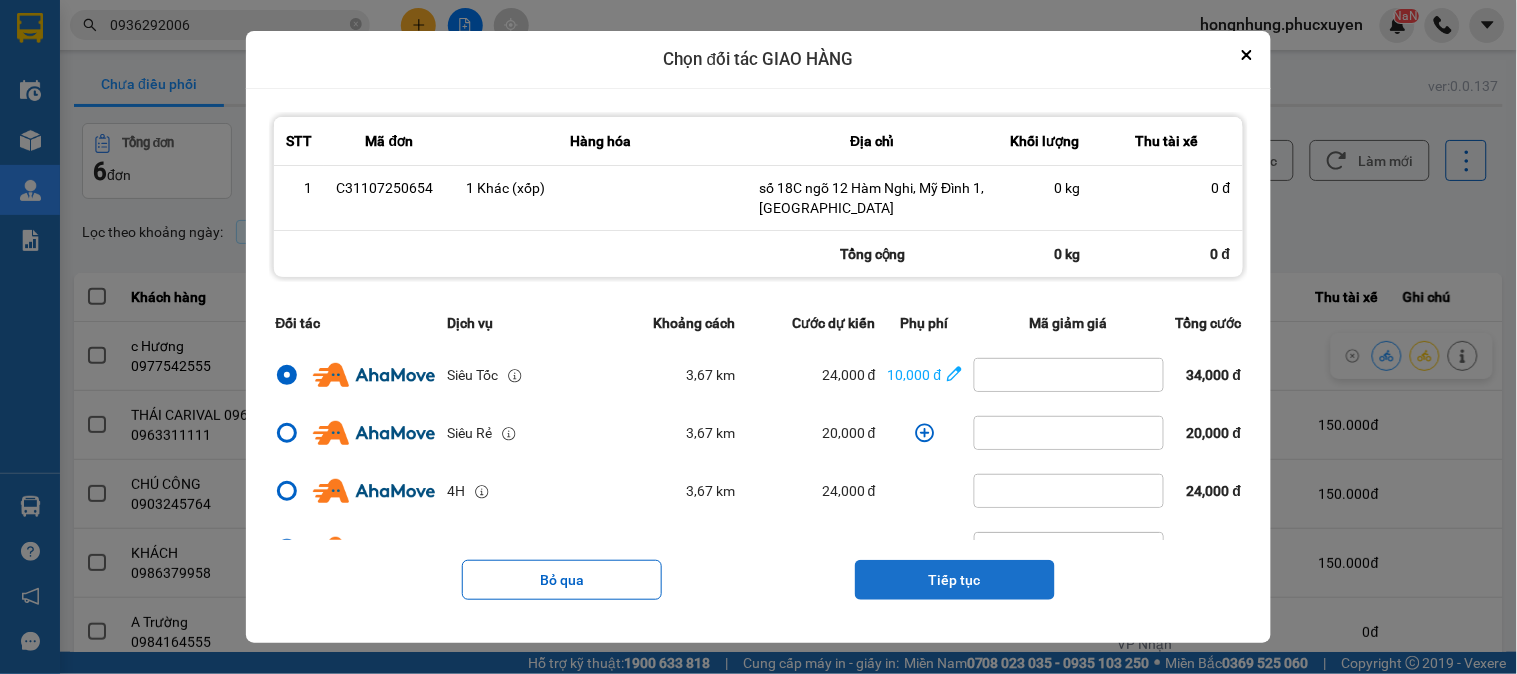 click on "Tiếp tục" at bounding box center (955, 580) 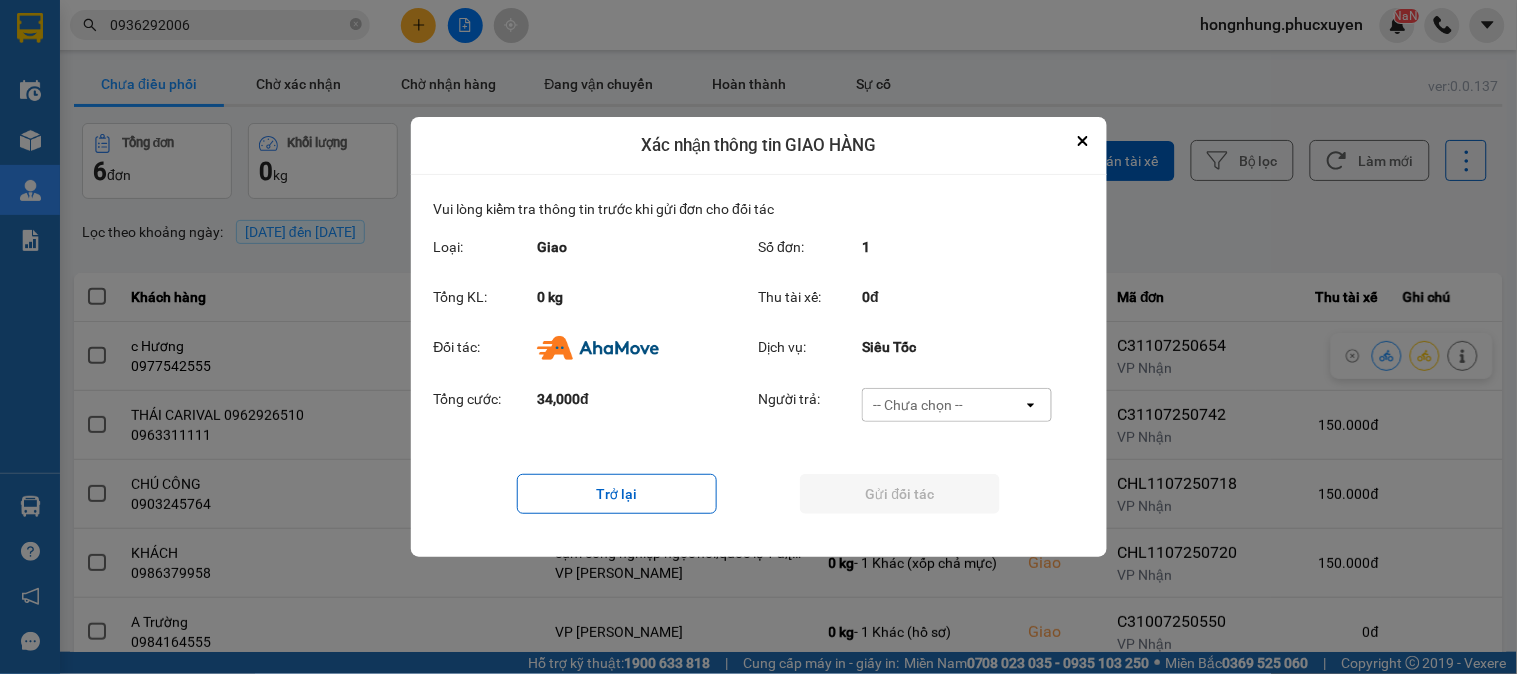 click on "-- Chưa chọn --" at bounding box center (918, 405) 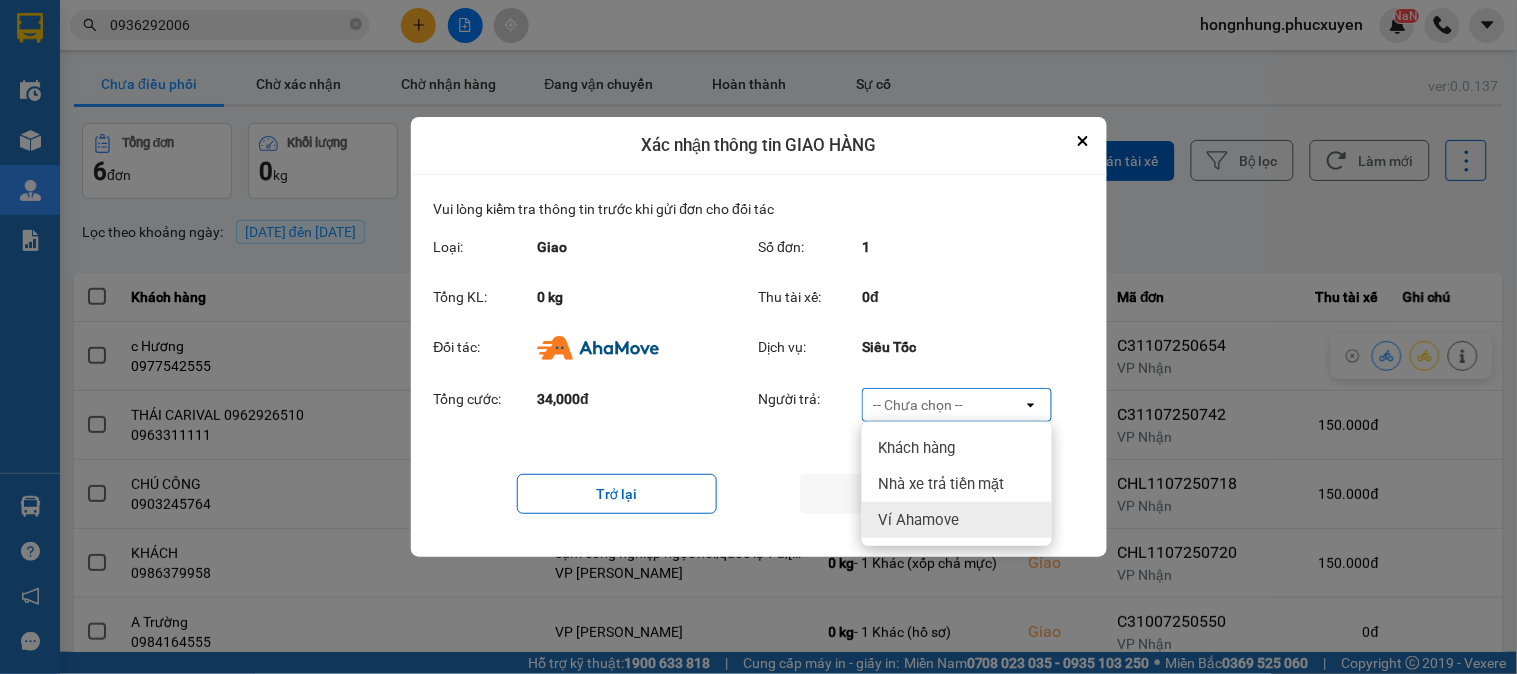click on "Ví Ahamove" at bounding box center [918, 520] 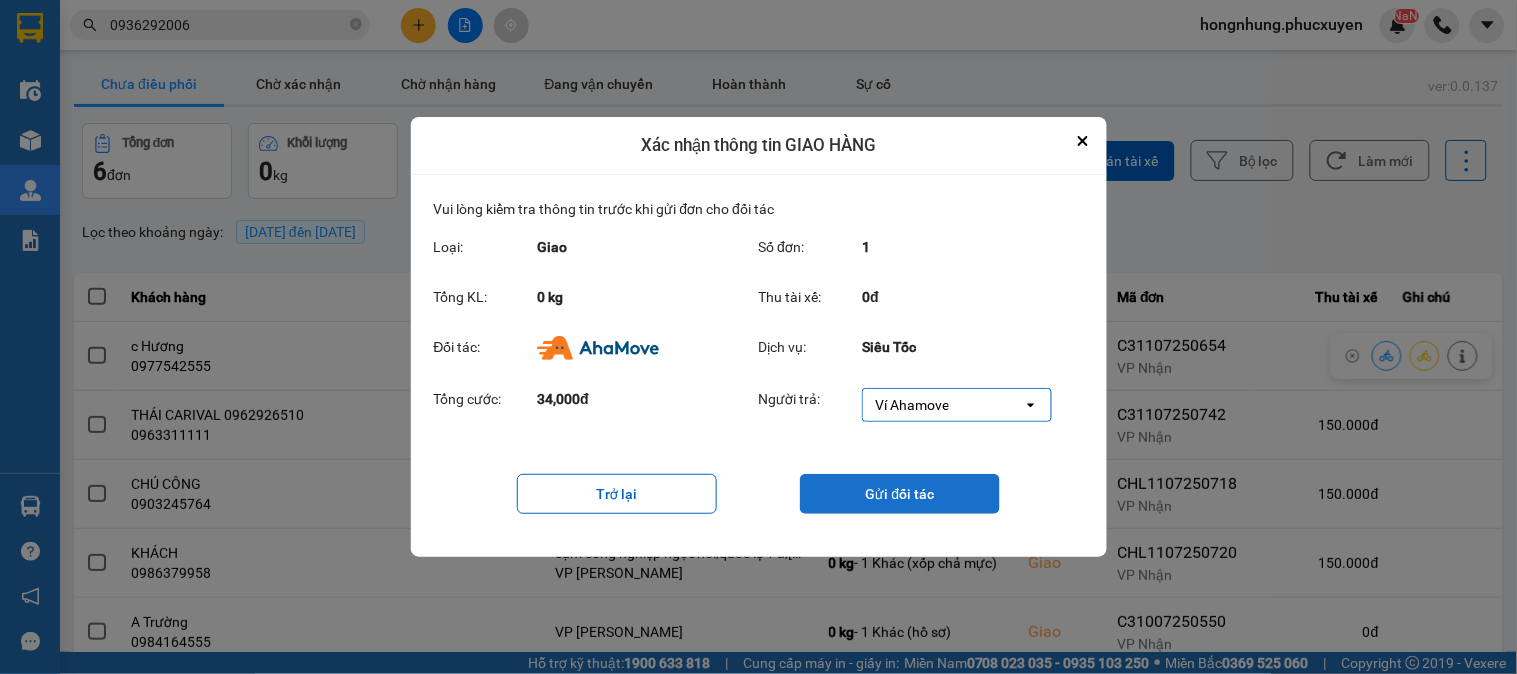 click on "Gửi đối tác" at bounding box center (900, 494) 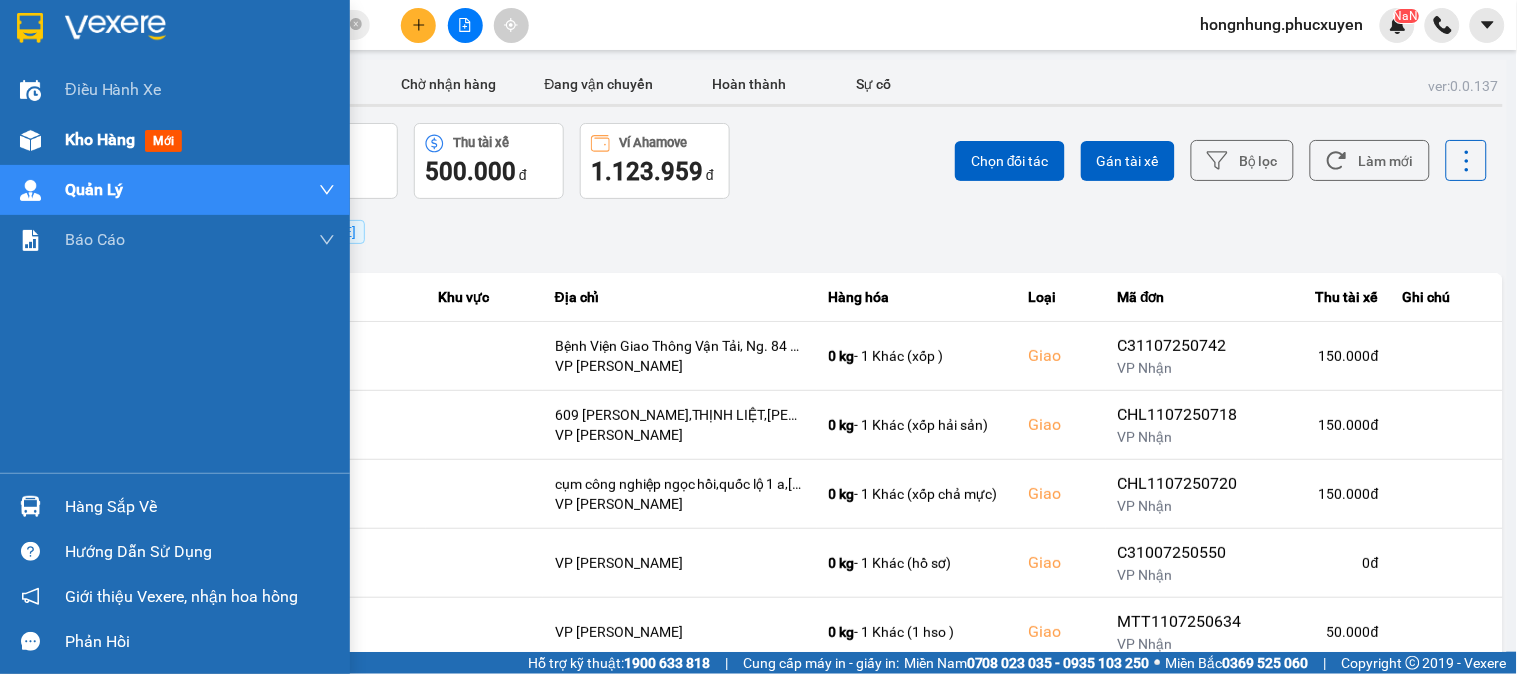 click on "Kho hàng" at bounding box center [100, 139] 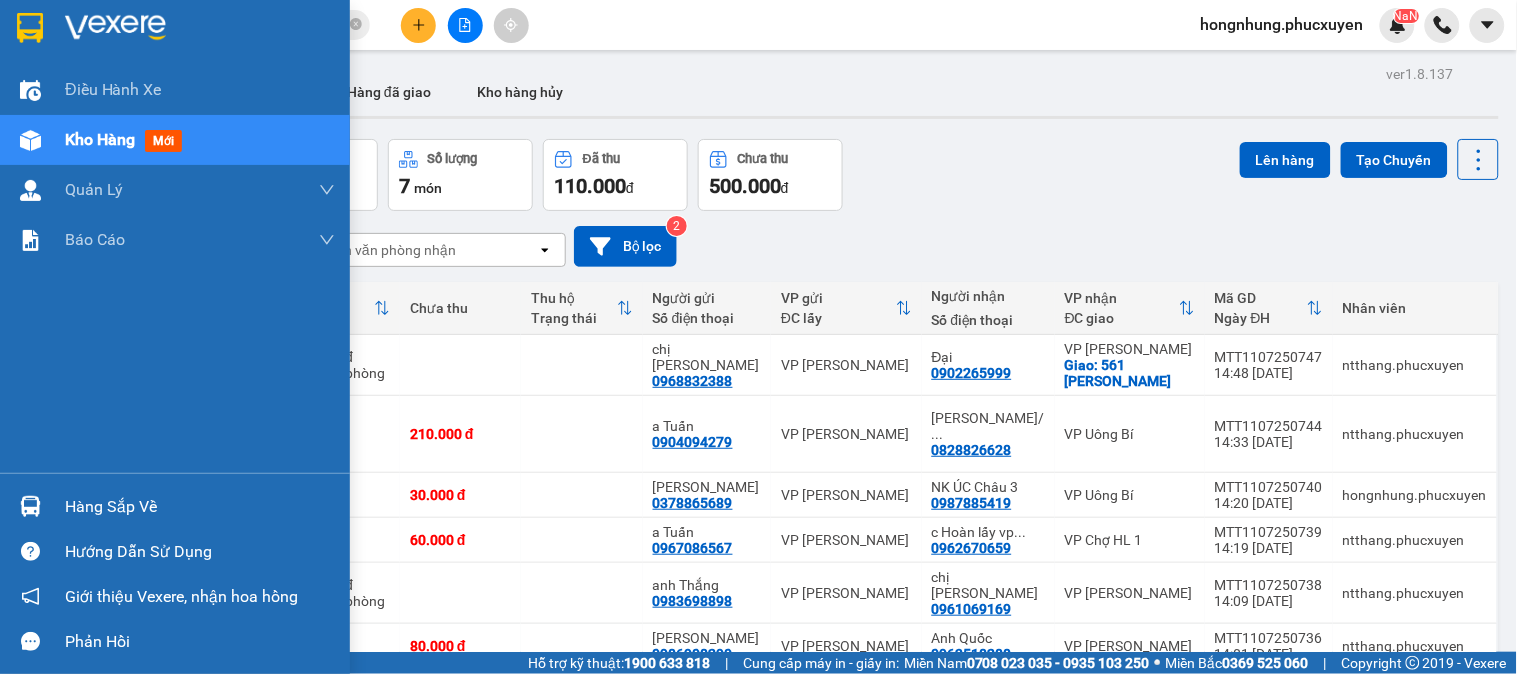 drag, startPoint x: 12, startPoint y: 522, endPoint x: 24, endPoint y: 516, distance: 13.416408 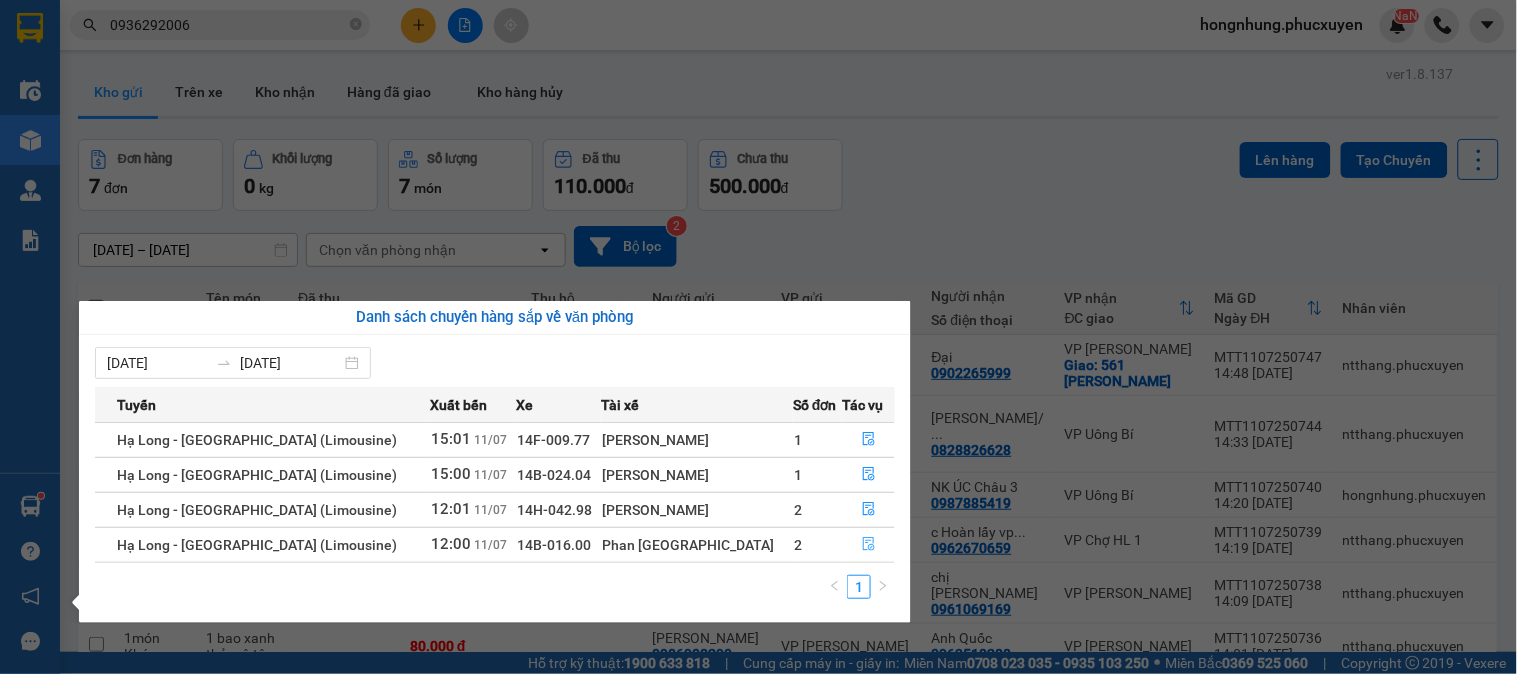 click 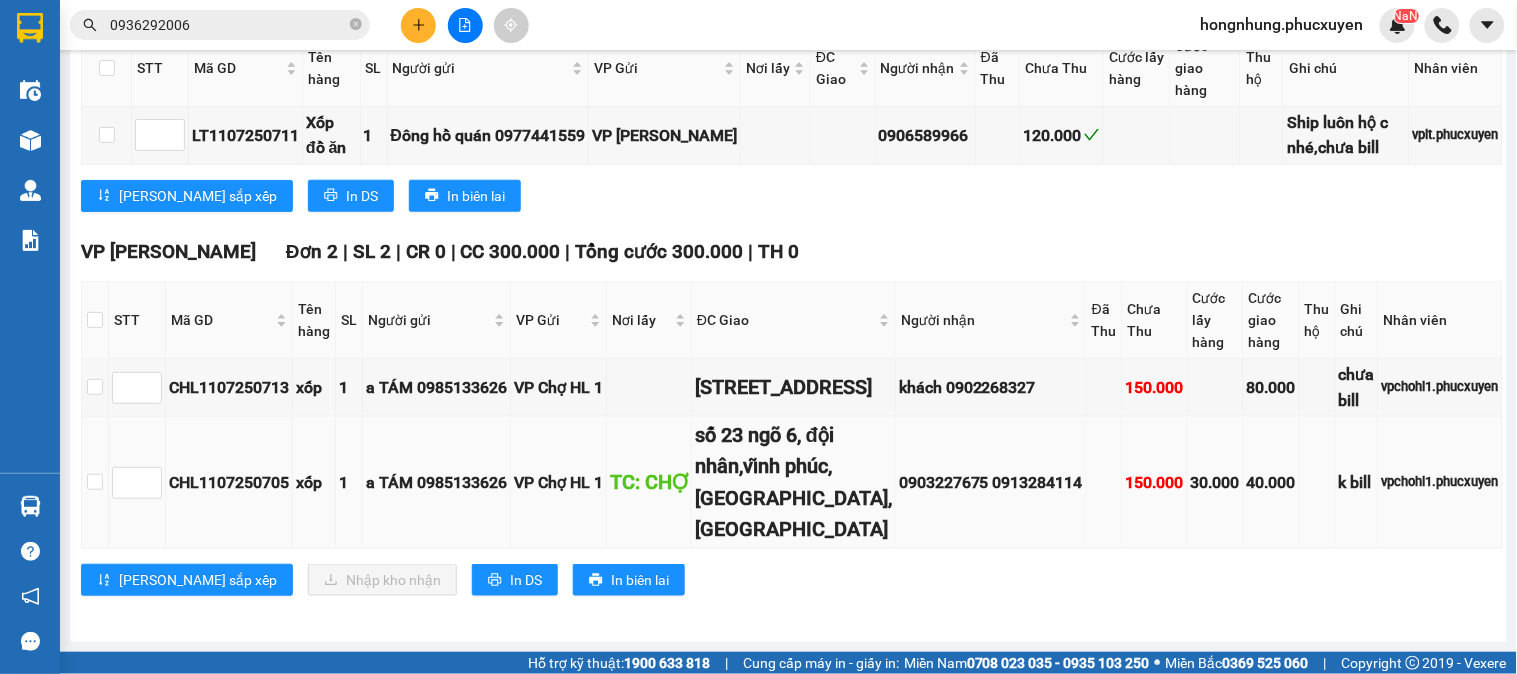 scroll, scrollTop: 550, scrollLeft: 0, axis: vertical 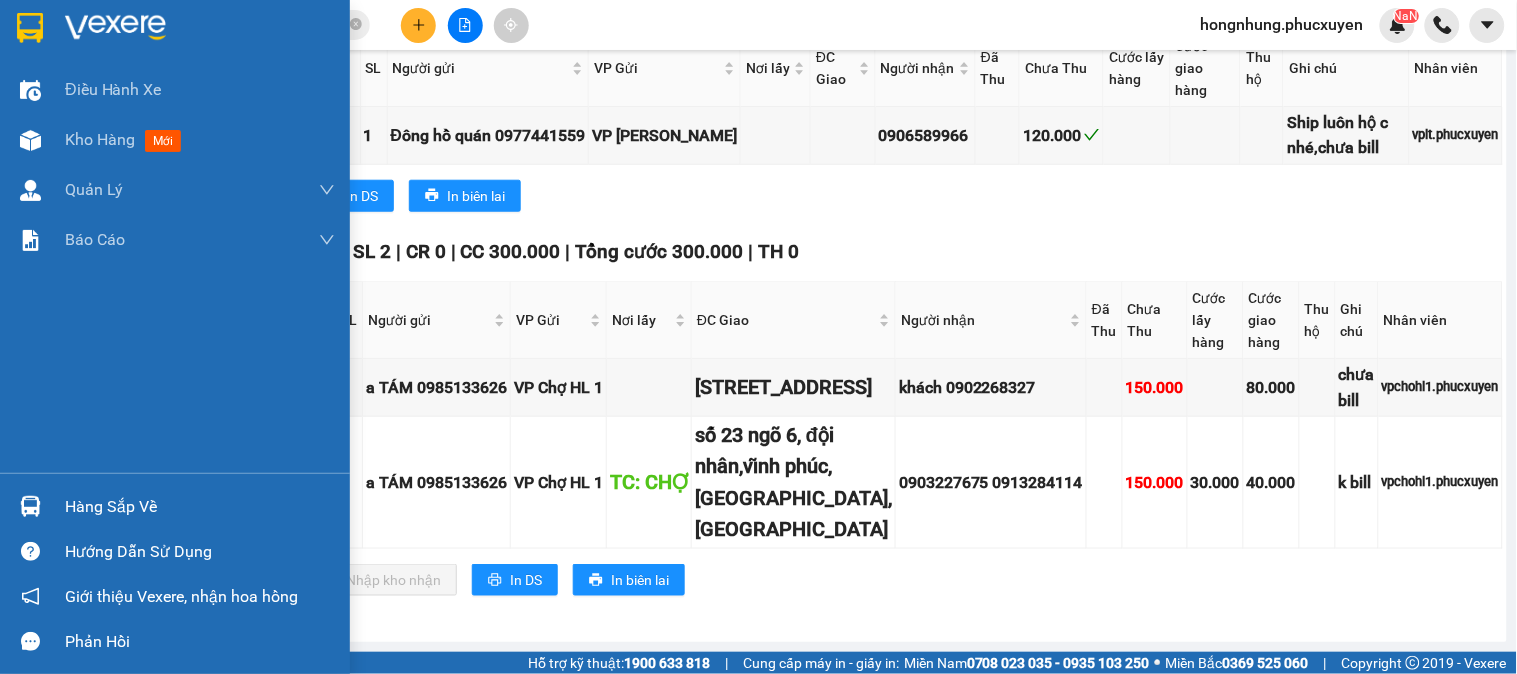 click at bounding box center (30, 506) 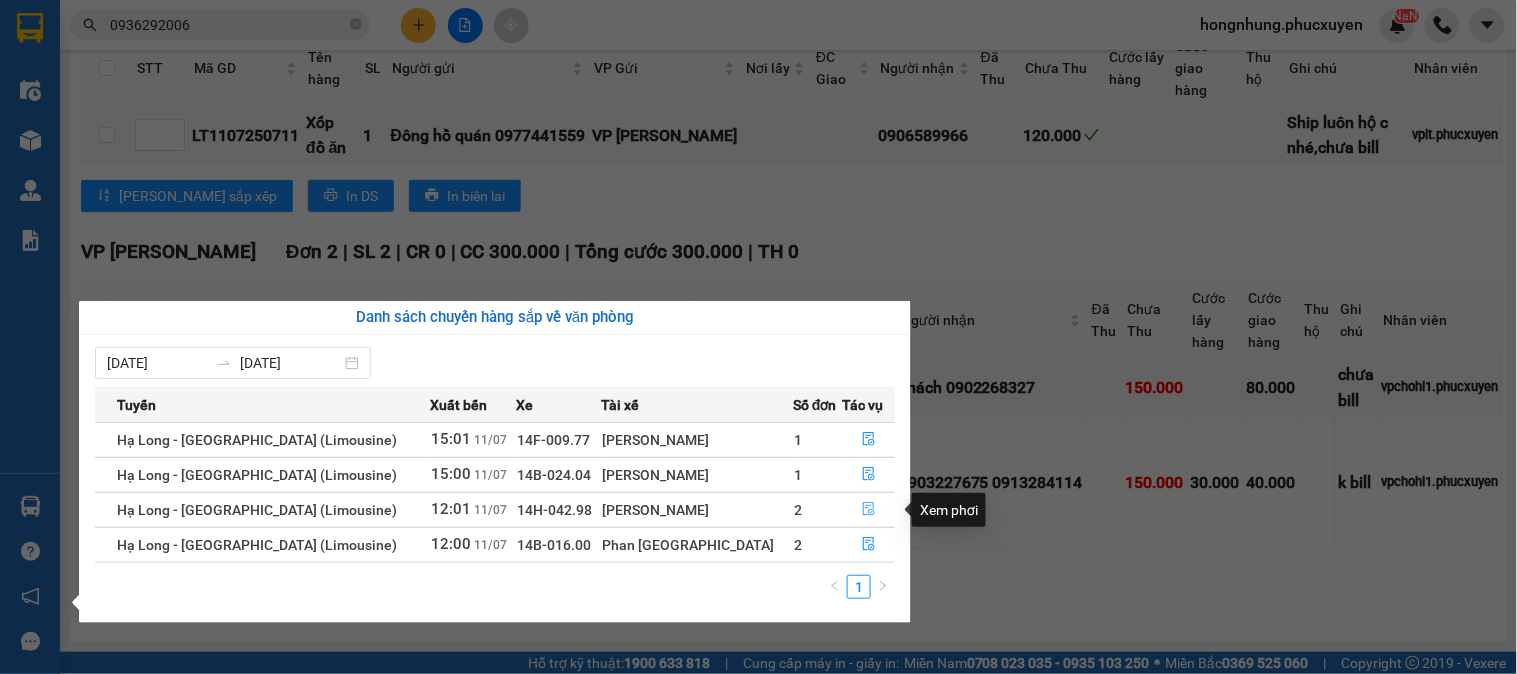 click at bounding box center (868, 510) 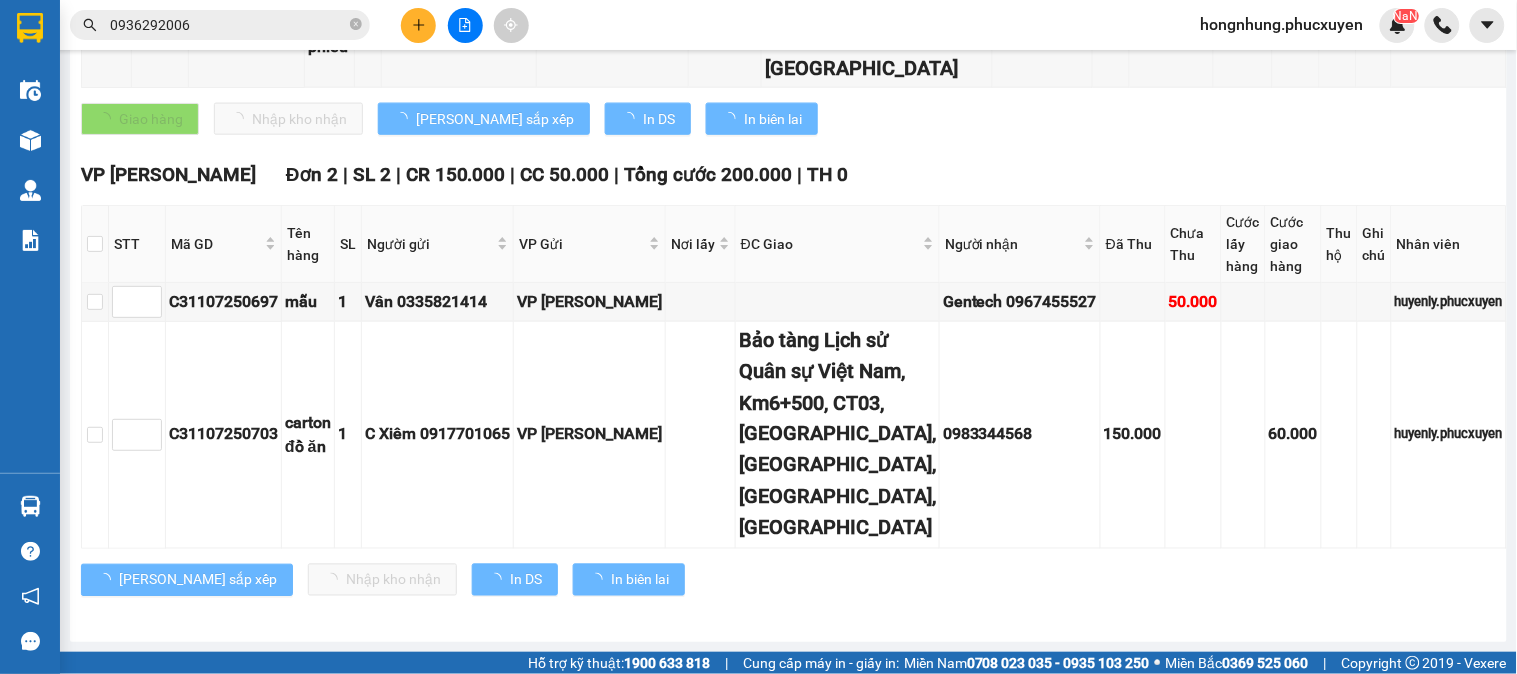 scroll, scrollTop: 532, scrollLeft: 0, axis: vertical 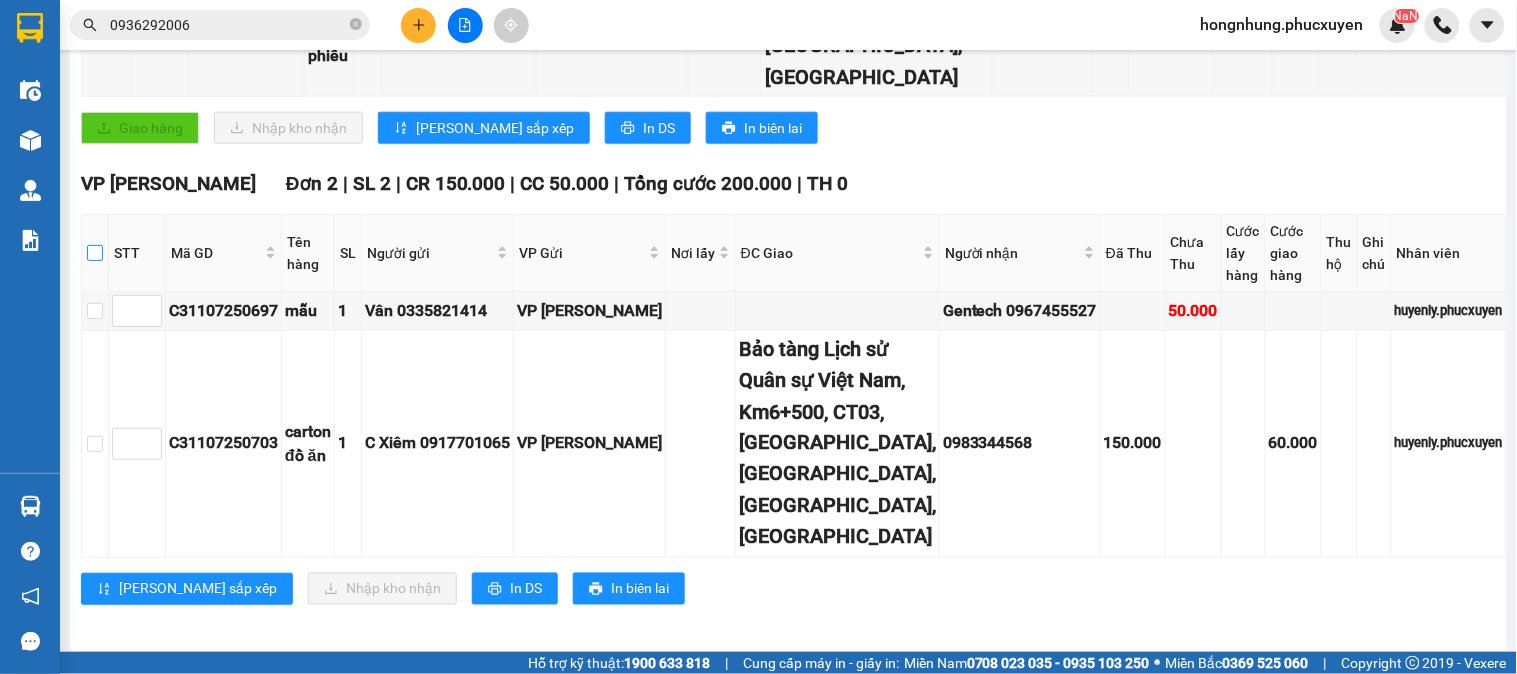 click at bounding box center [95, 253] 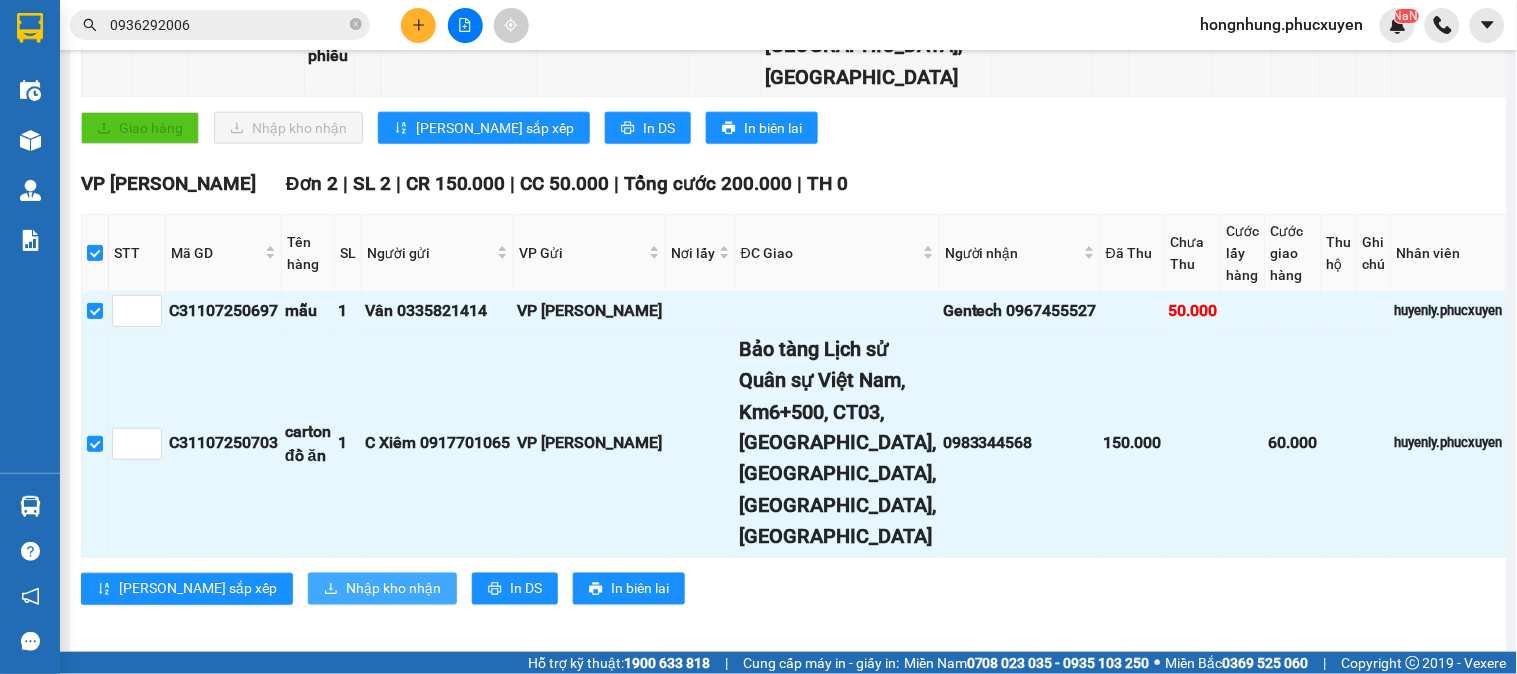 click on "Nhập kho nhận" at bounding box center [393, 589] 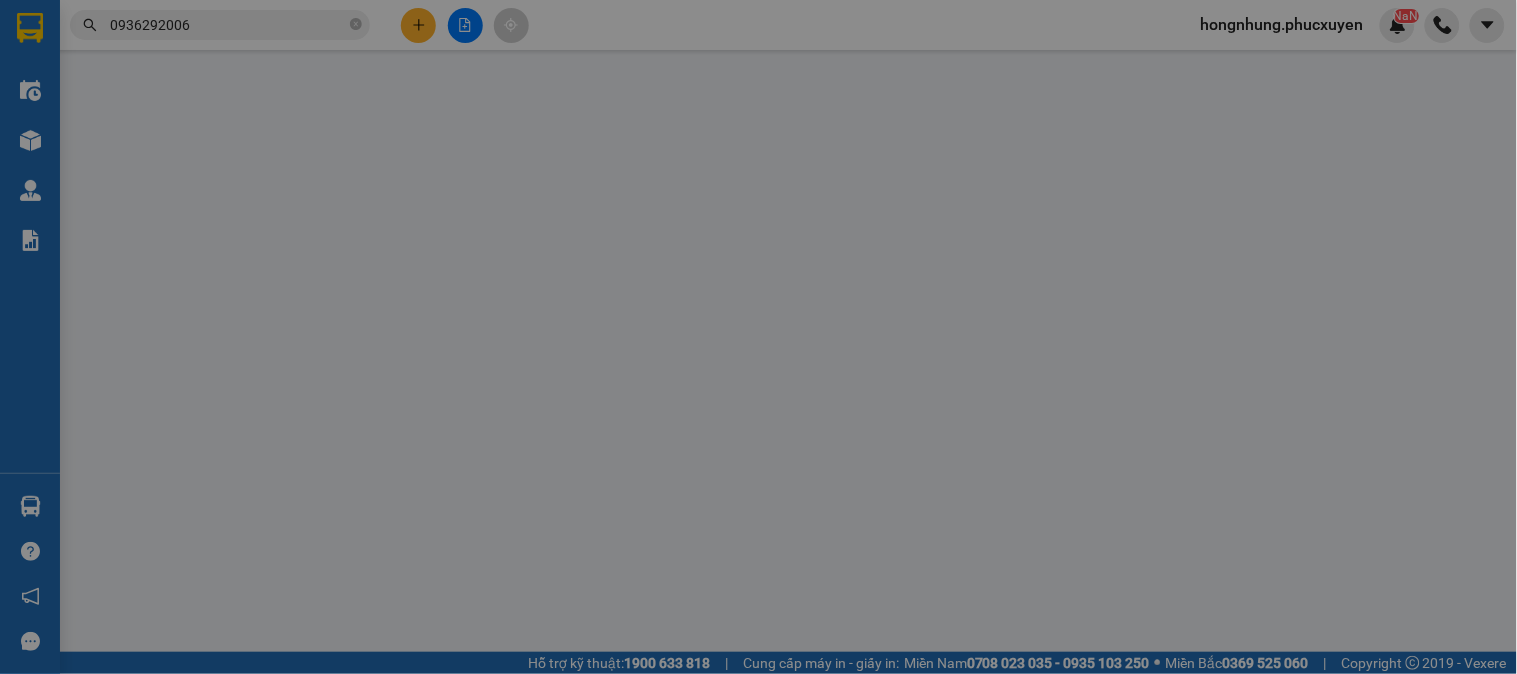 scroll, scrollTop: 0, scrollLeft: 0, axis: both 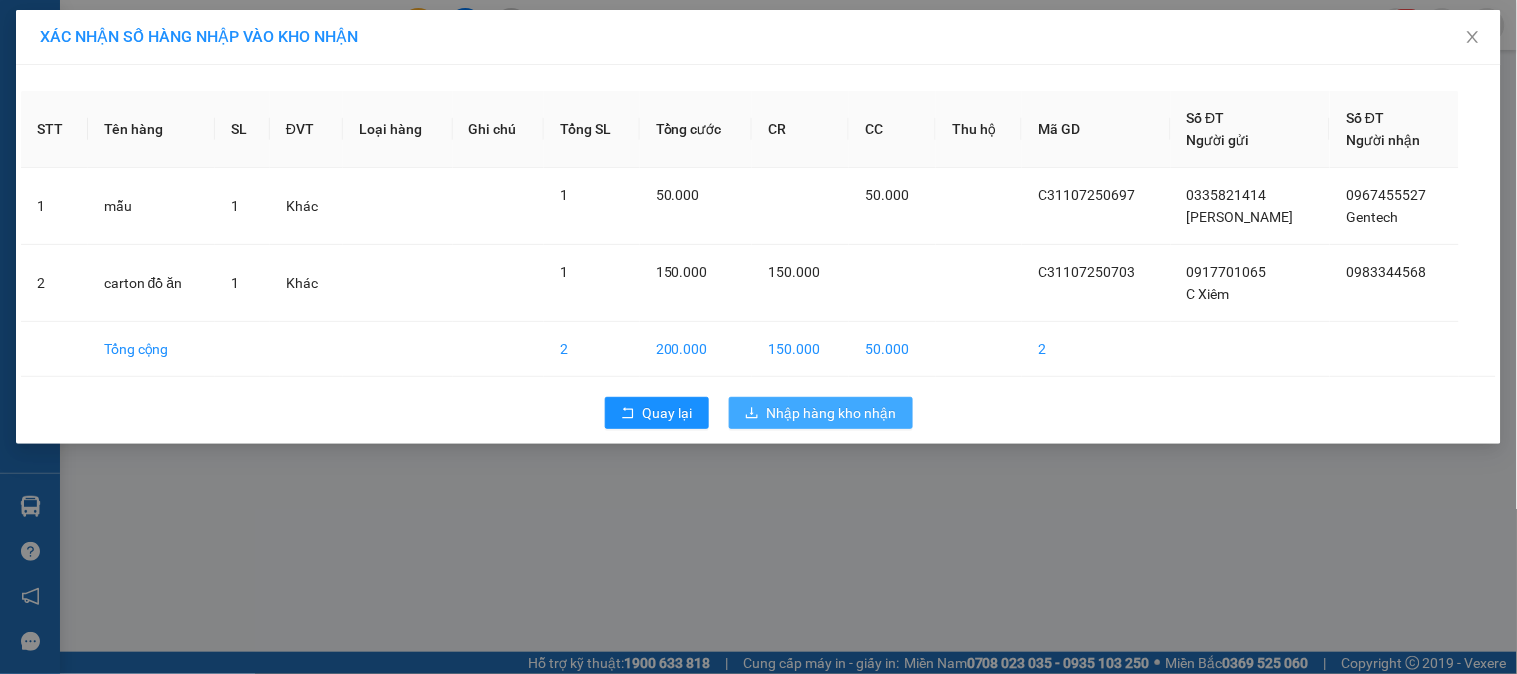 click on "Nhập hàng kho nhận" at bounding box center (832, 413) 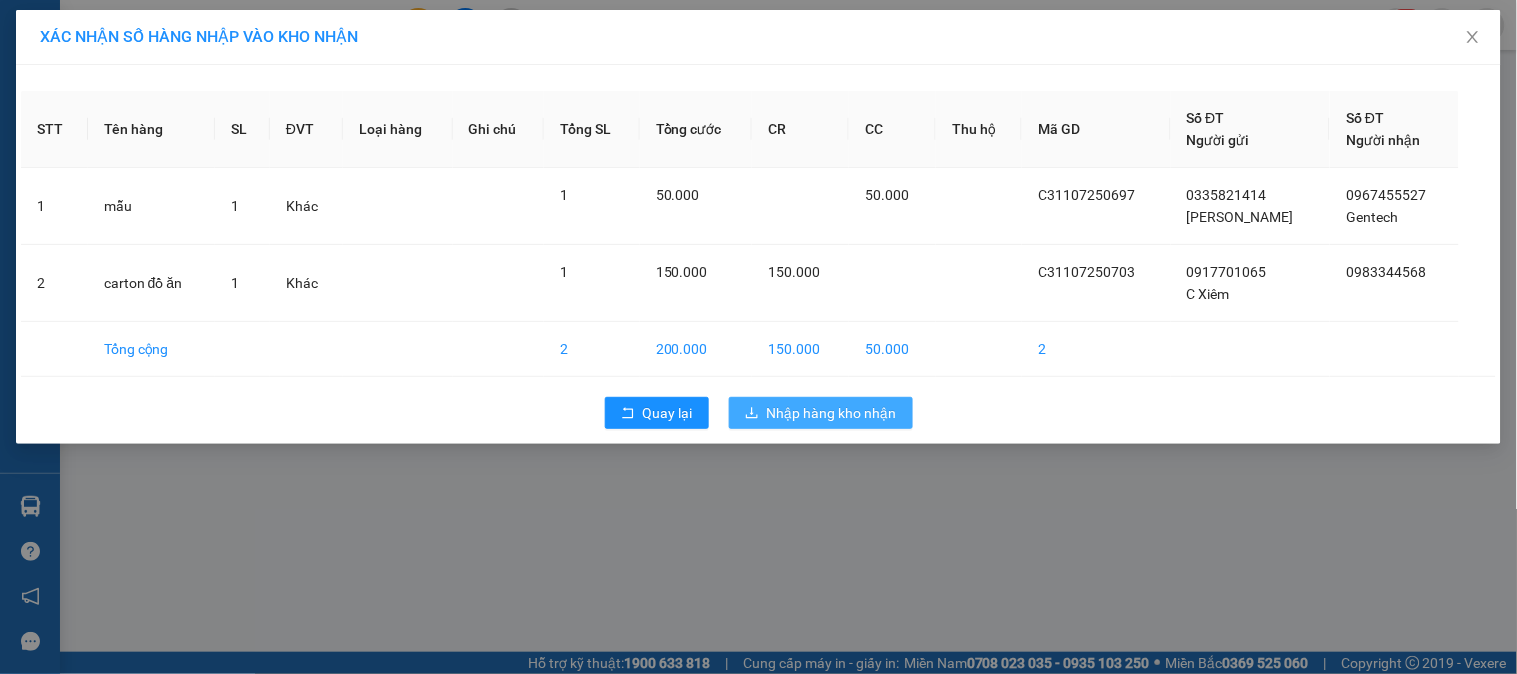 click on "Nhập hàng kho nhận" at bounding box center [832, 413] 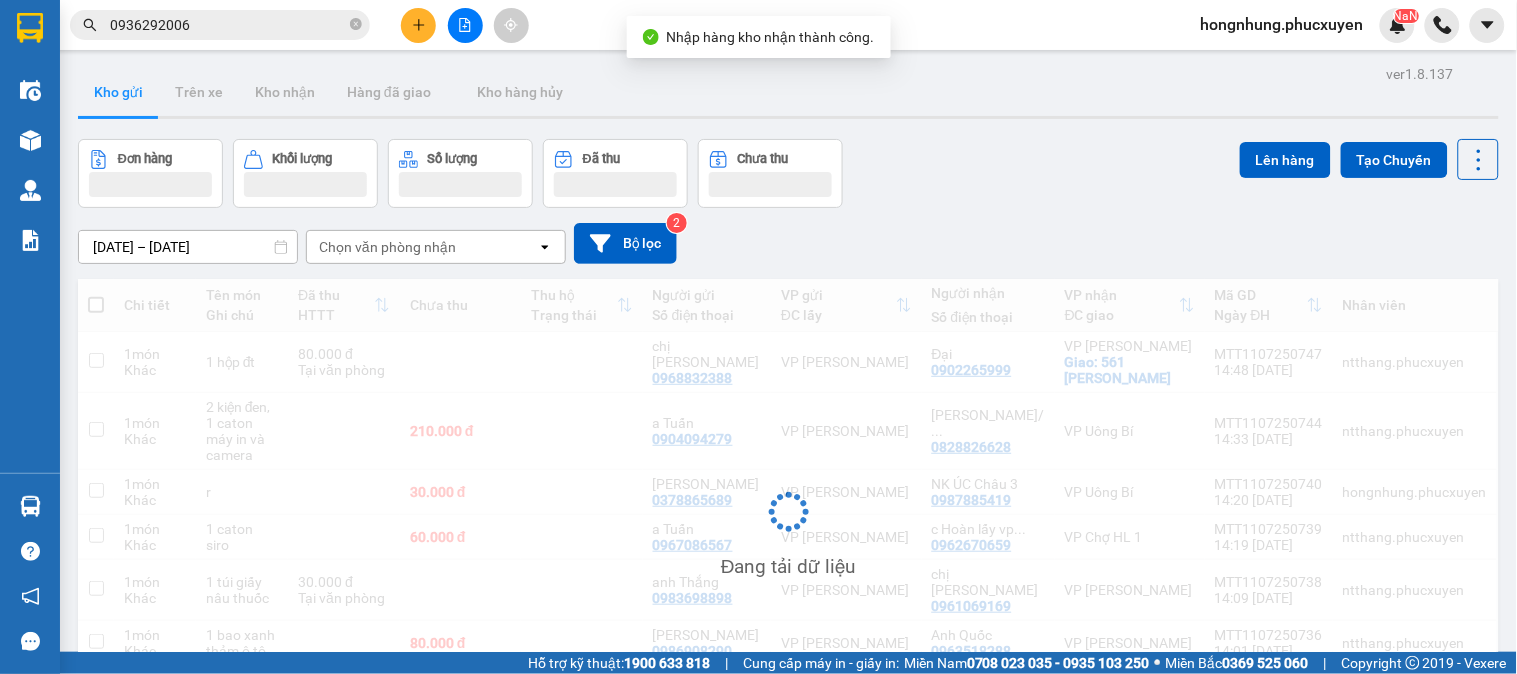 scroll, scrollTop: 126, scrollLeft: 0, axis: vertical 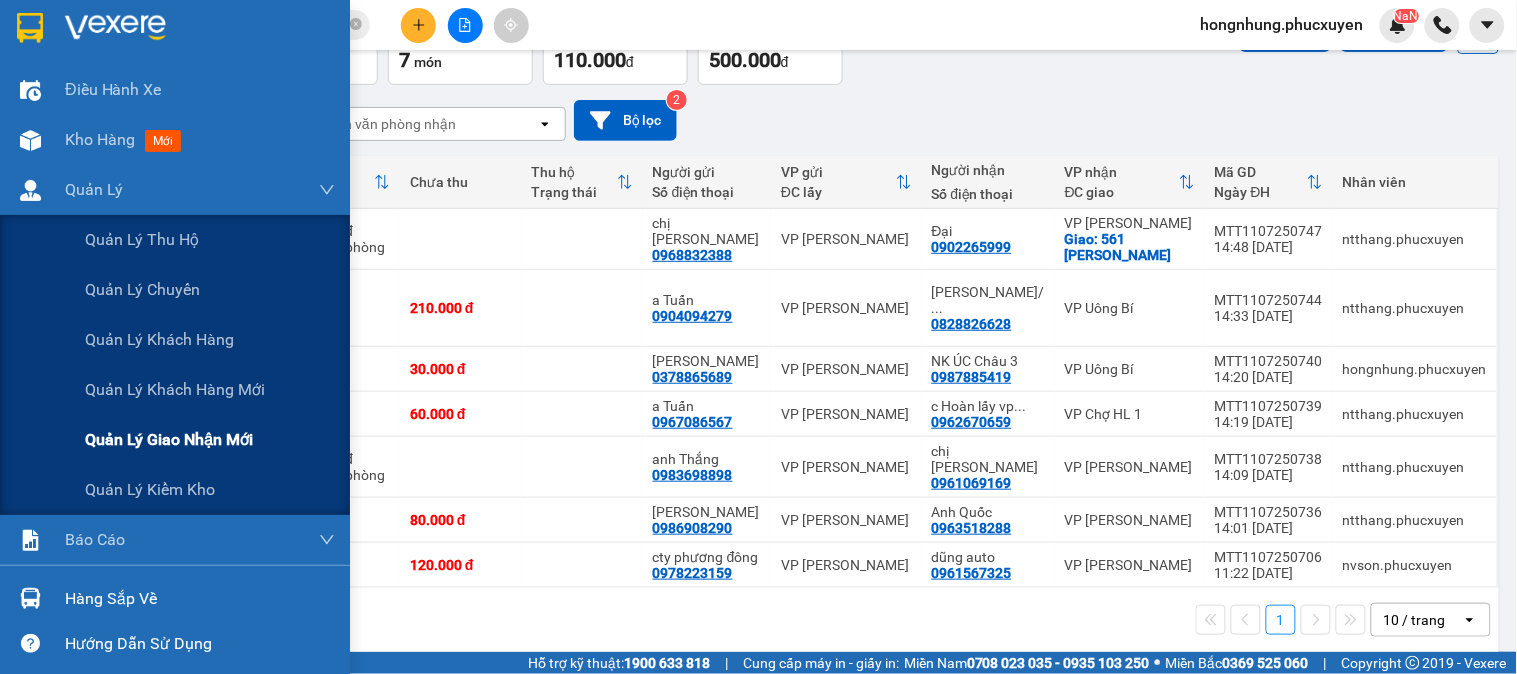 click on "Quản lý giao nhận mới" at bounding box center (169, 439) 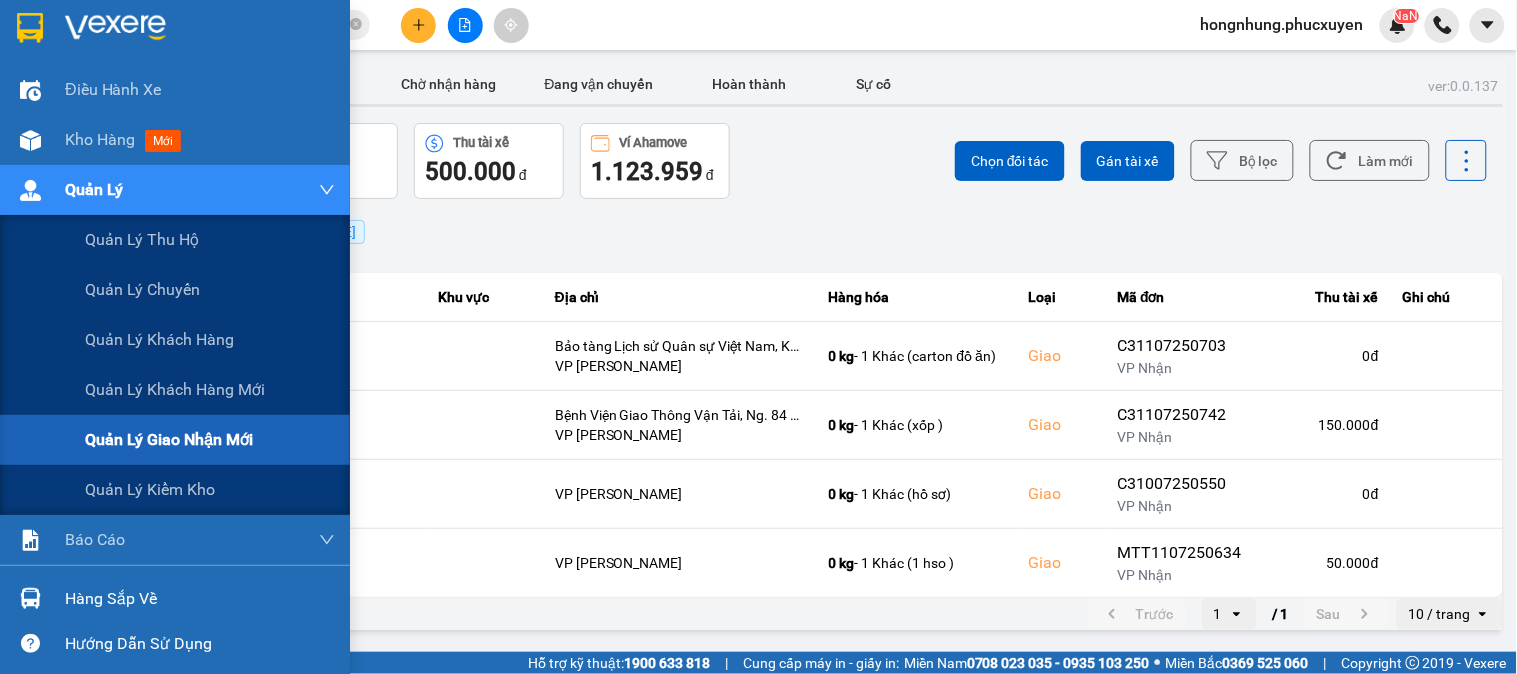 scroll, scrollTop: 0, scrollLeft: 0, axis: both 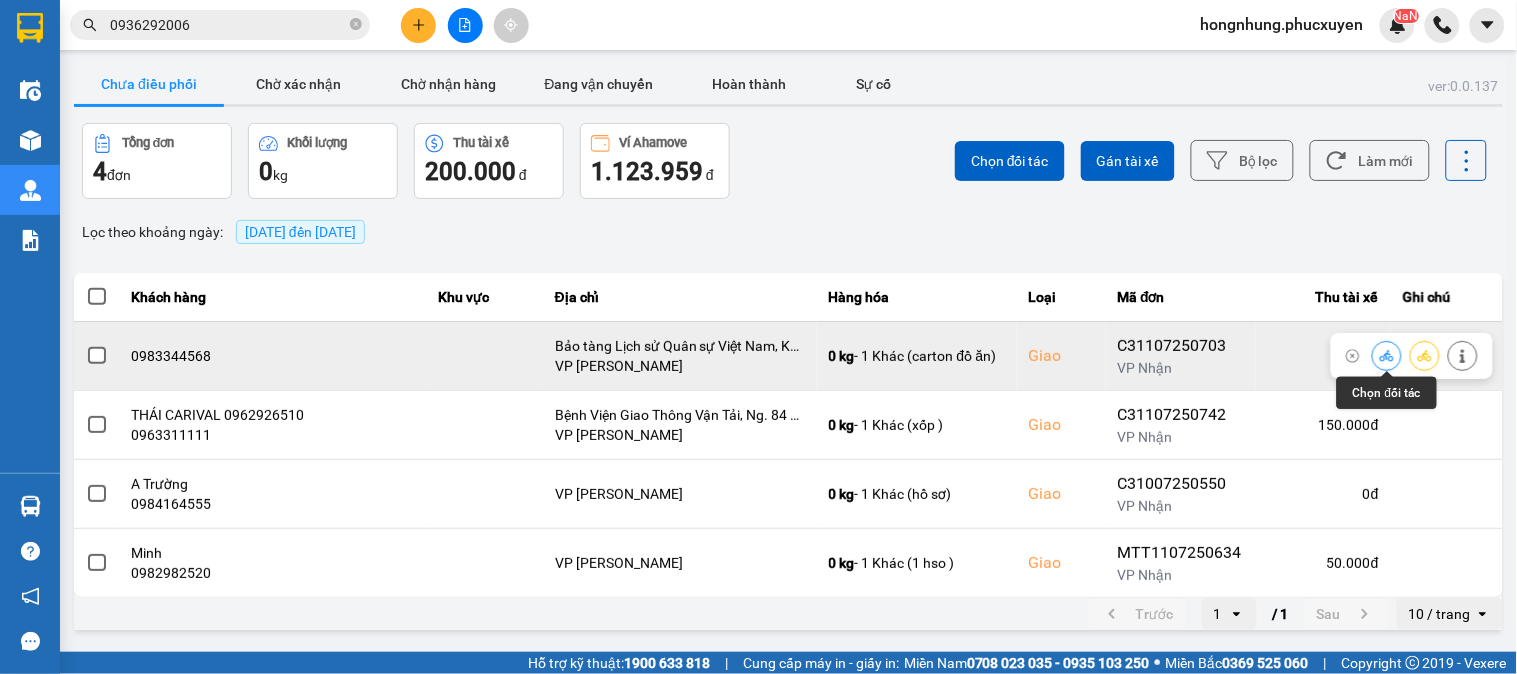 click 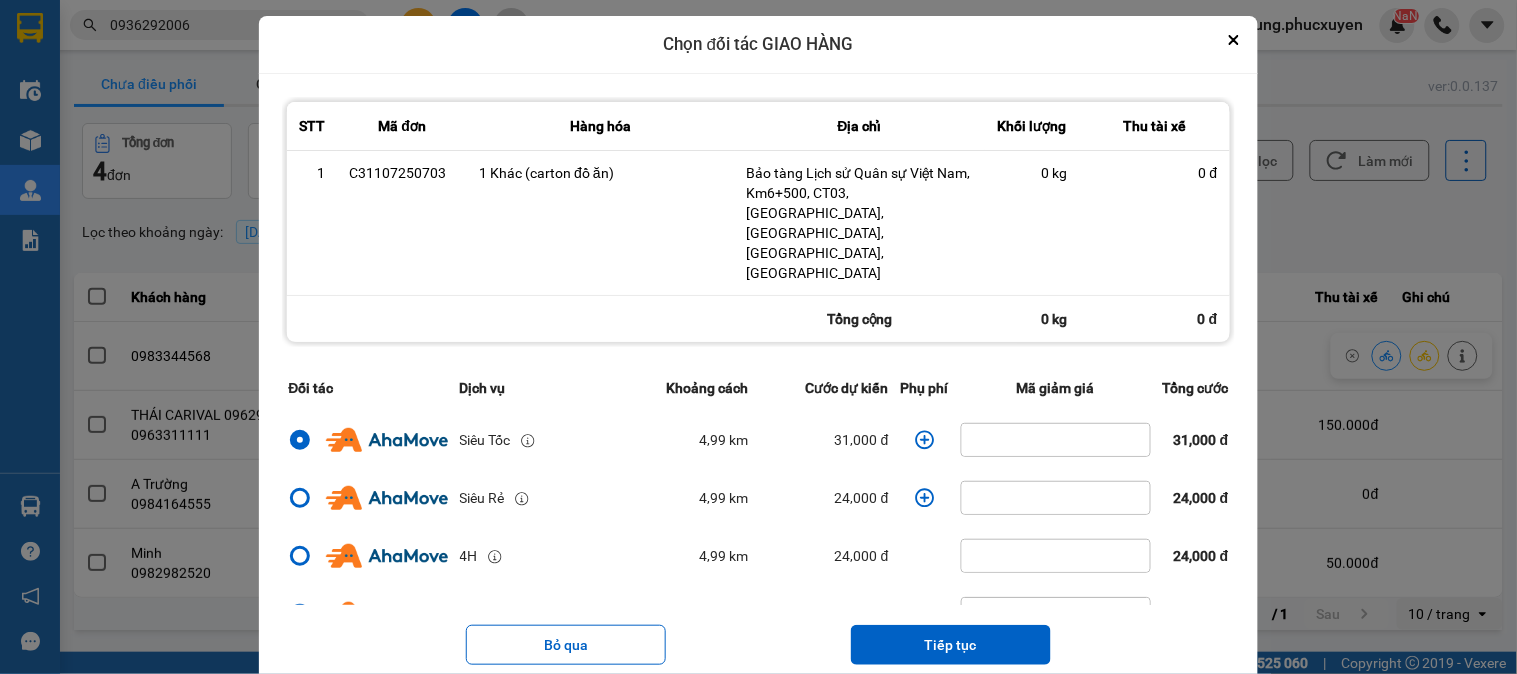 click 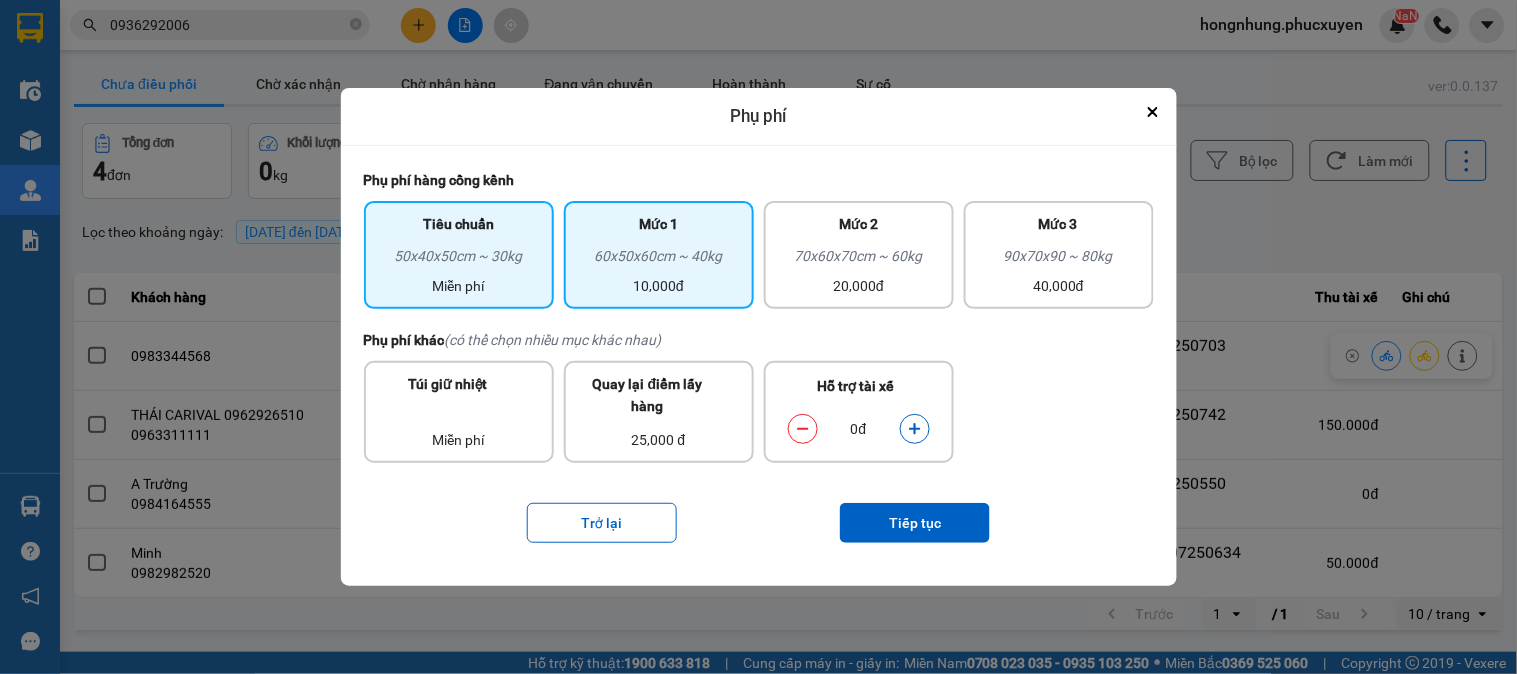 click on "10,000đ" at bounding box center [659, 286] 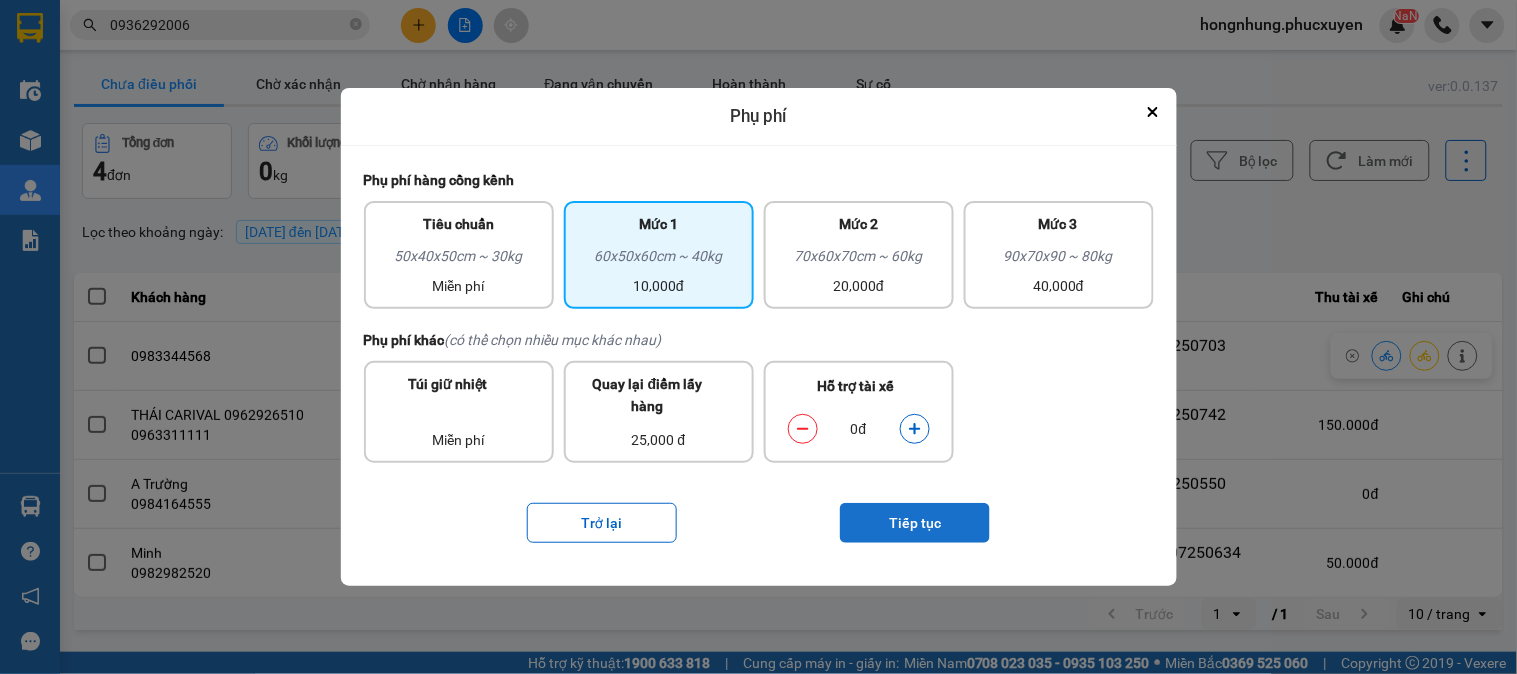 click on "Tiếp tục" at bounding box center [915, 523] 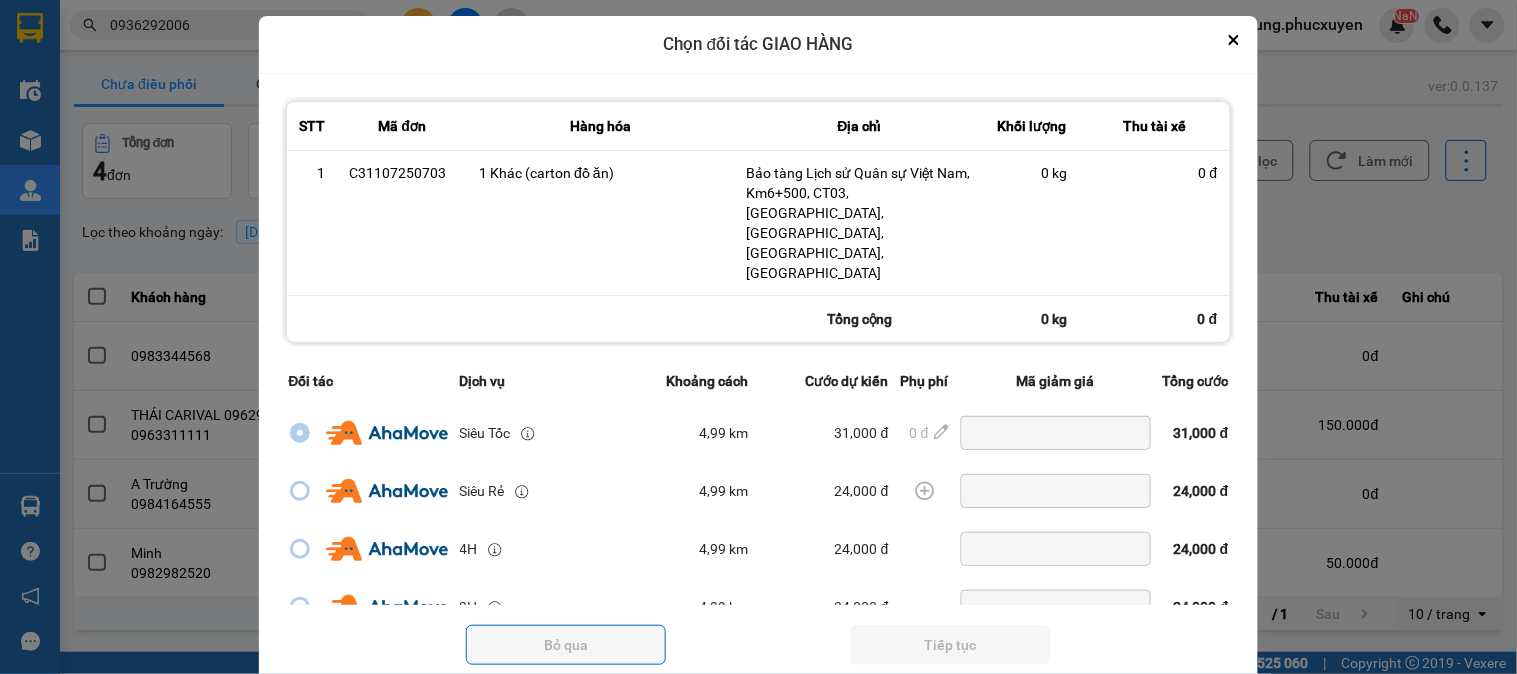 scroll, scrollTop: 0, scrollLeft: 0, axis: both 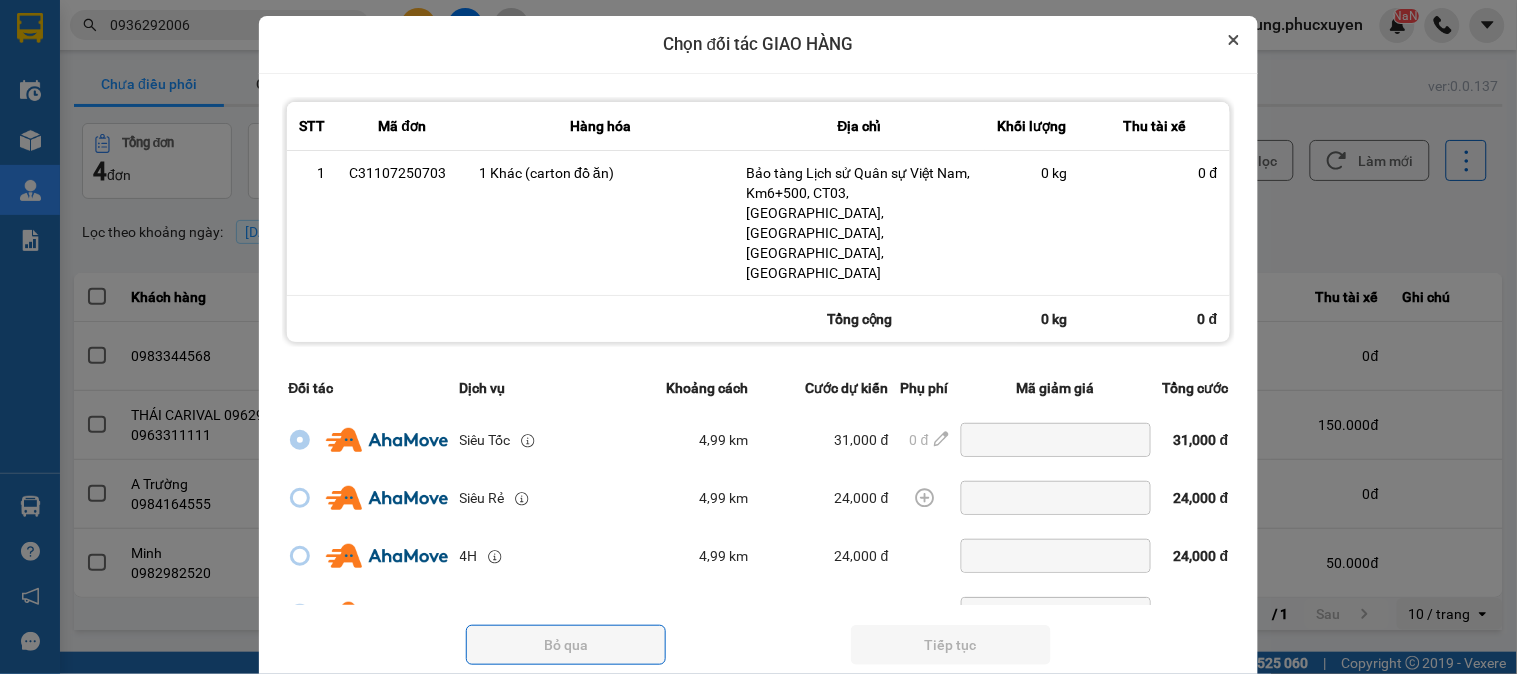click 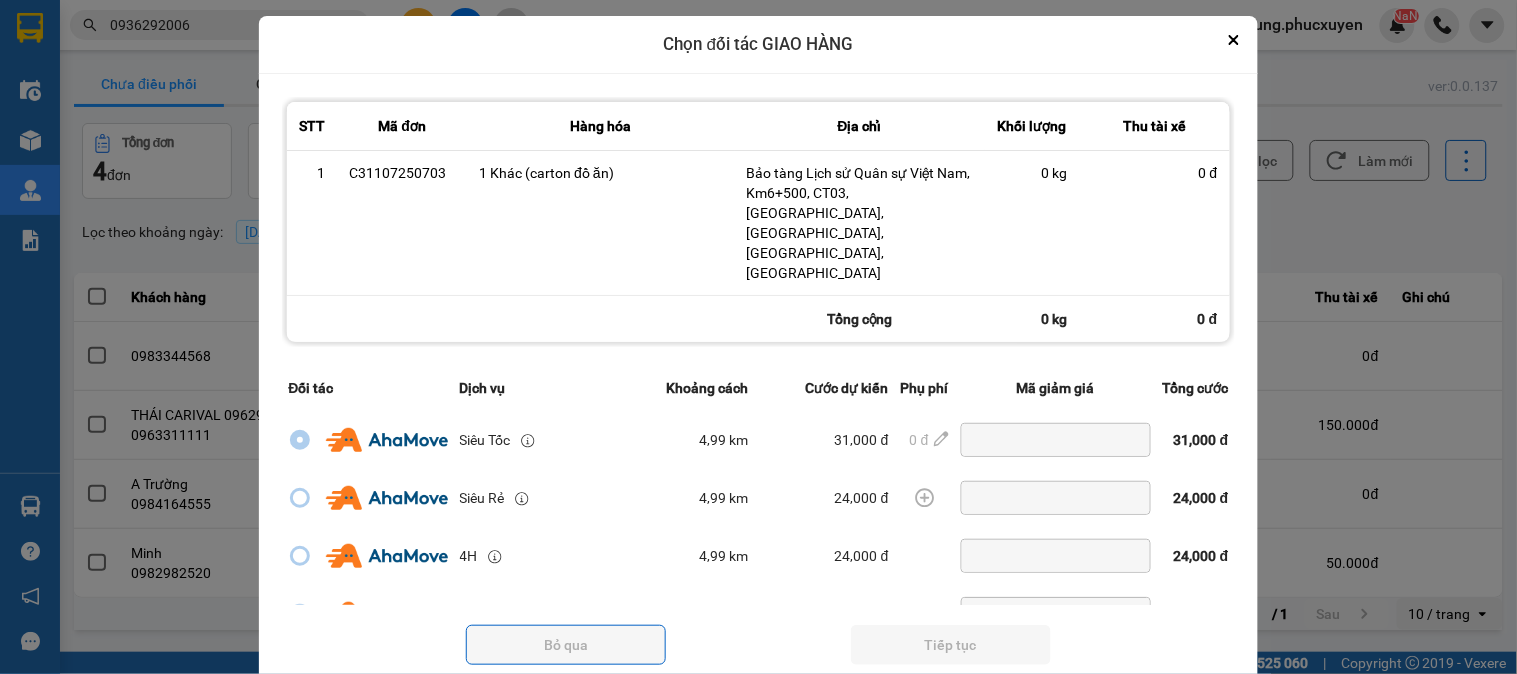 click at bounding box center (758, 337) 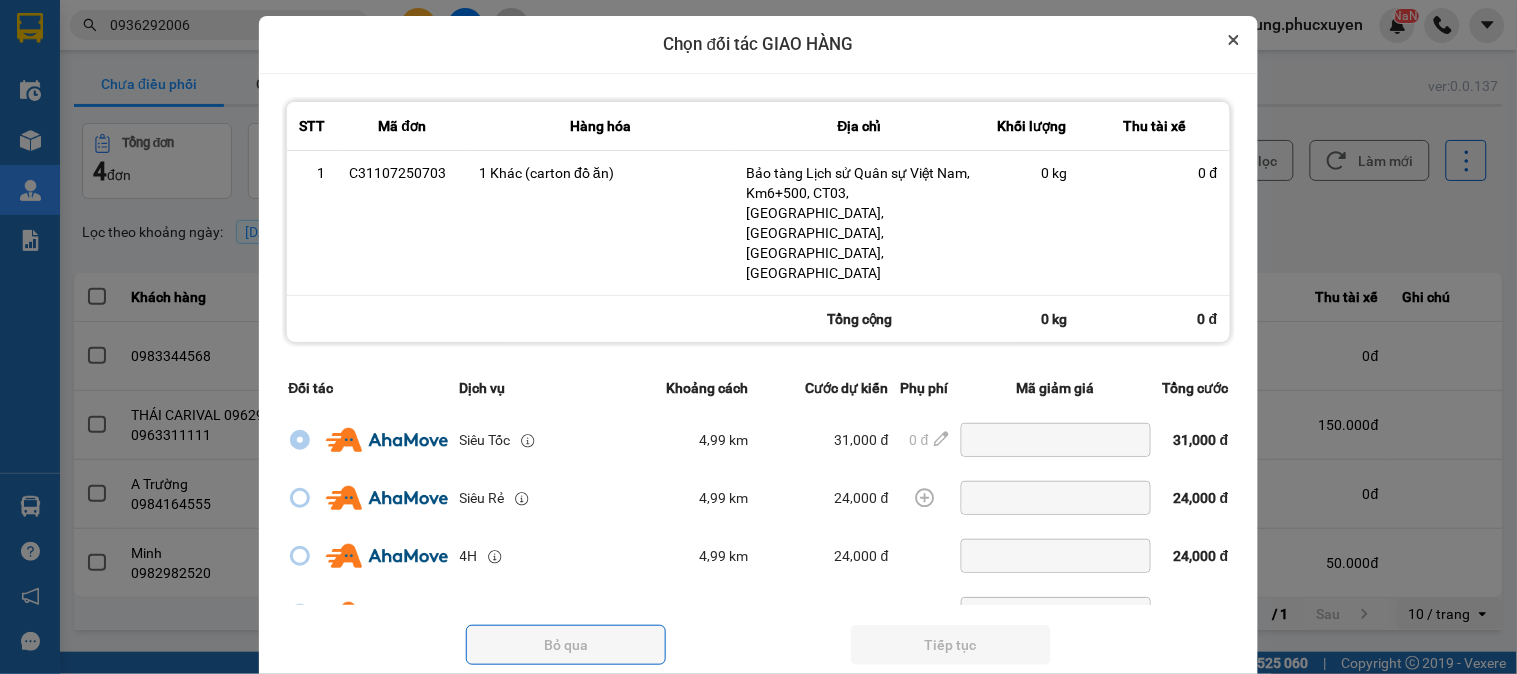 click 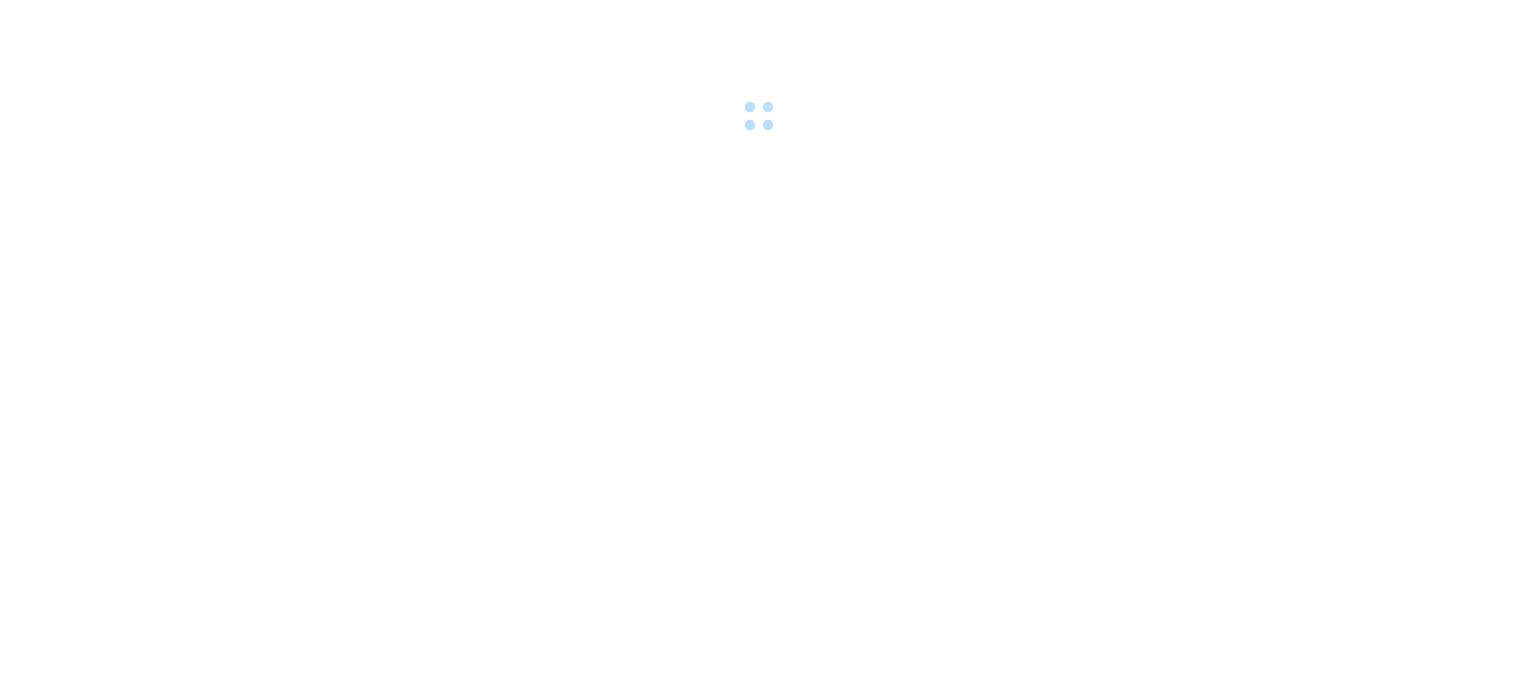 scroll, scrollTop: 0, scrollLeft: 0, axis: both 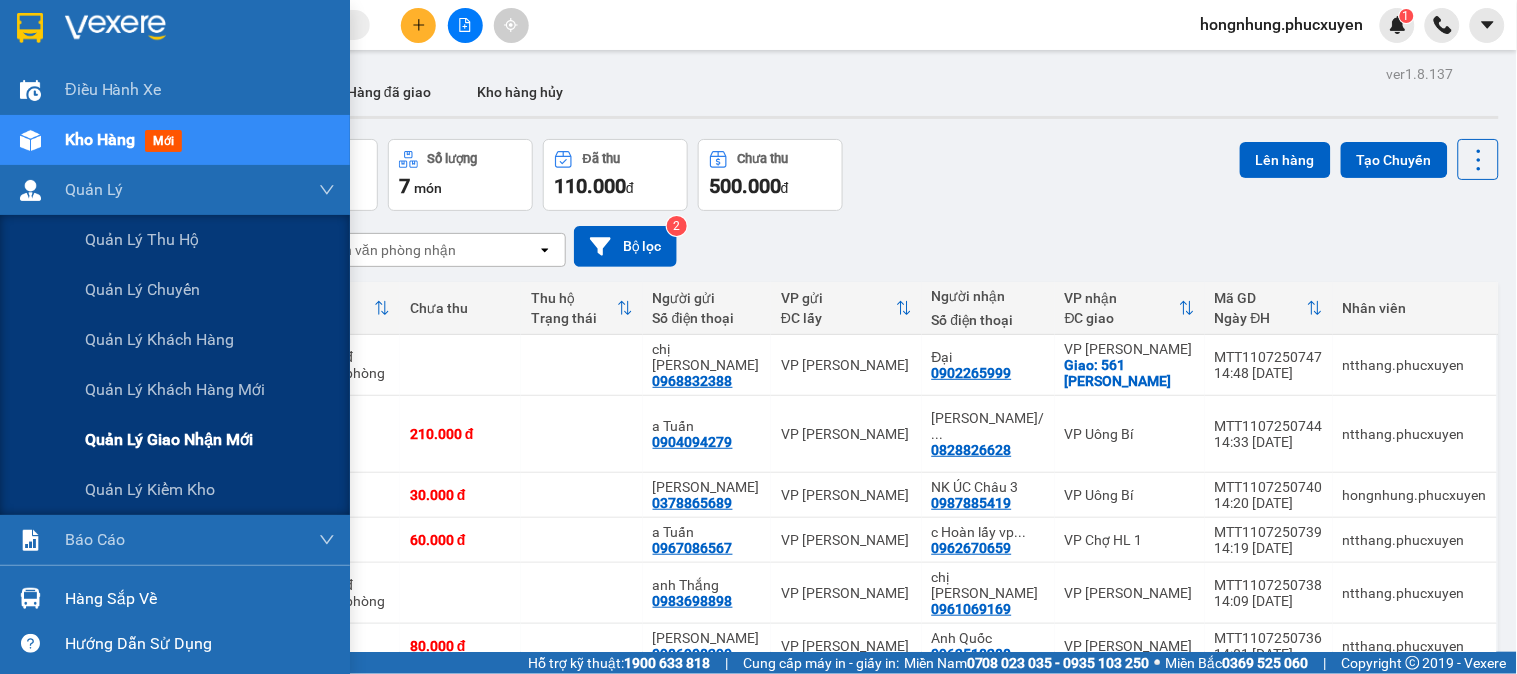 click on "Quản lý giao nhận mới" at bounding box center [169, 439] 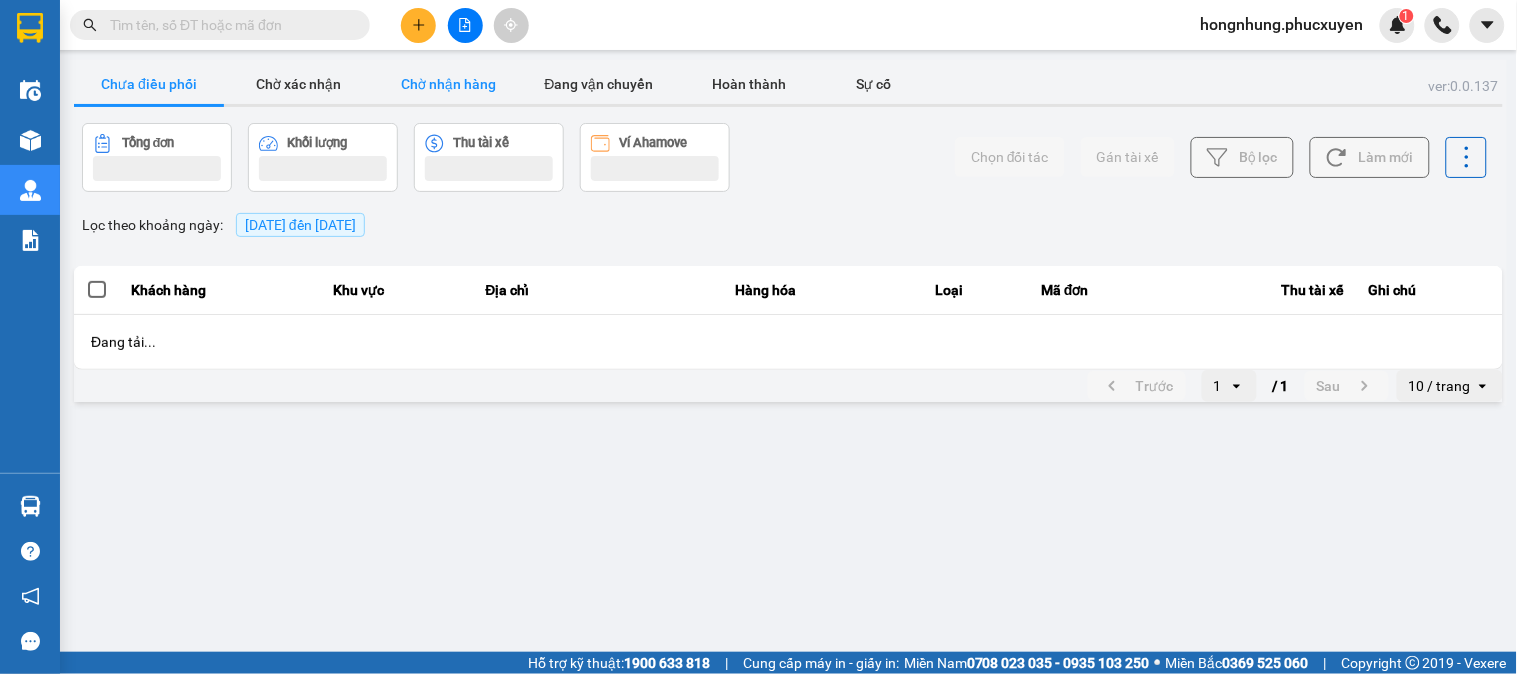 click on "Chờ nhận hàng" at bounding box center (449, 84) 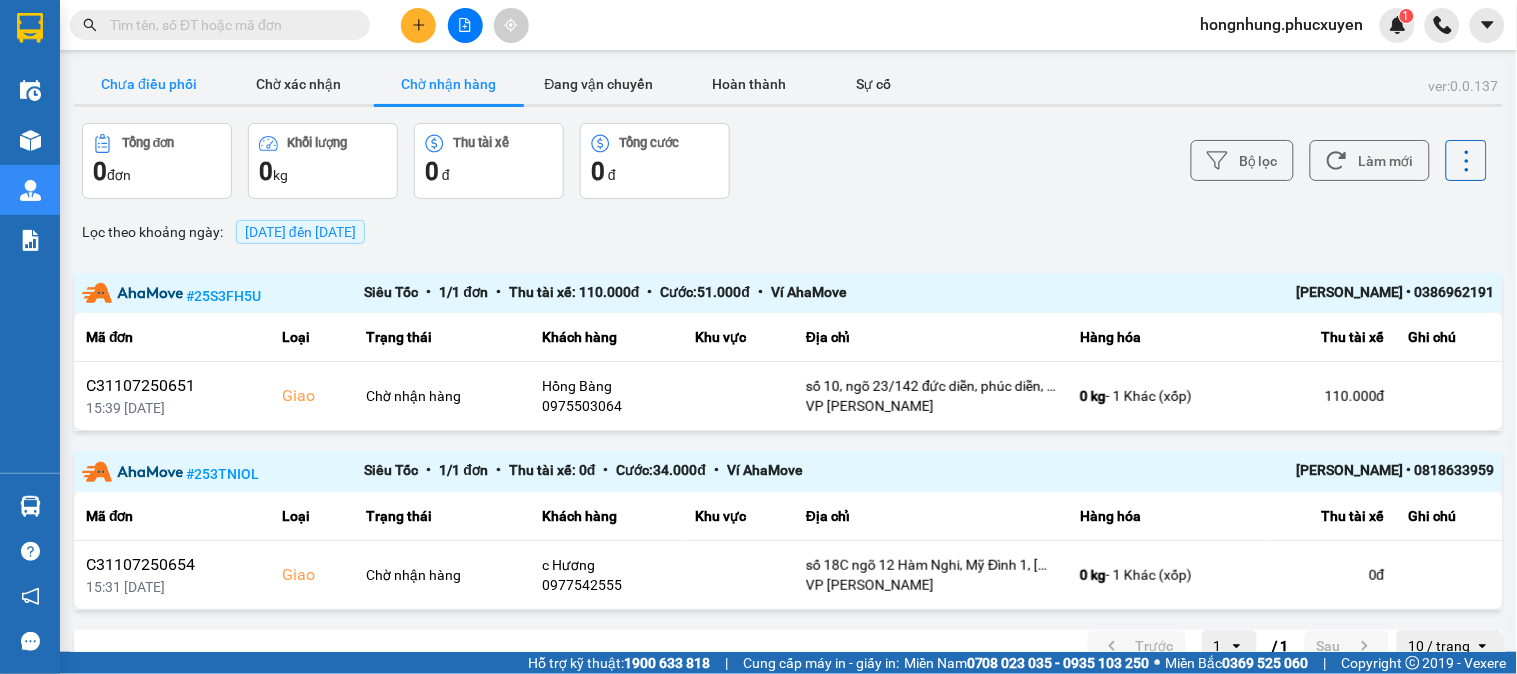 click on "Chưa điều phối" at bounding box center [149, 84] 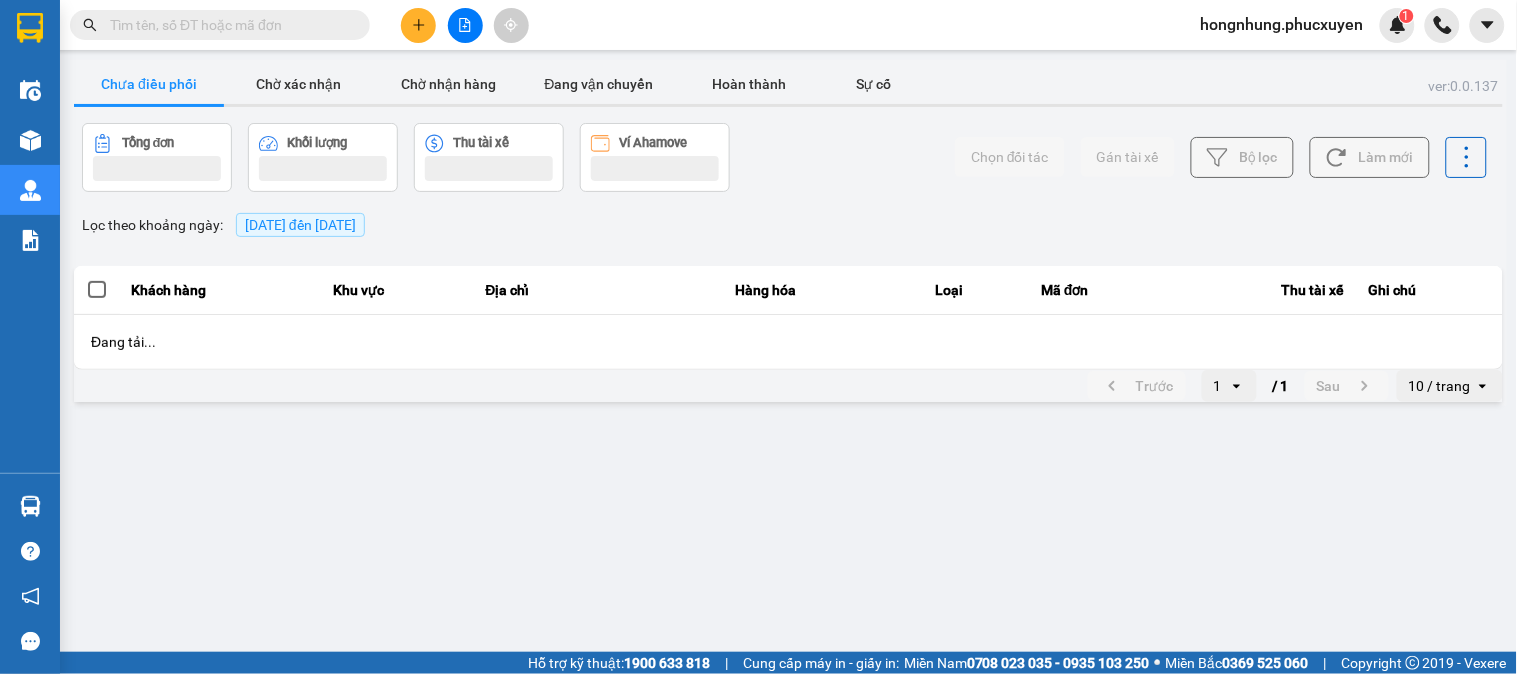 click at bounding box center (228, 25) 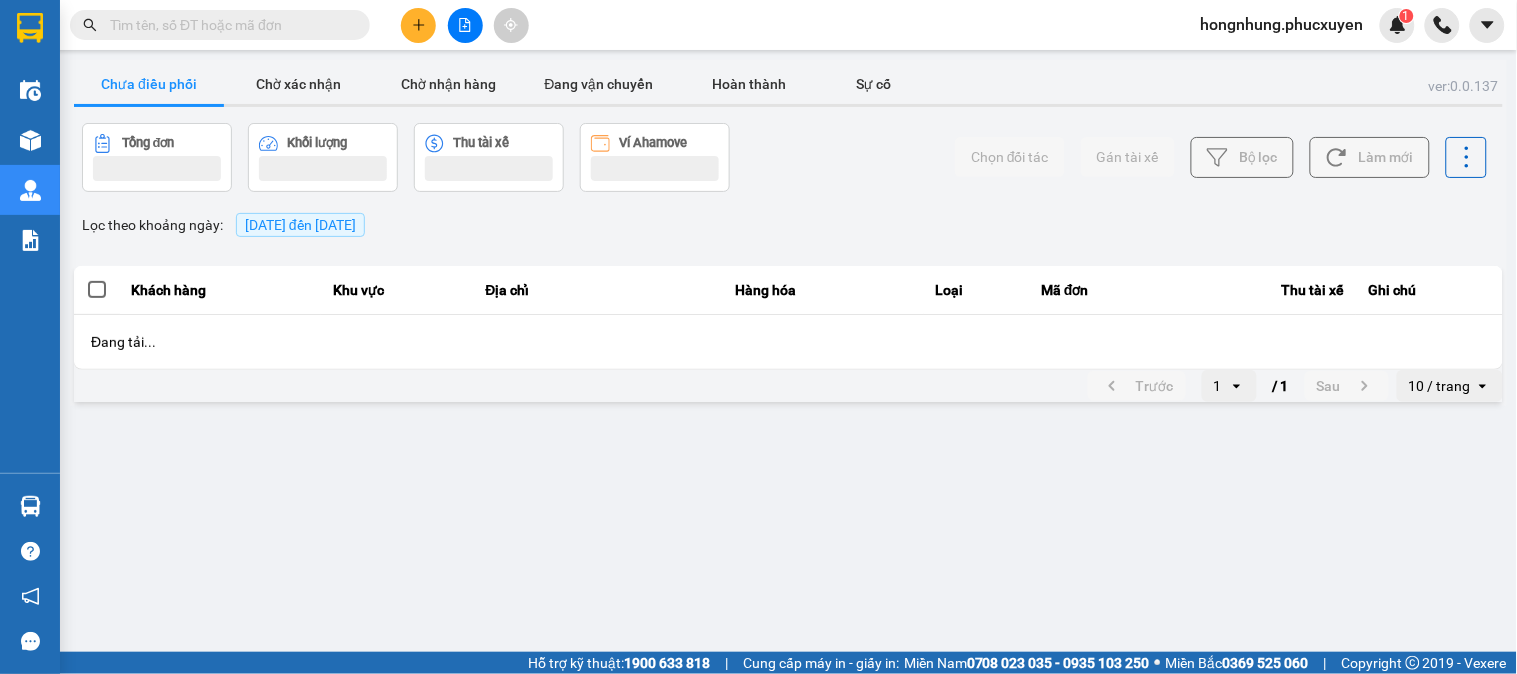 click at bounding box center (228, 25) 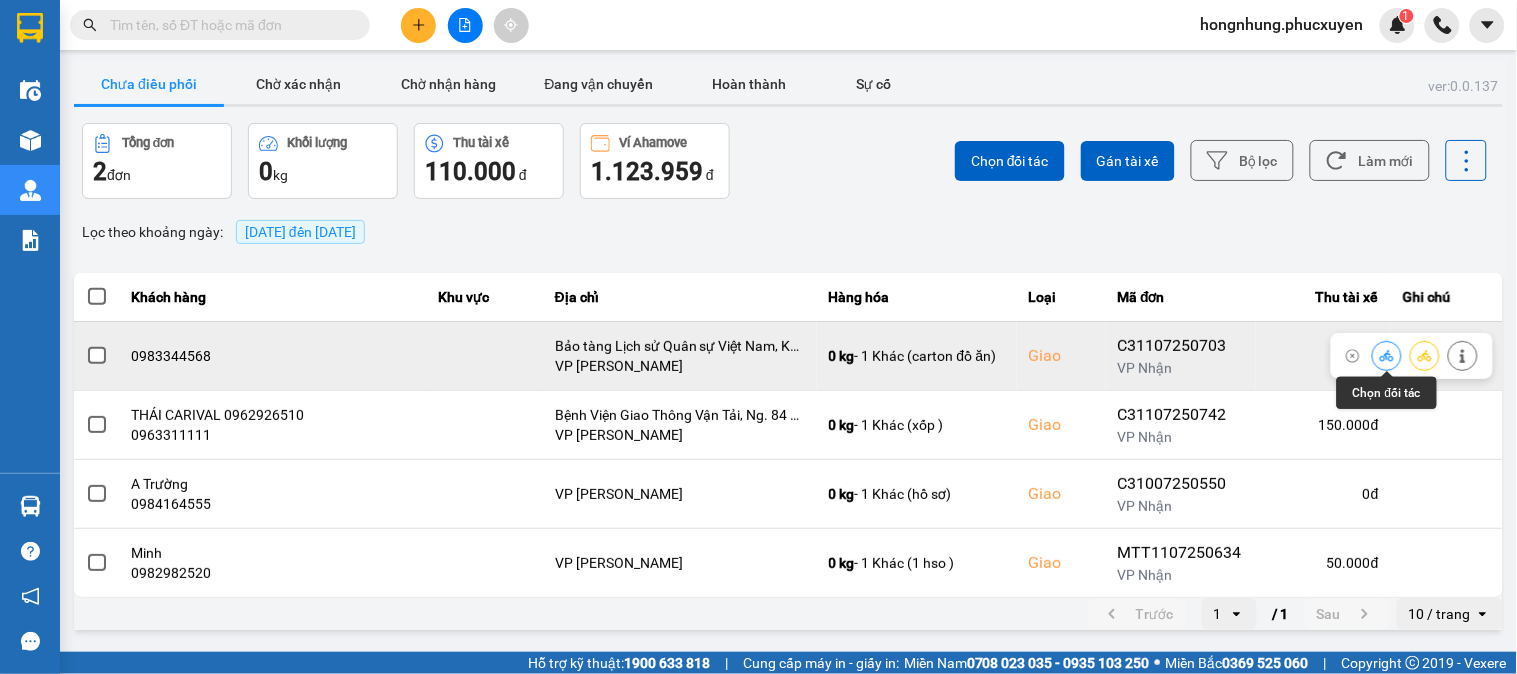 click 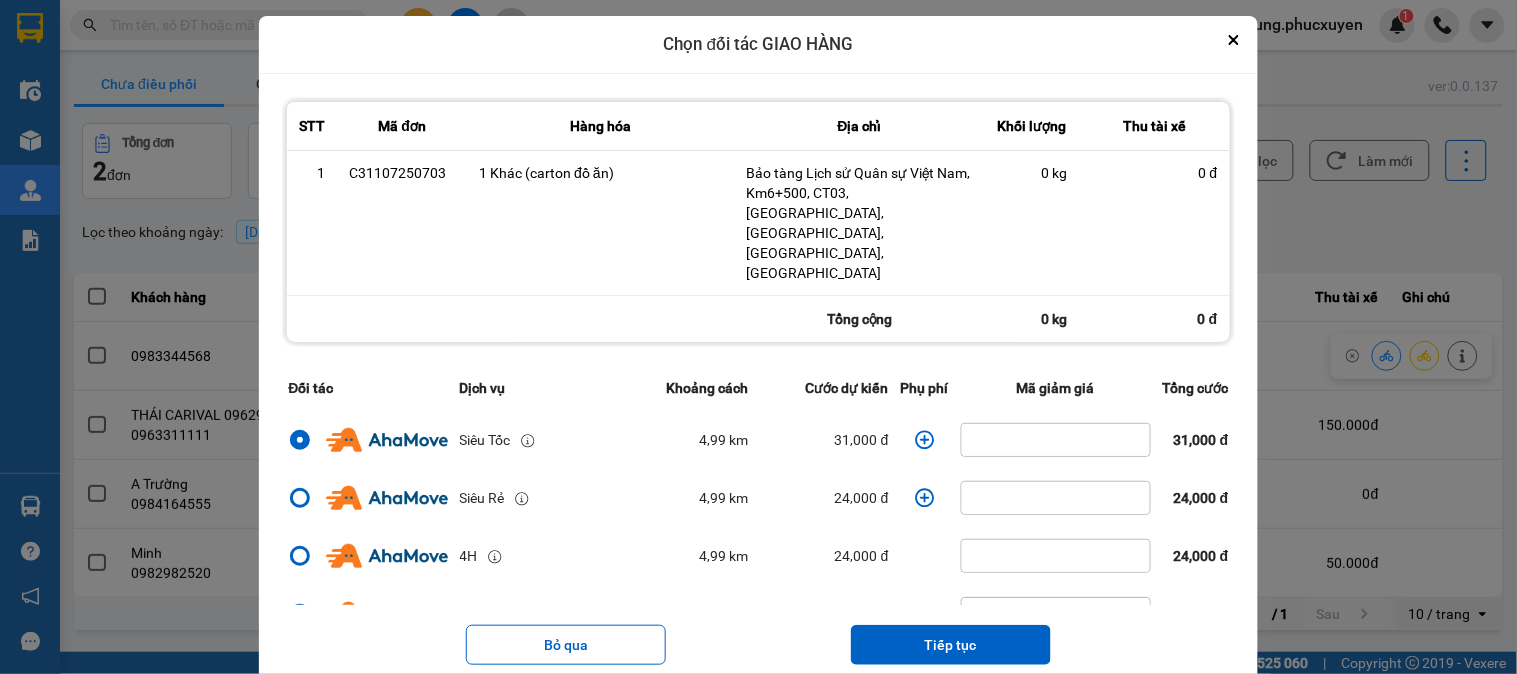 click 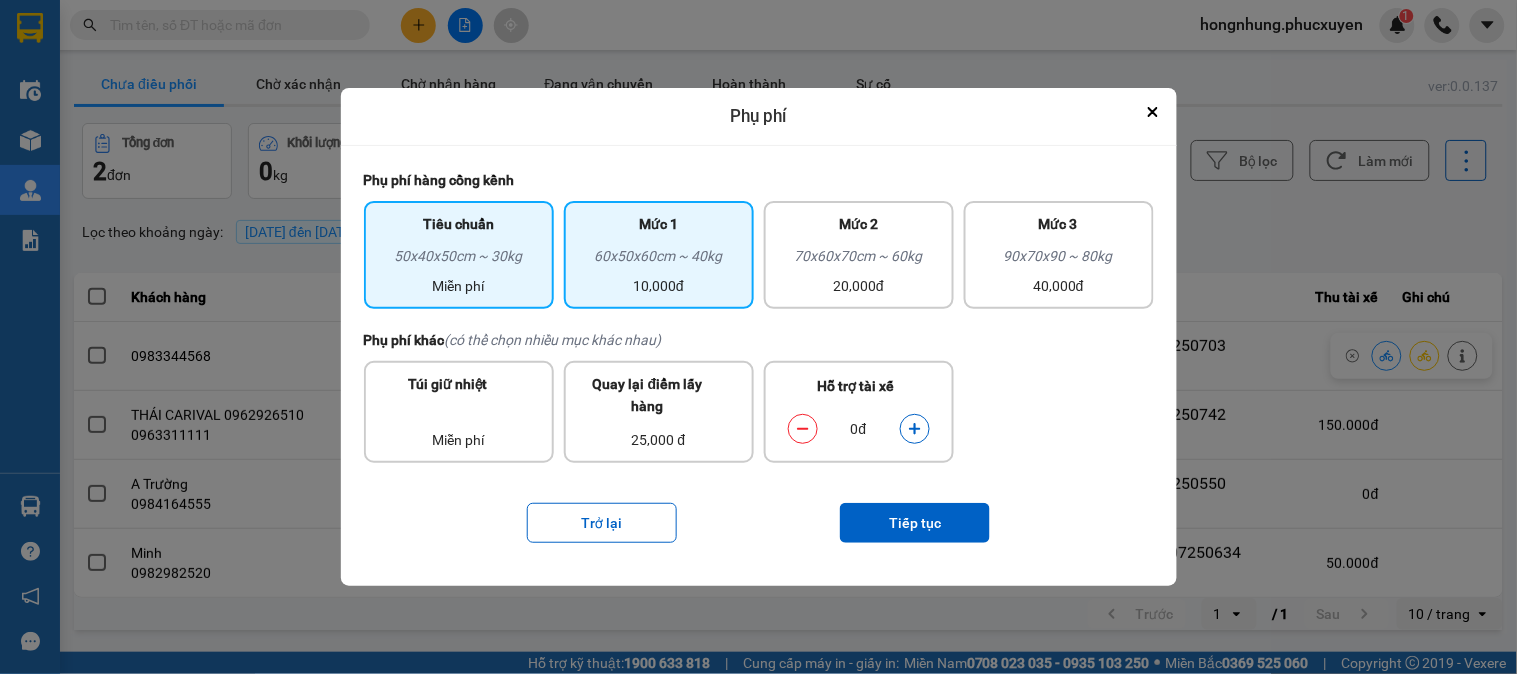 click on "60x50x60cm ~ 40kg" at bounding box center (659, 260) 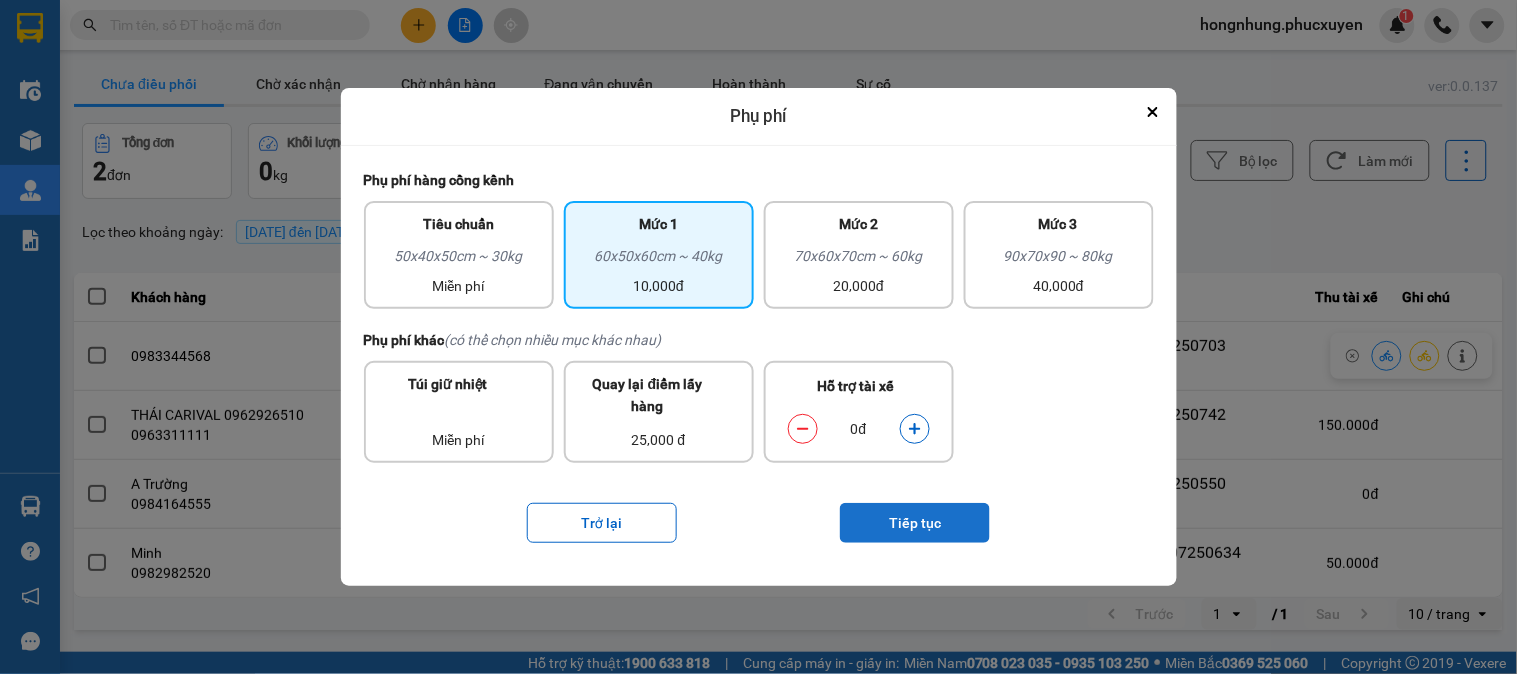 click on "Tiếp tục" at bounding box center (915, 523) 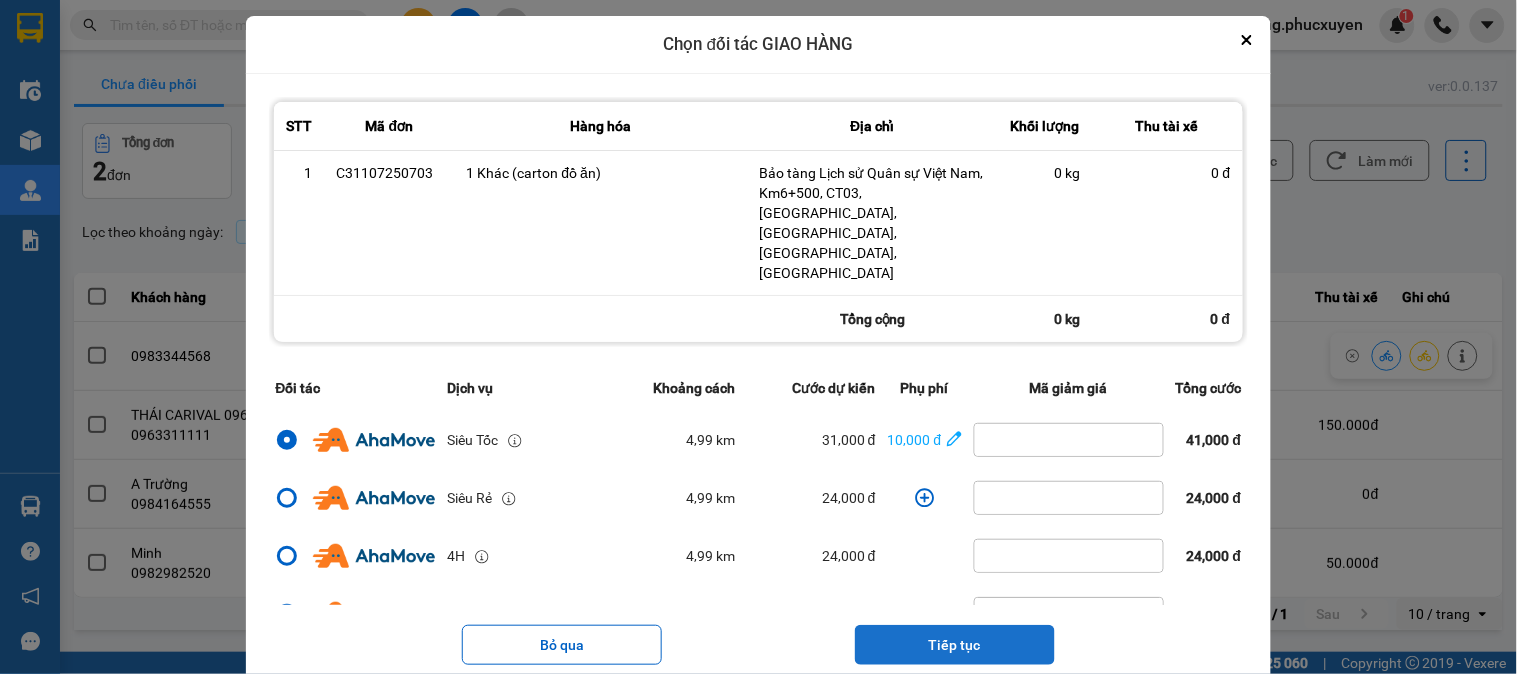 click on "Tiếp tục" at bounding box center (955, 645) 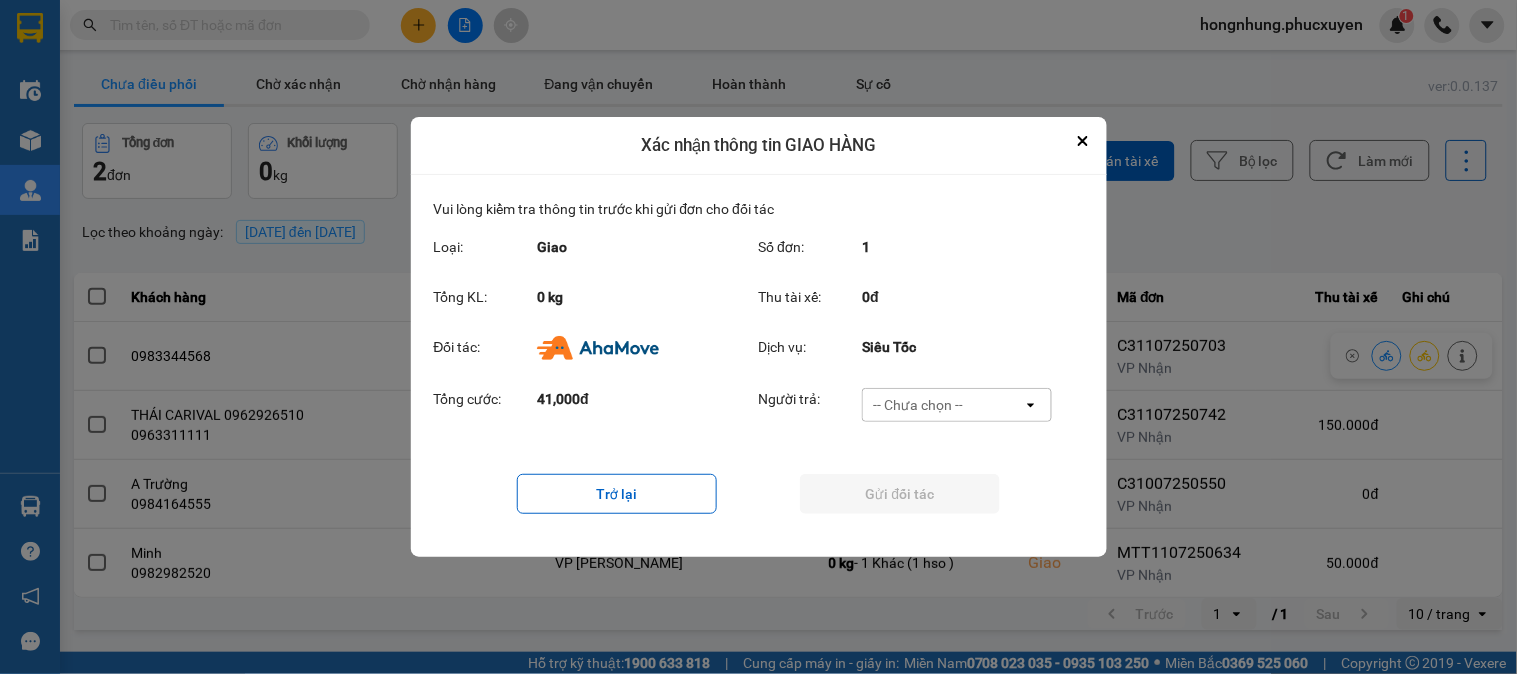 click on "-- Chưa chọn --" at bounding box center (918, 405) 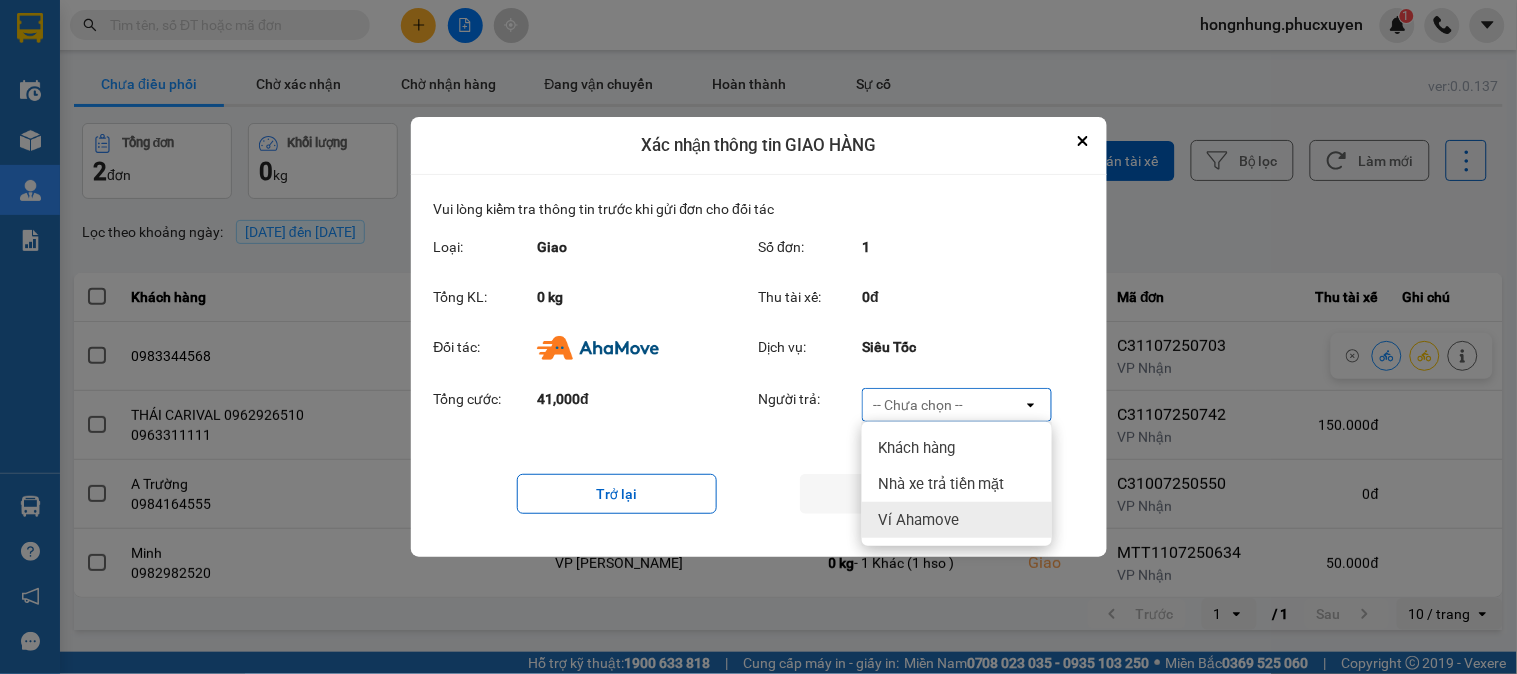 click on "Ví Ahamove" at bounding box center [918, 520] 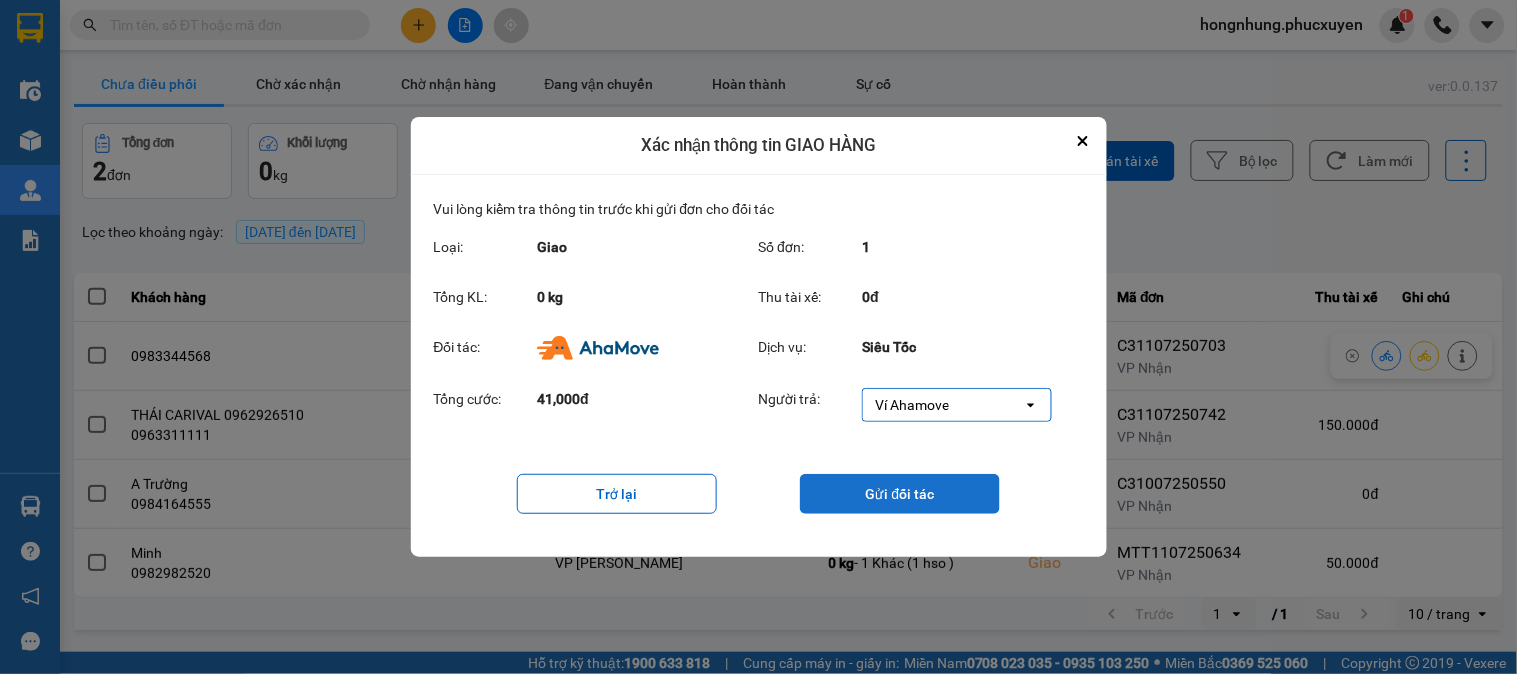 click on "Gửi đối tác" at bounding box center [900, 494] 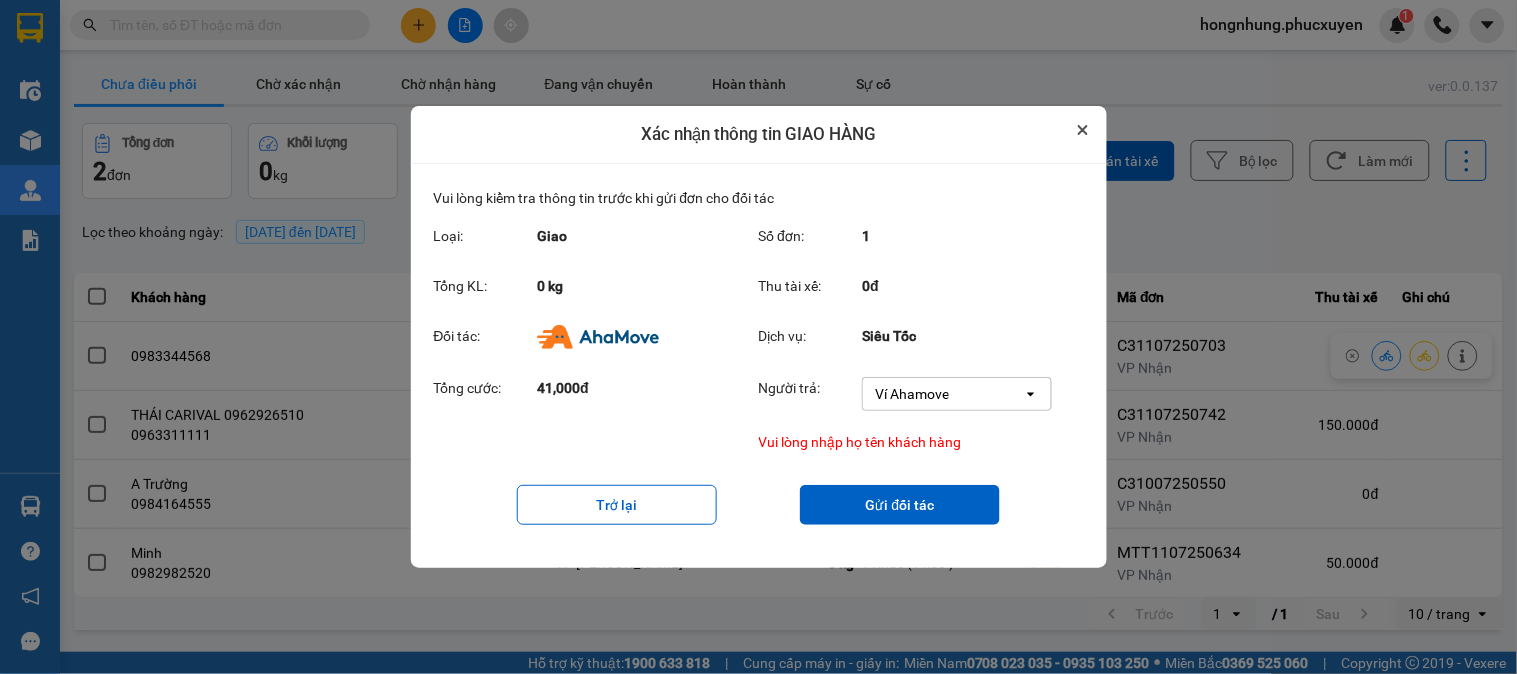 click 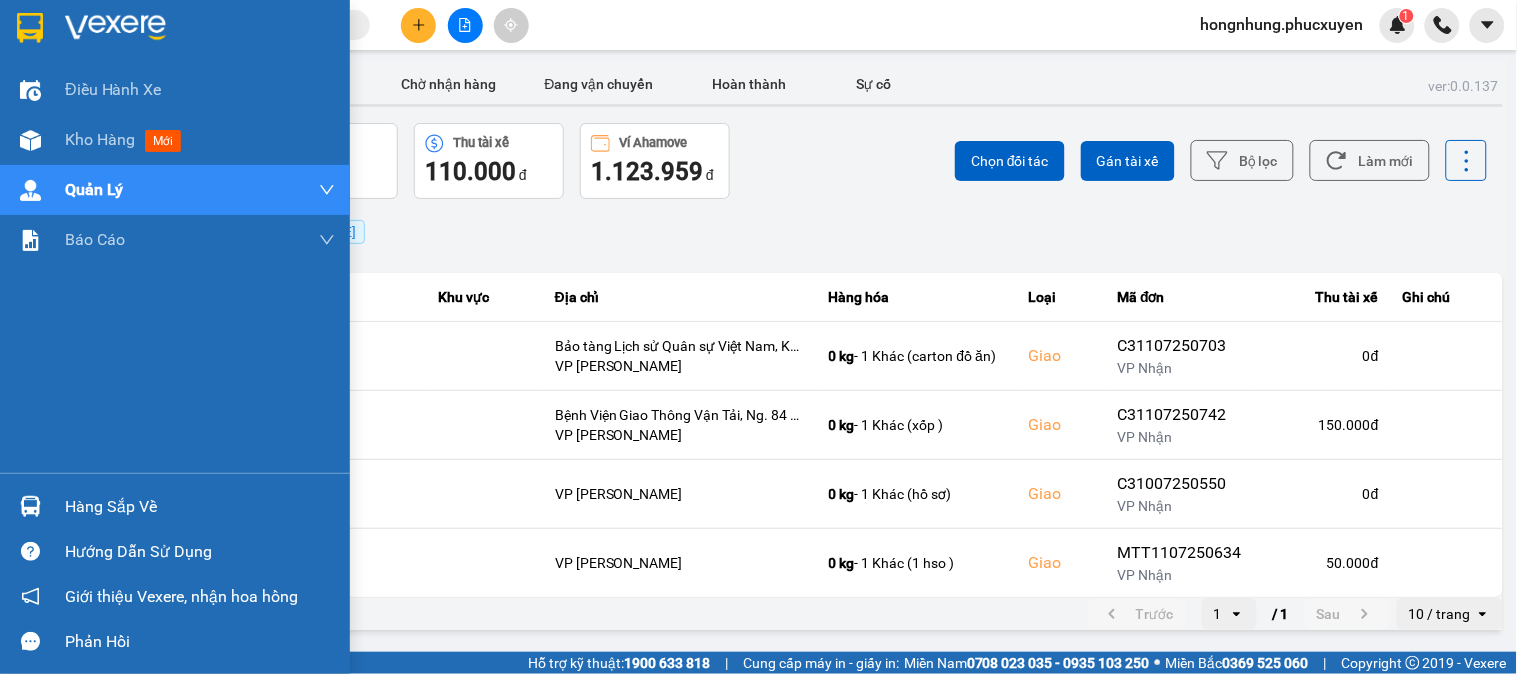 click at bounding box center (30, 506) 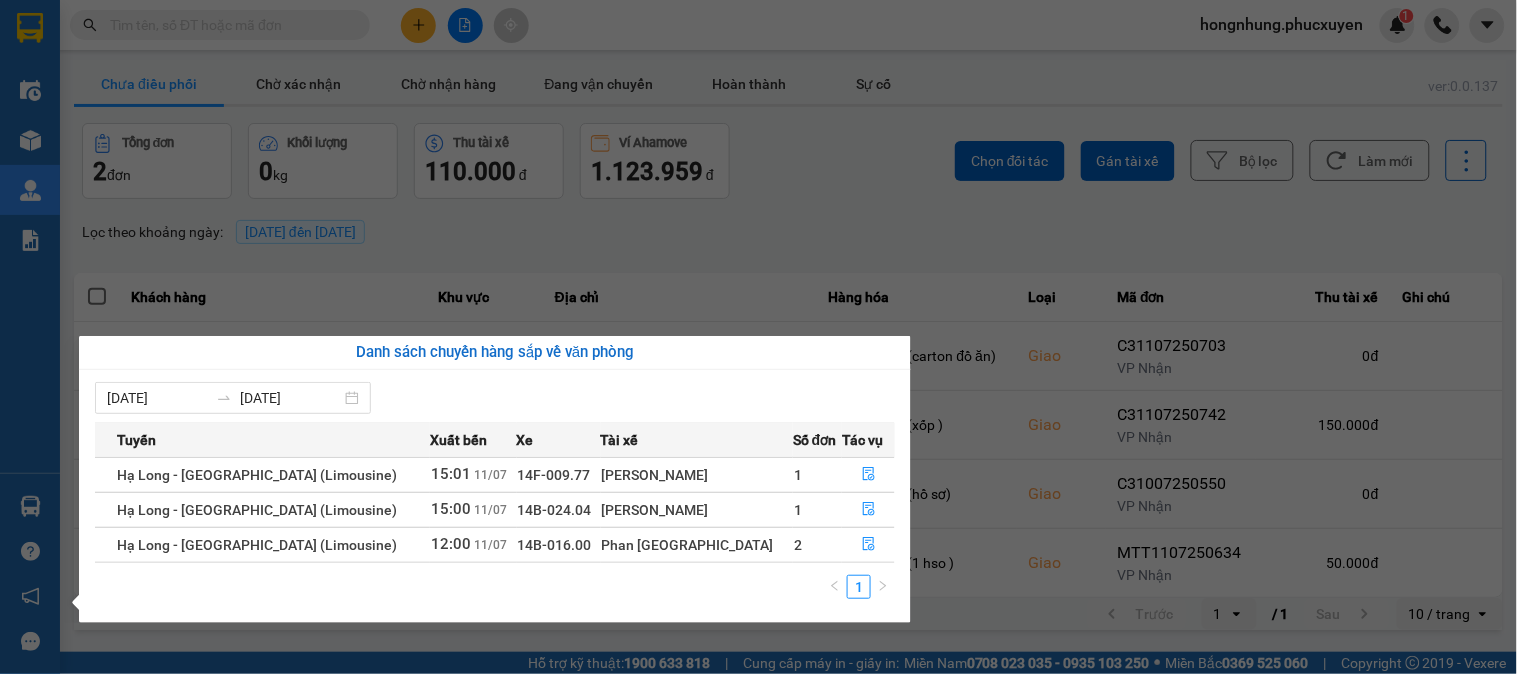 click on "Kết quả tìm kiếm ( 0 )  Bộ lọc  No Data hongnhung.phucxuyen 1     Điều hành xe     Kho hàng mới     Quản [PERSON_NAME] lý thu hộ Quản lý chuyến Quản lý khách hàng Quản lý khách hàng mới Quản lý giao nhận mới Quản lý kiểm kho     Báo cáo 1. Chi tiết đơn hàng toàn nhà xe 12. Thống kê đơn đối tác 4. Báo cáo dòng tiền theo nhân viên 7. Doanh số theo xe, tài xế ( mới) 9. Thống kê chi tiết đơn hàng theo văn phòng gửi Hàng sắp về Hướng dẫn sử dụng Giới thiệu Vexere, nhận hoa hồng Phản hồi Phần mềm hỗ trợ bạn tốt chứ? ver:  0.0.137 Chưa điều phối Chờ xác nhận Chờ nhận hàng Đang vận chuyển Hoàn thành Sự cố Tổng đơn 2  đơn Khối lượng 0  kg Thu tài xế 110.000   đ Ví Ahamove 1.123.959   đ Chọn đối tác Gán tài xế Bộ lọc Làm mới Lọc theo khoảng ngày : [DATE] đến [DATE] Khách hàng Khu vực Địa chỉ Hàng hóa" at bounding box center [758, 337] 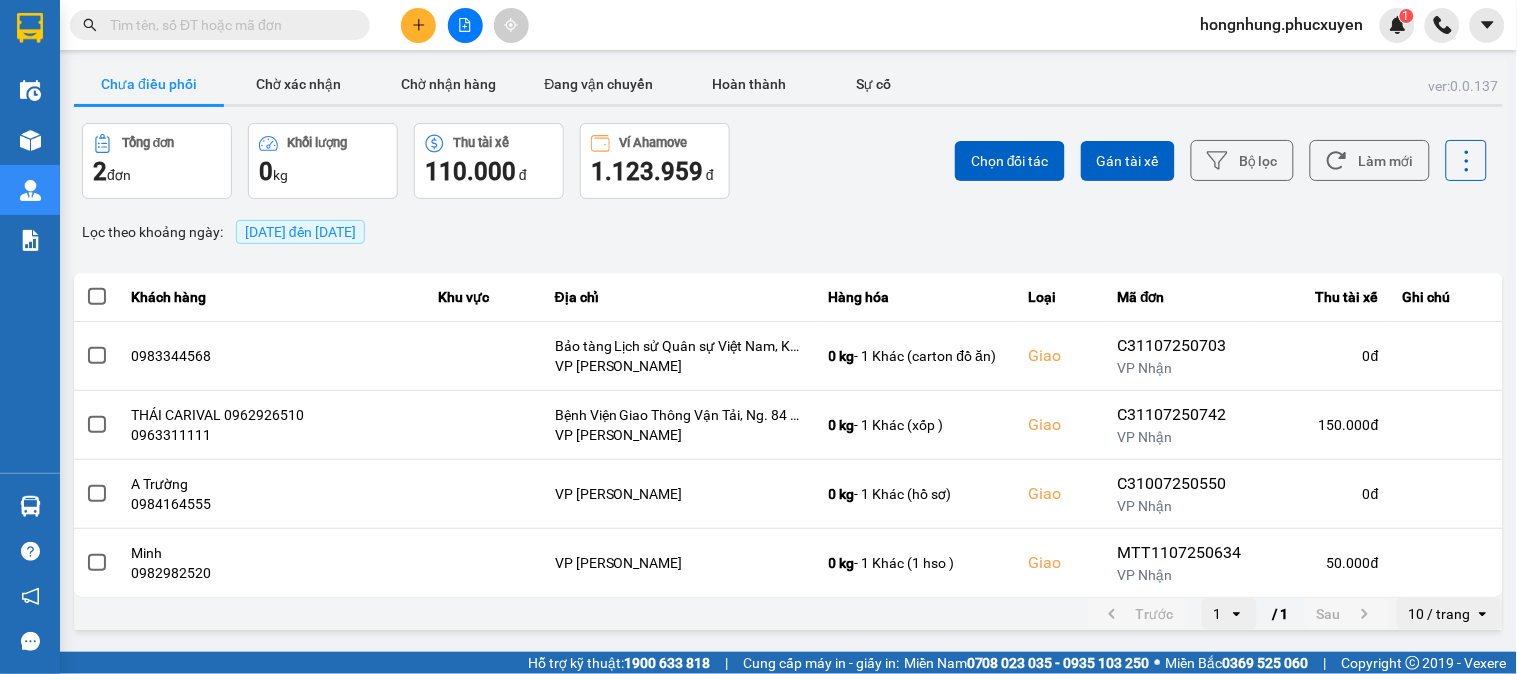 click at bounding box center [228, 25] 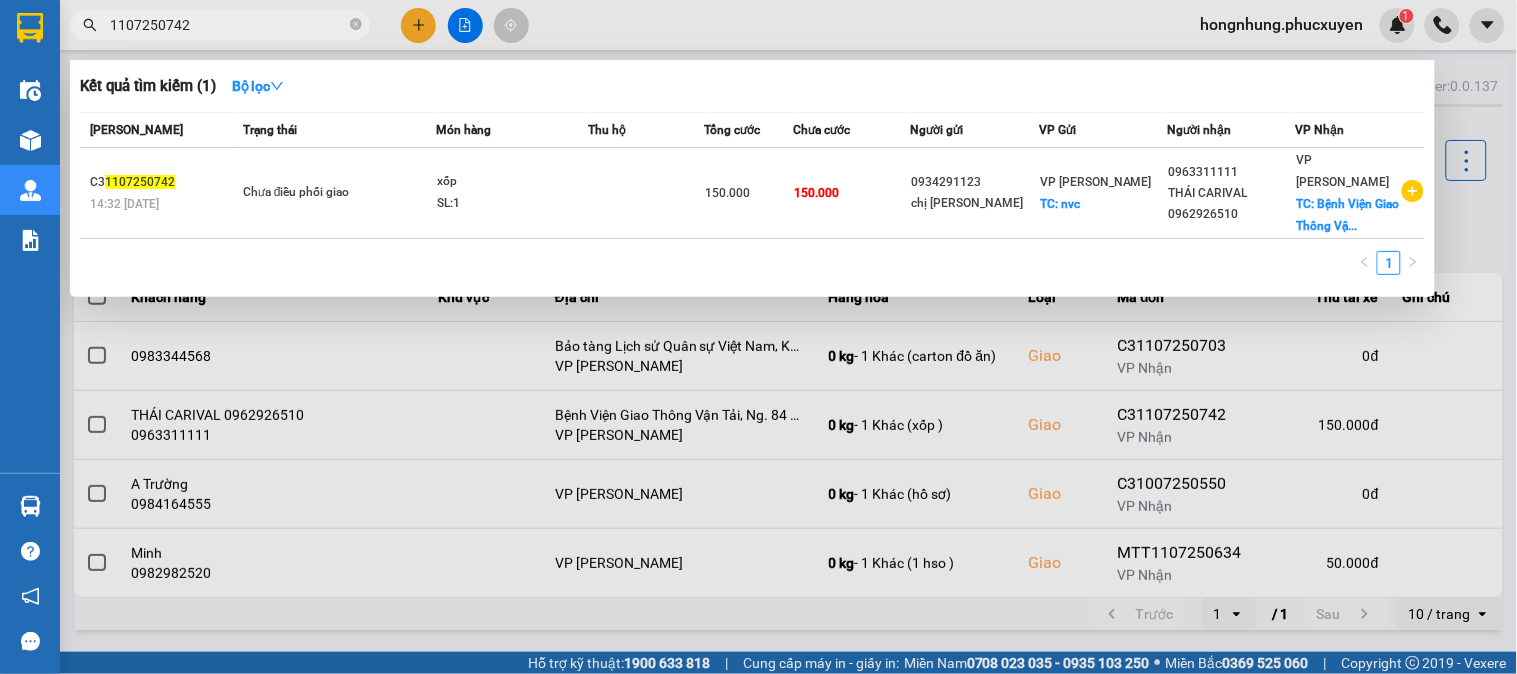 type on "1107250742" 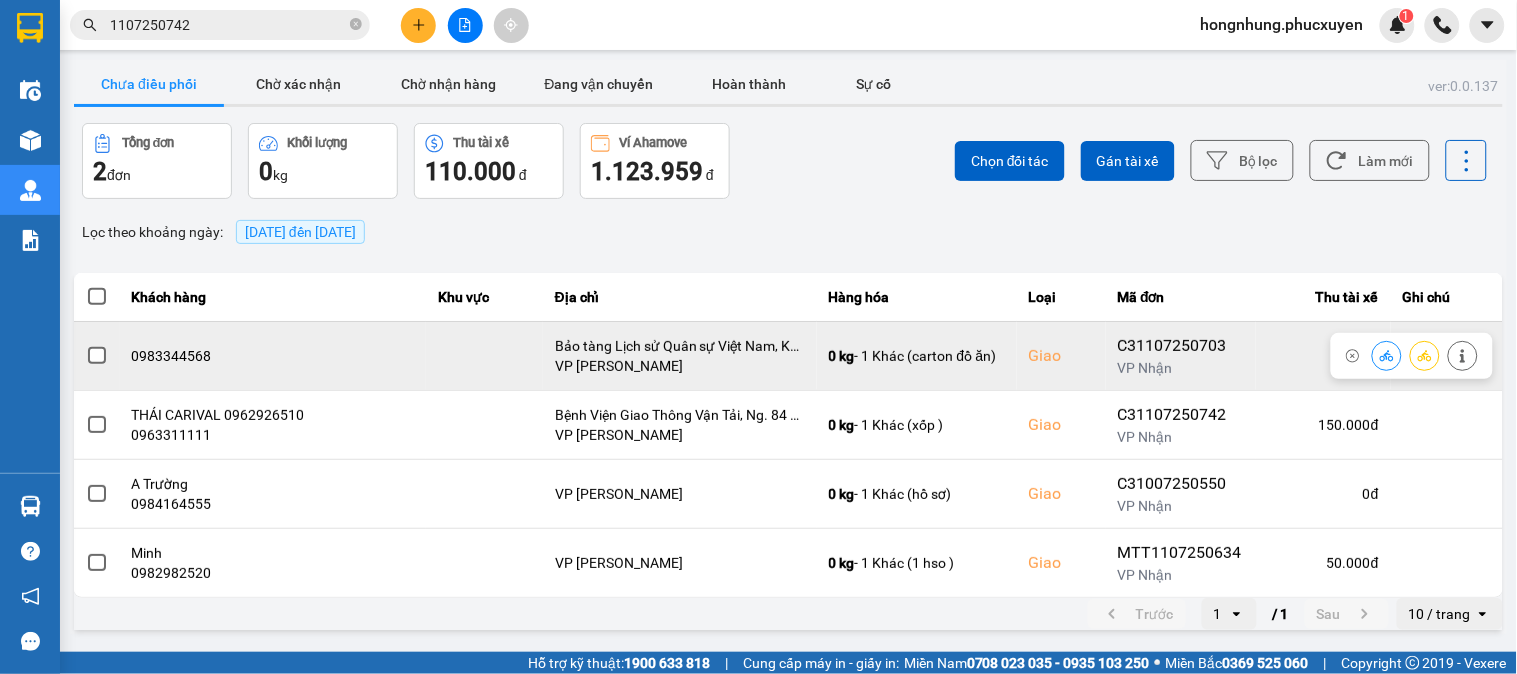 click on "0983344568" at bounding box center [273, 356] 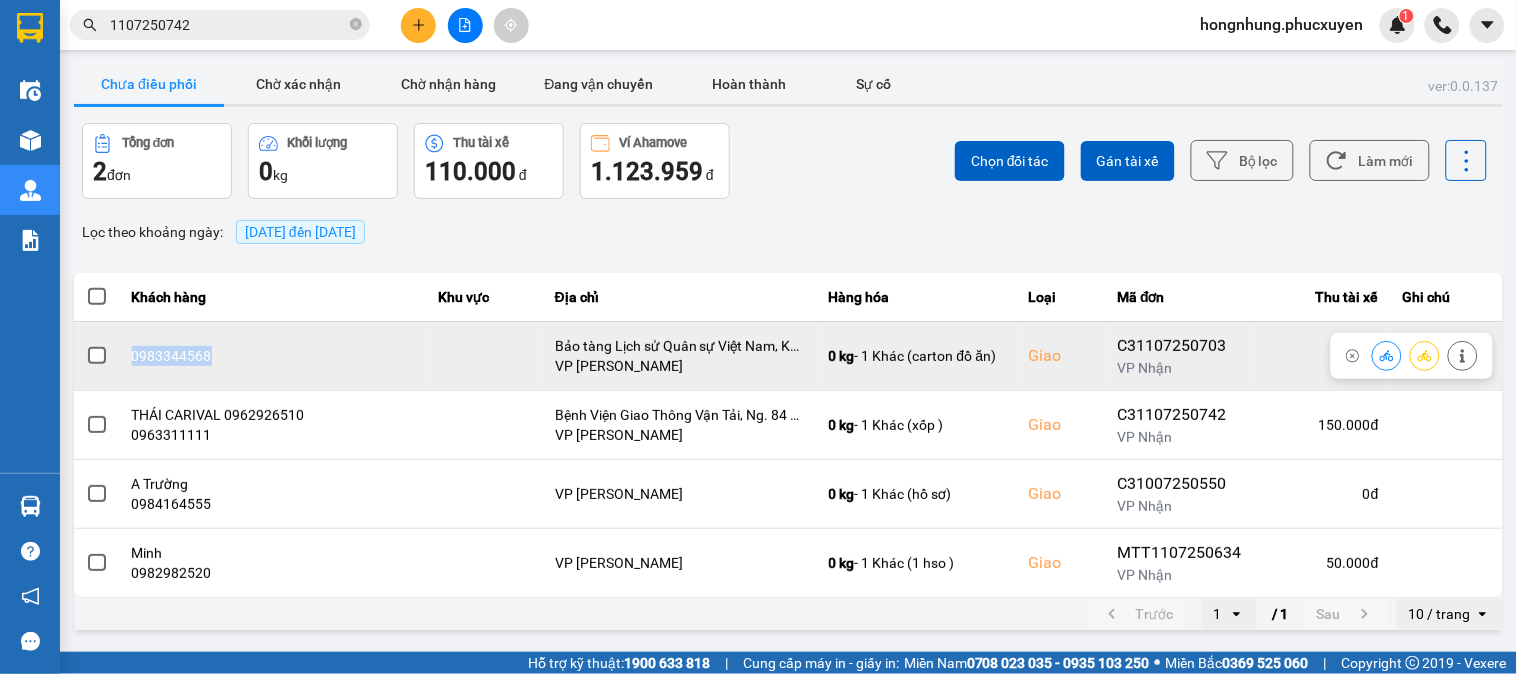 click on "0983344568" at bounding box center [273, 356] 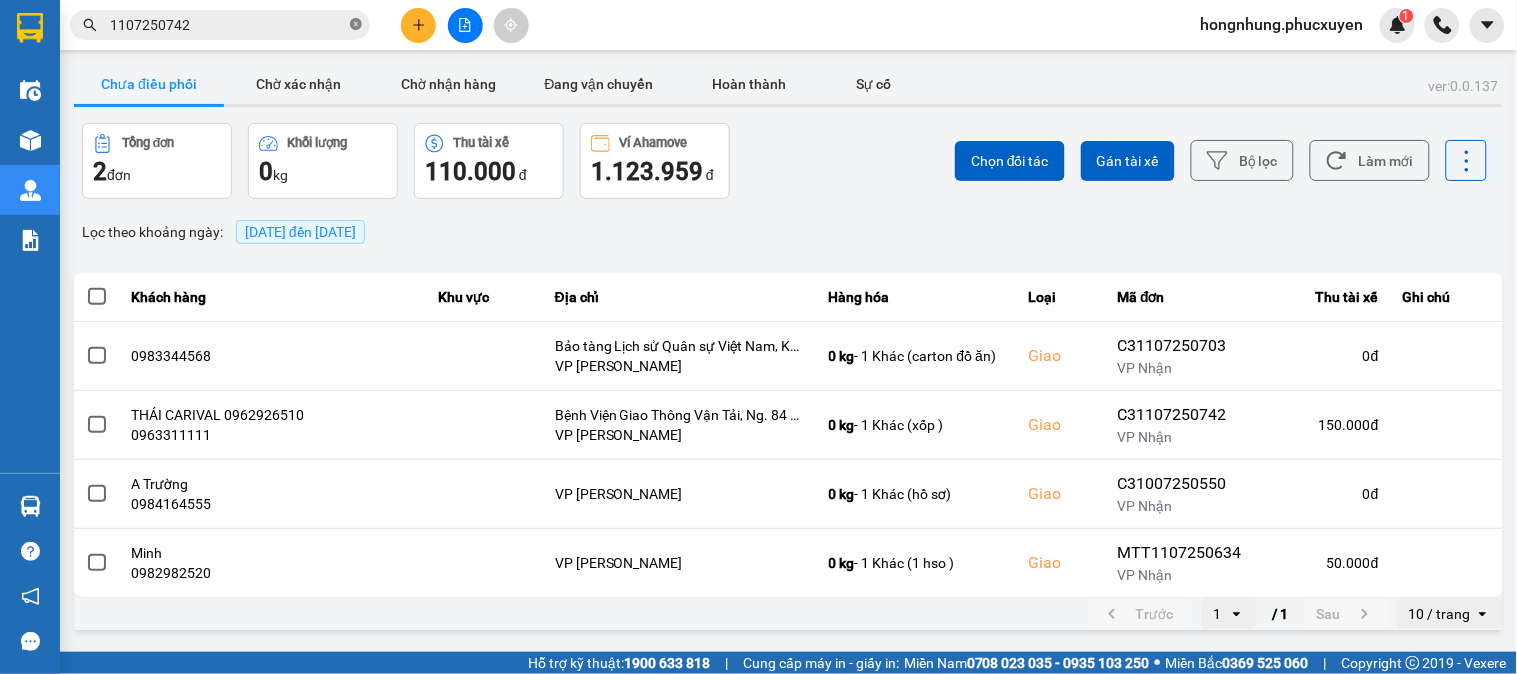 click 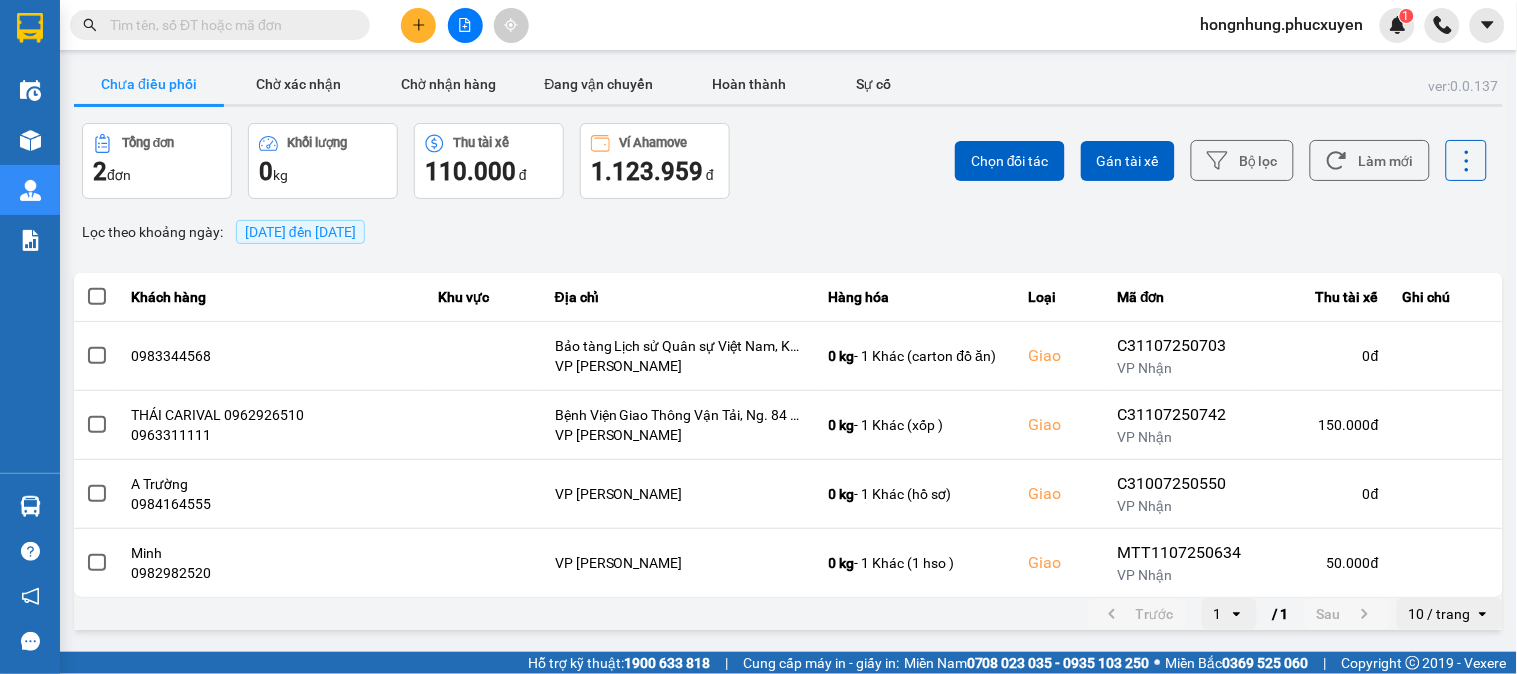 paste on "0983344568" 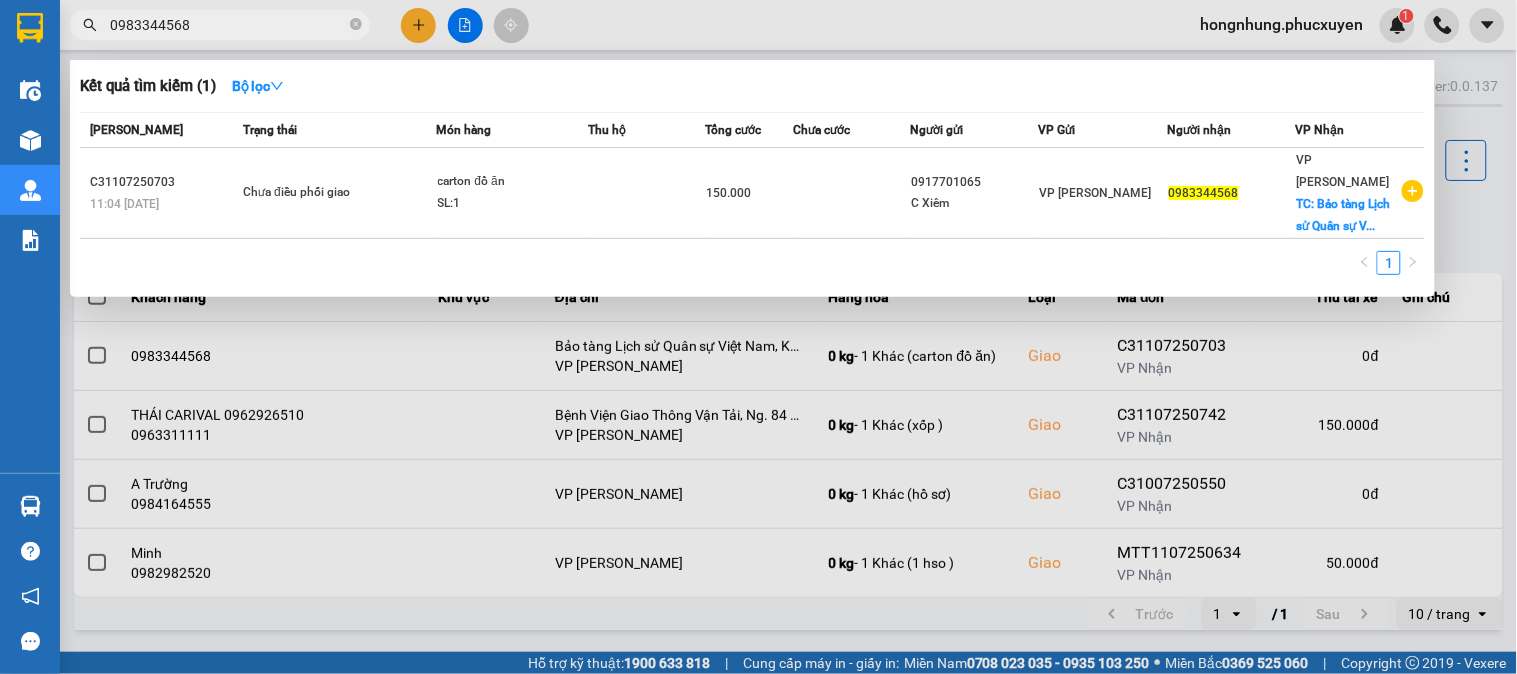 type on "0983344568" 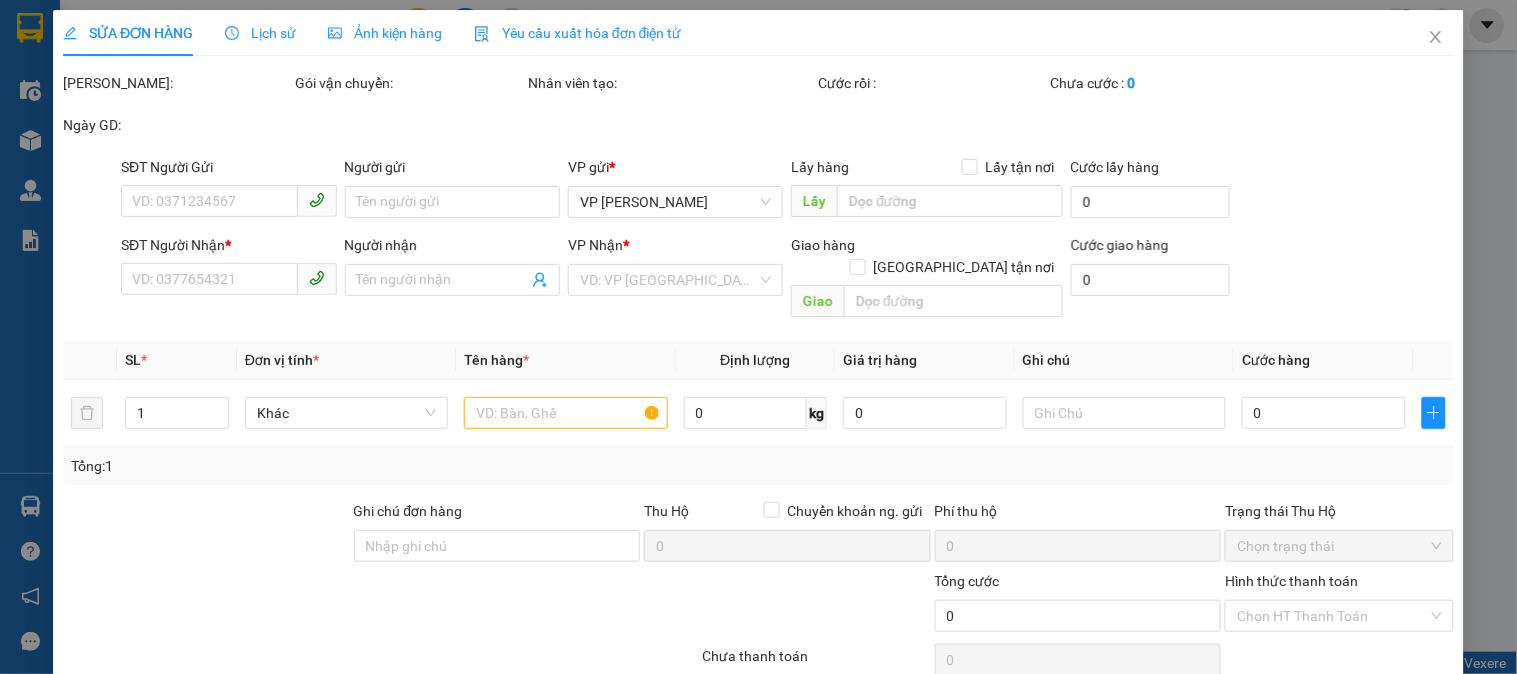 type on "0917701065" 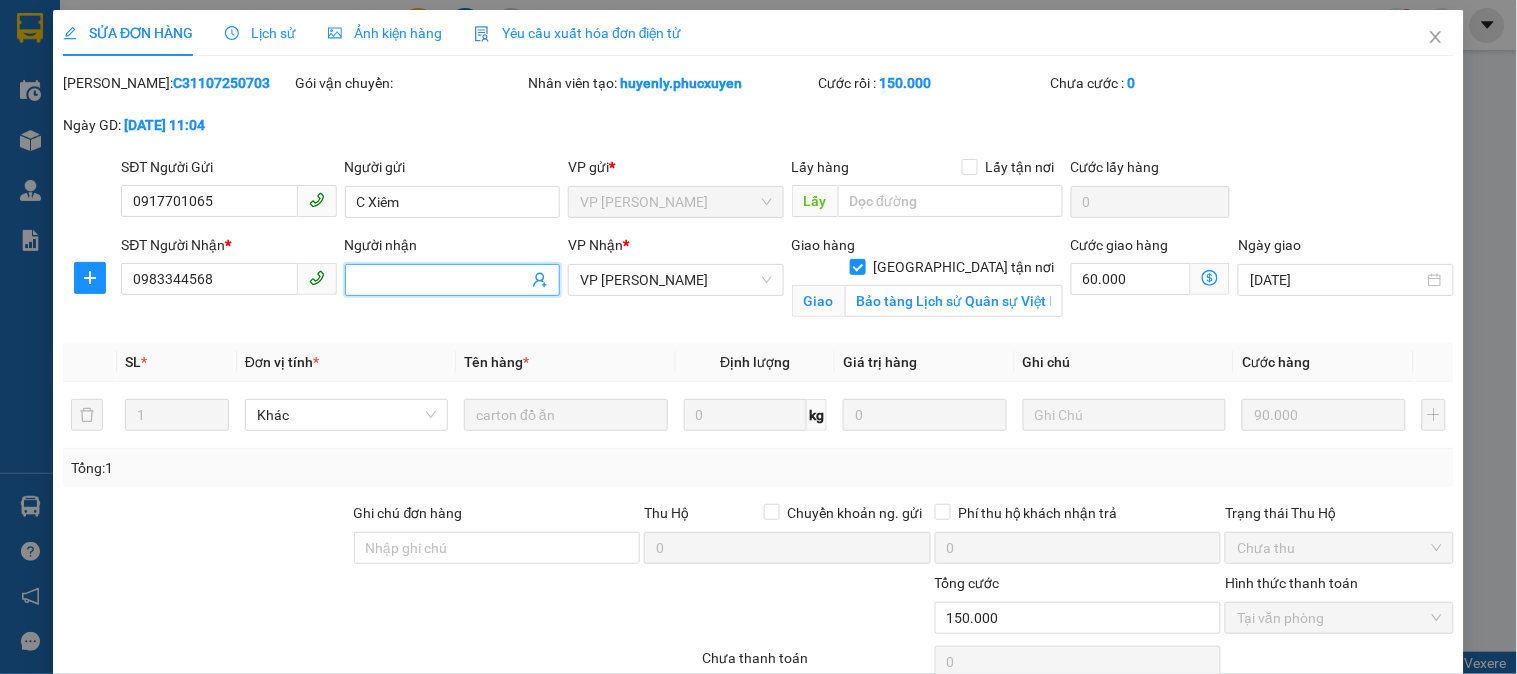 click on "Người nhận" at bounding box center (442, 280) 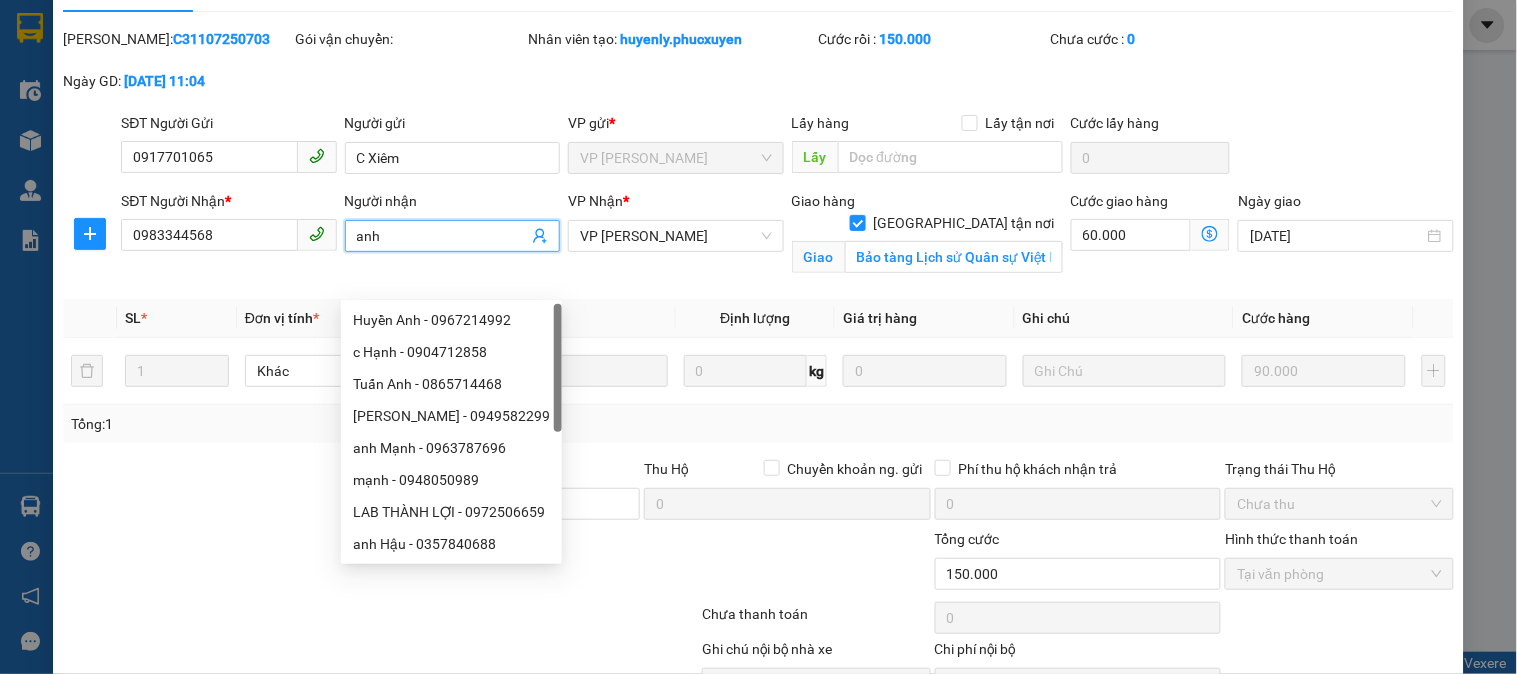 scroll, scrollTop: 155, scrollLeft: 0, axis: vertical 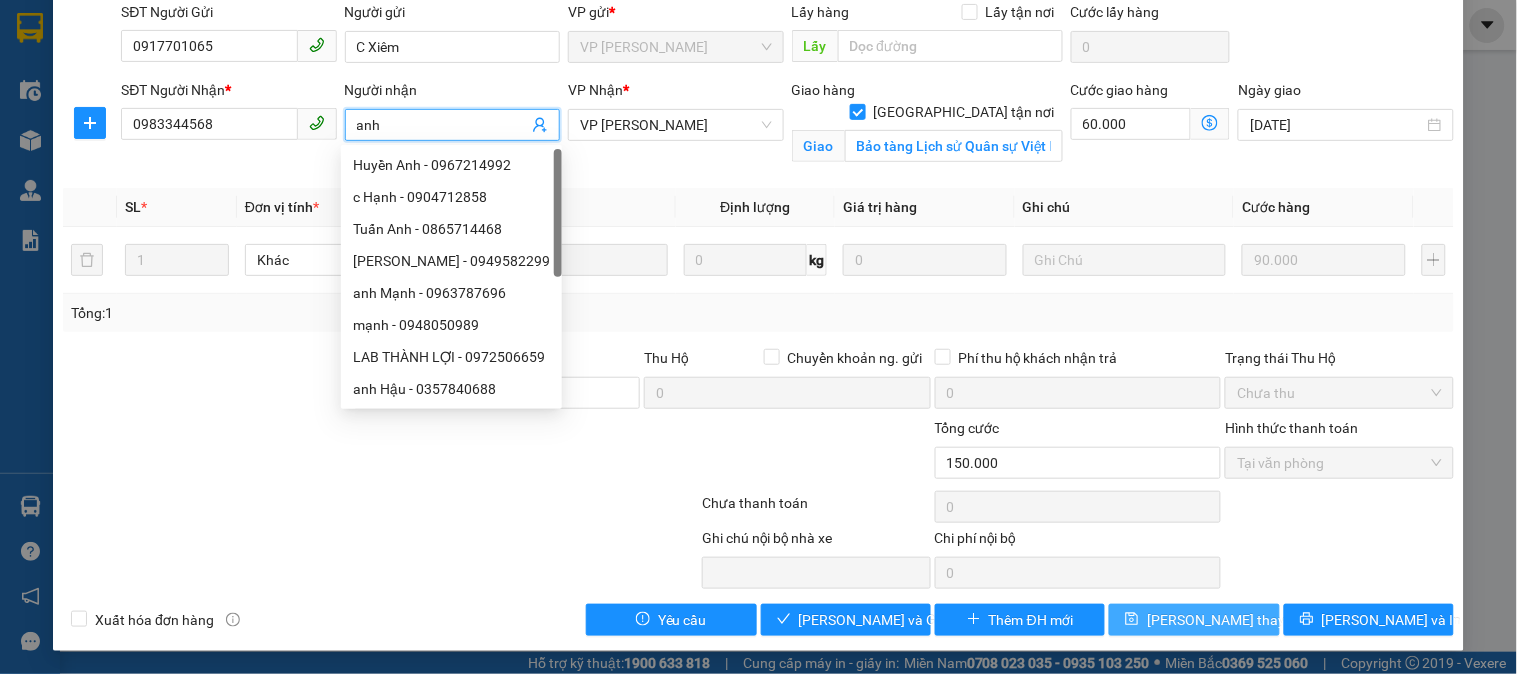 type on "anh" 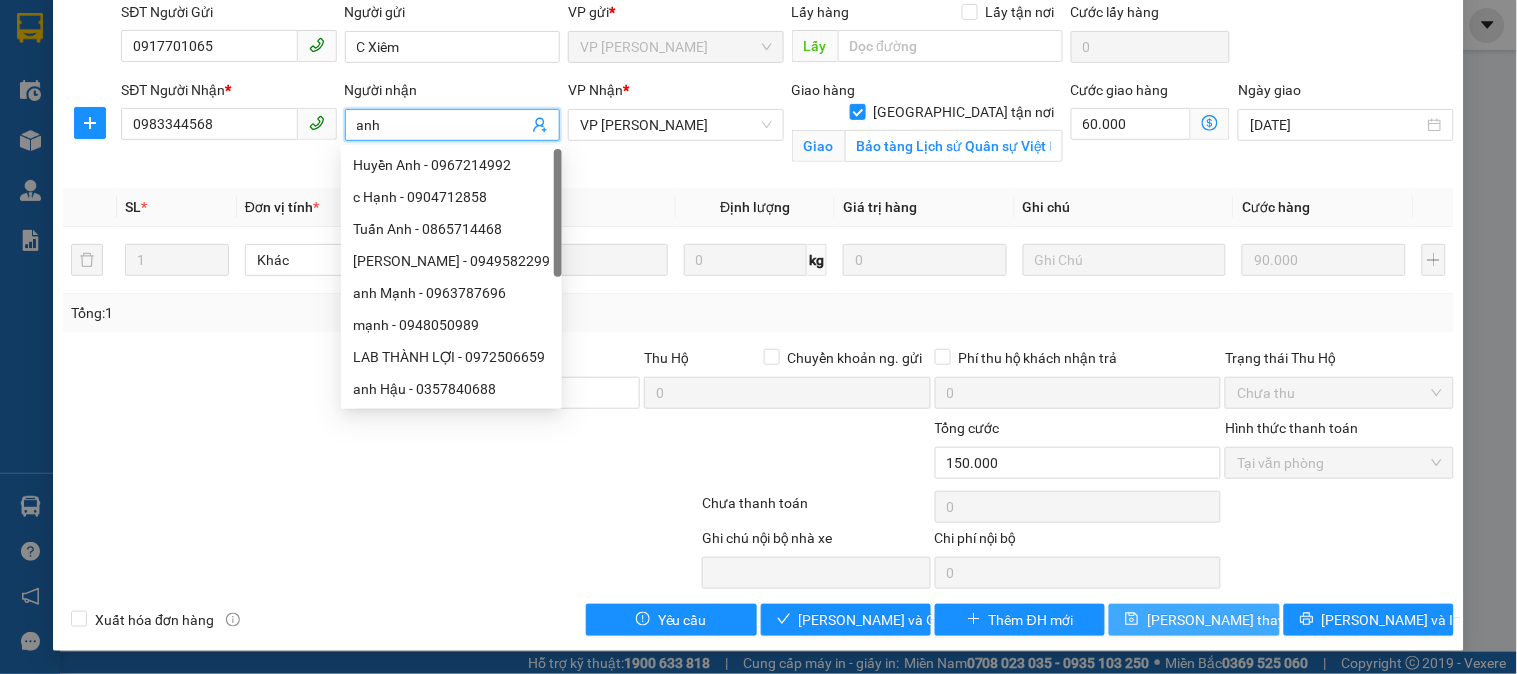 click on "[PERSON_NAME] thay đổi" at bounding box center [1227, 620] 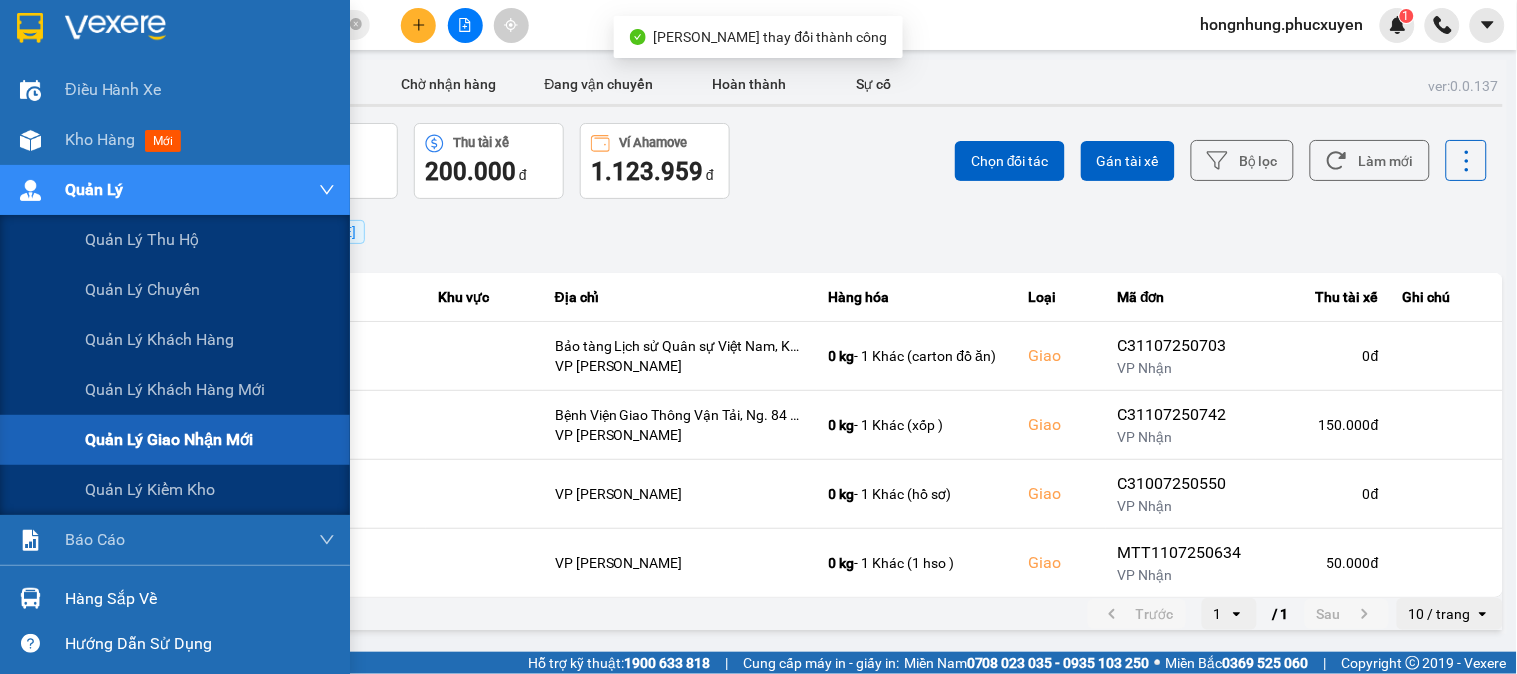 click on "Quản lý giao nhận mới" at bounding box center (169, 439) 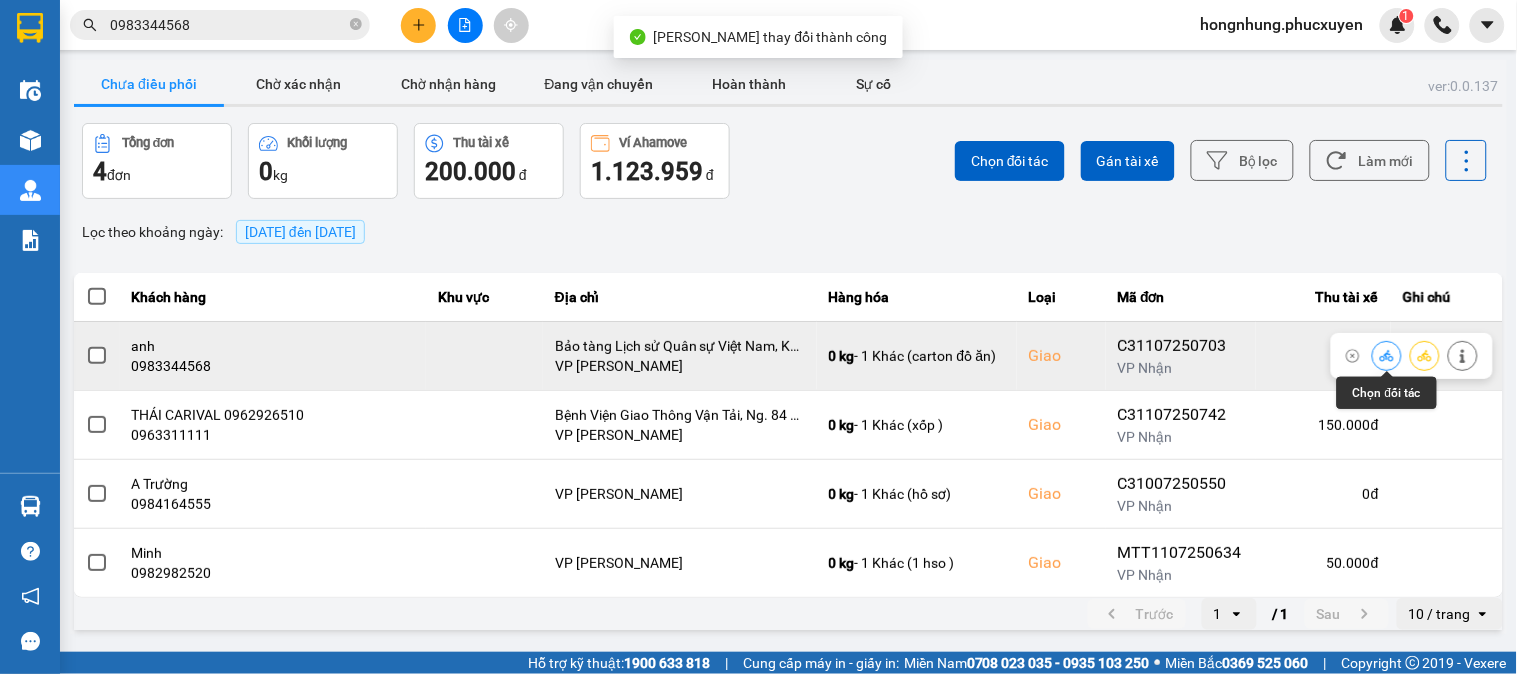 click 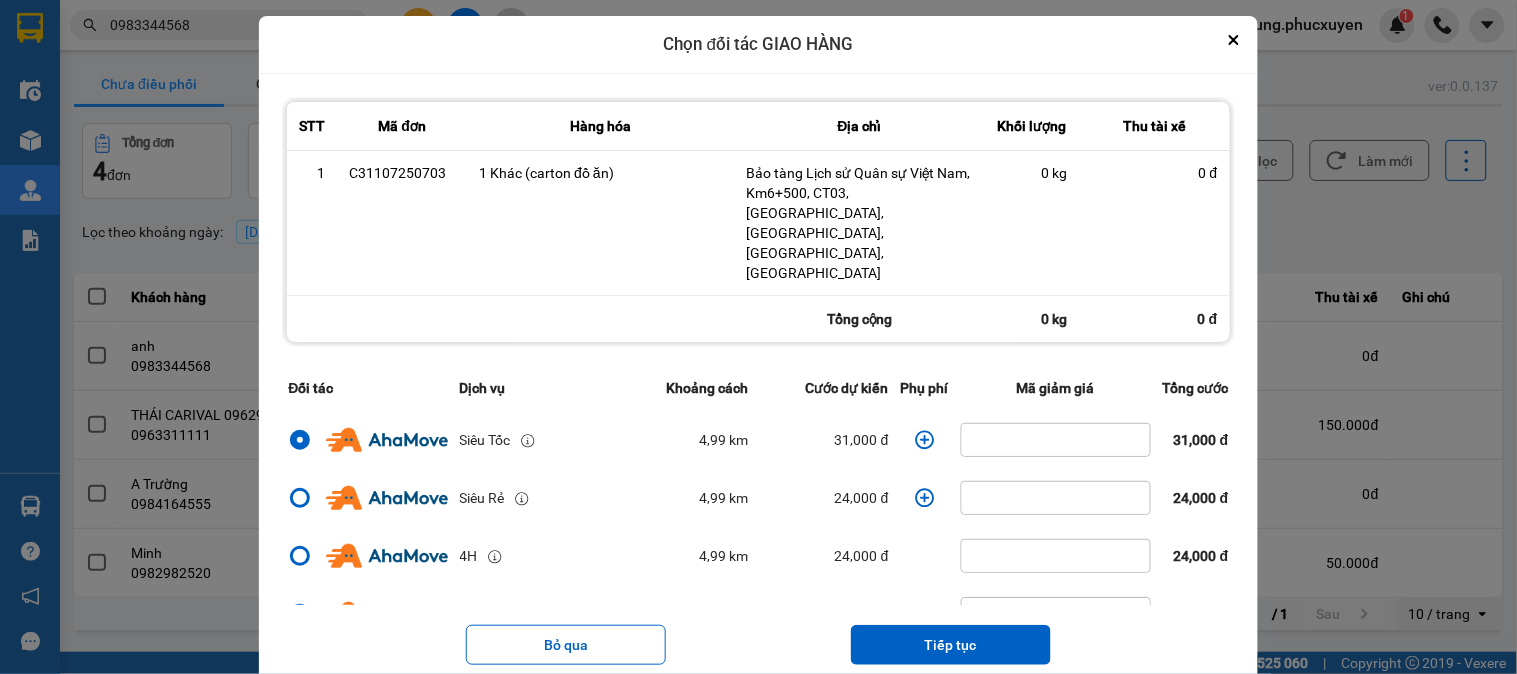 click 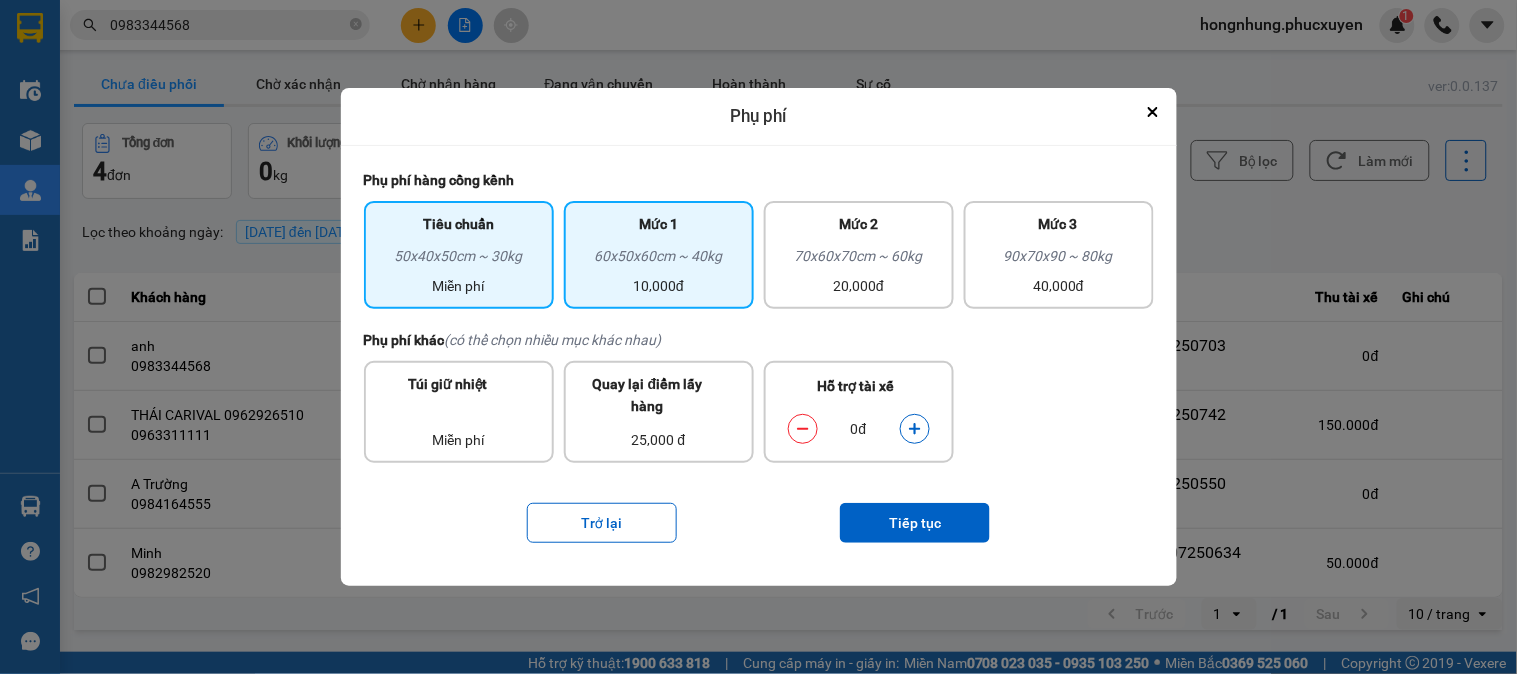 drag, startPoint x: 691, startPoint y: 272, endPoint x: 692, endPoint y: 282, distance: 10.049875 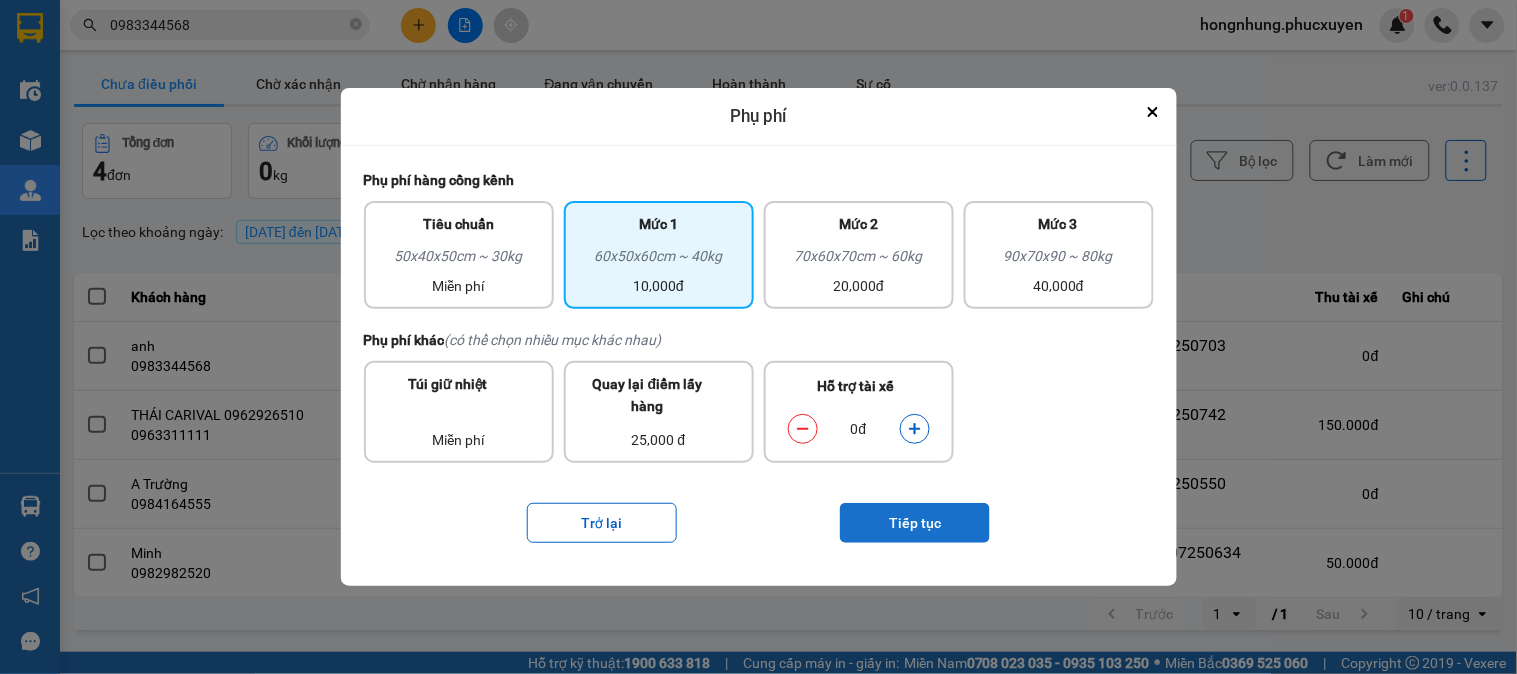 click on "Tiếp tục" at bounding box center [915, 523] 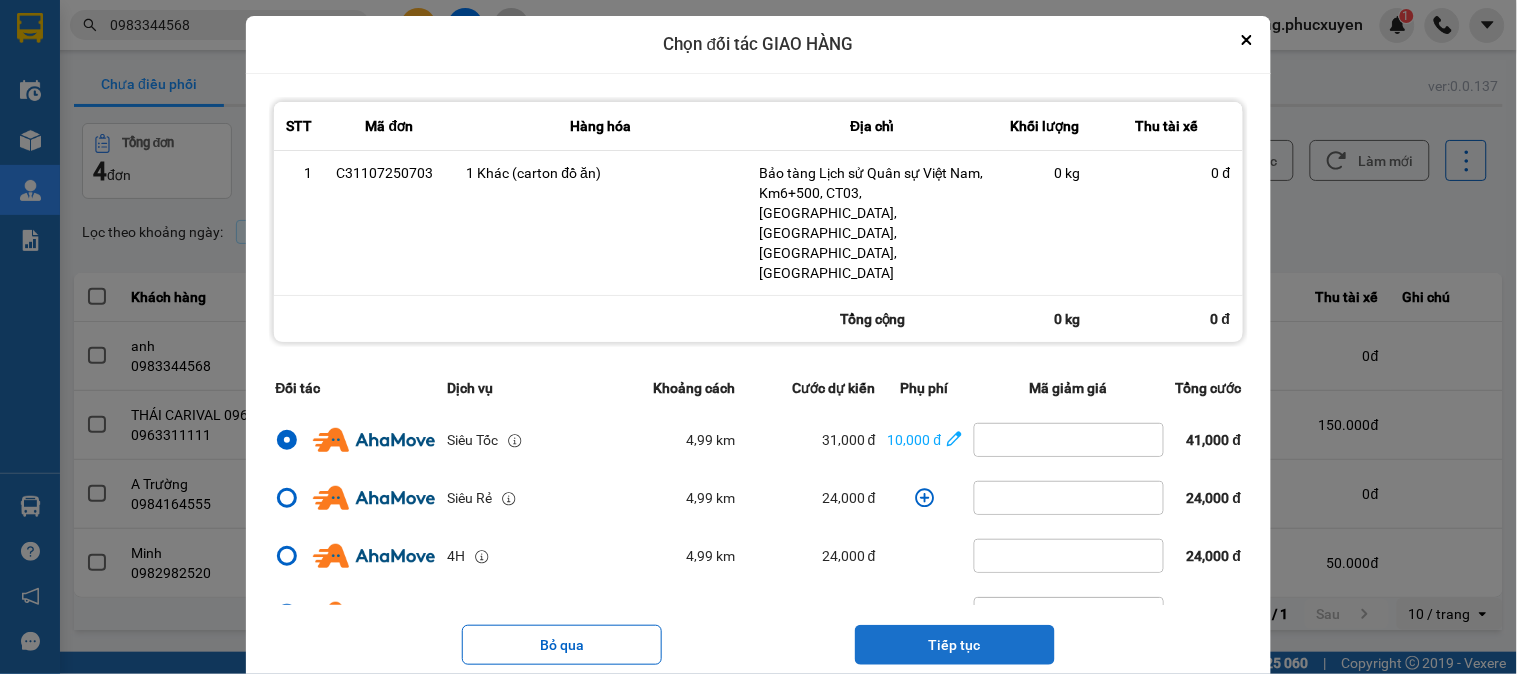 click on "Tiếp tục" at bounding box center (955, 645) 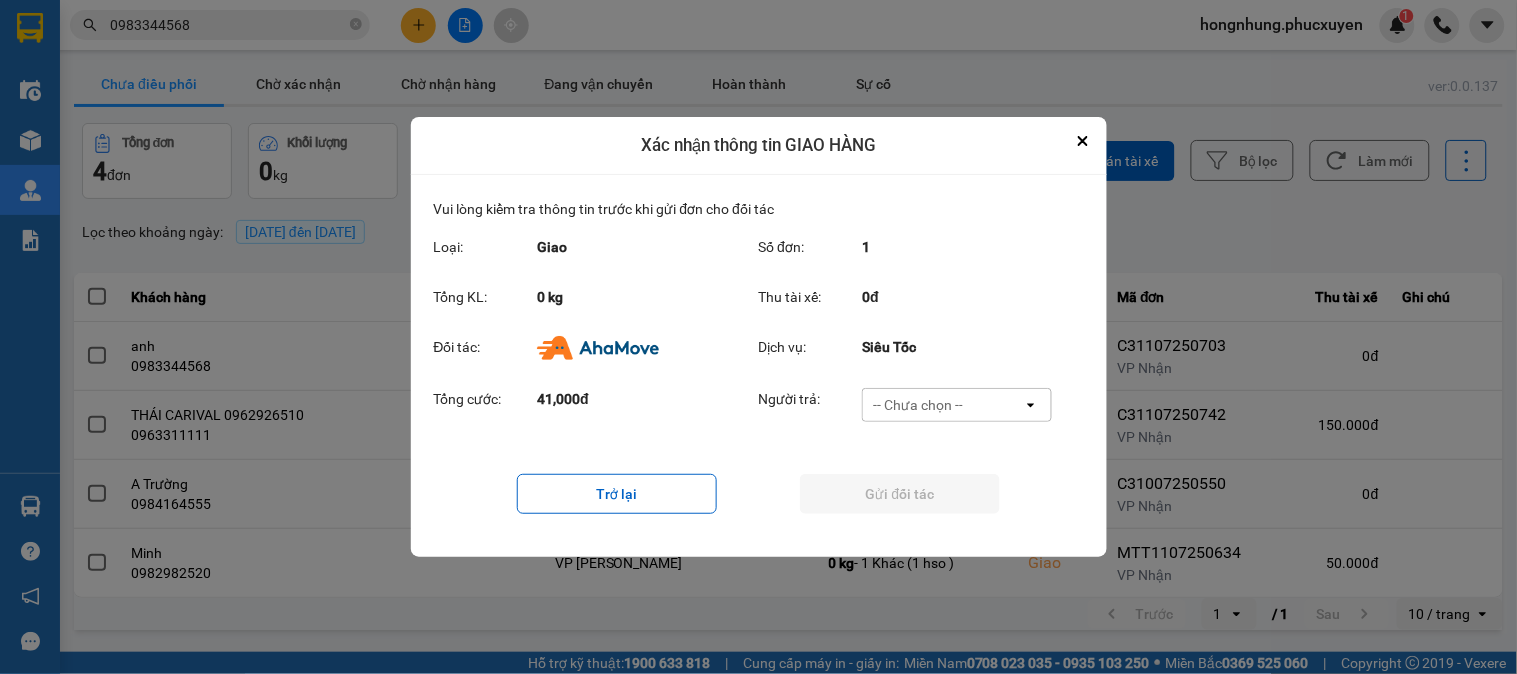 click on "-- Chưa chọn --" at bounding box center [943, 405] 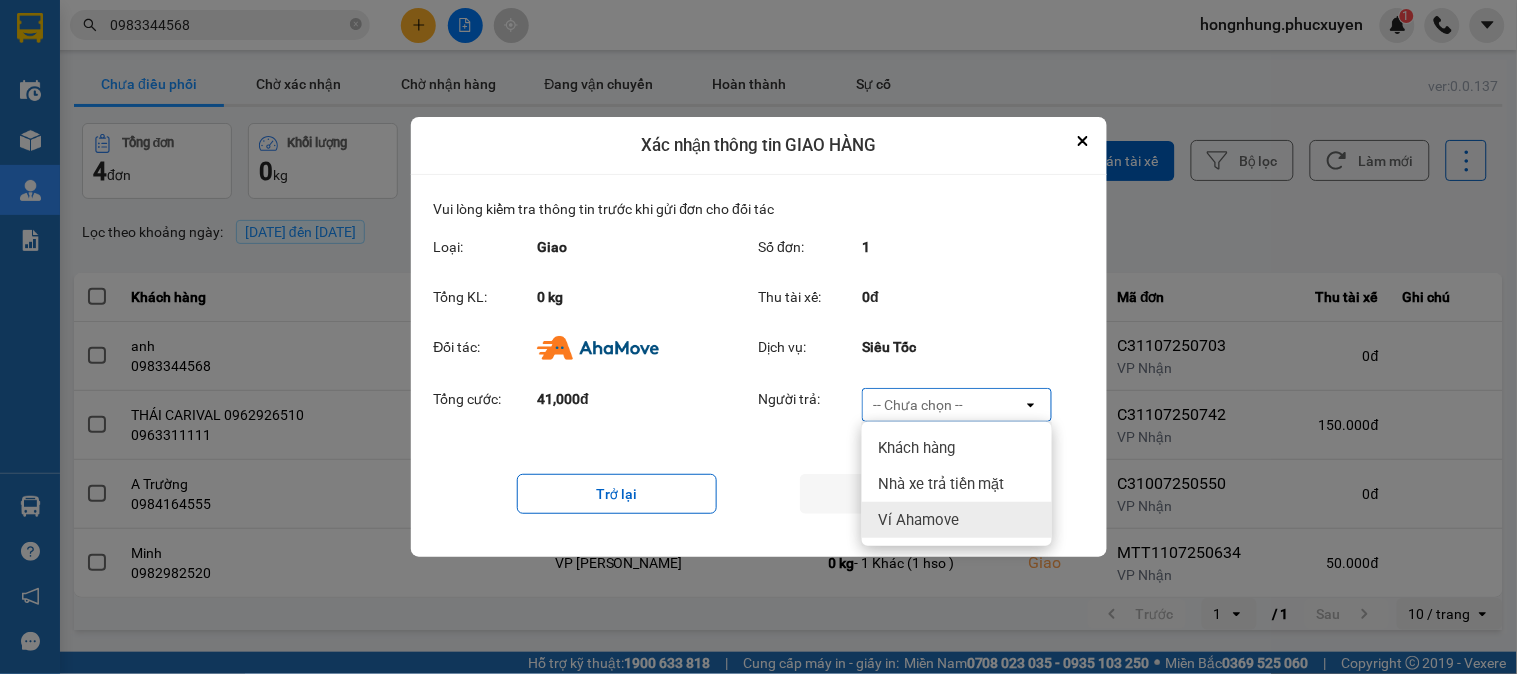 click on "Ví Ahamove" at bounding box center (918, 520) 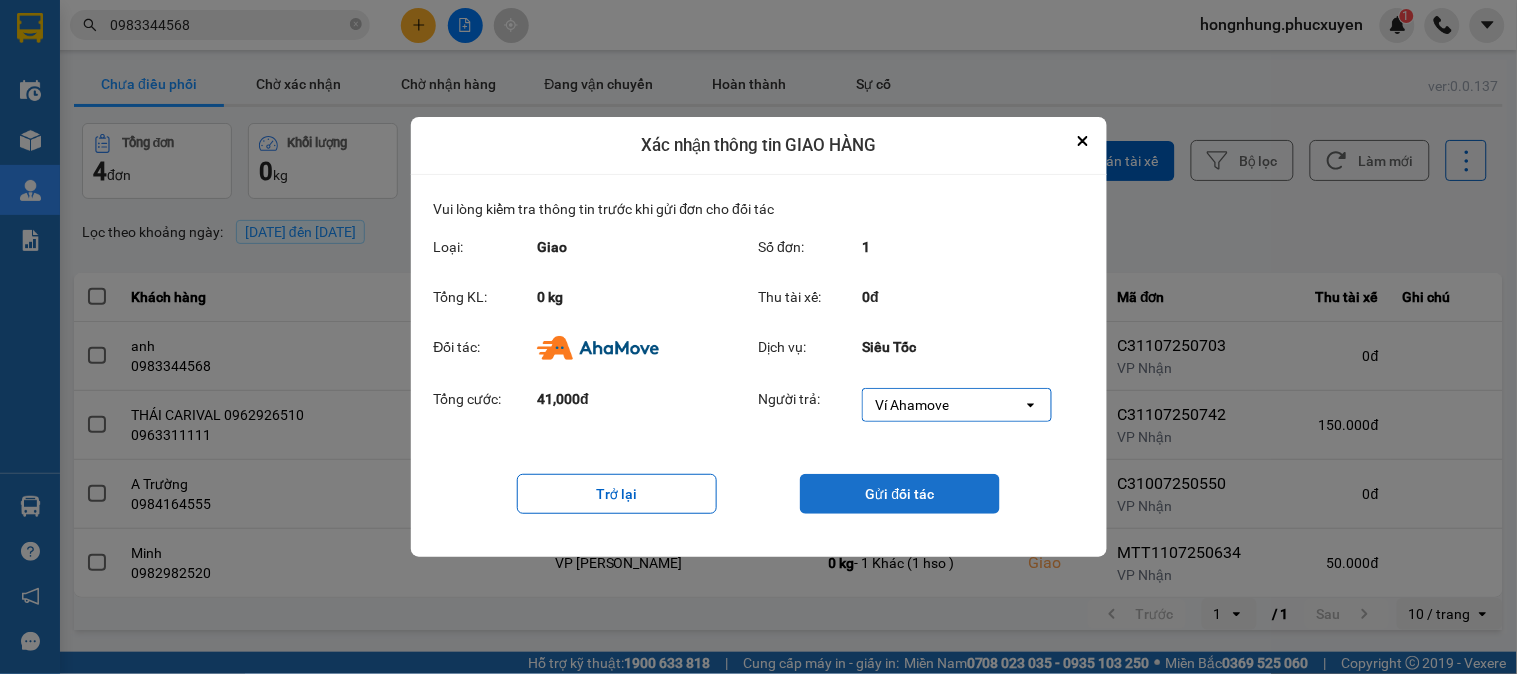 click on "Gửi đối tác" at bounding box center (900, 494) 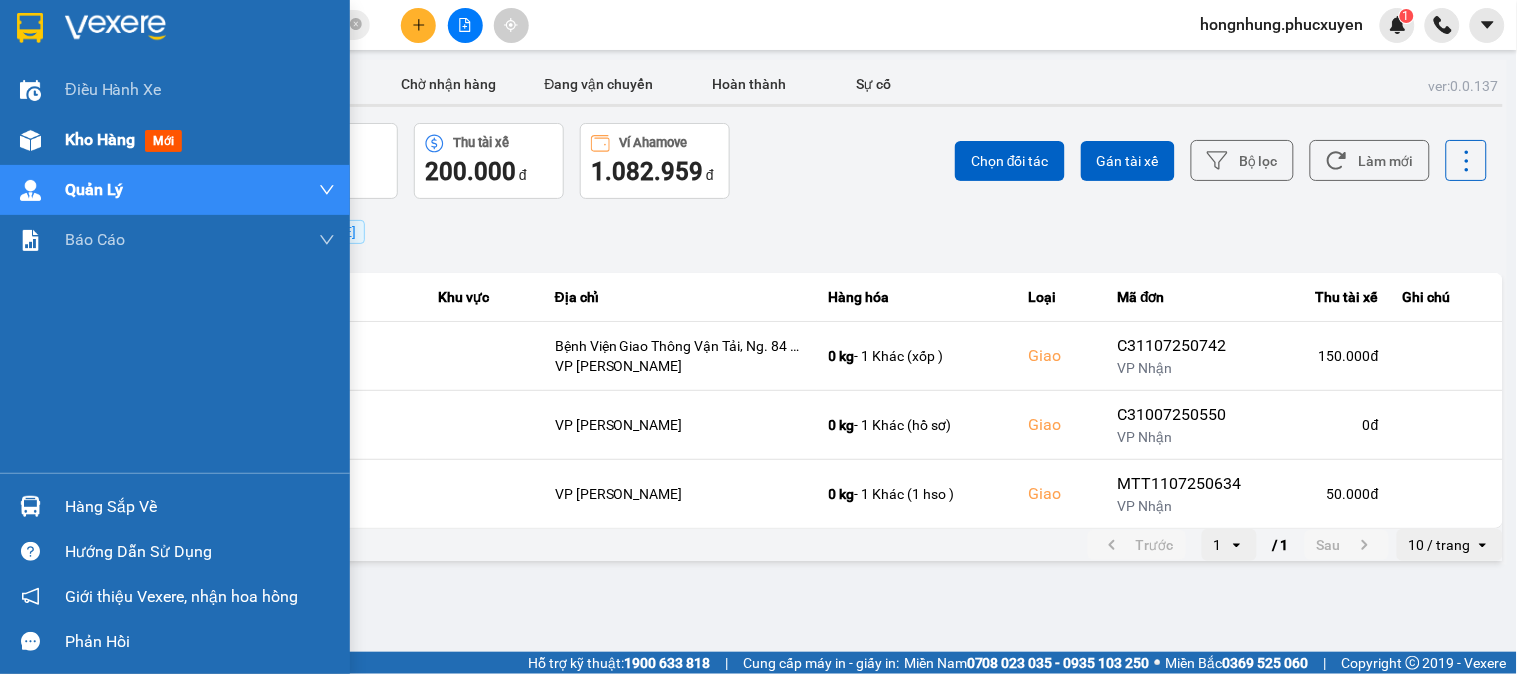 click on "Kho hàng mới" at bounding box center [200, 140] 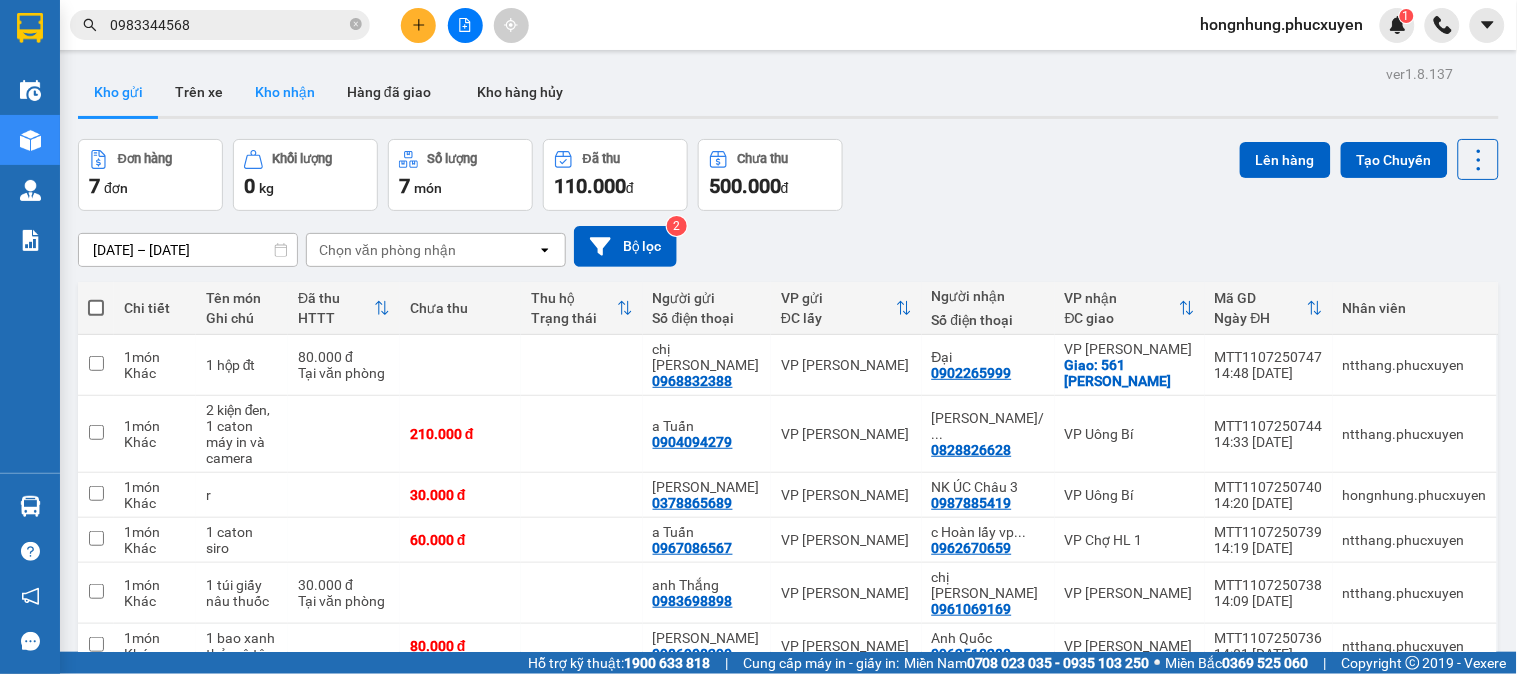 click on "Kho nhận" at bounding box center [285, 92] 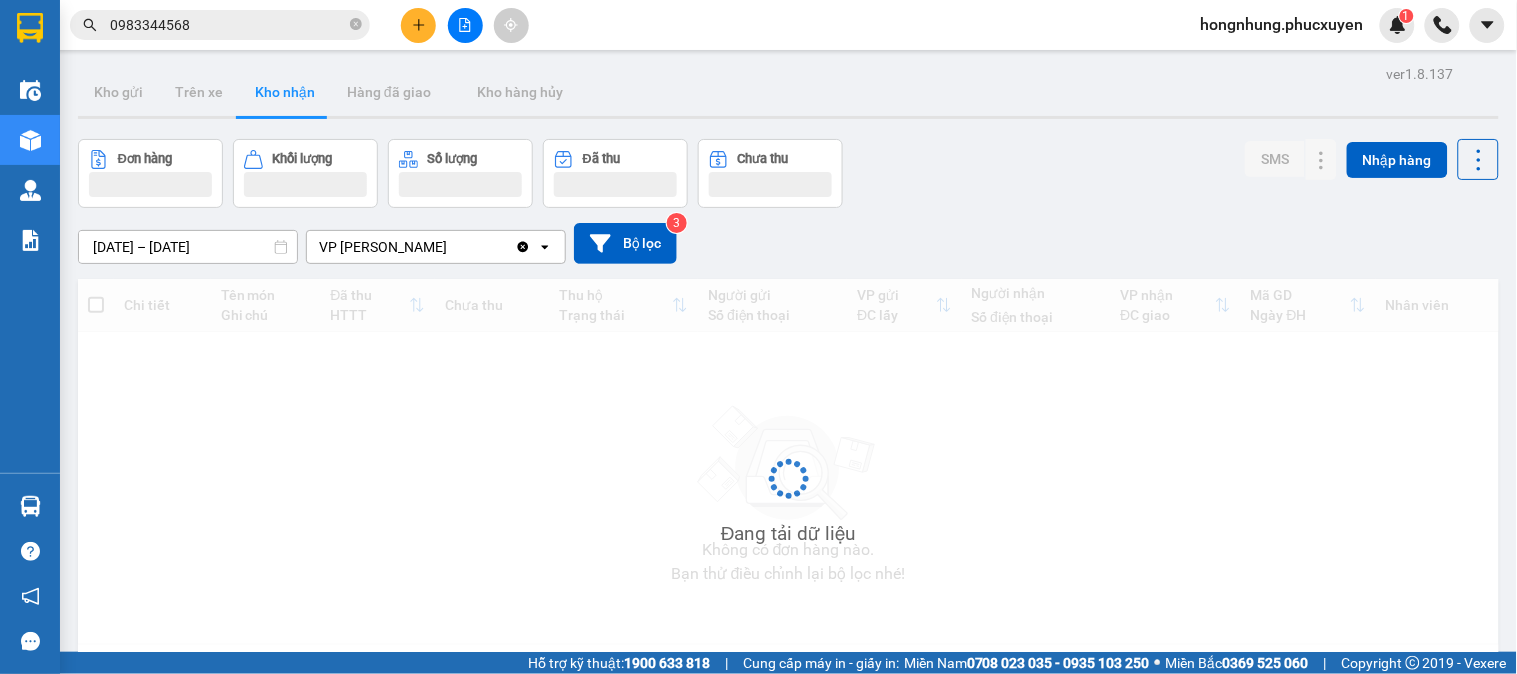 click on "Kho nhận" at bounding box center [285, 92] 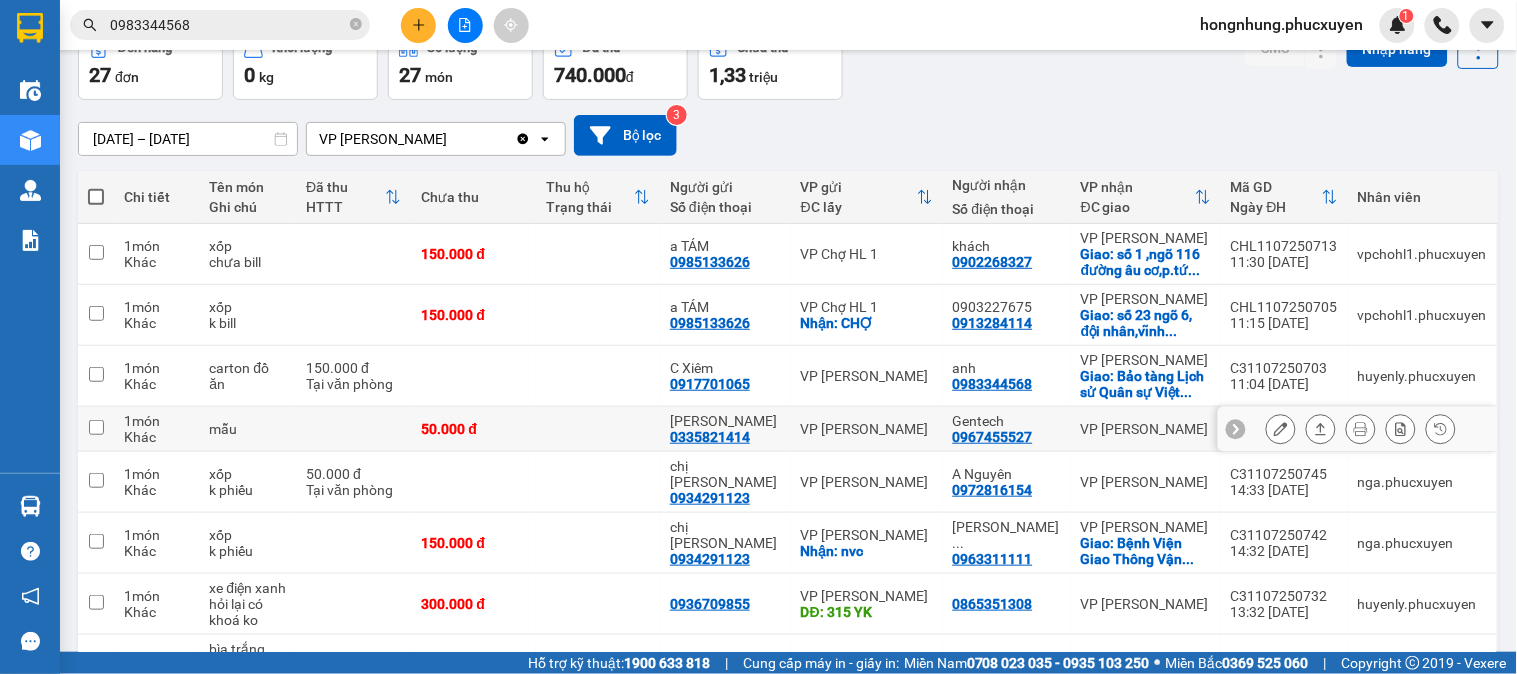 scroll, scrollTop: 222, scrollLeft: 0, axis: vertical 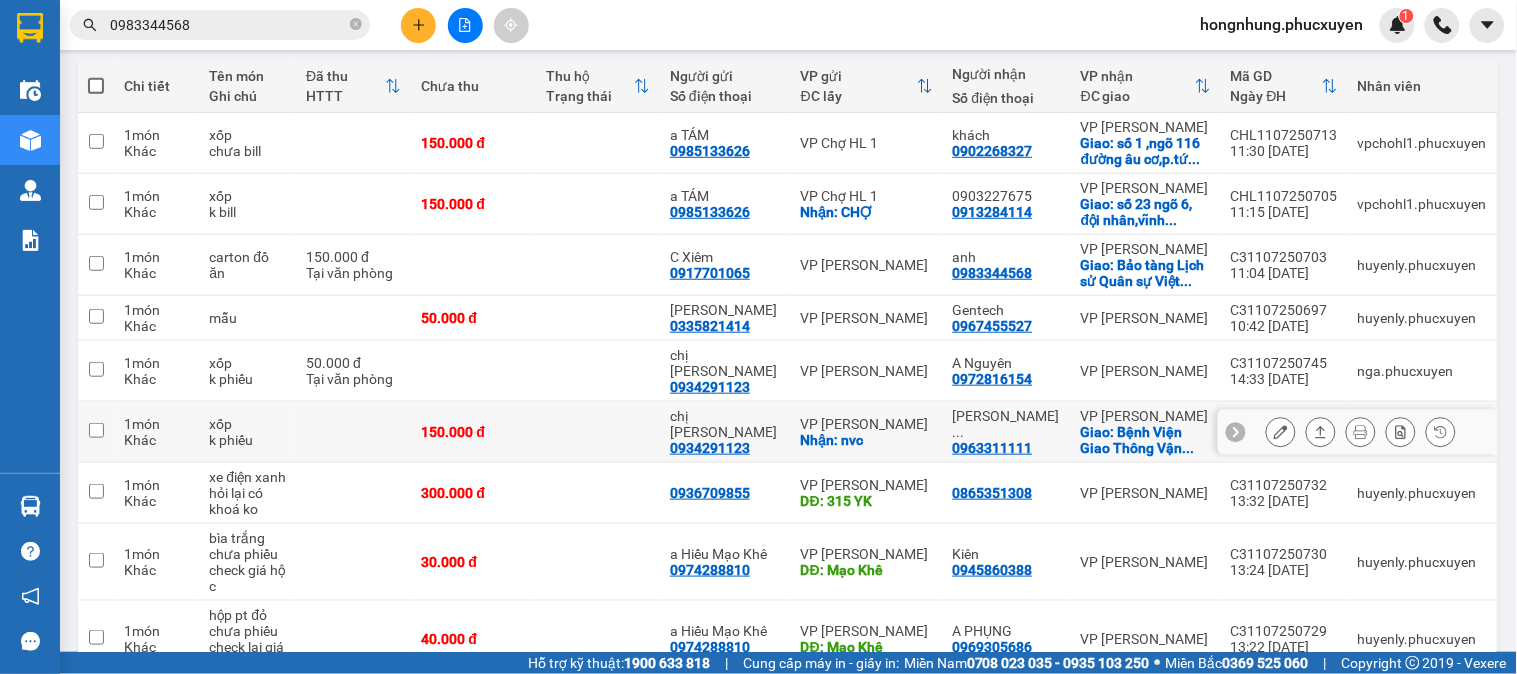 click 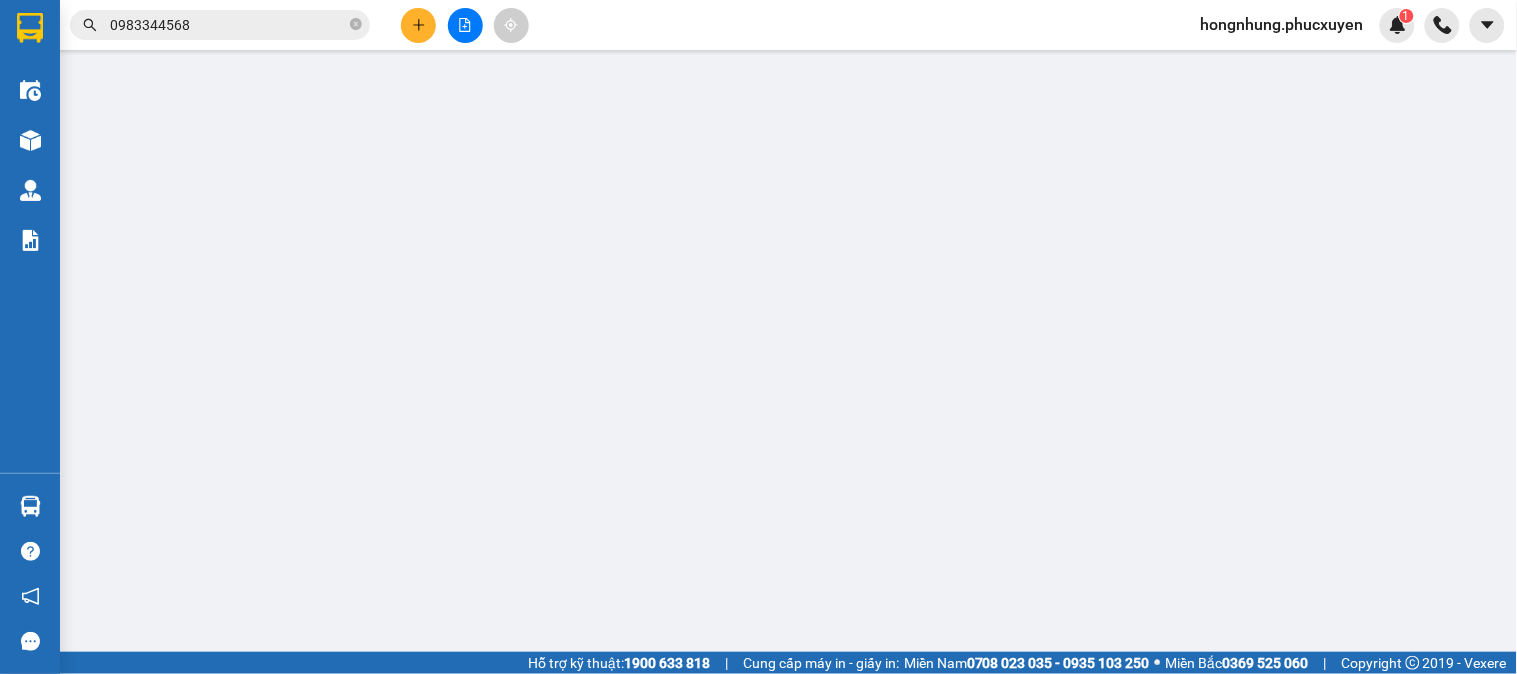 type on "0934291123" 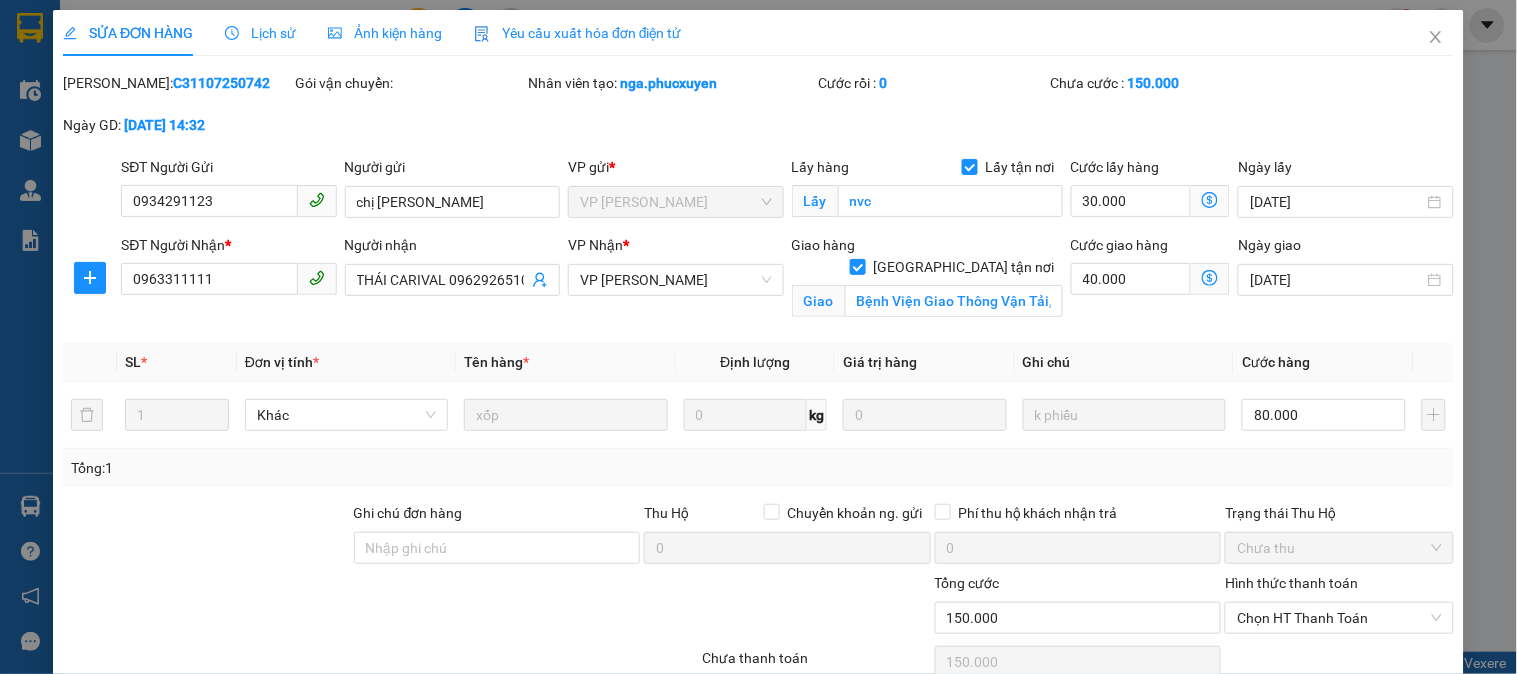 scroll, scrollTop: 0, scrollLeft: 0, axis: both 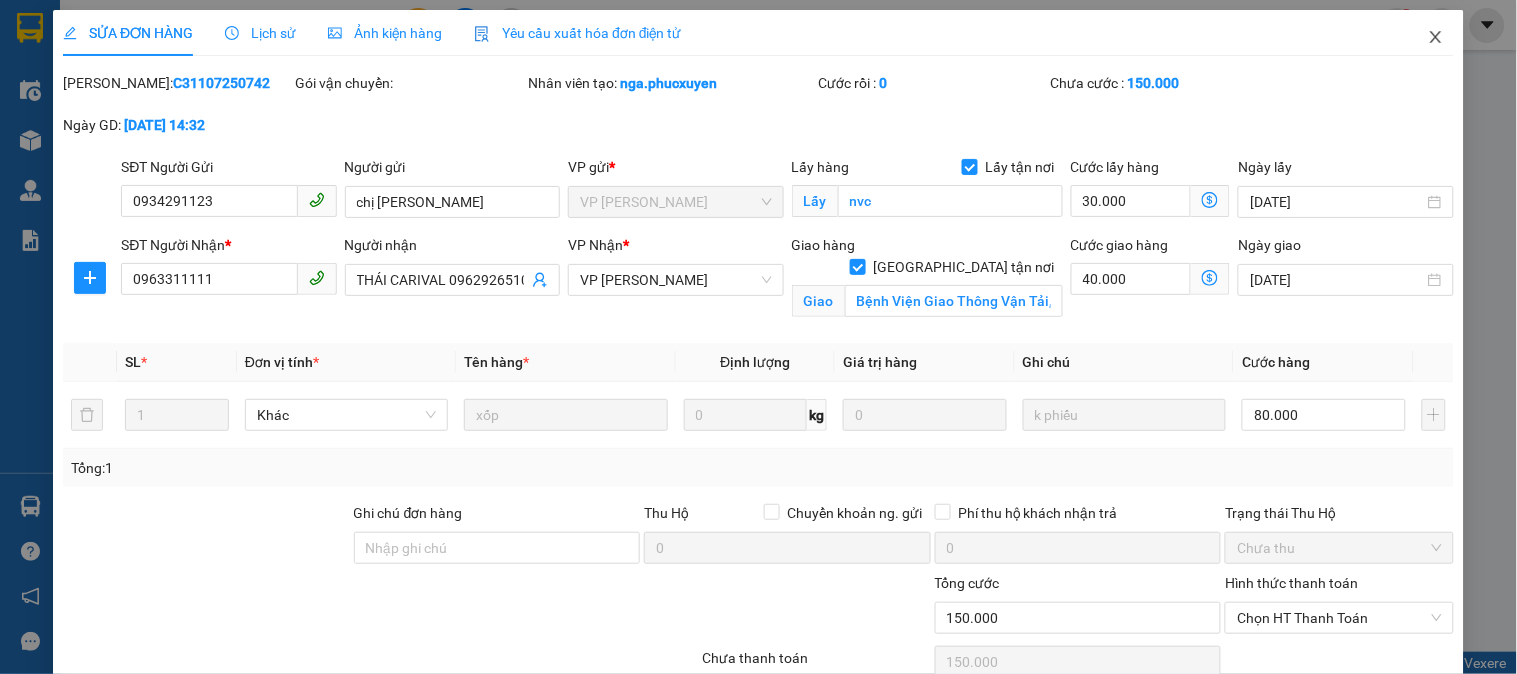 click 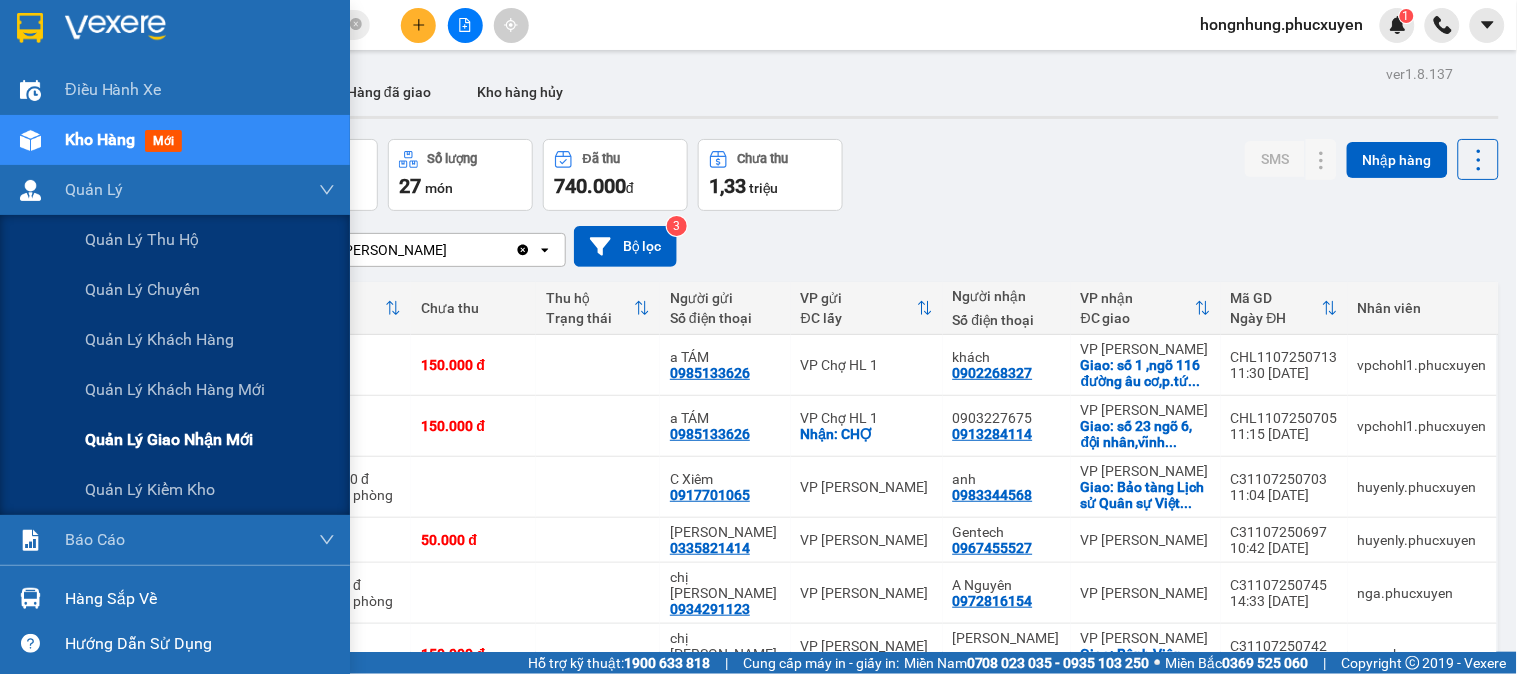 drag, startPoint x: 172, startPoint y: 452, endPoint x: 185, endPoint y: 442, distance: 16.40122 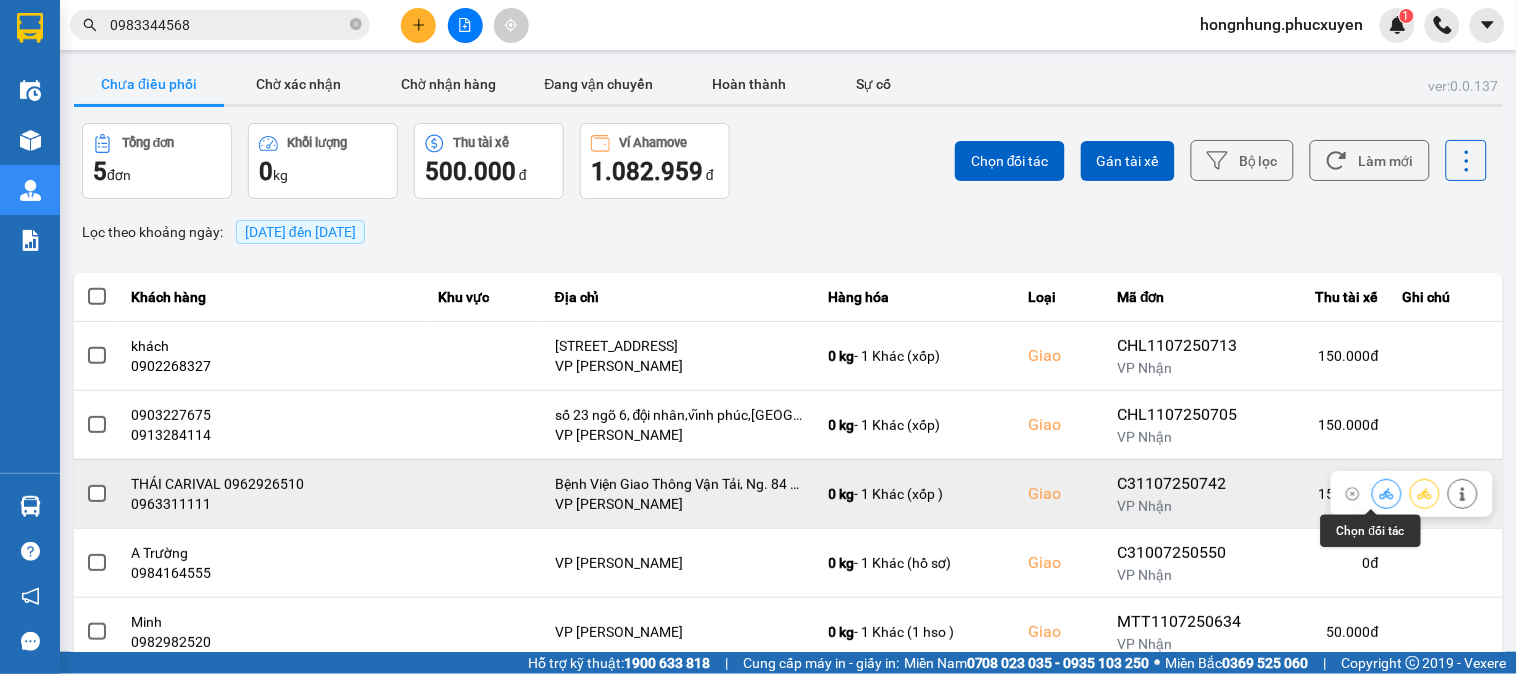 click 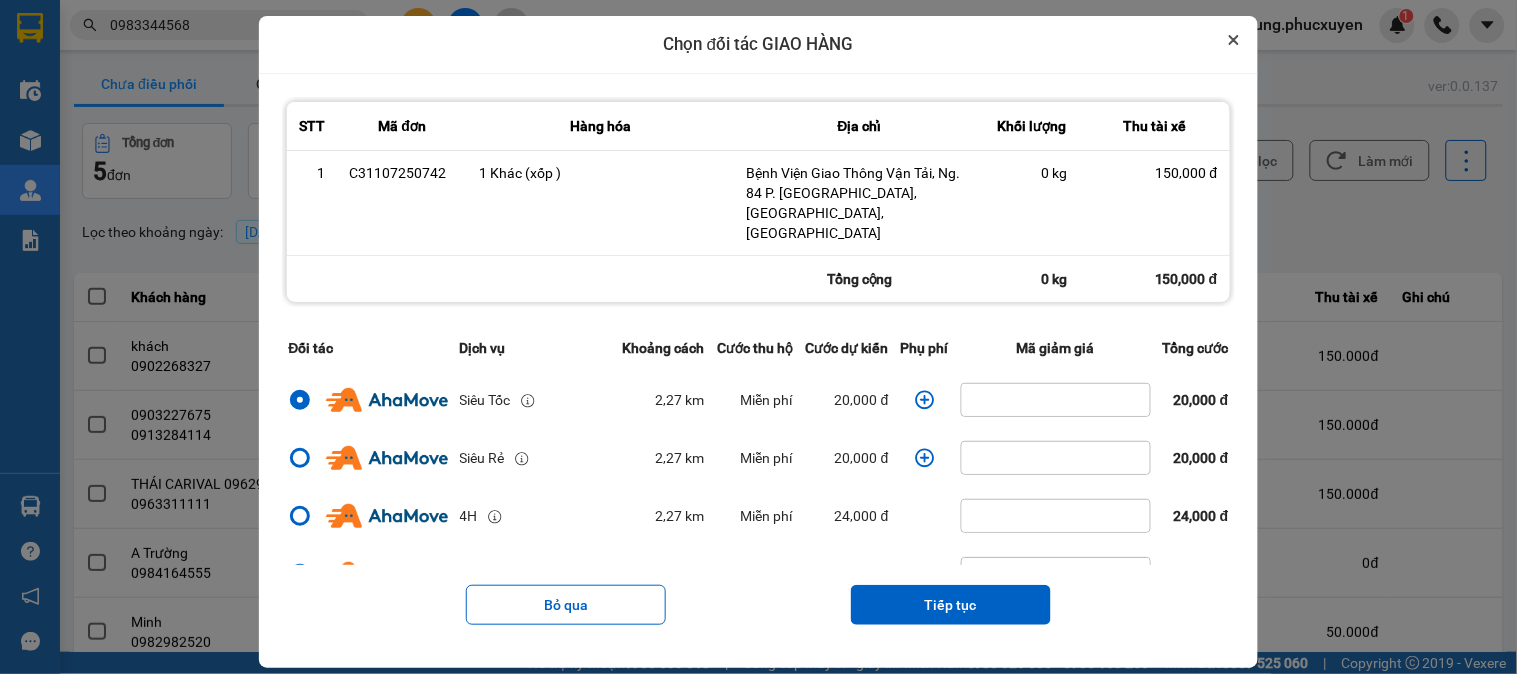 click at bounding box center [1234, 40] 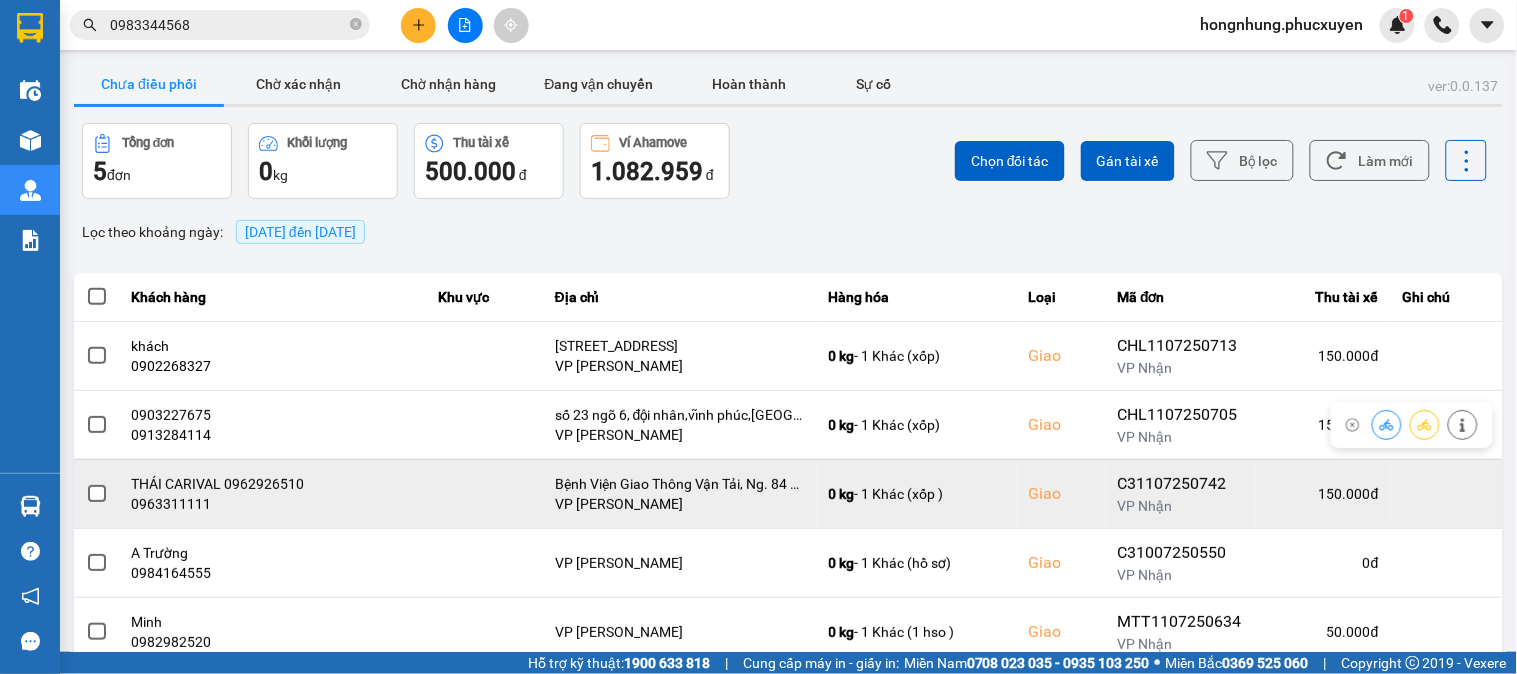 scroll, scrollTop: 61, scrollLeft: 0, axis: vertical 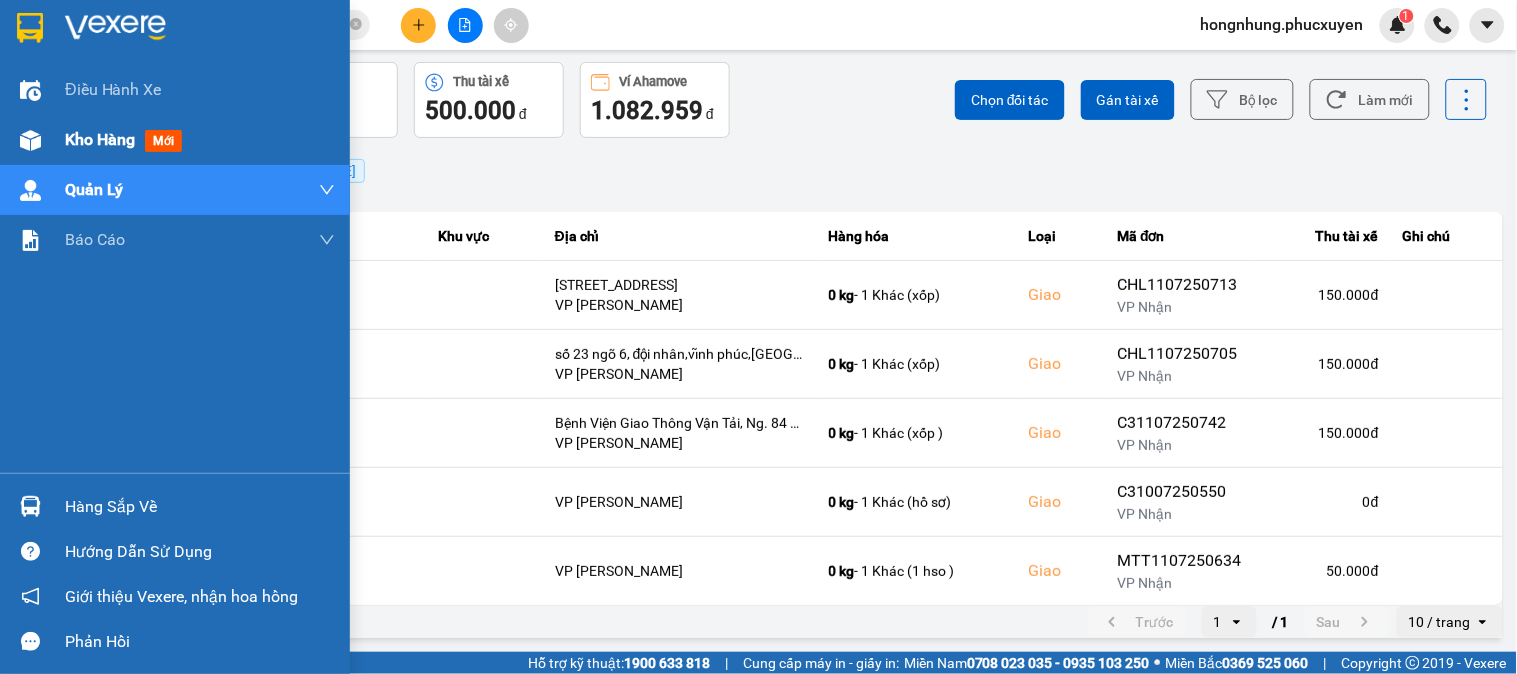 click on "Kho hàng" at bounding box center (100, 139) 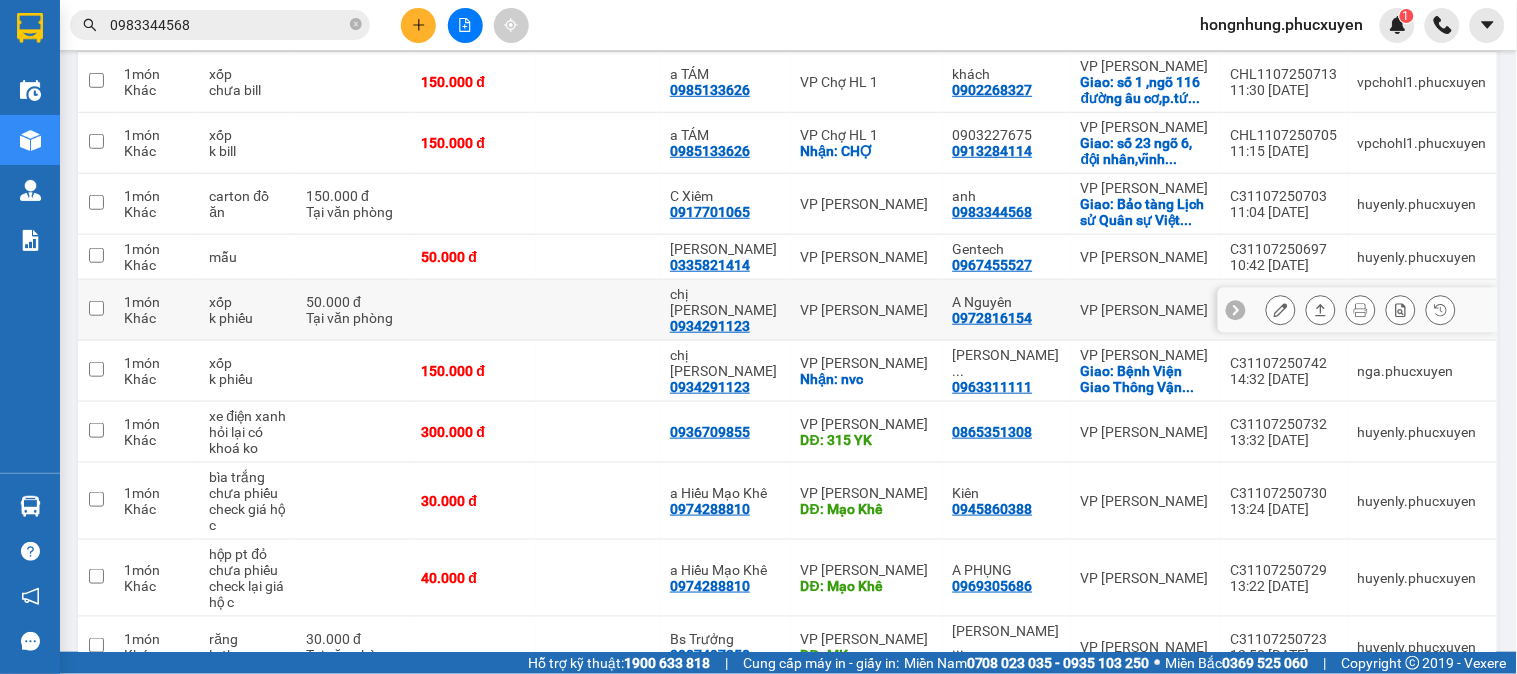 scroll, scrollTop: 172, scrollLeft: 0, axis: vertical 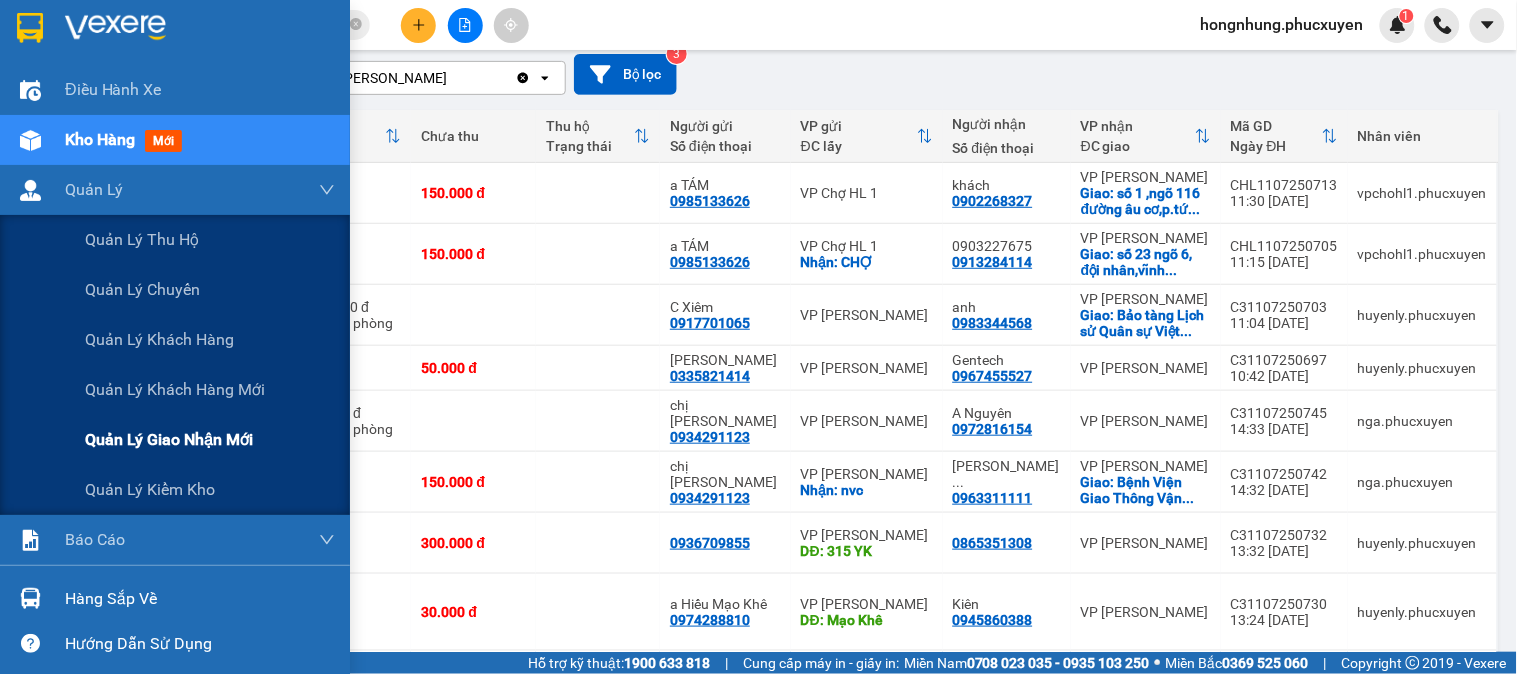 click on "Quản lý giao nhận mới" at bounding box center [169, 439] 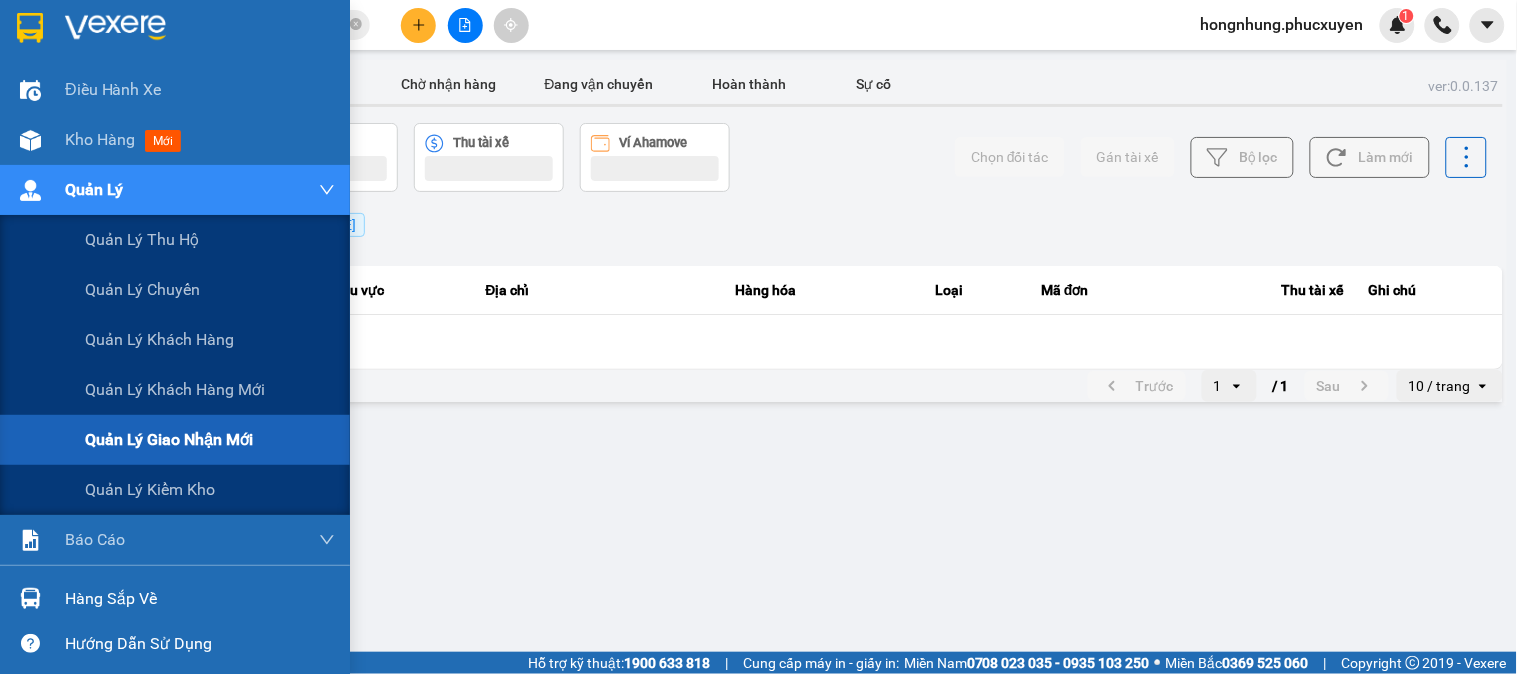 scroll, scrollTop: 0, scrollLeft: 0, axis: both 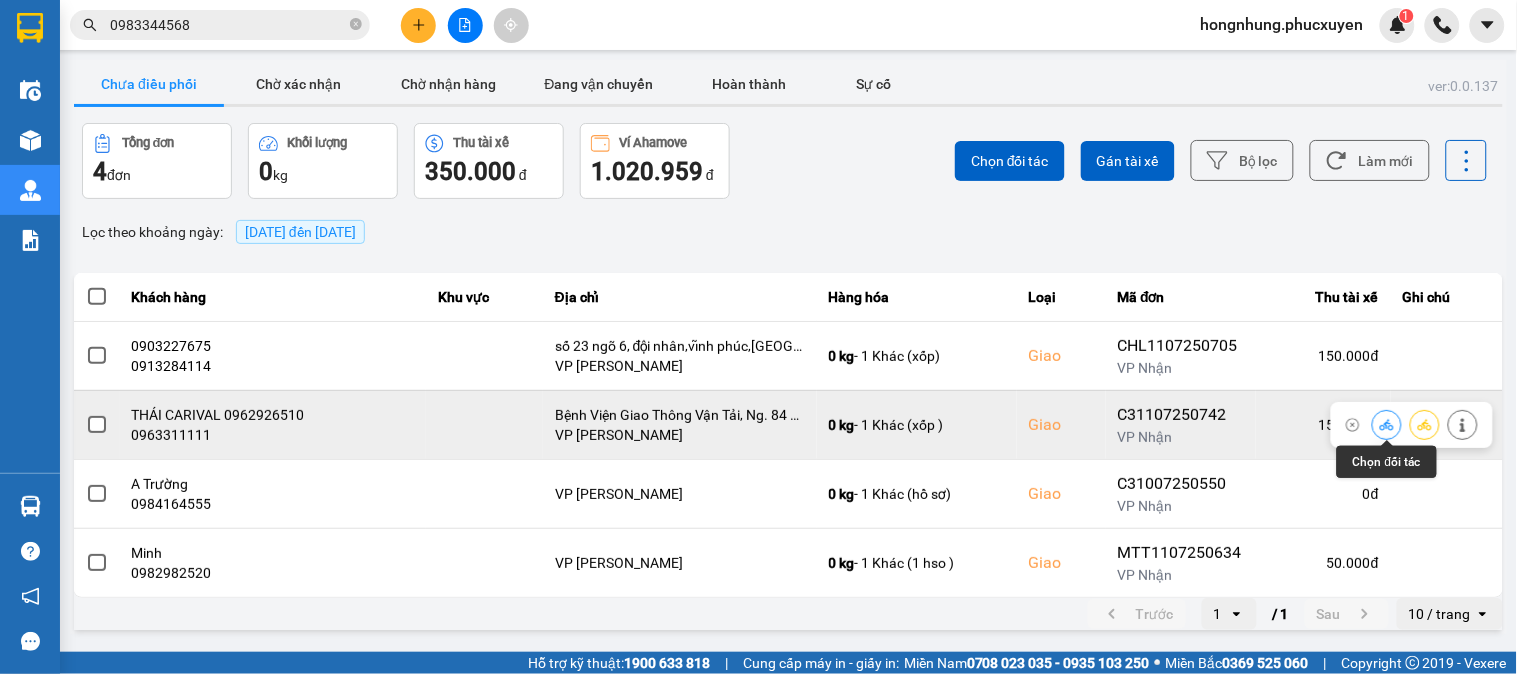 click at bounding box center [1387, 424] 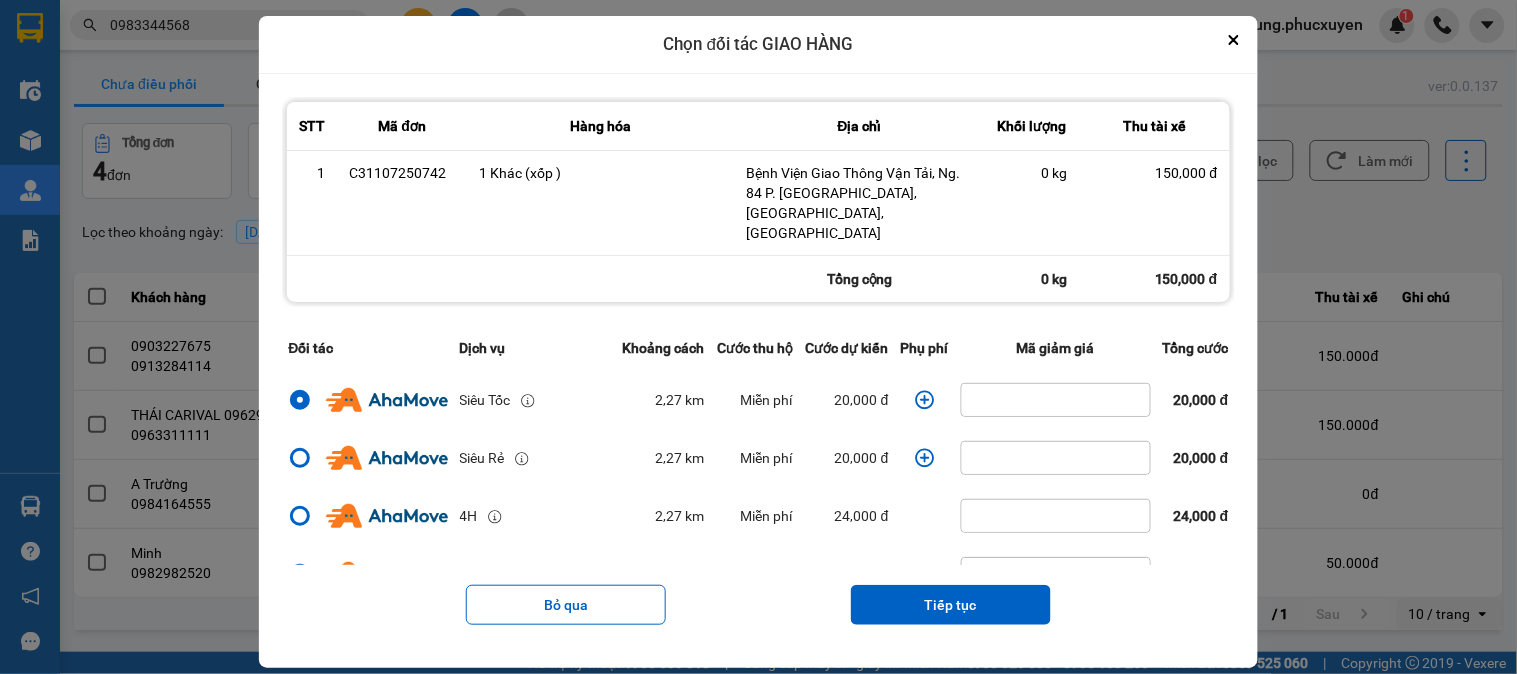click 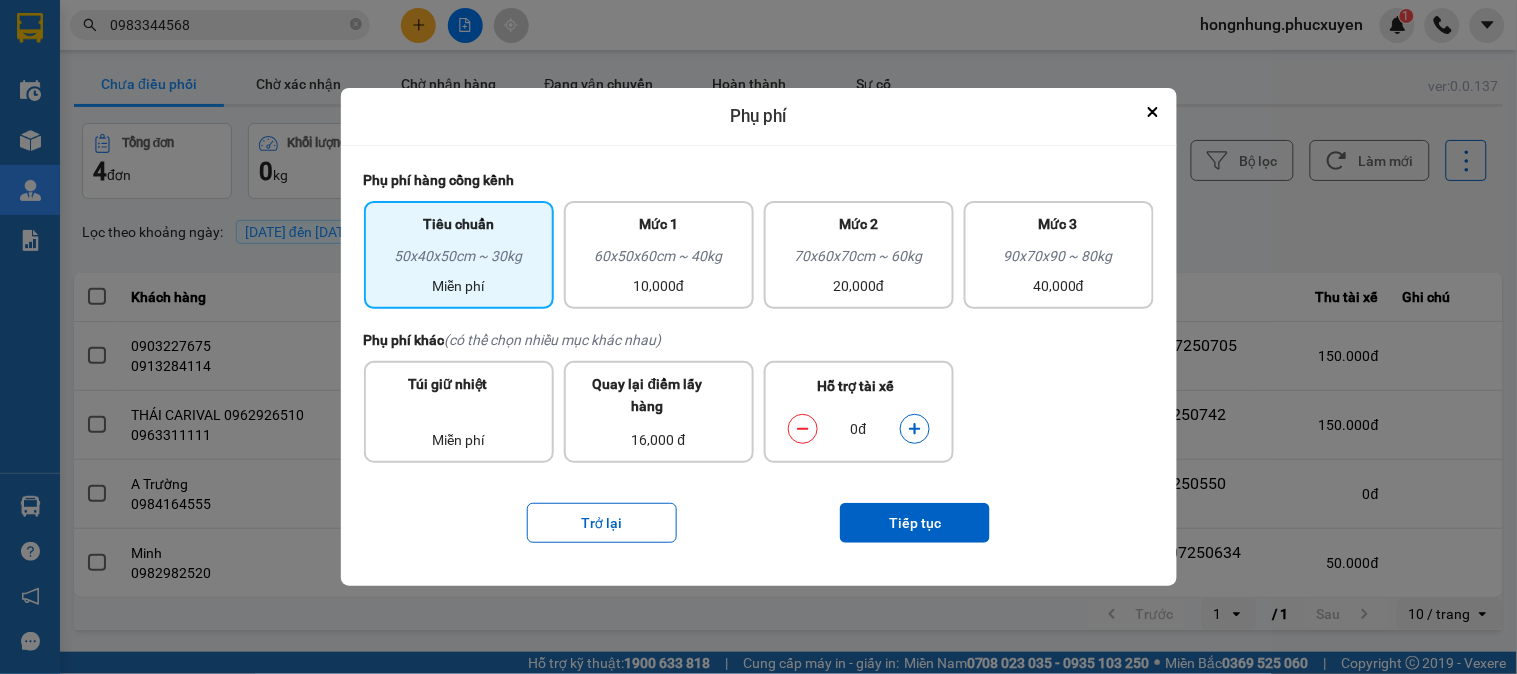 drag, startPoint x: 618, startPoint y: 271, endPoint x: 953, endPoint y: 491, distance: 400.7805 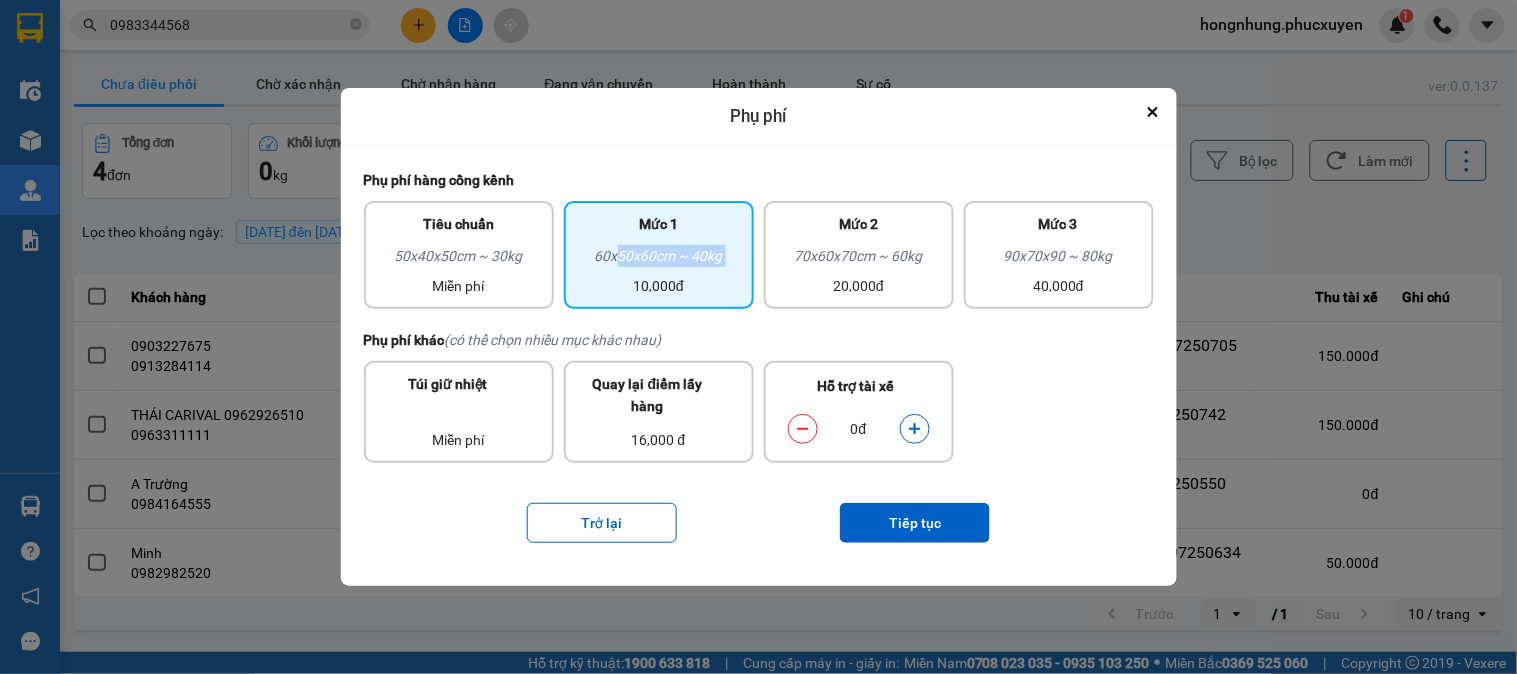 click at bounding box center [915, 428] 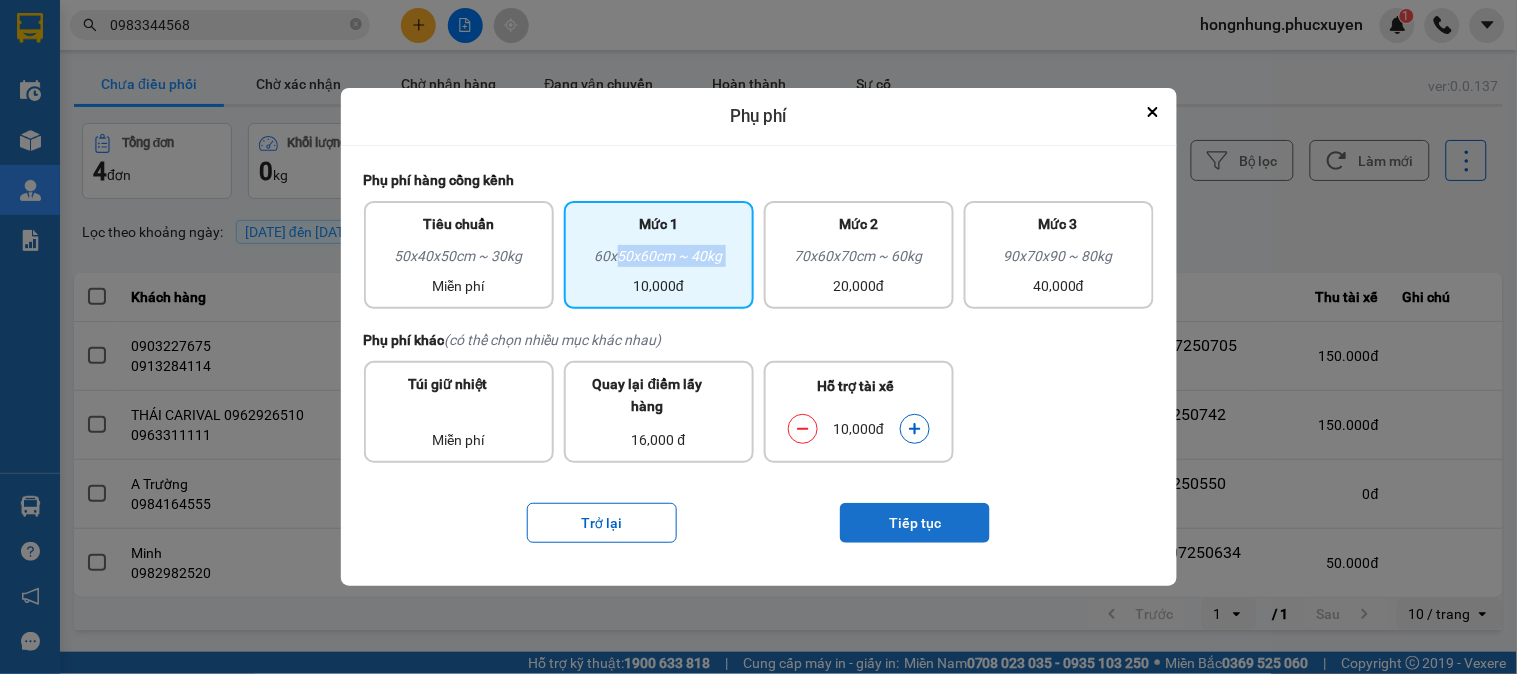 click on "Tiếp tục" at bounding box center (915, 523) 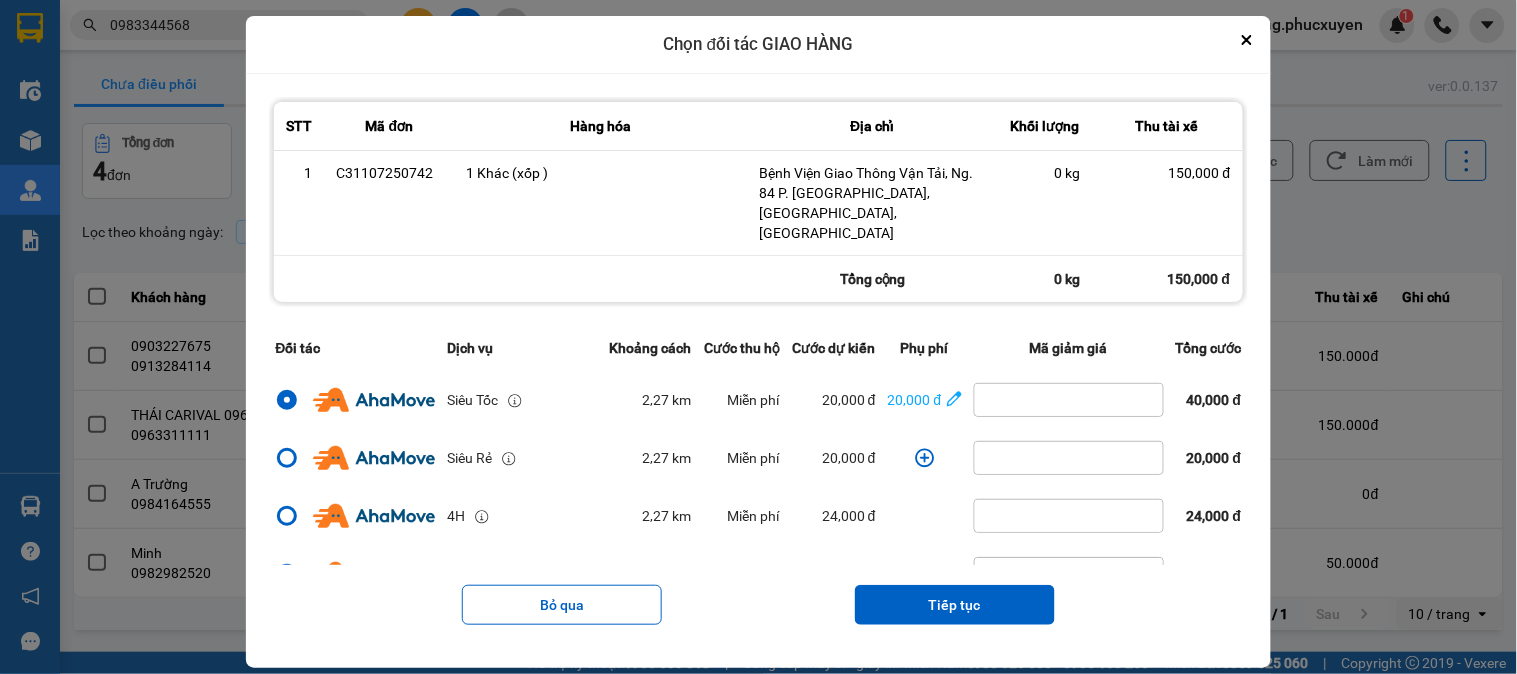drag, startPoint x: 972, startPoint y: 585, endPoint x: 973, endPoint y: 561, distance: 24.020824 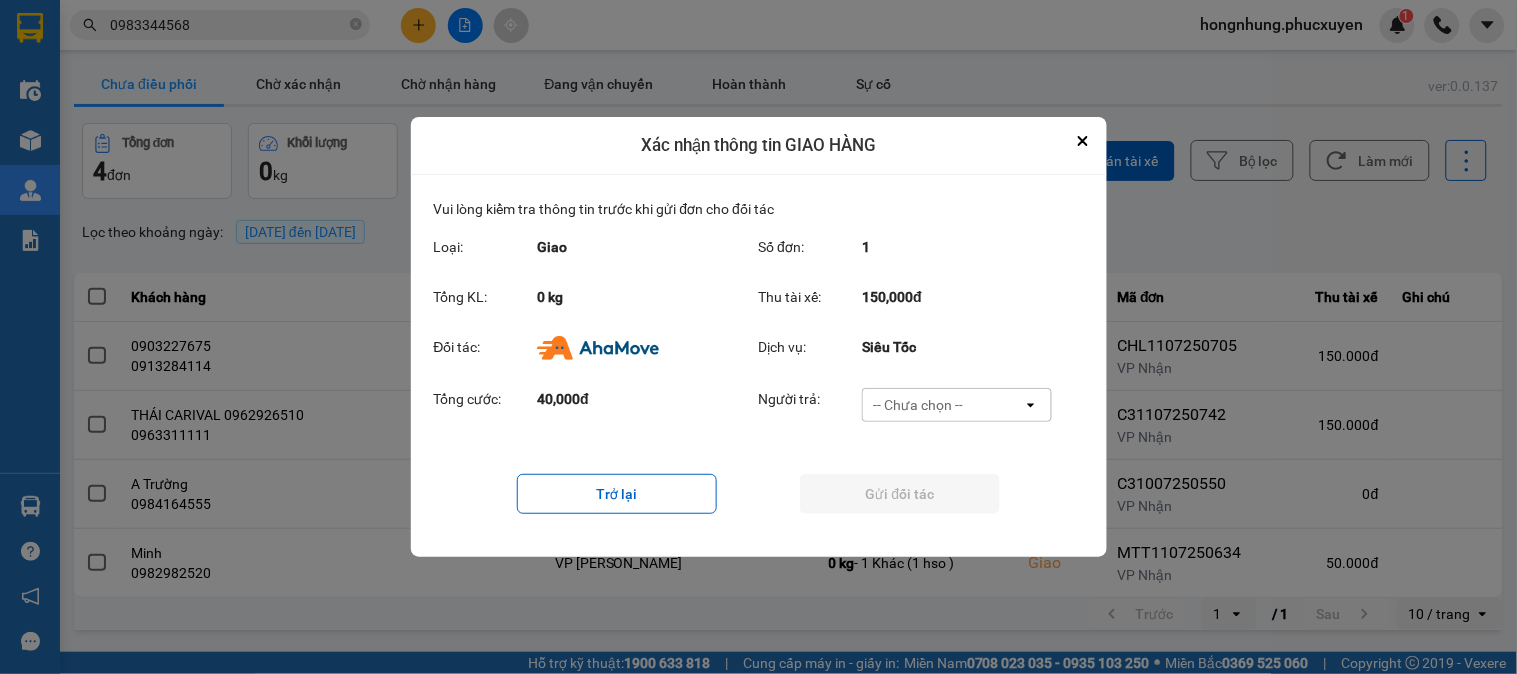 click on "-- Chưa chọn --" at bounding box center [943, 405] 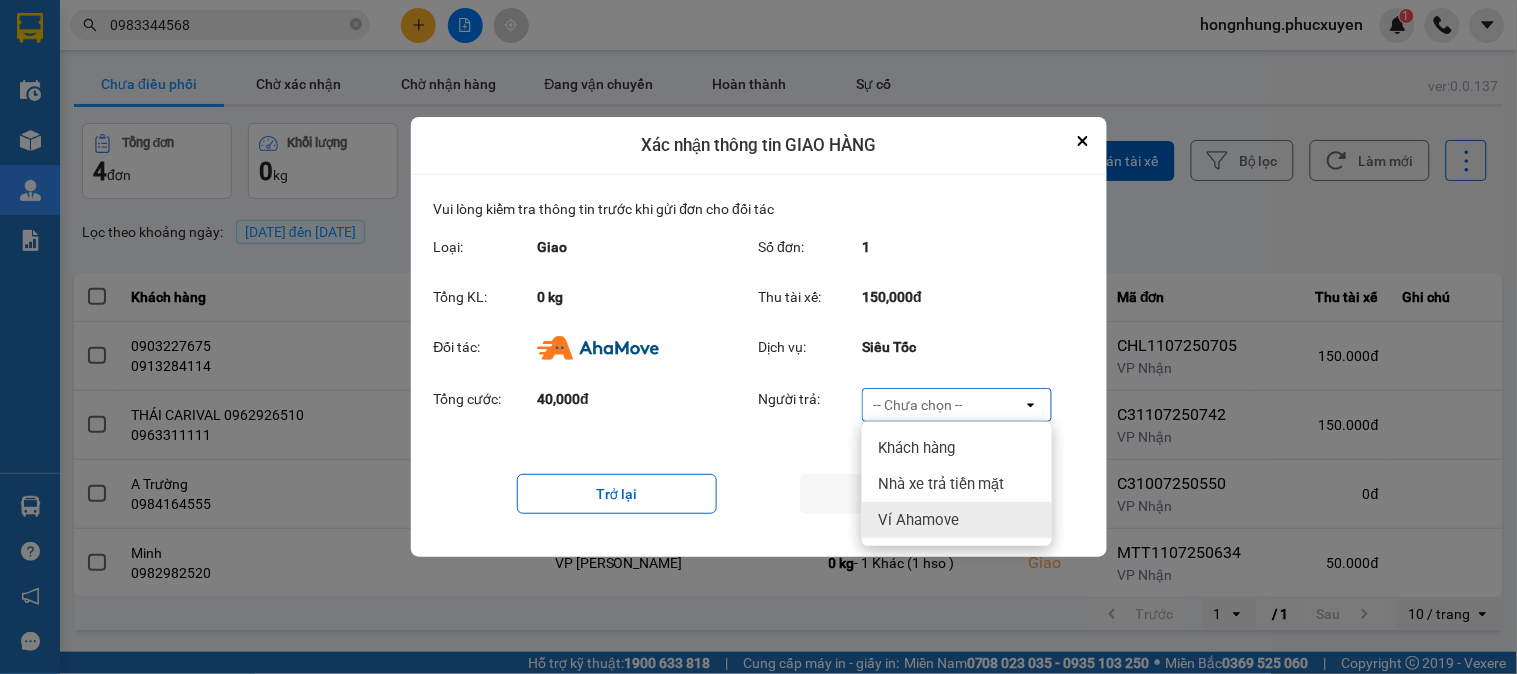 click on "Ví Ahamove" at bounding box center (918, 520) 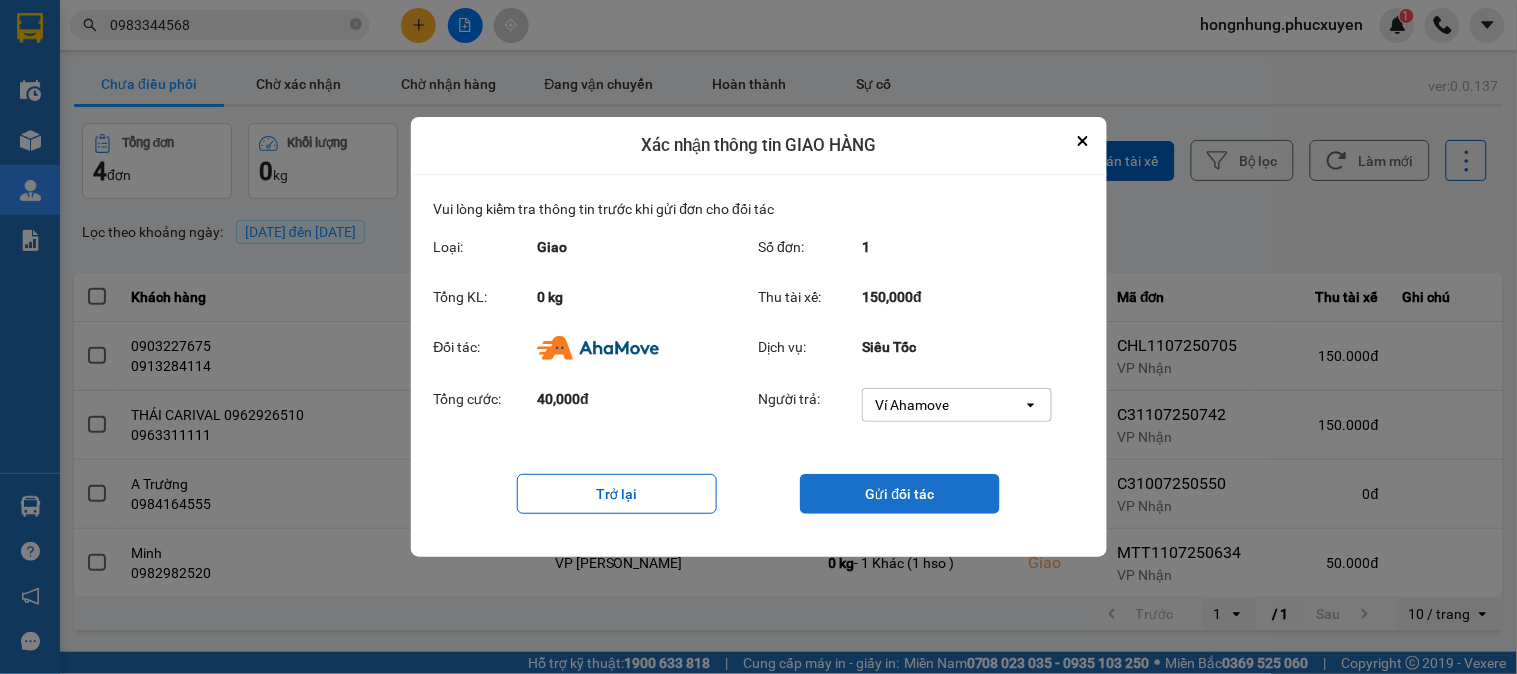 click on "Gửi đối tác" at bounding box center [900, 494] 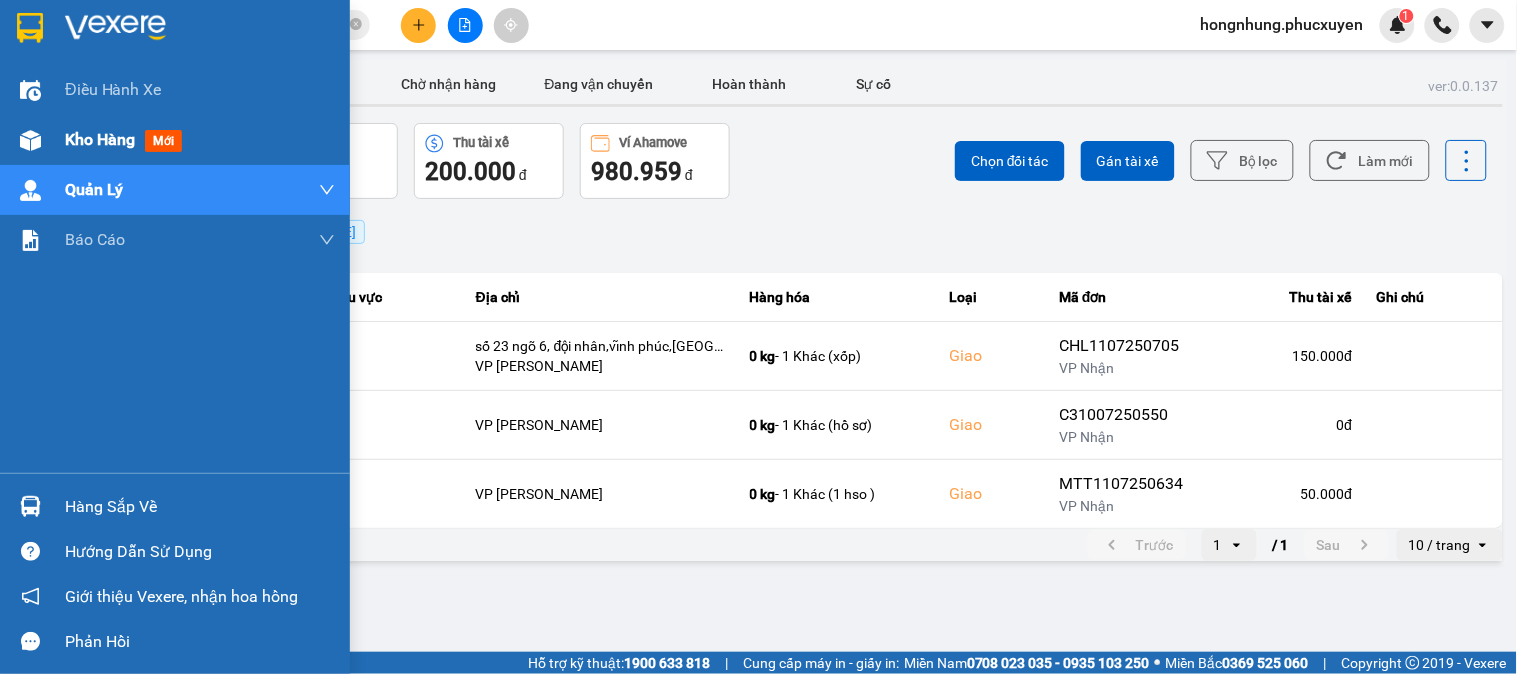 click at bounding box center (30, 140) 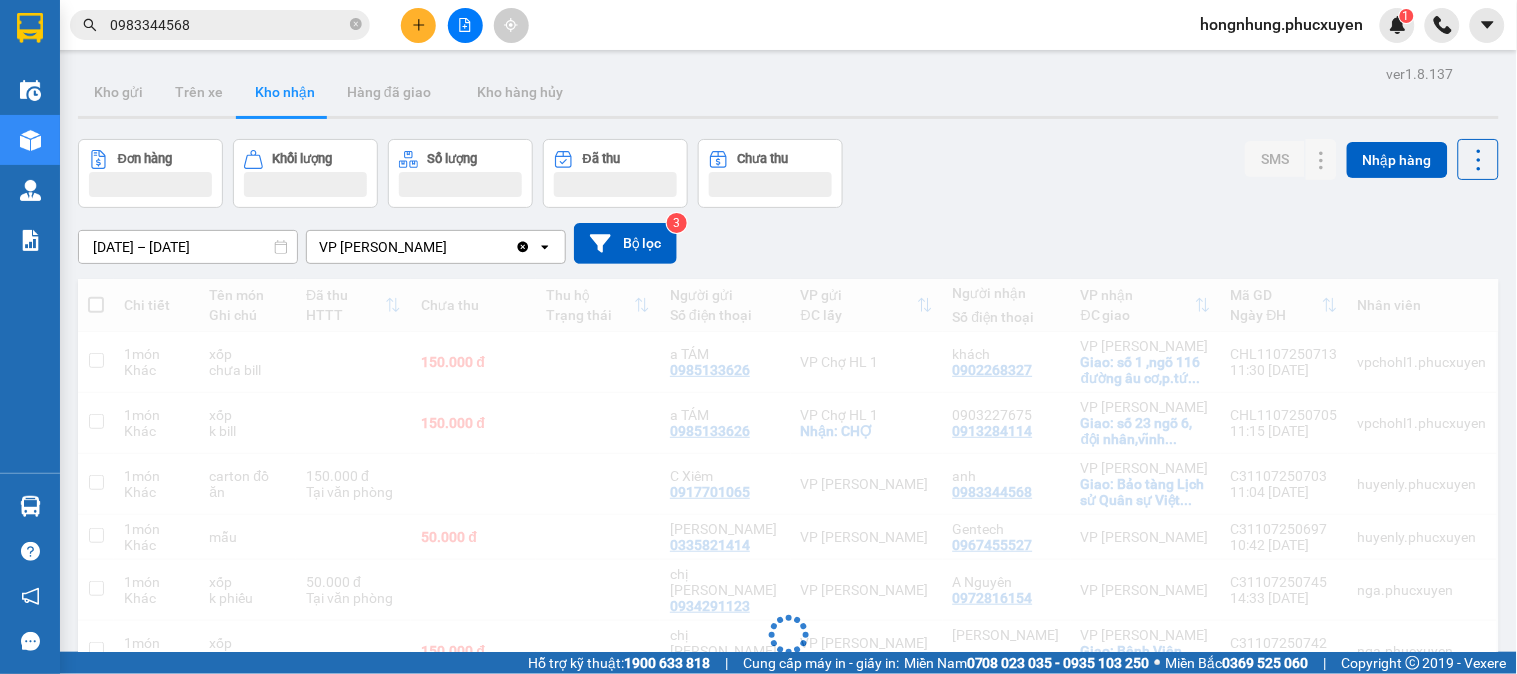 scroll, scrollTop: 0, scrollLeft: 0, axis: both 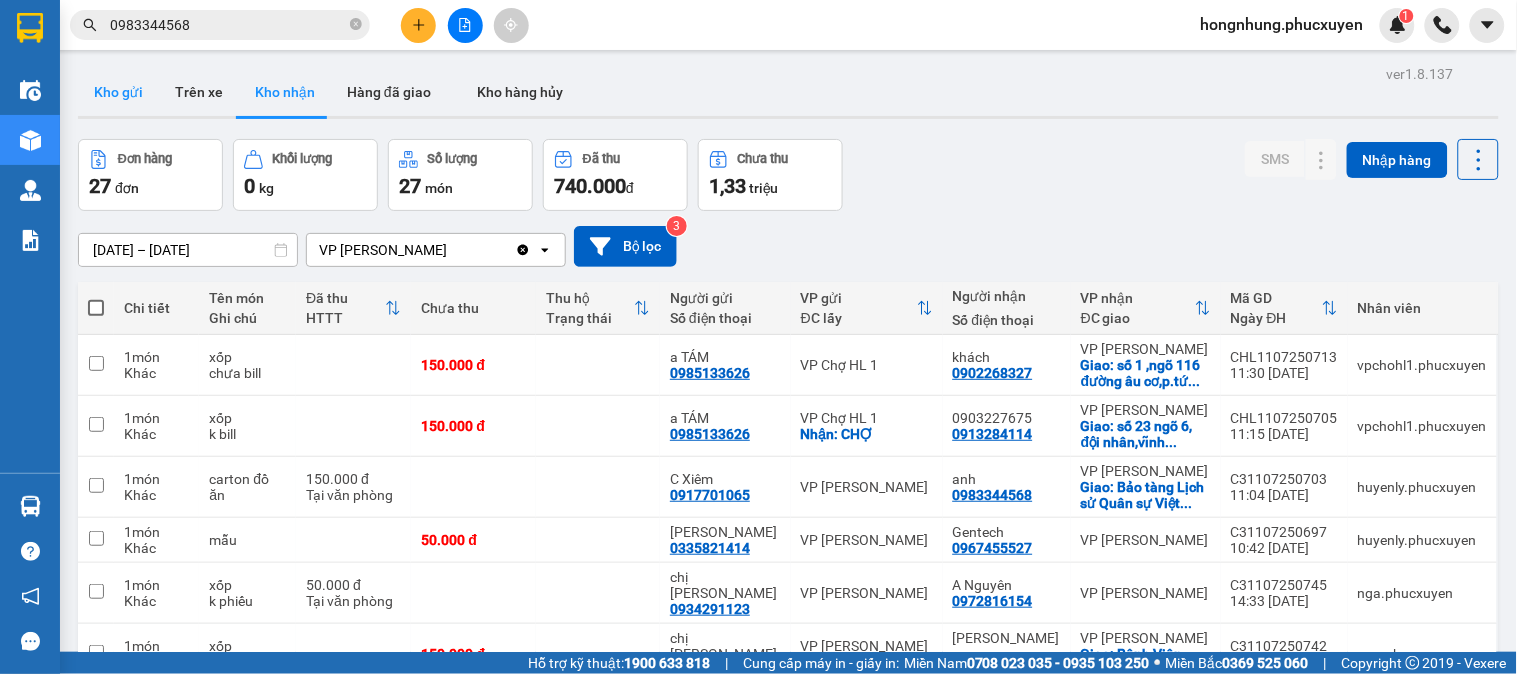 click on "Kho gửi" at bounding box center (118, 92) 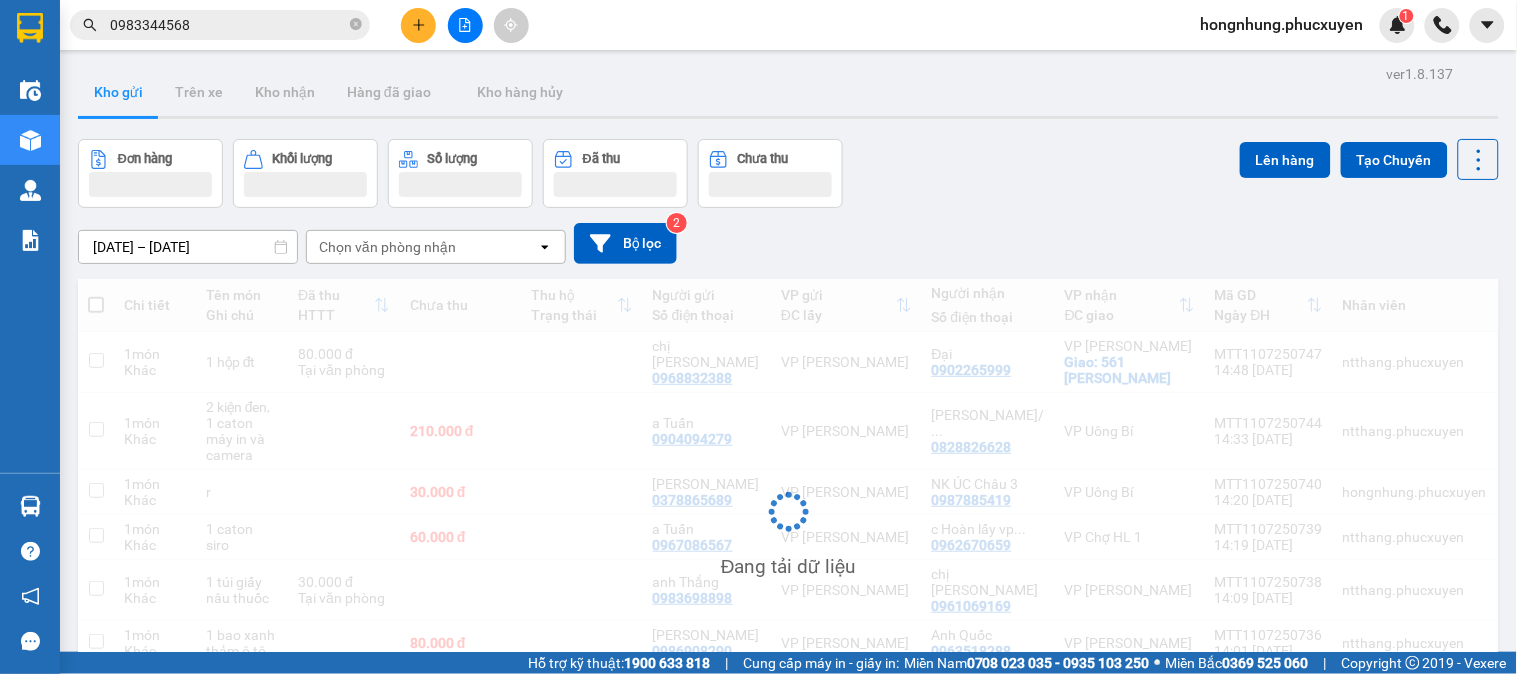 click on "Kho gửi" at bounding box center (118, 92) 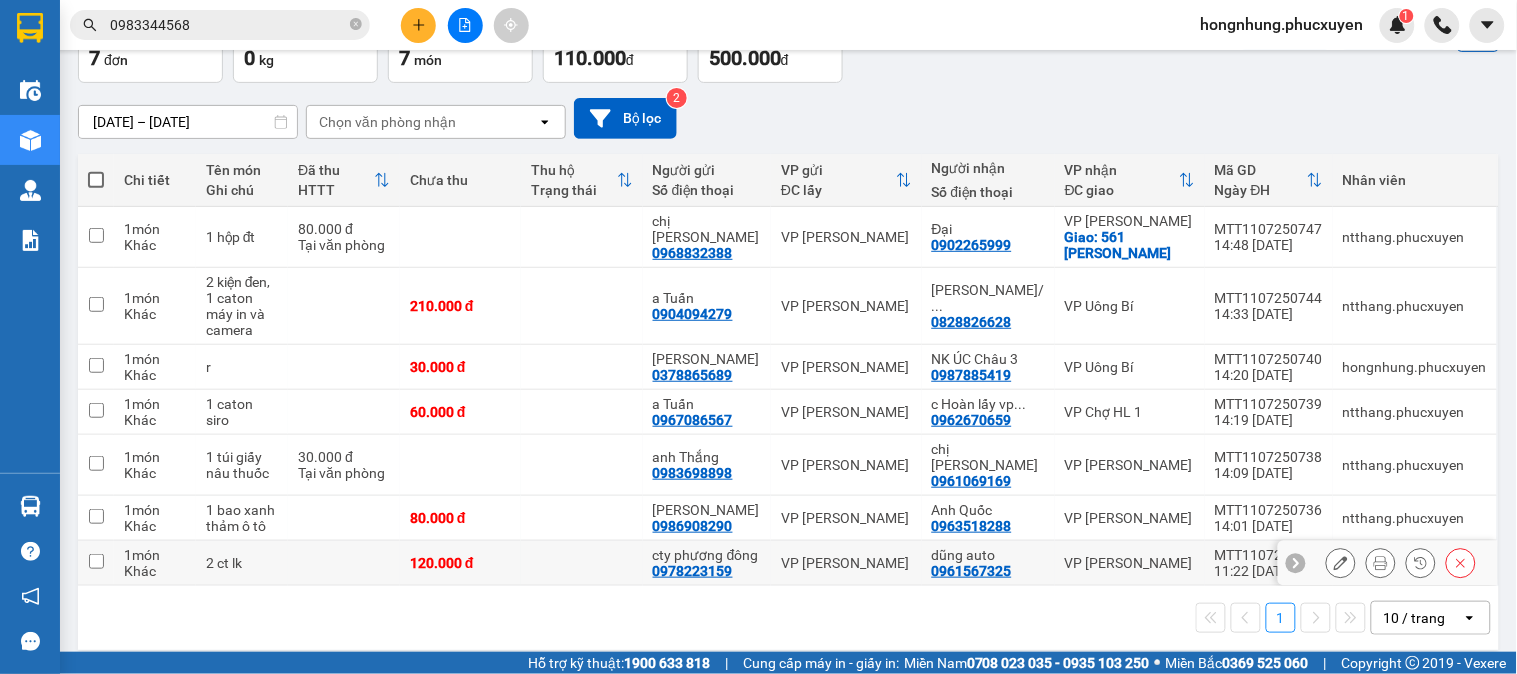 scroll, scrollTop: 0, scrollLeft: 0, axis: both 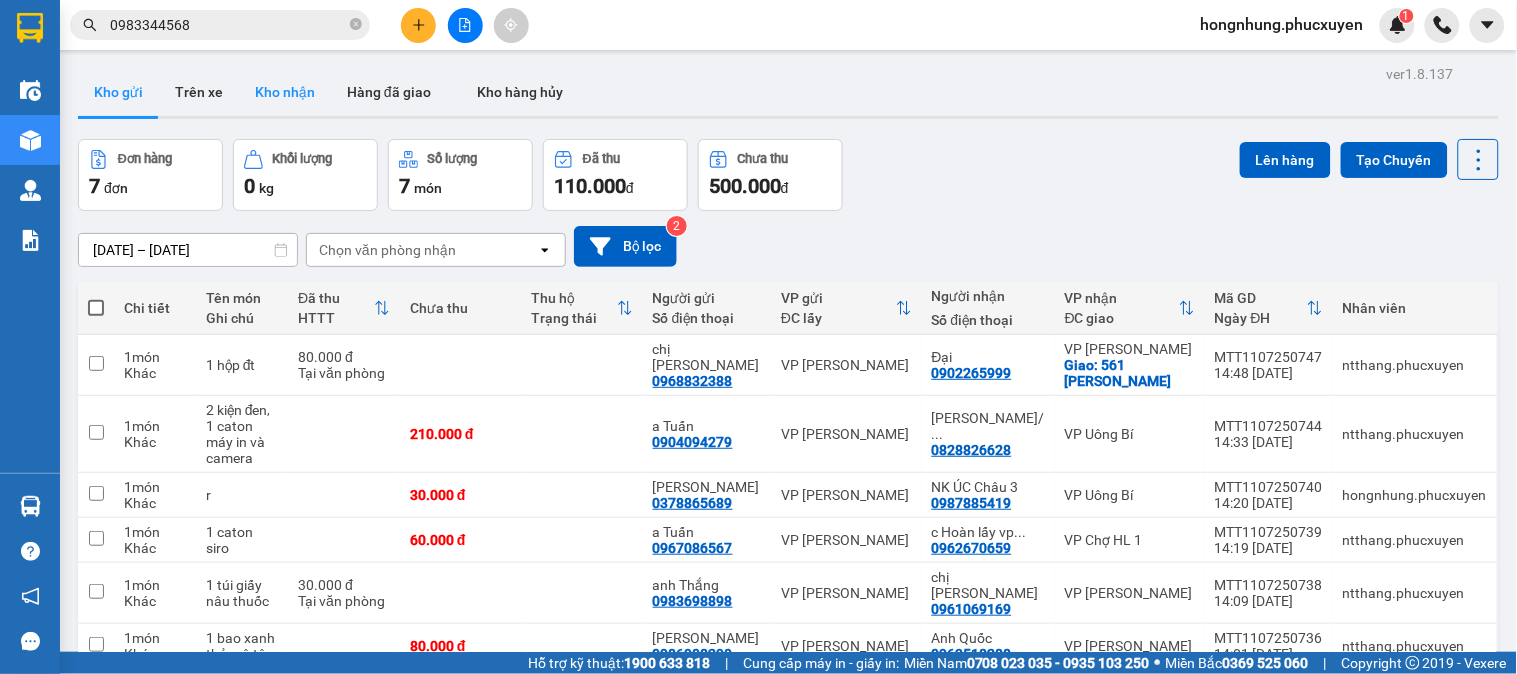 click on "Kho nhận" at bounding box center [285, 92] 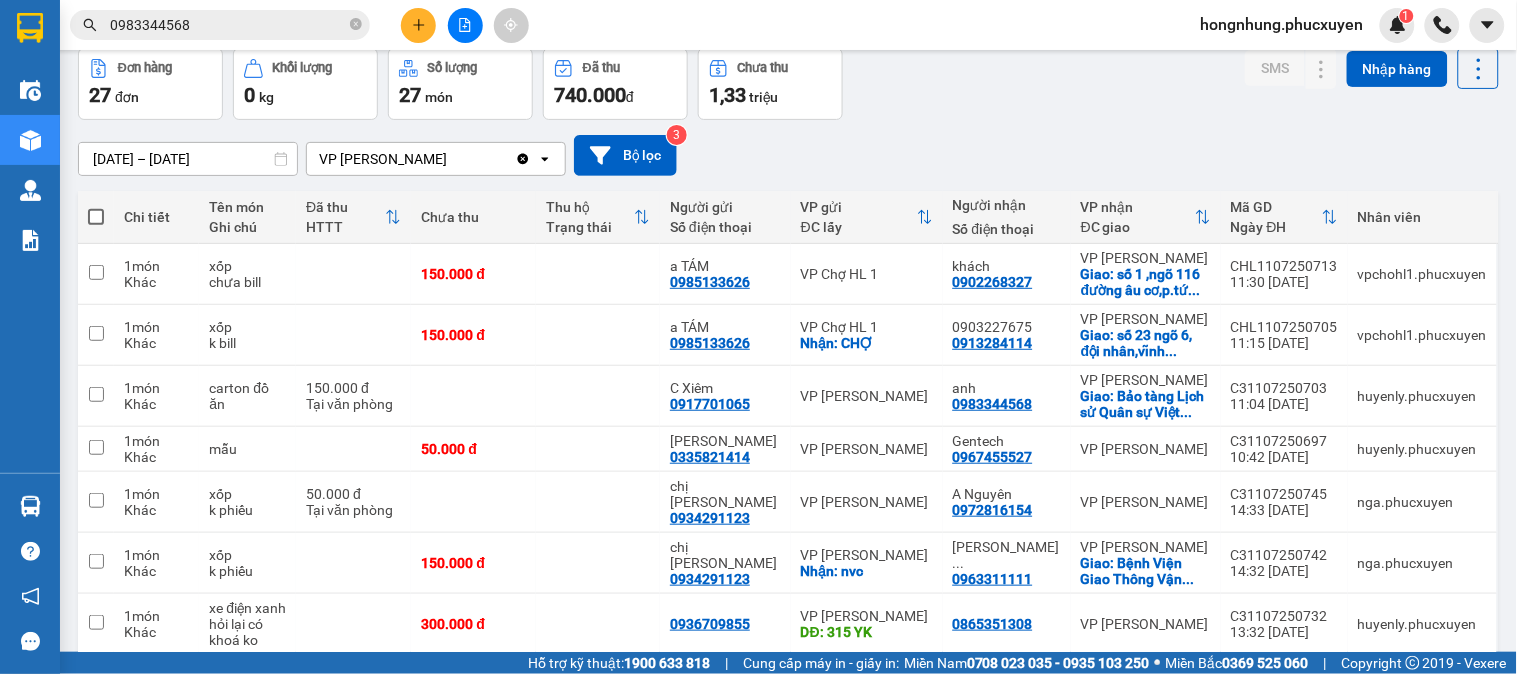 scroll, scrollTop: 0, scrollLeft: 0, axis: both 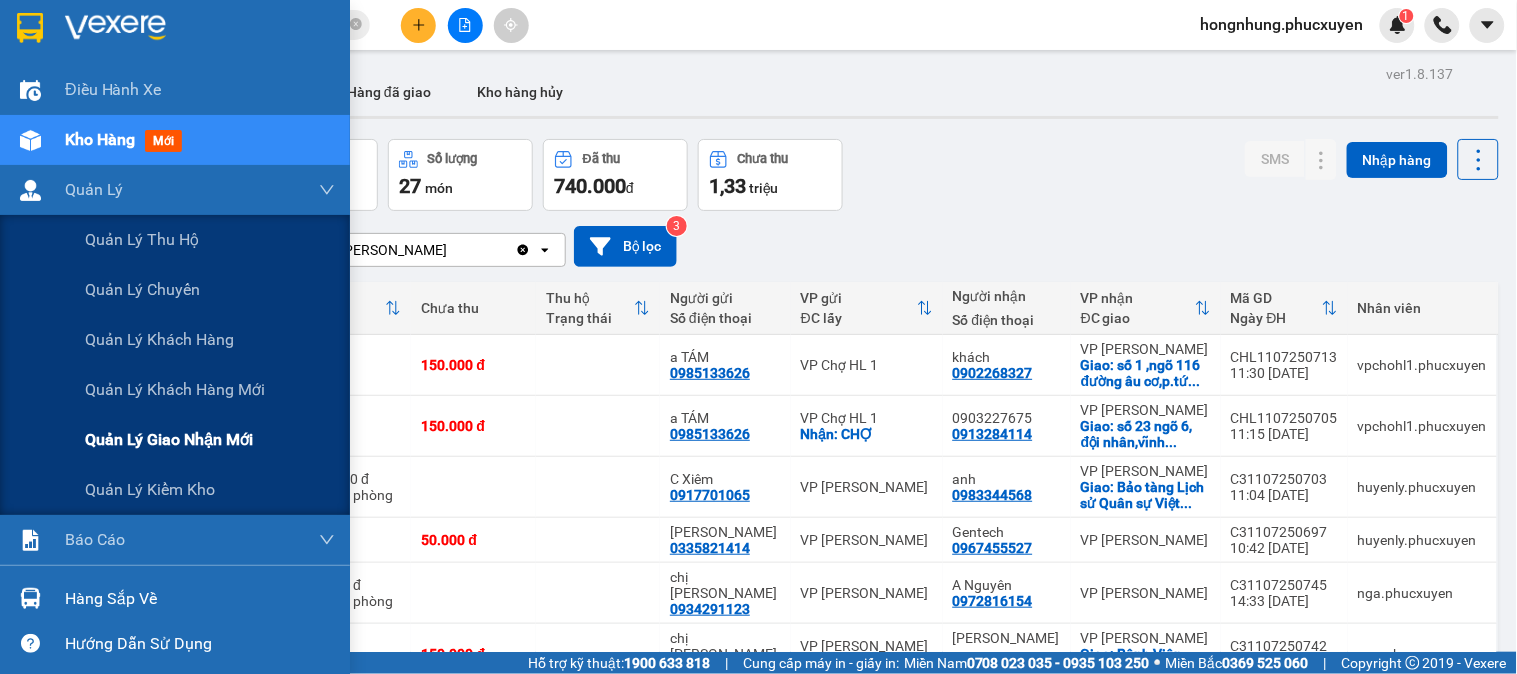 click on "Quản lý giao nhận mới" at bounding box center [169, 439] 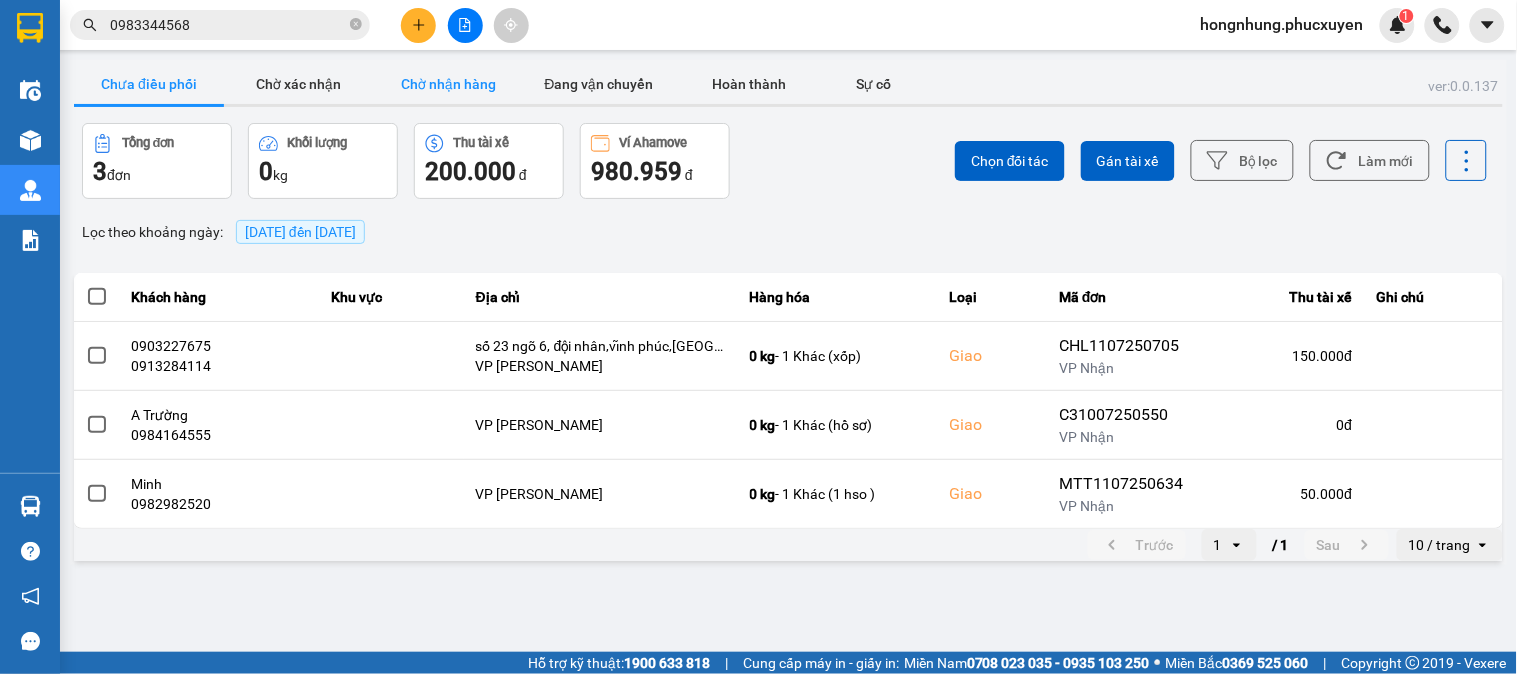 click on "Chờ nhận hàng" at bounding box center [449, 84] 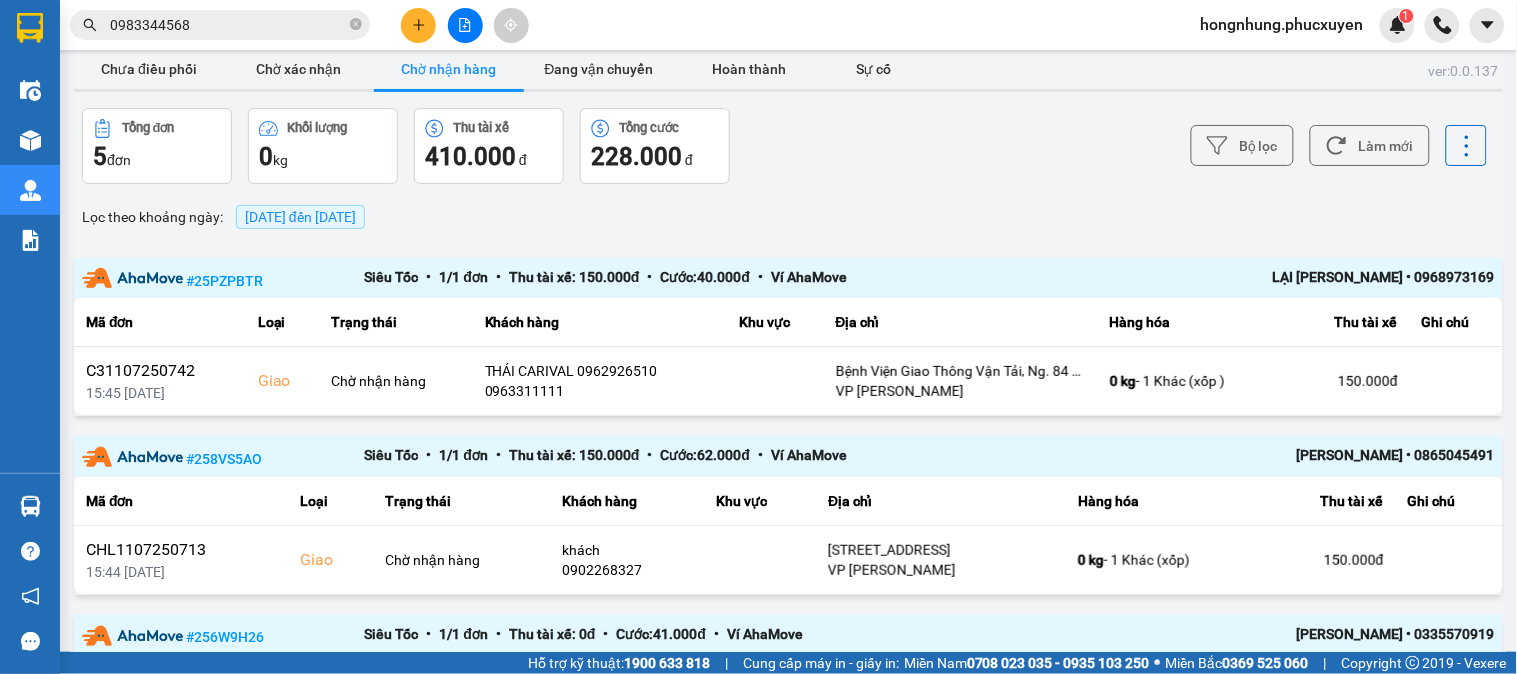 scroll, scrollTop: 0, scrollLeft: 0, axis: both 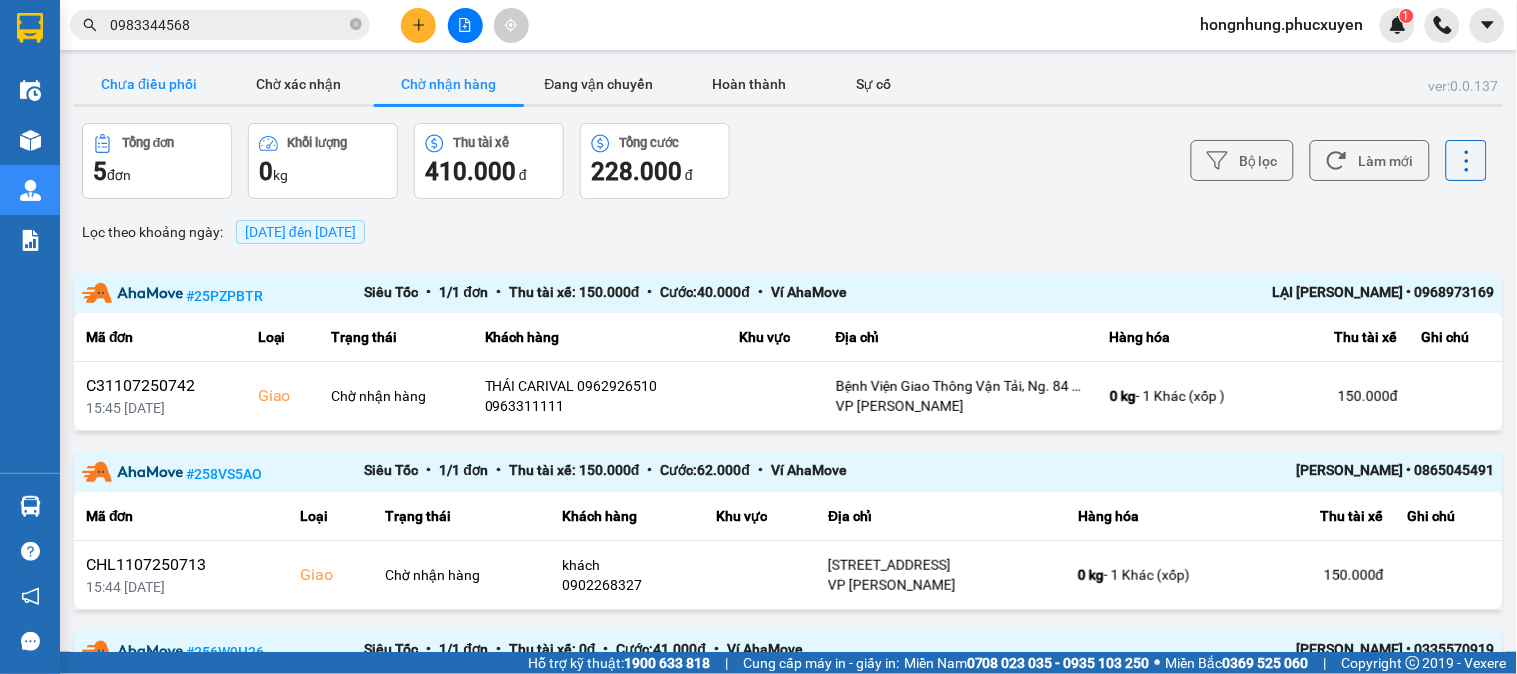 click on "Chưa điều phối" at bounding box center (149, 84) 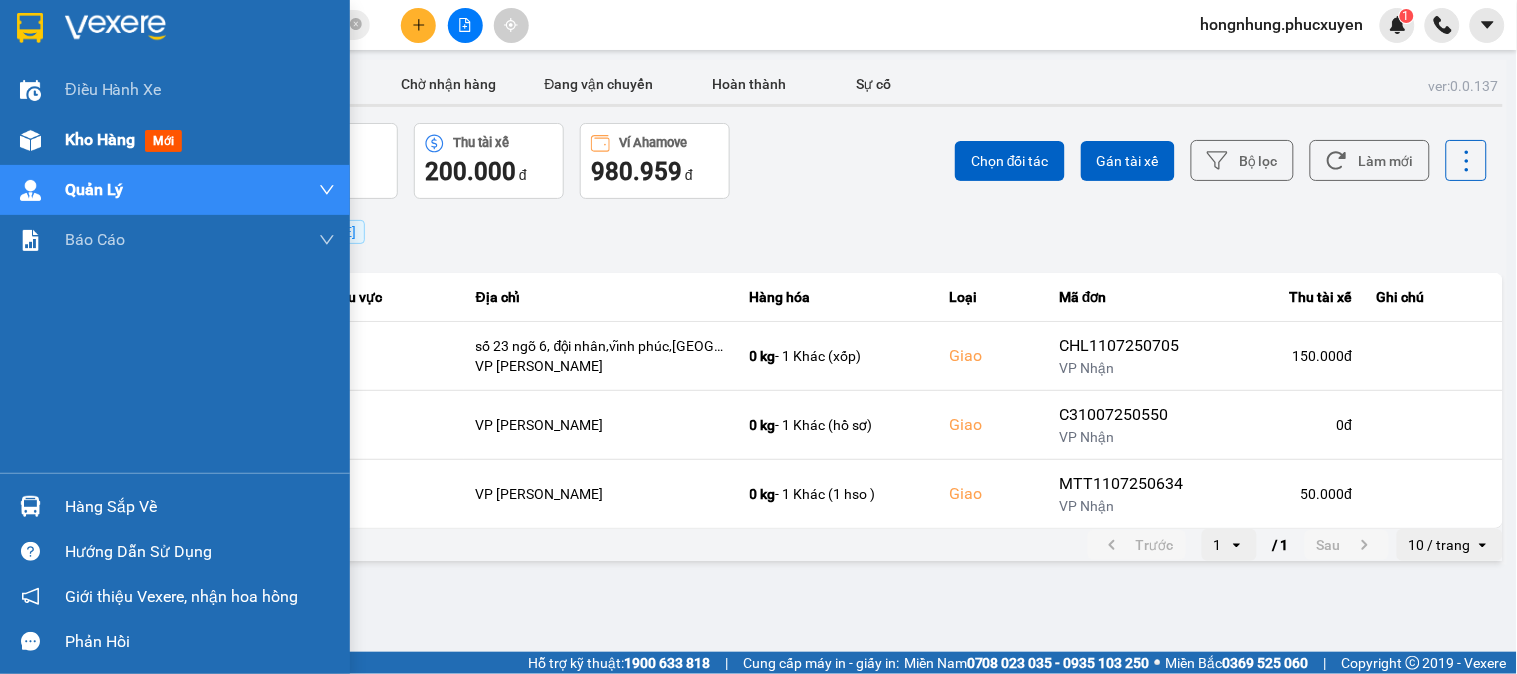 click on "Kho hàng mới" at bounding box center (175, 140) 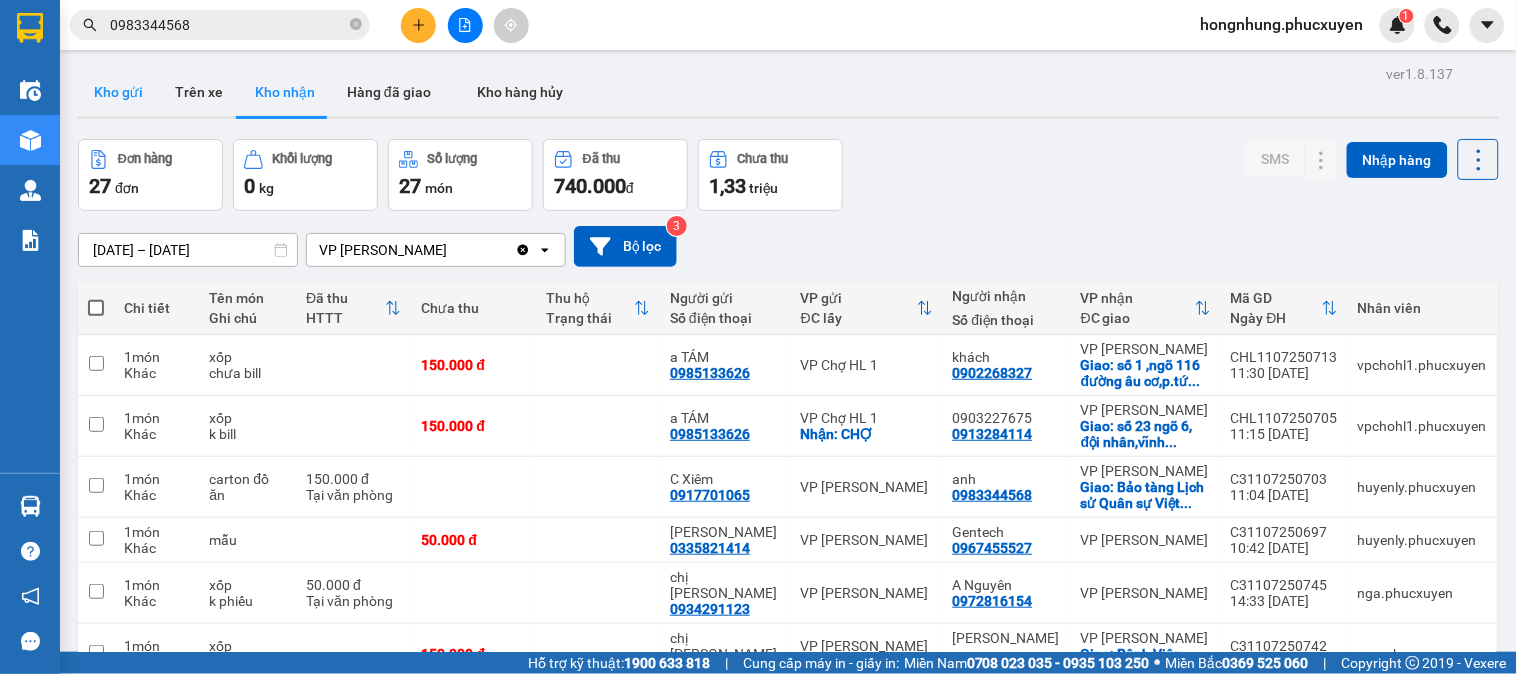 click on "Kho gửi" at bounding box center (118, 92) 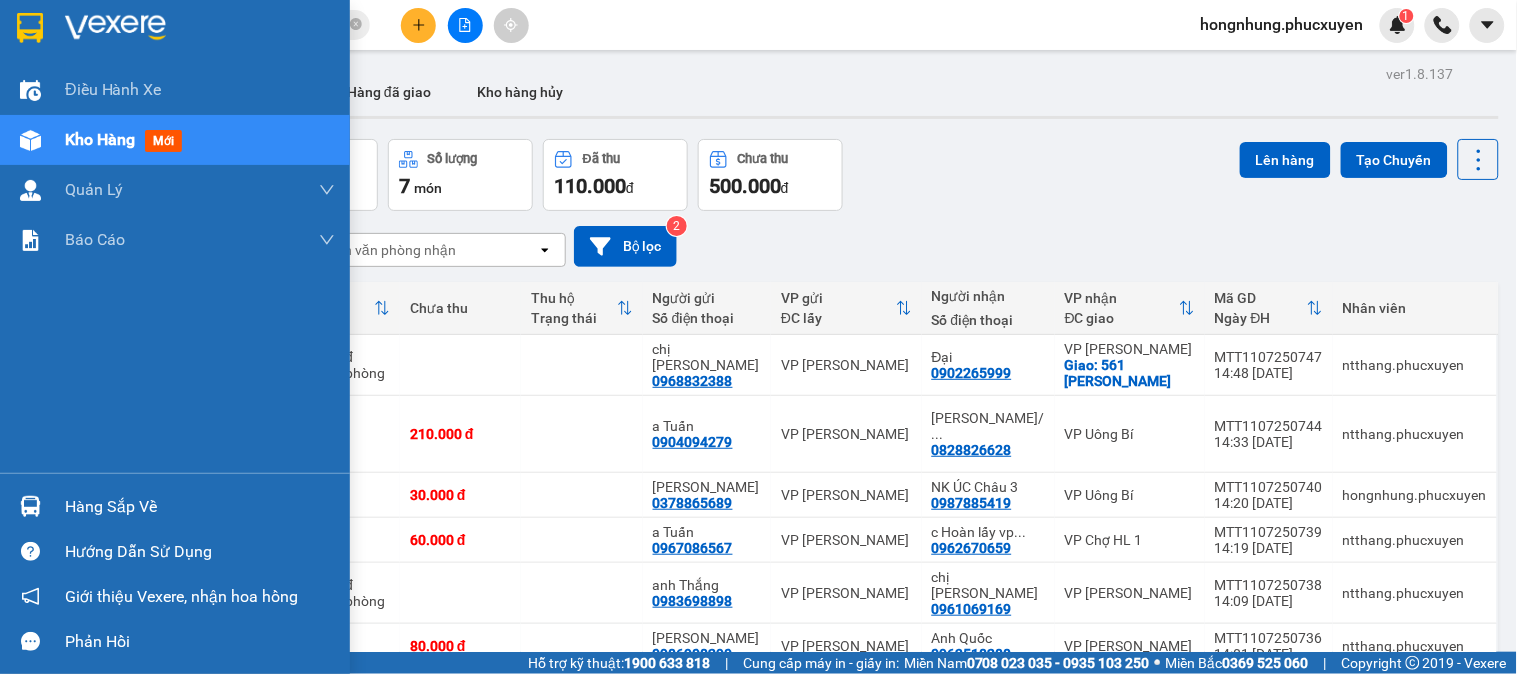 click at bounding box center (30, 506) 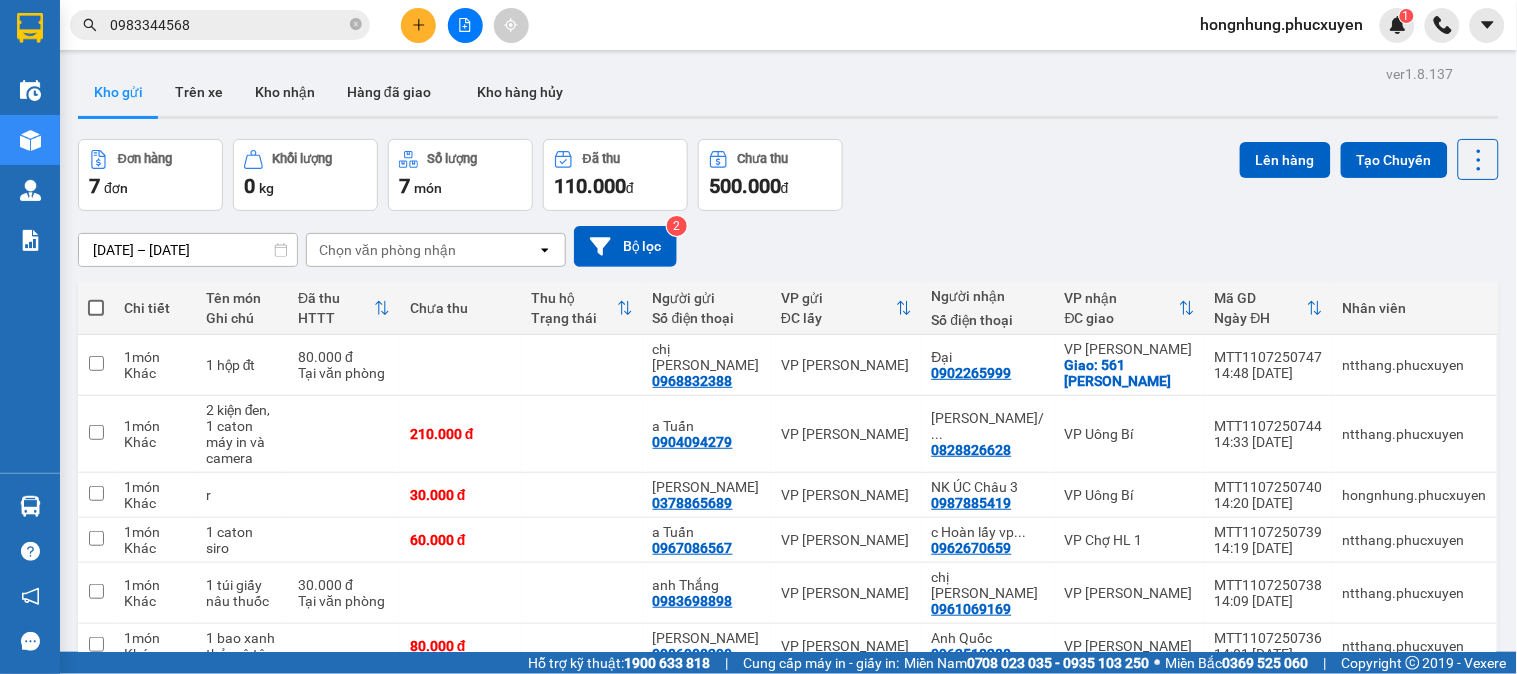 click on "Kết quả tìm kiếm ( 1 )  Bộ lọc  Mã ĐH Trạng thái Món hàng Thu hộ Tổng cước Chưa cước Người gửi VP Gửi Người nhận VP Nhận C31107250703 11:04 [DATE] Chưa điều phối giao carton đồ ăn SL:  1 150.000 0917701065 C Xiêm VP Hạ Long  0983344568 VP [PERSON_NAME] TC: Bảo tàng Lịch sử Quân sự V... 1 0983344568 hongnhung.phucxuyen 1     Điều hành xe     Kho hàng mới     Quản [PERSON_NAME] lý thu hộ Quản lý chuyến Quản lý khách hàng Quản lý khách hàng mới Quản lý giao nhận mới Quản lý kiểm kho     Báo cáo 1. Chi tiết đơn hàng toàn nhà xe 12. Thống kê đơn đối tác 4. Báo cáo dòng tiền theo nhân viên 7. Doanh số theo xe, tài xế ( mới) 9. Thống kê chi tiết đơn hàng theo văn phòng gửi Hàng sắp về Hướng dẫn sử dụng Giới thiệu Vexere, nhận hoa hồng Phản hồi Phần mềm hỗ trợ bạn tốt chứ? ver  1.8.137 Kho gửi Trên xe Kho nhận 7 đơn" at bounding box center (758, 337) 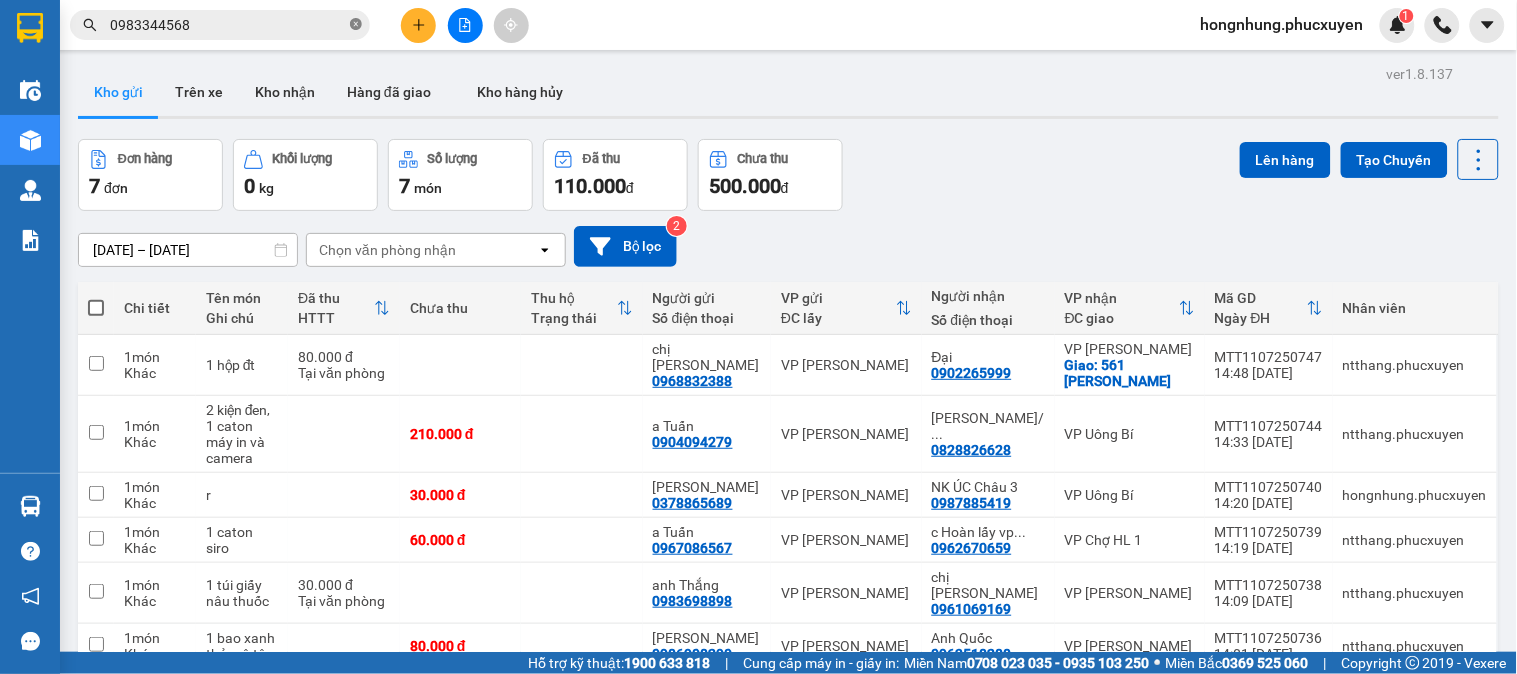 click 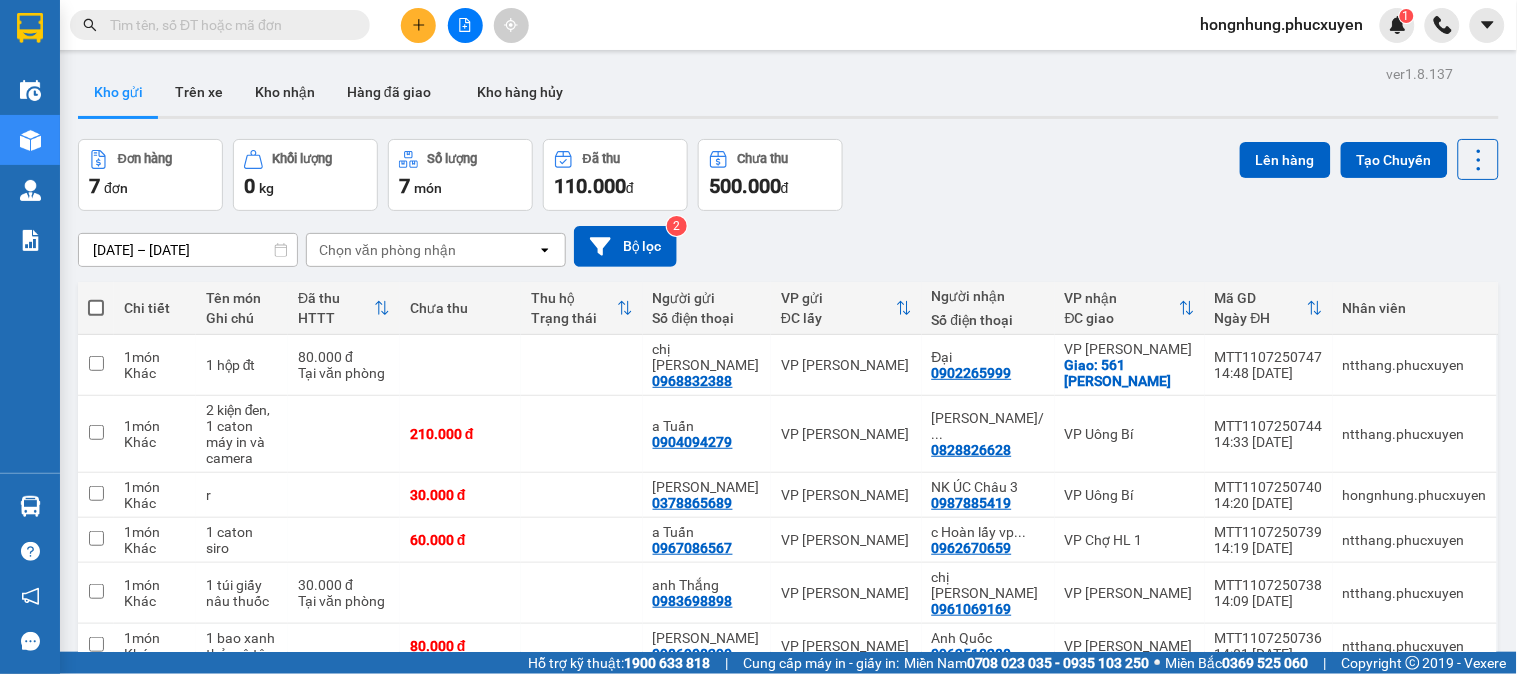 drag, startPoint x: 324, startPoint y: 25, endPoint x: 334, endPoint y: 22, distance: 10.440307 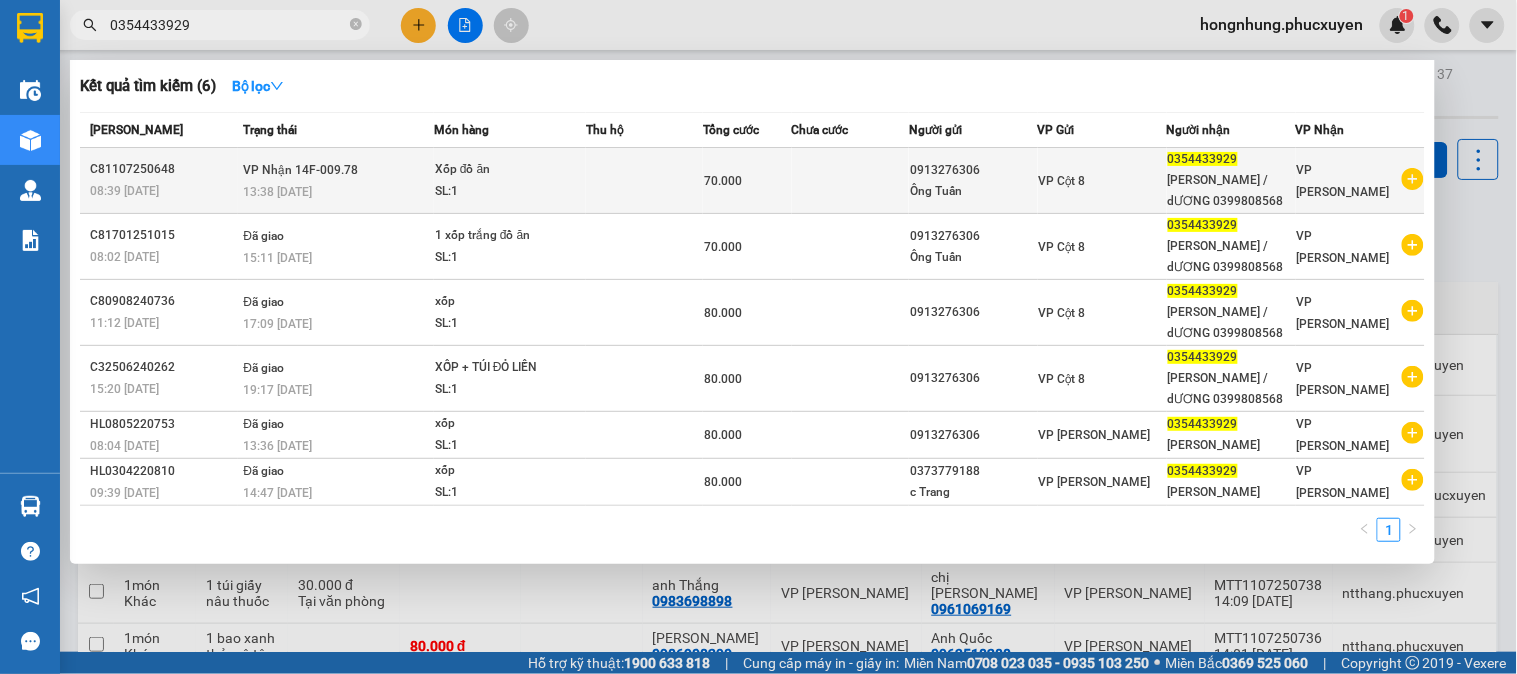 type on "0354433929" 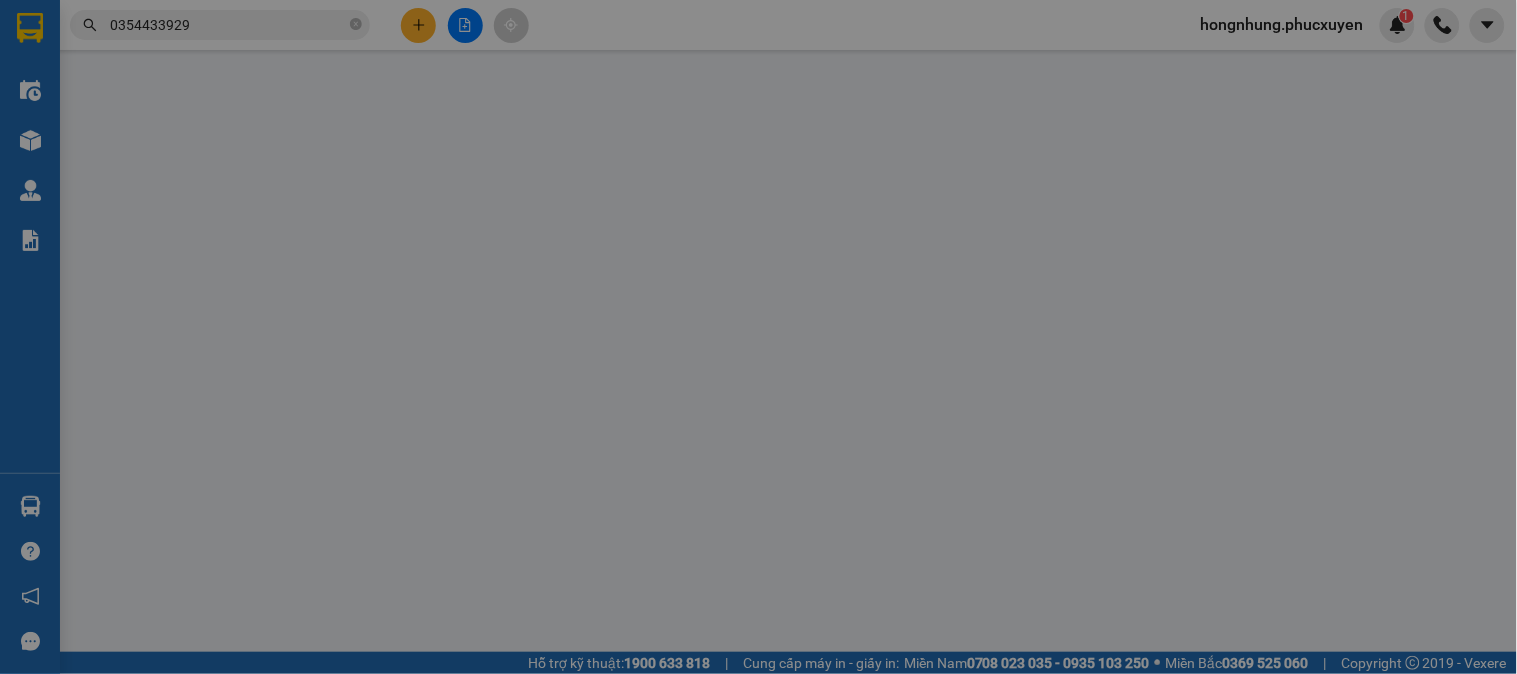 type on "0913276306" 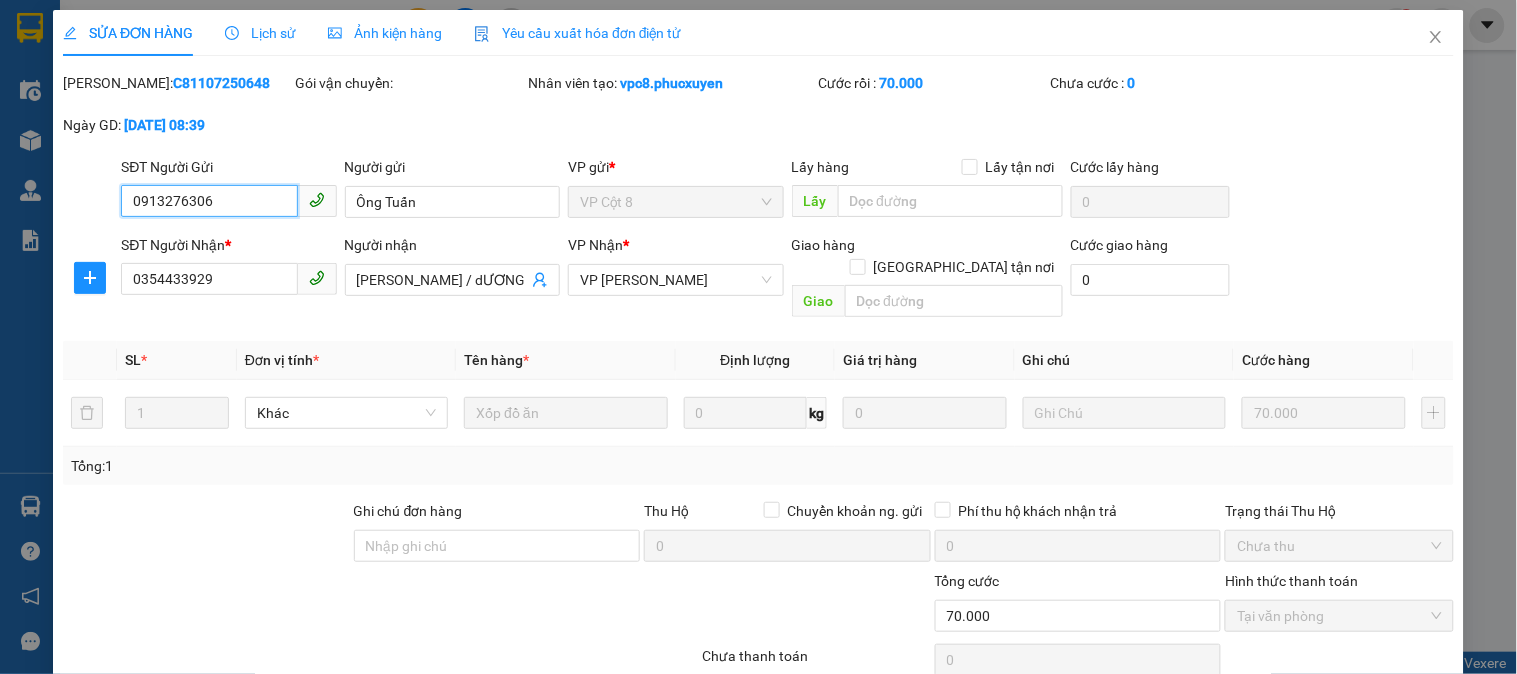 scroll, scrollTop: 132, scrollLeft: 0, axis: vertical 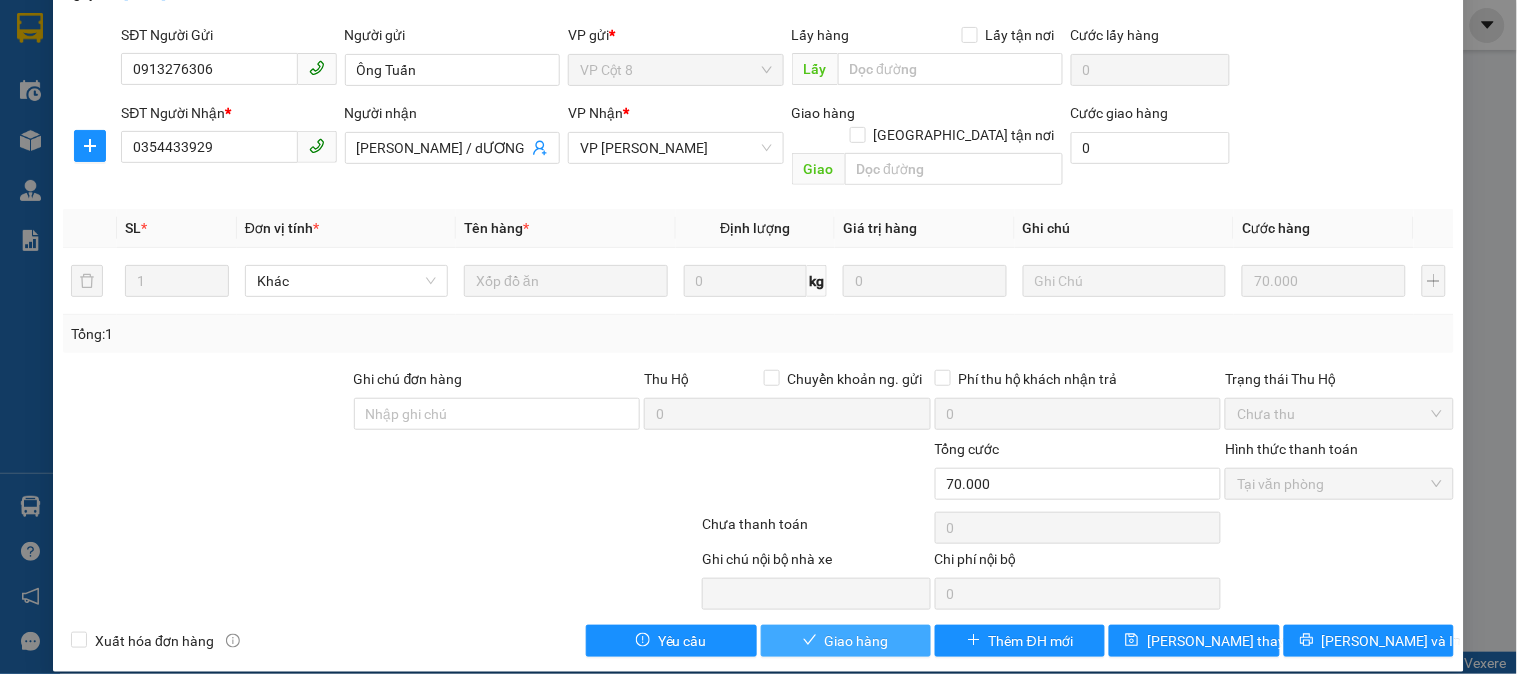 click on "Giao hàng" at bounding box center [846, 641] 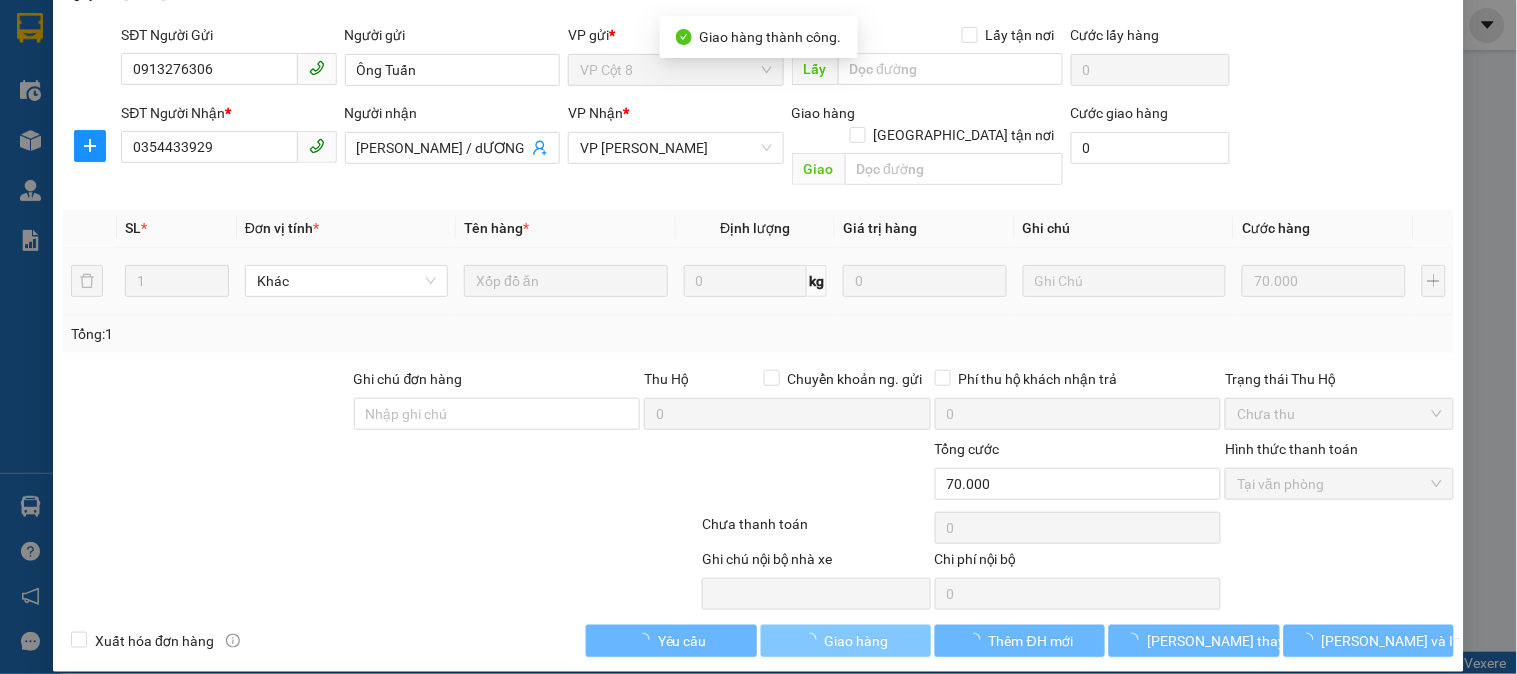 scroll, scrollTop: 0, scrollLeft: 0, axis: both 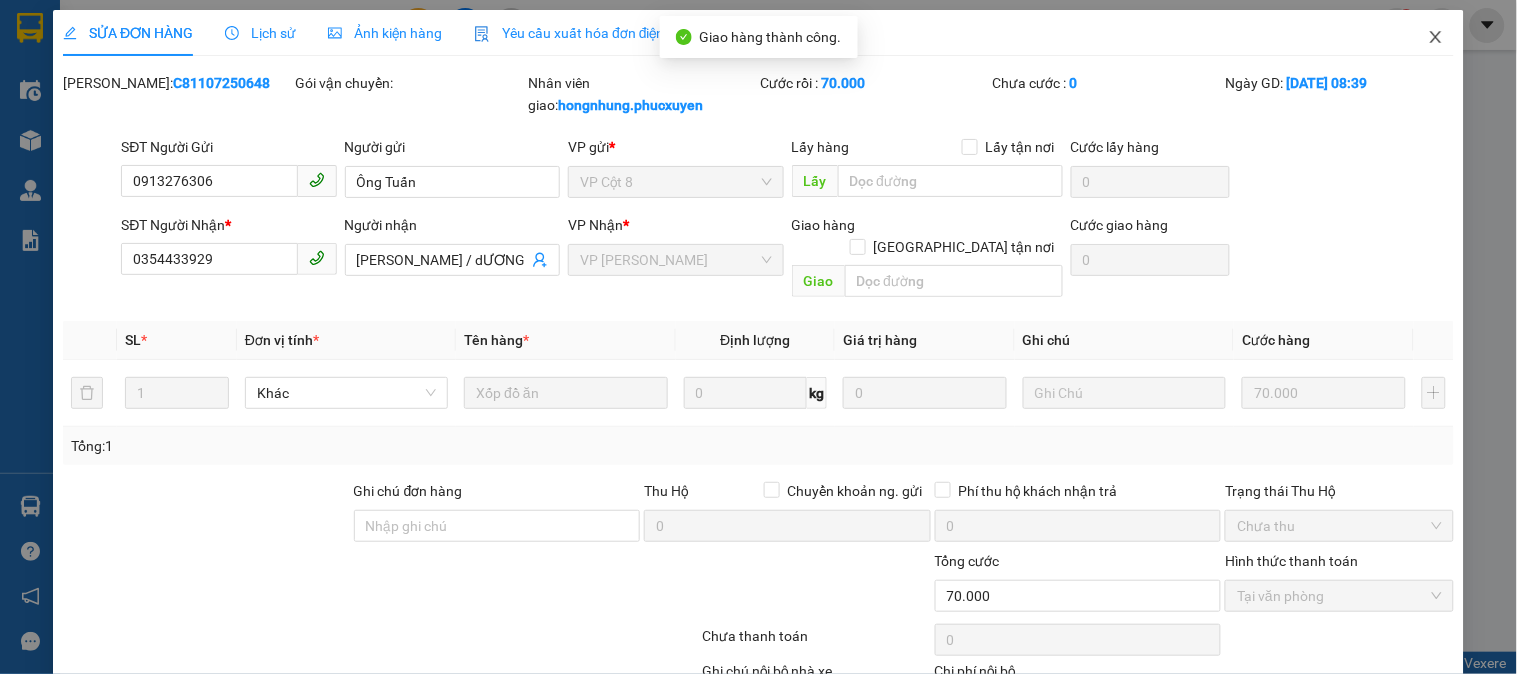 click 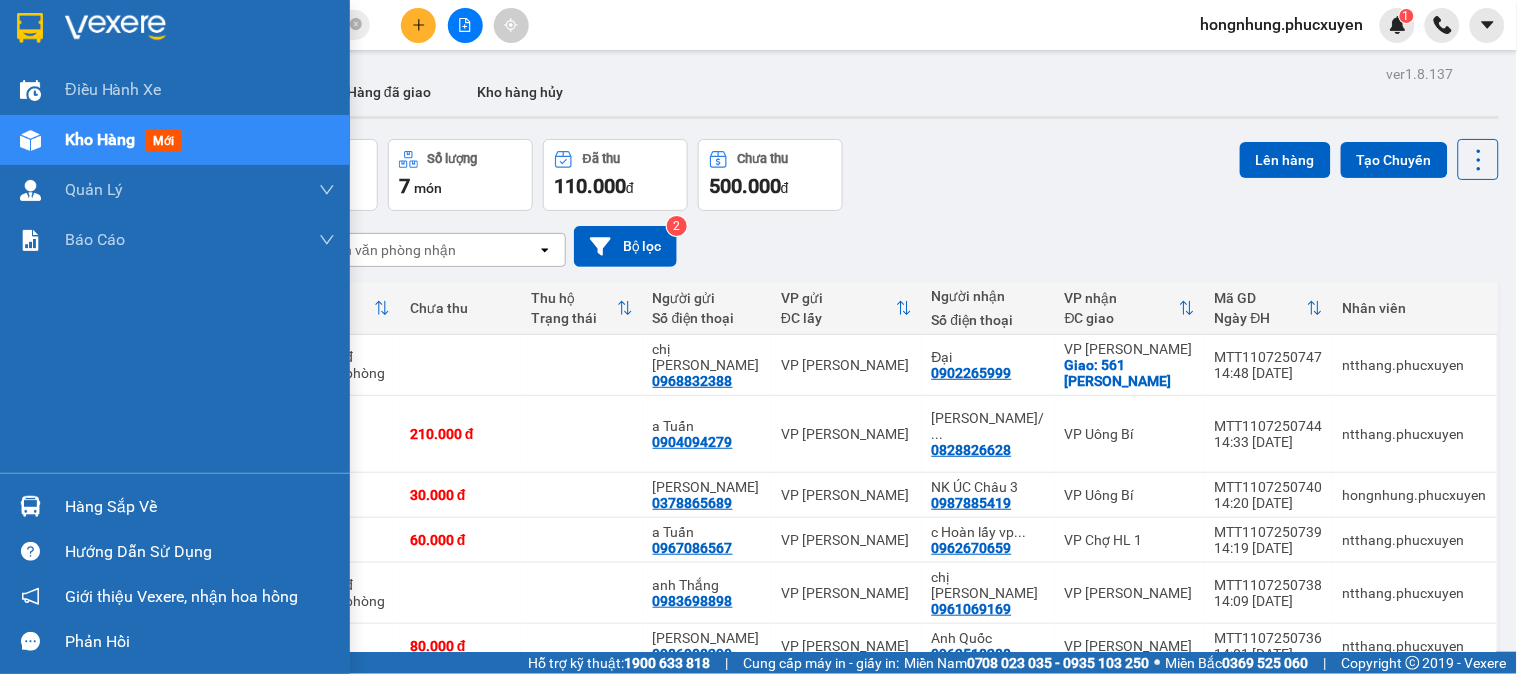 click at bounding box center (30, 506) 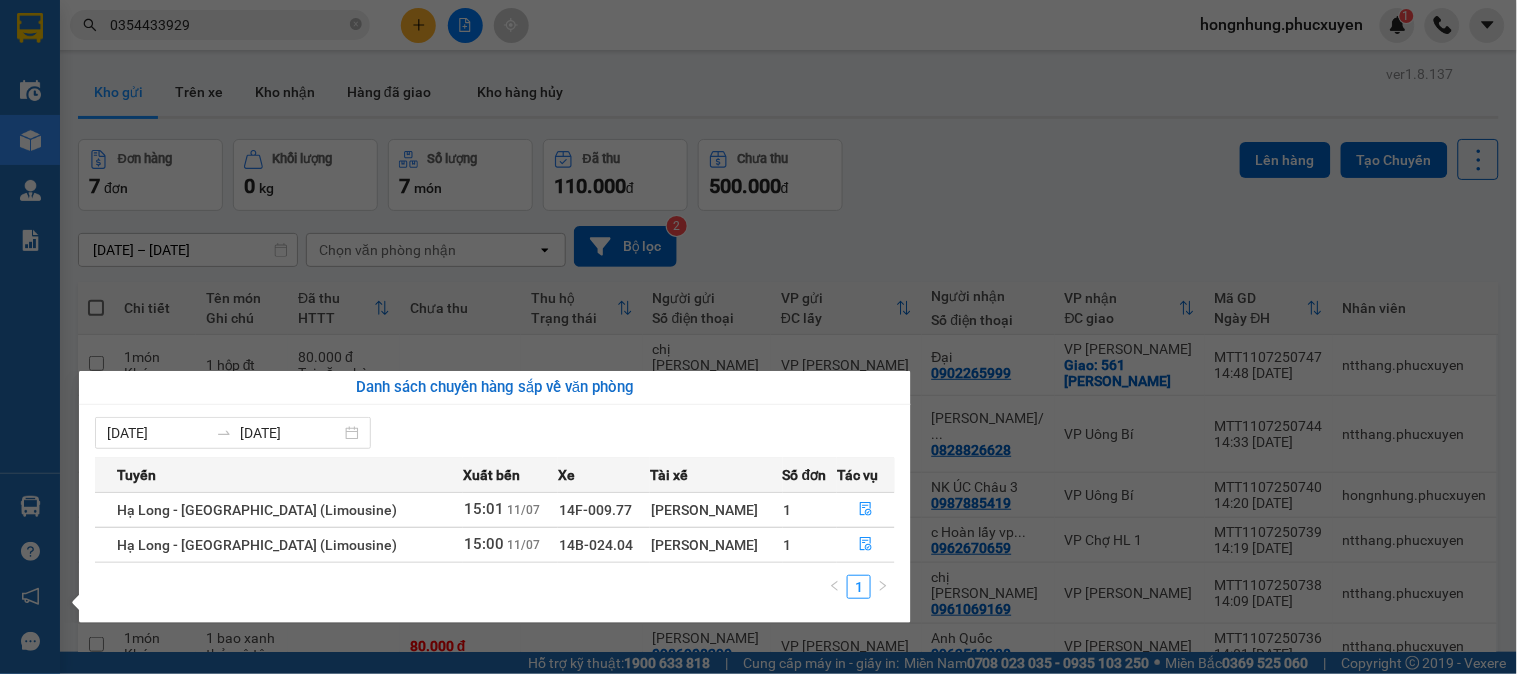 click on "Kết quả tìm kiếm ( 6 )  Bộ lọc  Mã ĐH Trạng thái Món hàng Thu hộ Tổng cước Chưa cước Người gửi VP Gửi Người nhận VP Nhận C81107250648 08:39 [DATE] VP Nhận   14F-009.78 13:38 [DATE] Xốp đồ ăn SL:  1 70.000 0913276306 Ông Tuấn VP Cột 8  0354433929 [PERSON_NAME] / dƯƠNG 0399808568 VP [PERSON_NAME] C81701251015 08:02 [DATE] Đã giao   15:11 [DATE] 1 xốp trắng đồ ăn SL:  1 70.000 0913276306 Ông Tuấn VP Cột 8  0354433929 [PERSON_NAME] / dƯƠNG 0399808568 VP [PERSON_NAME] Nghệ C80908240736 11:12 [DATE] Đã giao   17:09 [DATE] xốp SL:  1 80.000 0913276306 VP Cột 8  0354433929 [PERSON_NAME] / dƯƠNG 0399808568 VP [PERSON_NAME] Nghệ C32506240262 15:20 [DATE] Đã giao   19:17 [DATE] XỐP + TÚI ĐỎ LIỀN SL:  1 80.000 0913276306 VP Cột 8  0354433929 [GEOGRAPHIC_DATA] / dƯƠNG 0399808568 VP [PERSON_NAME][GEOGRAPHIC_DATA] 08:04 [DATE] Đã giao   13:36 [DATE] xốp SL:  1 80.000 0913276306 VP Hạ Long  0354433929   SL:" at bounding box center (758, 337) 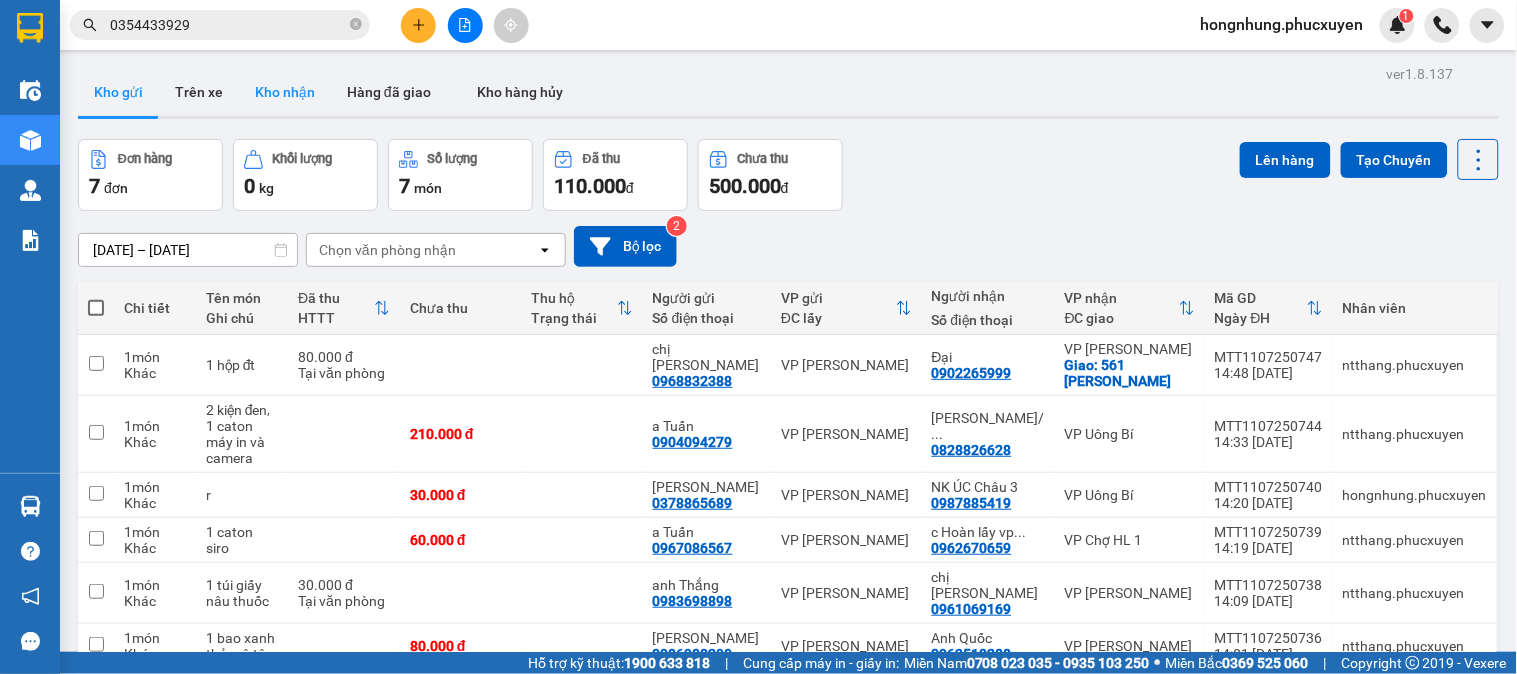 click on "Kho nhận" at bounding box center [285, 92] 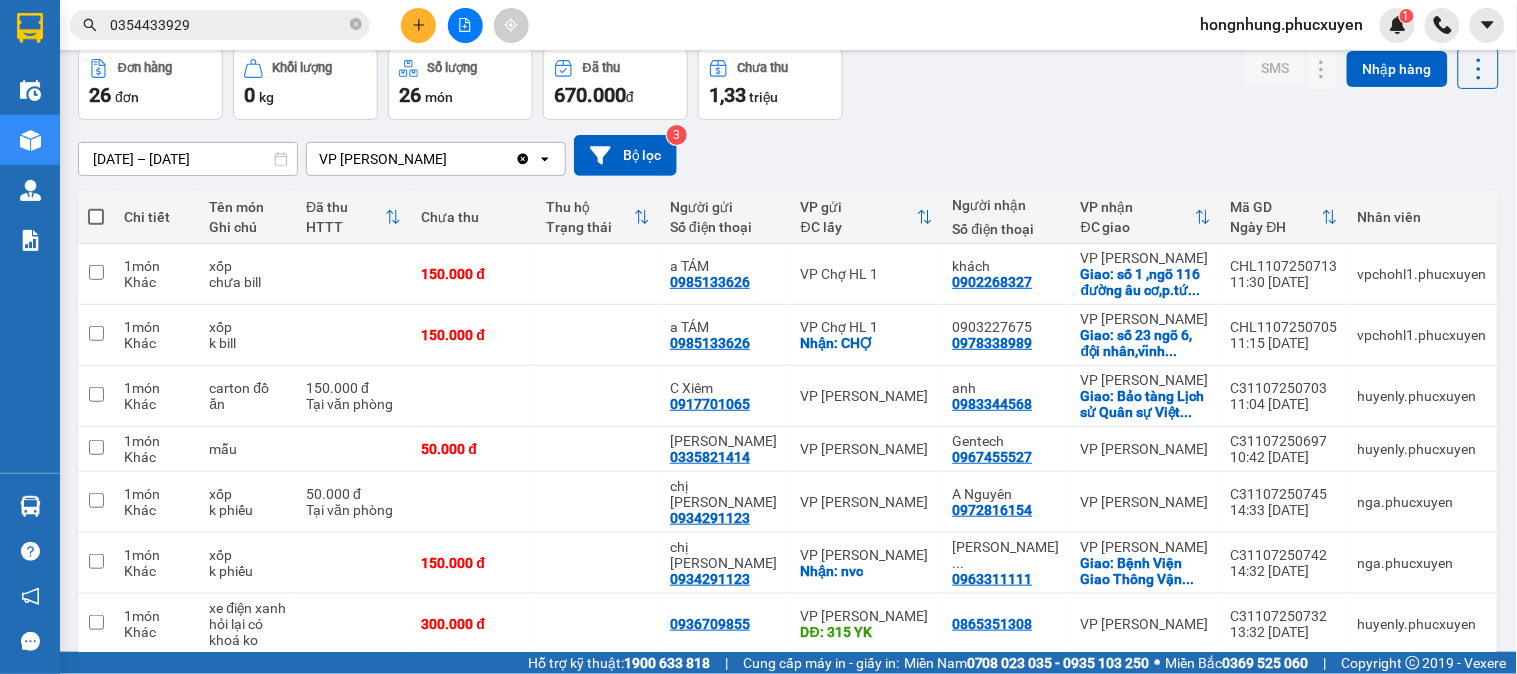 scroll, scrollTop: 0, scrollLeft: 0, axis: both 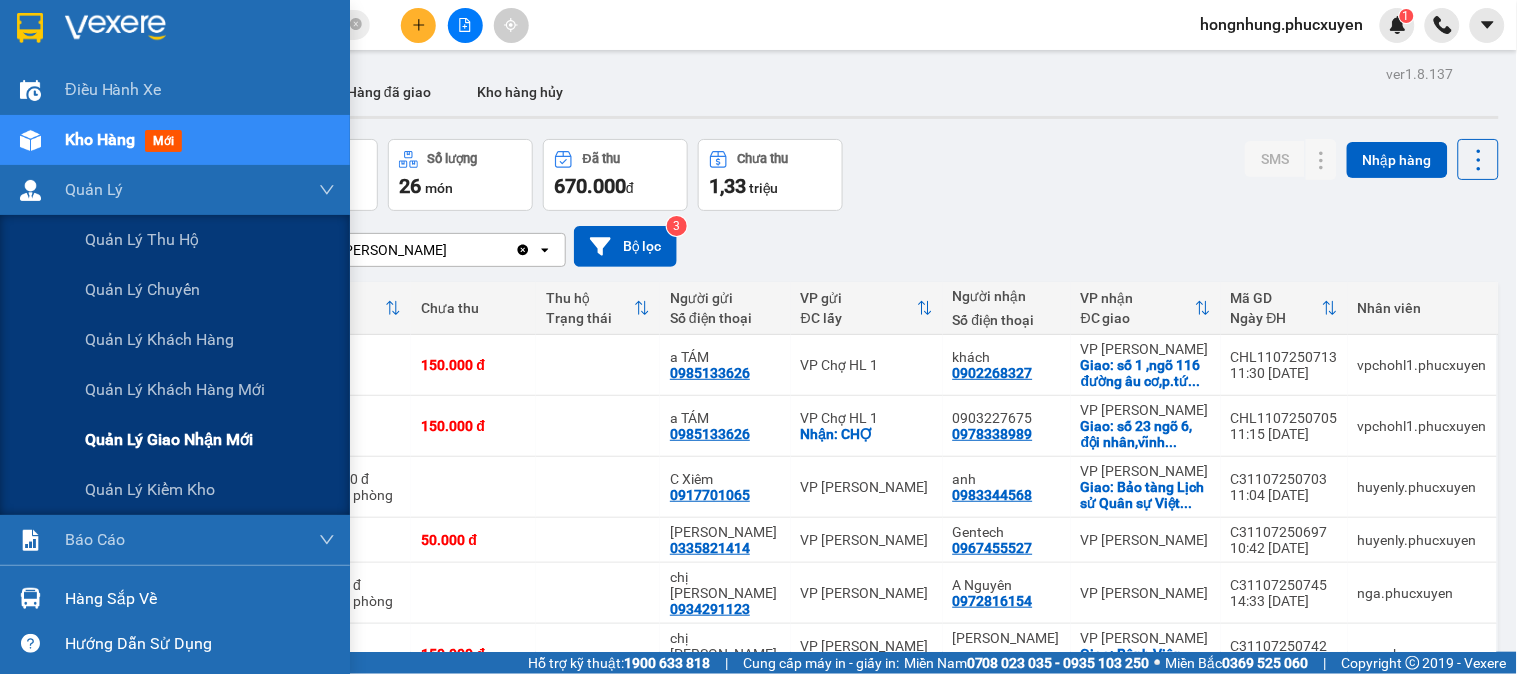 click on "Quản lý giao nhận mới" at bounding box center (169, 439) 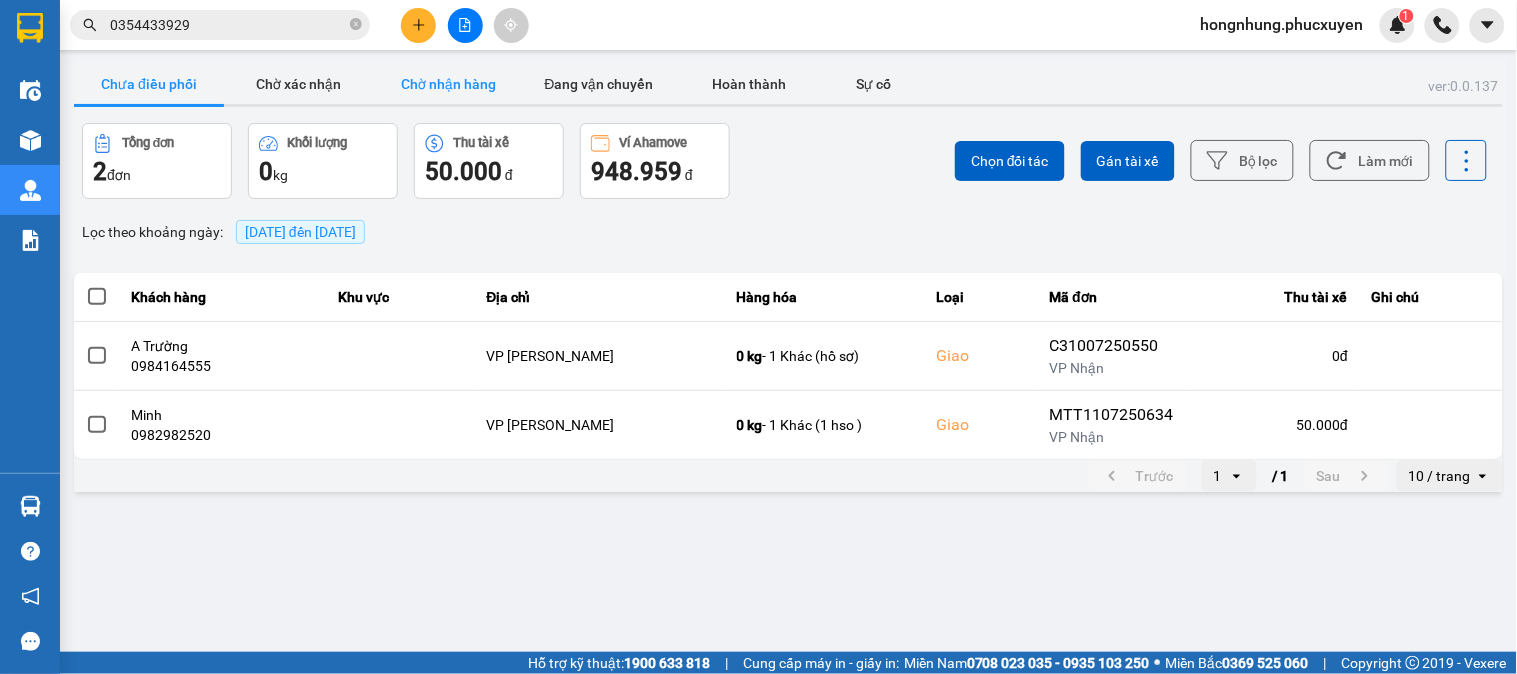 click on "Chờ nhận hàng" at bounding box center (449, 84) 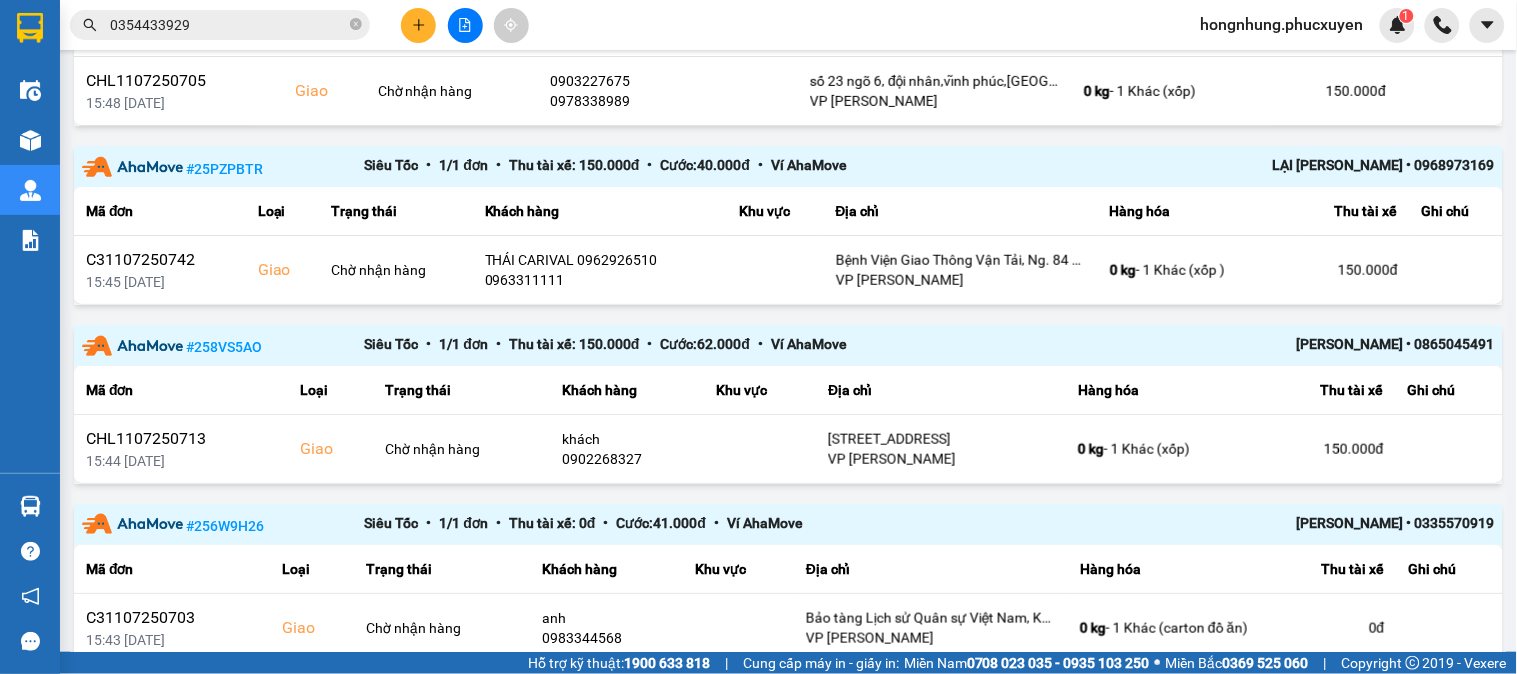 scroll, scrollTop: 194, scrollLeft: 0, axis: vertical 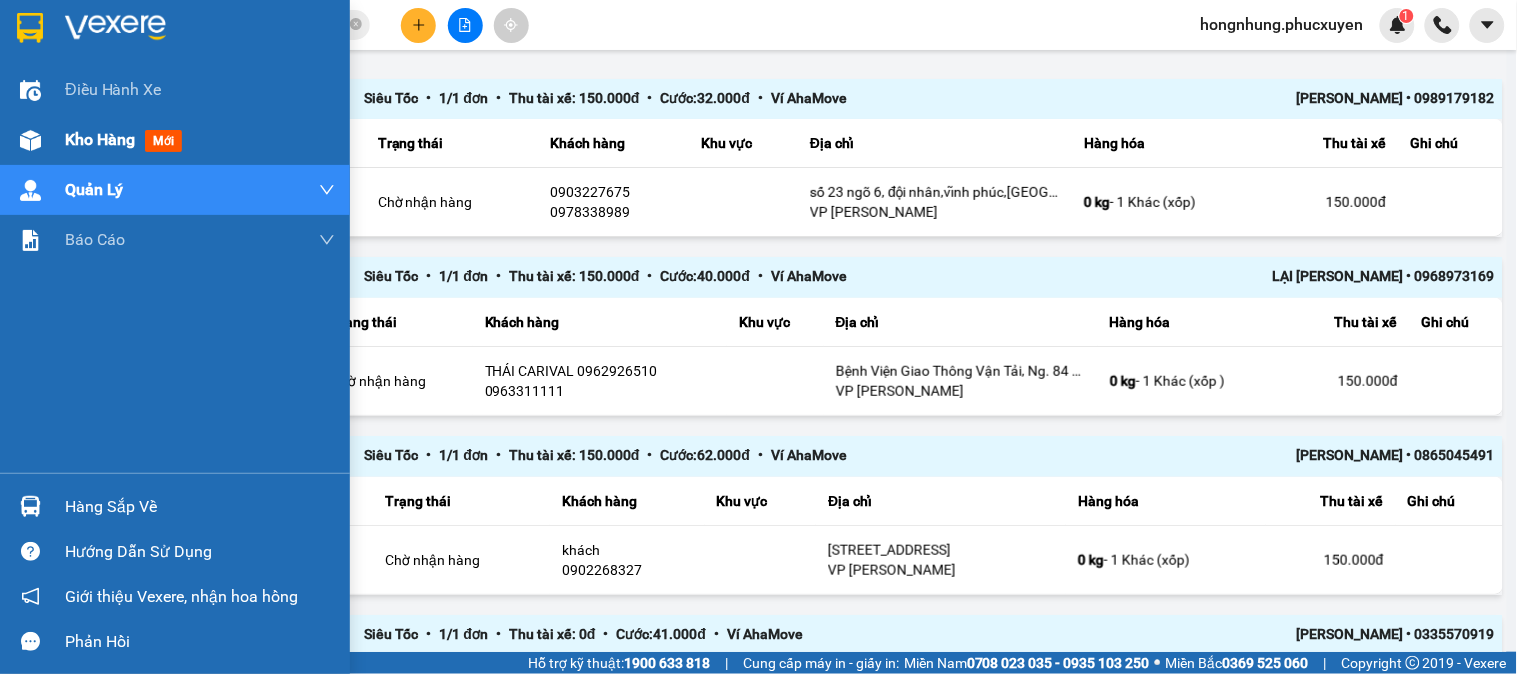 click on "Kho hàng" at bounding box center (100, 139) 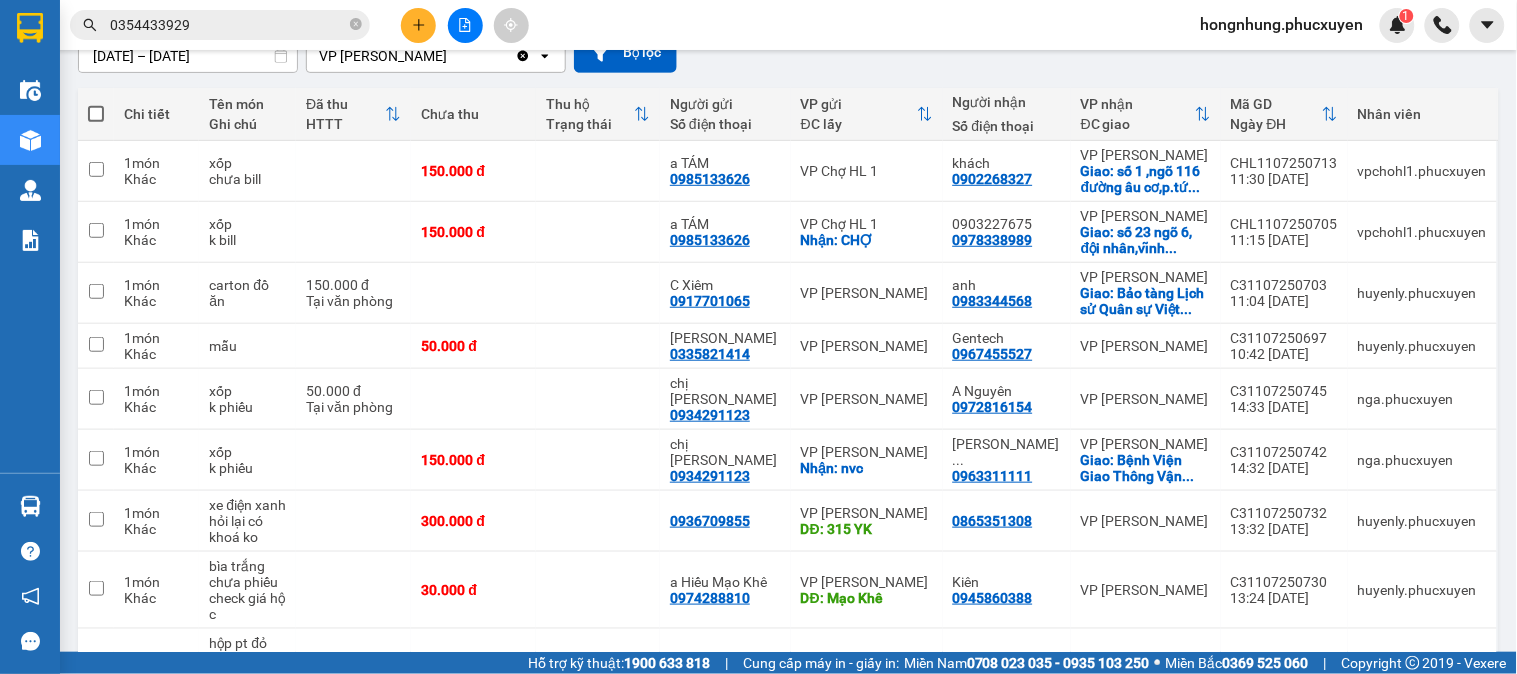 scroll, scrollTop: 0, scrollLeft: 0, axis: both 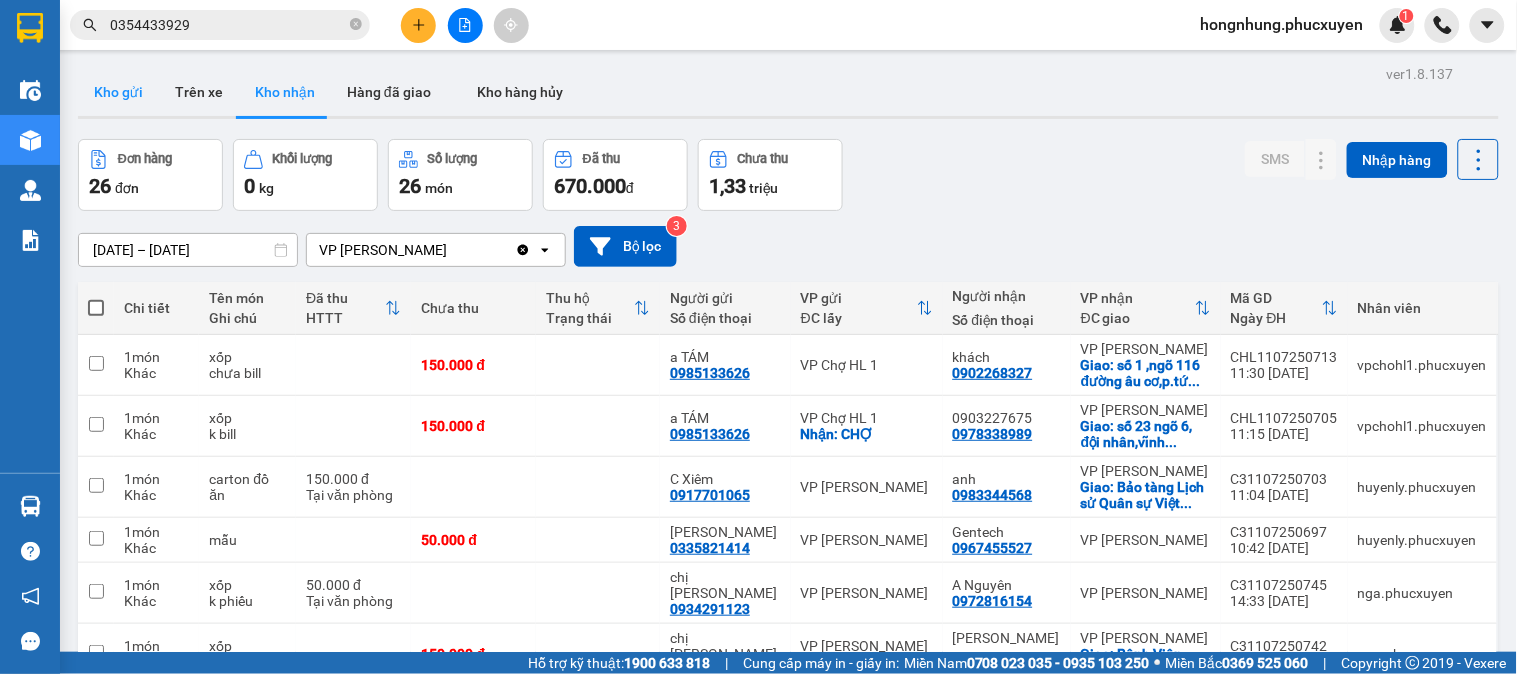 click on "Kho gửi" at bounding box center [118, 92] 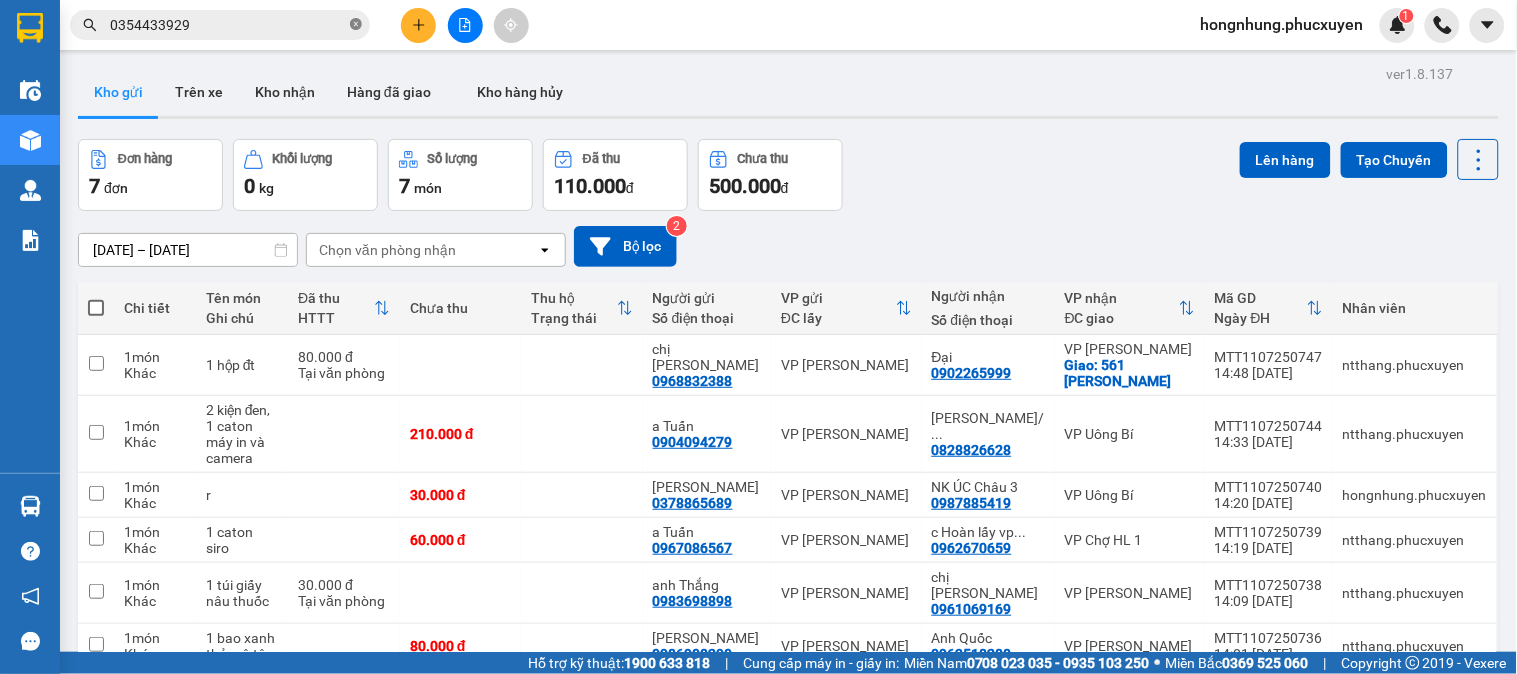 click 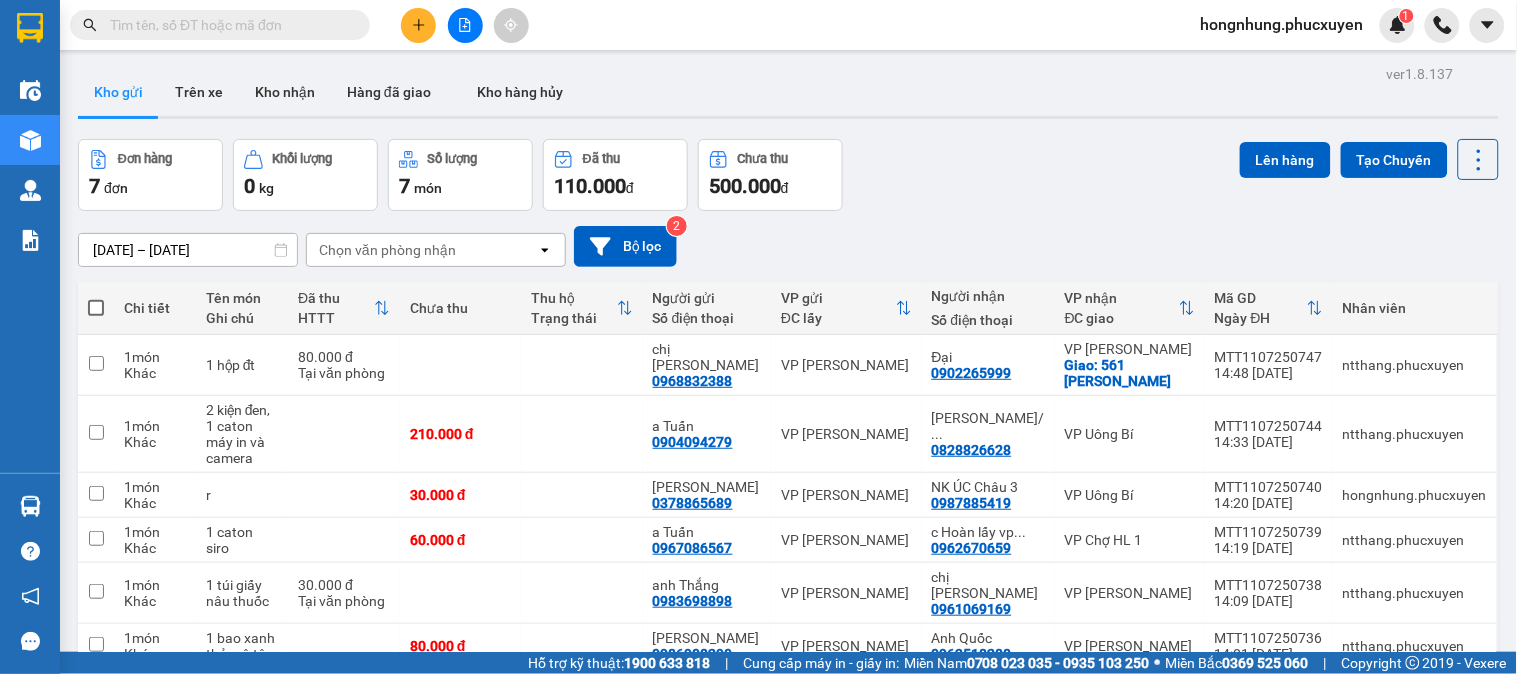 click at bounding box center [228, 25] 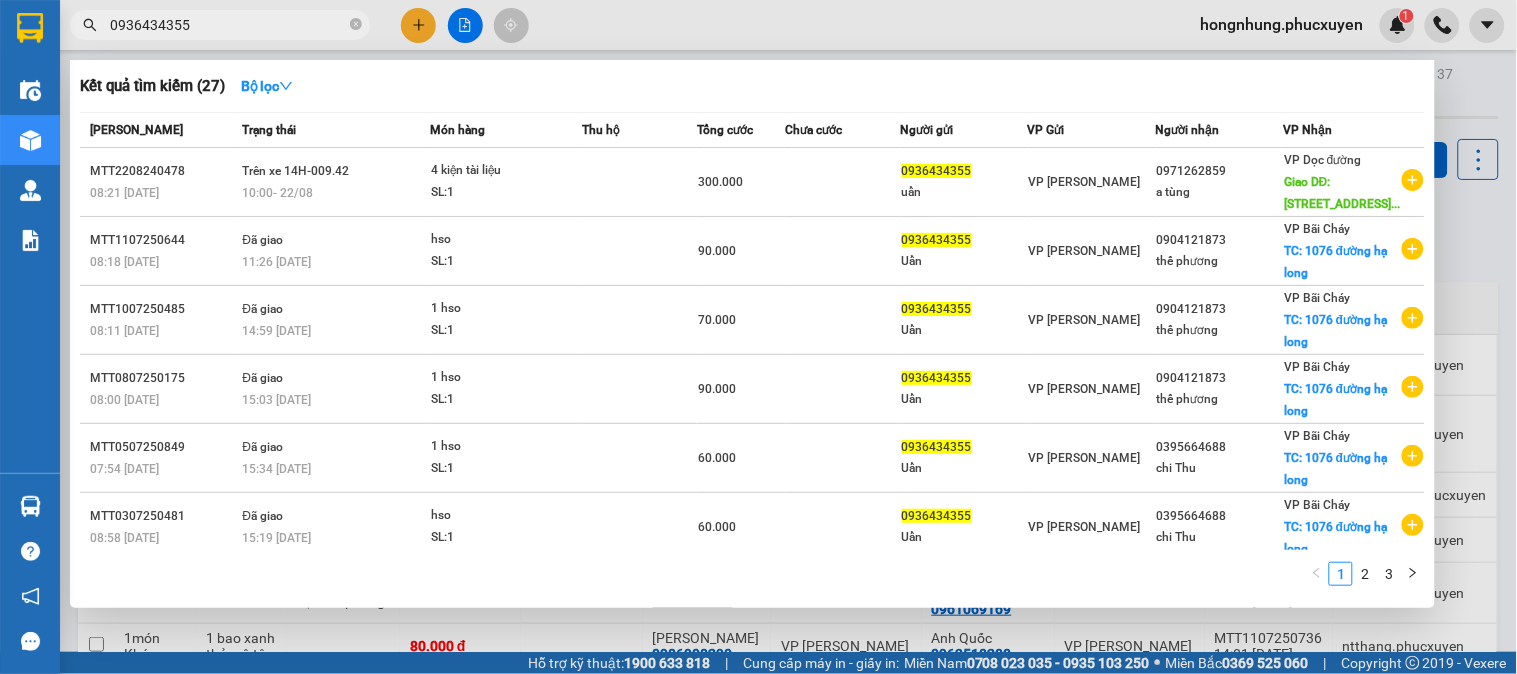 type on "0936434355" 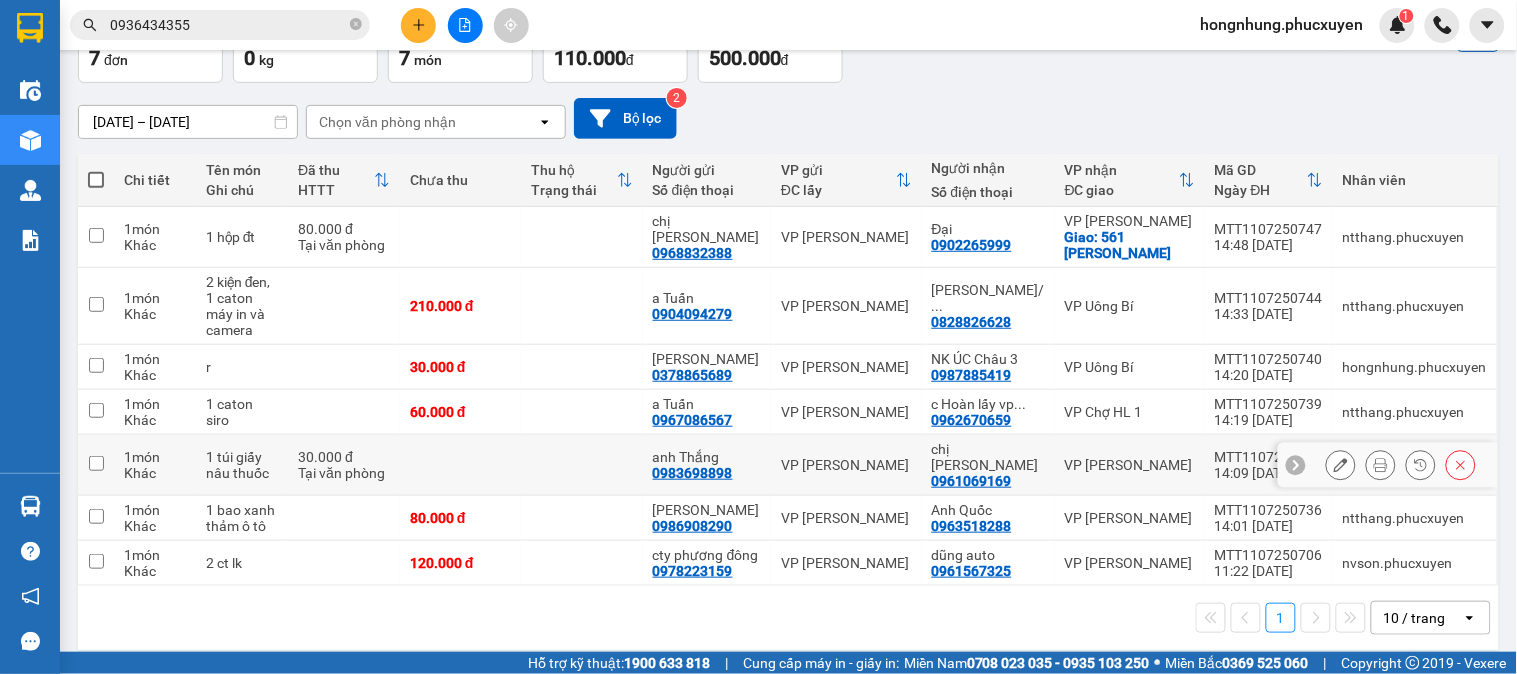 scroll, scrollTop: 0, scrollLeft: 0, axis: both 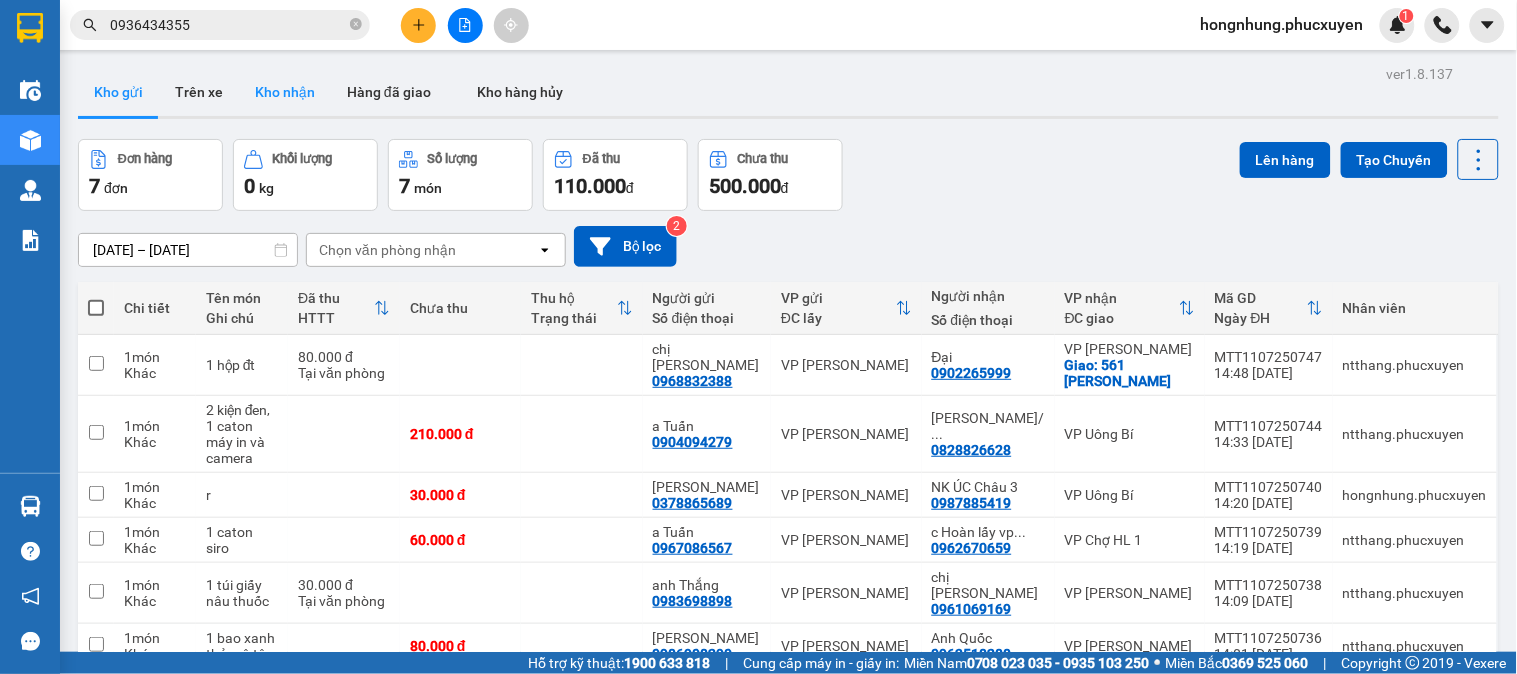 click on "Kho gửi Trên xe Kho nhận Hàng đã giao Kho hàng hủy" at bounding box center (788, 93) 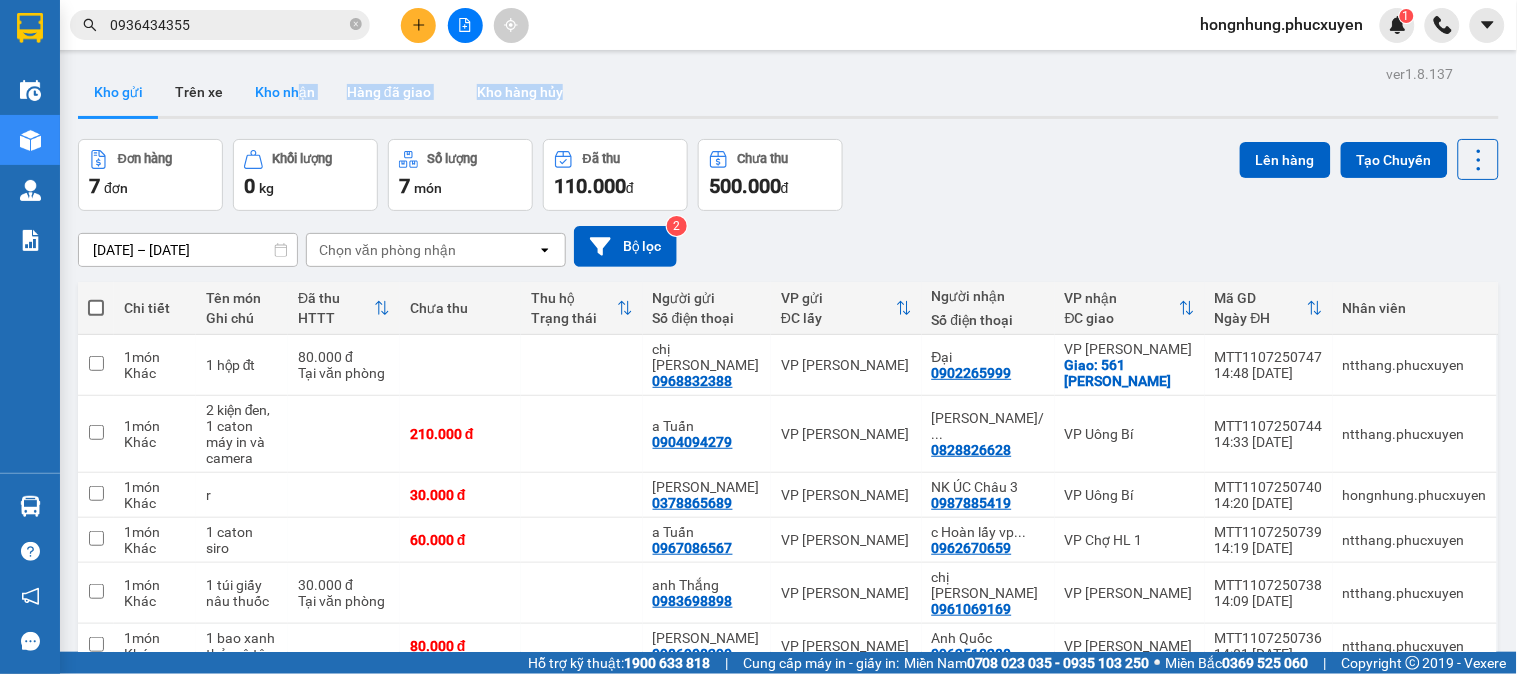 click on "Kho nhận" at bounding box center [285, 92] 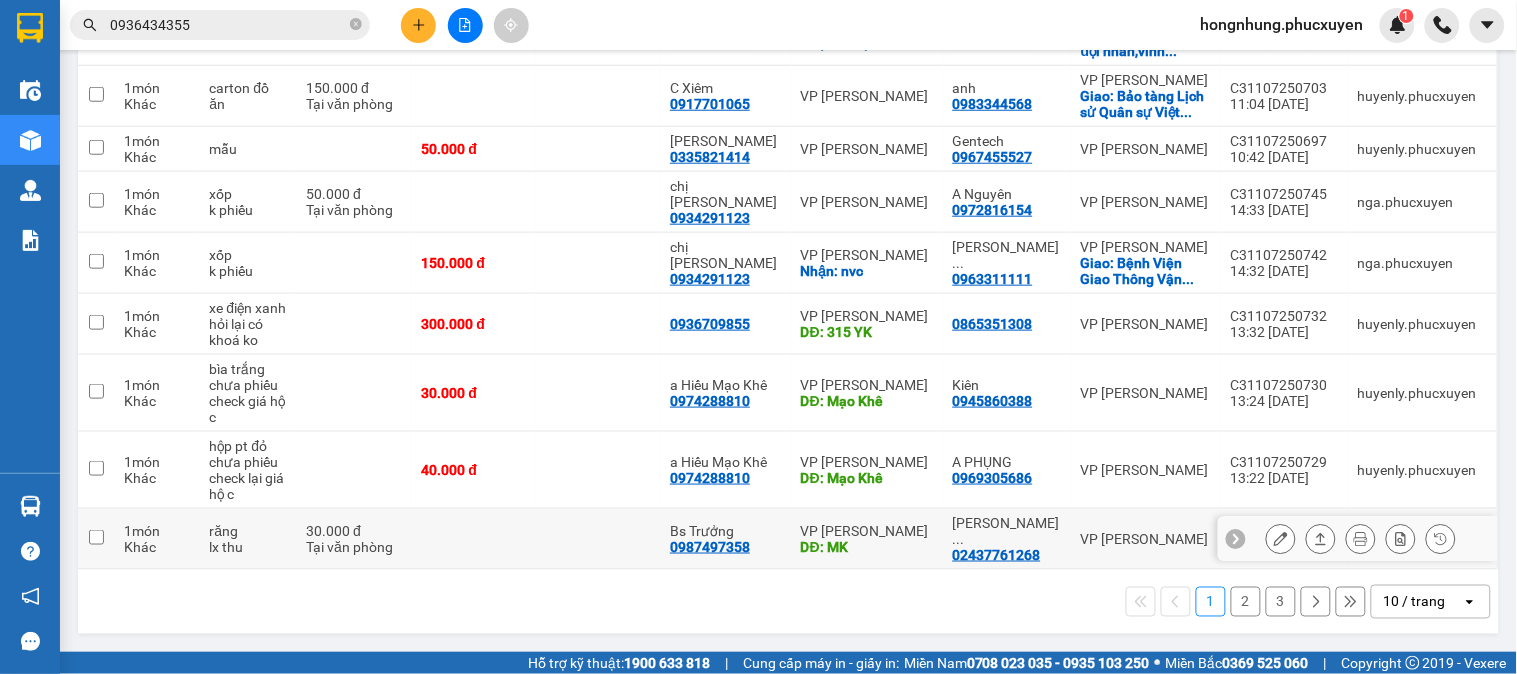 scroll, scrollTop: 0, scrollLeft: 0, axis: both 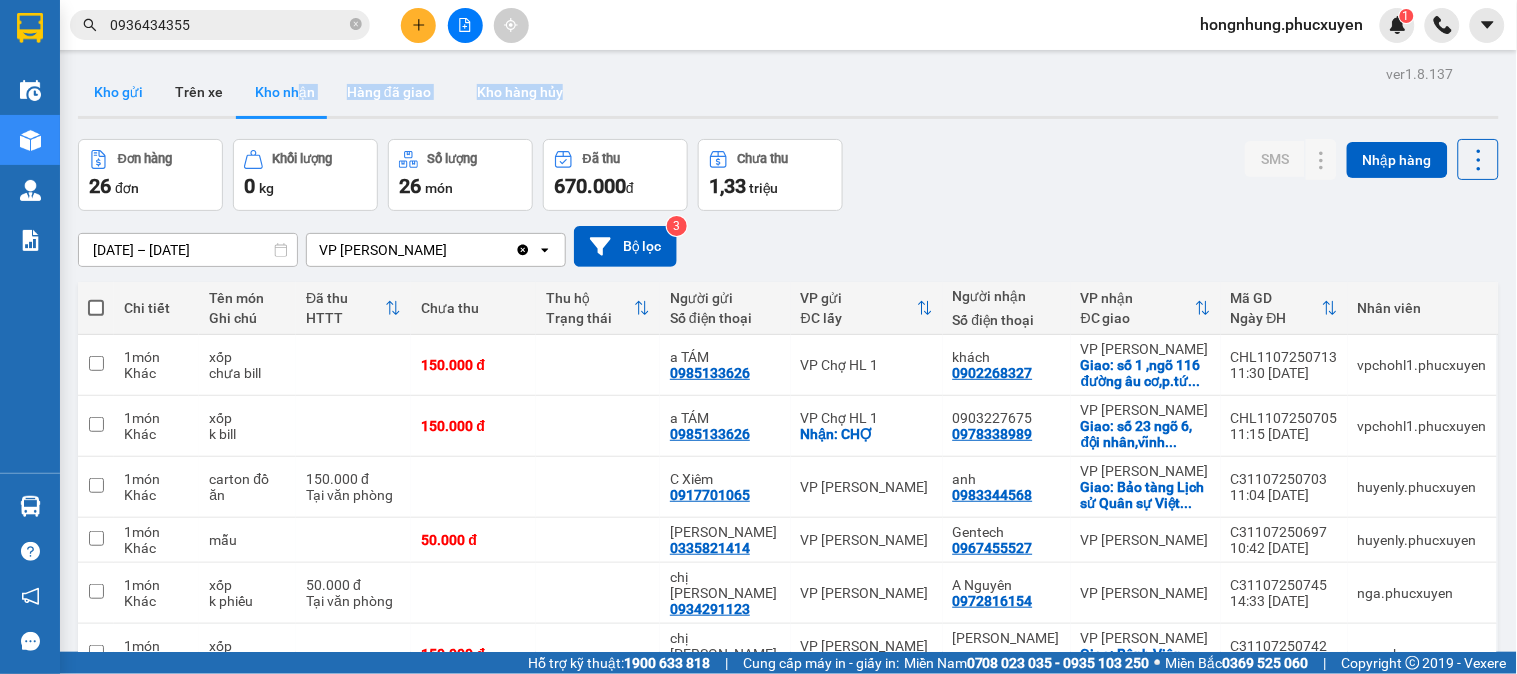 click on "Kho gửi" at bounding box center [118, 92] 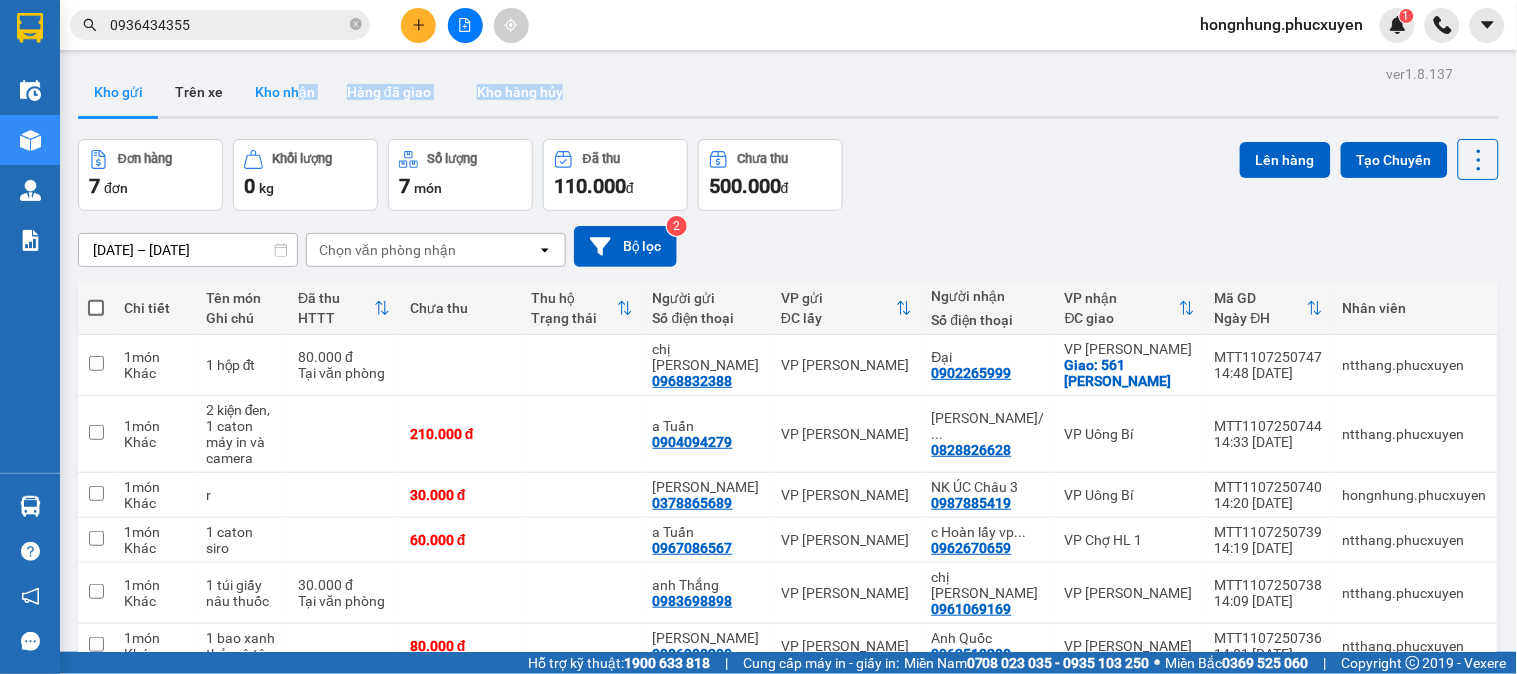 click on "Kho nhận" at bounding box center (285, 92) 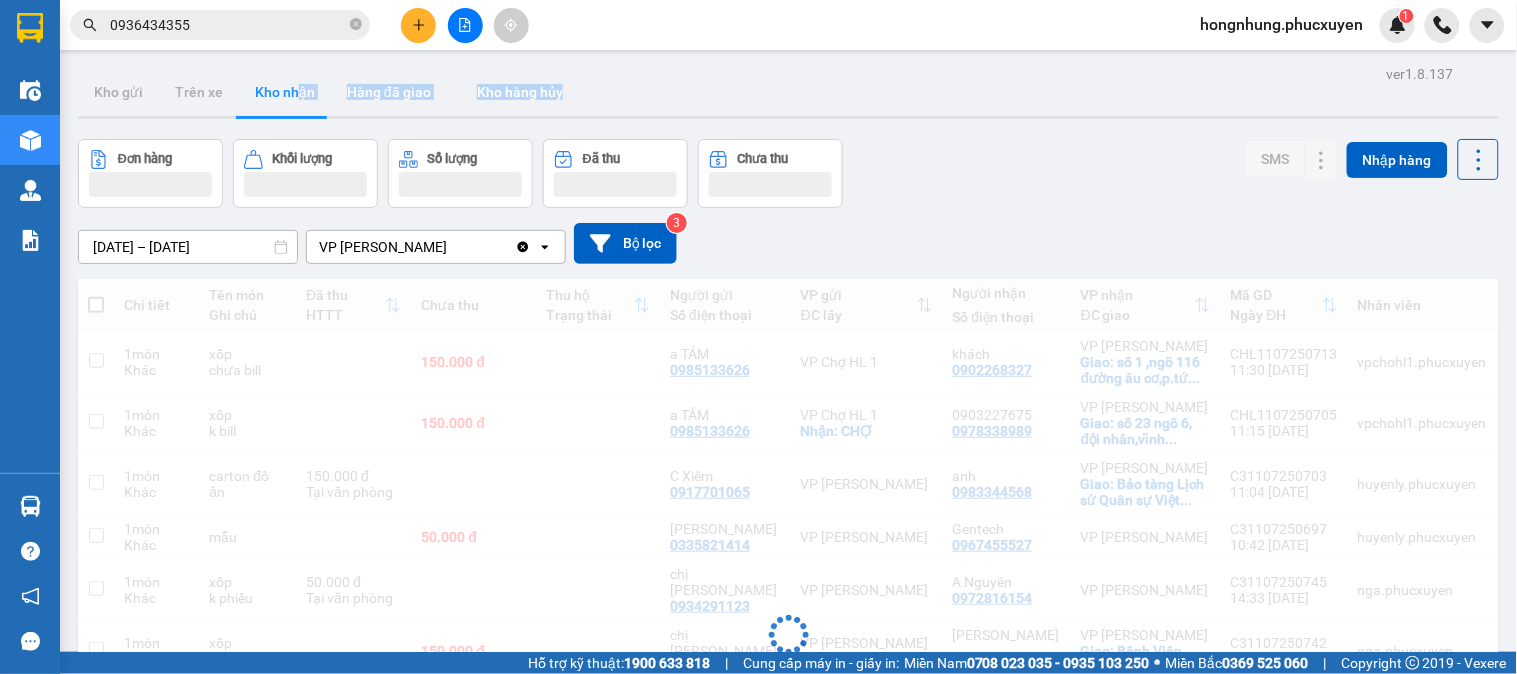 click on "Kho nhận" at bounding box center (285, 92) 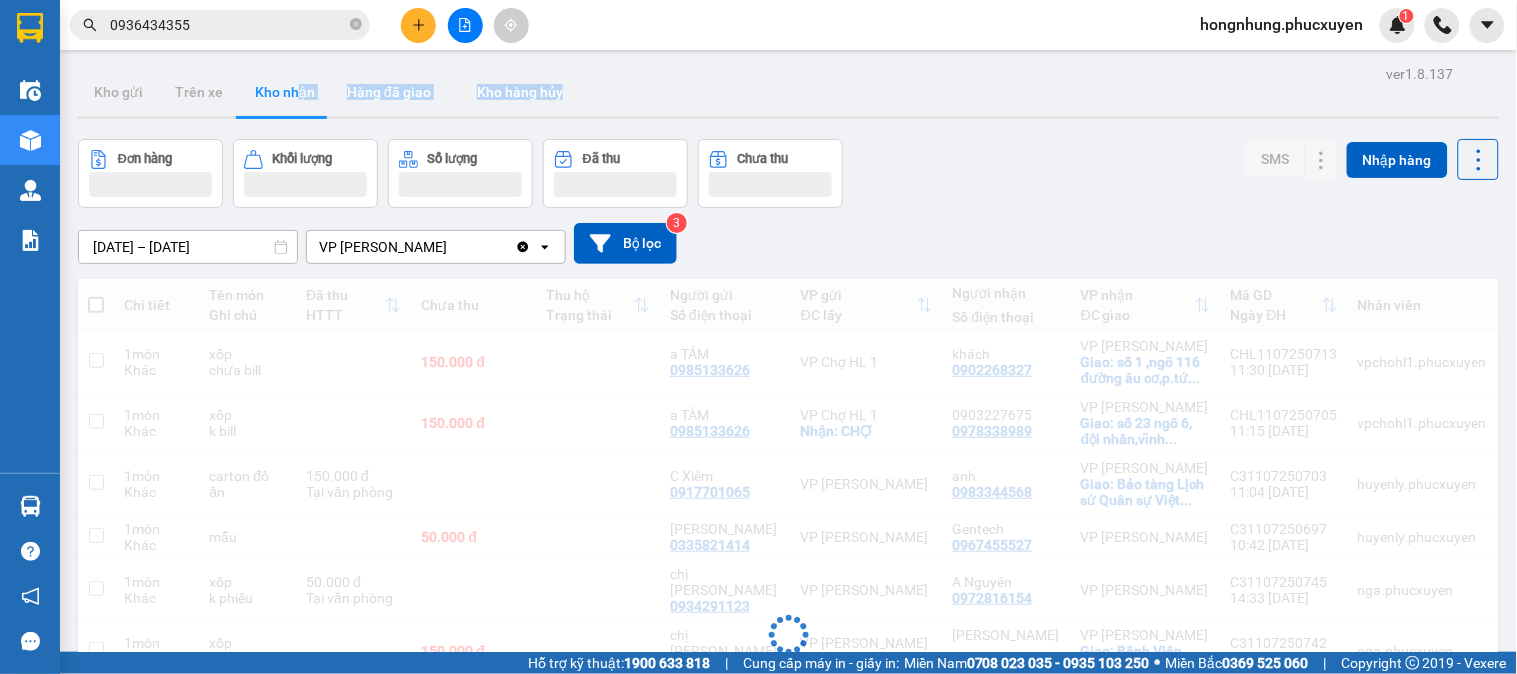 click on "Kho nhận" at bounding box center (285, 92) 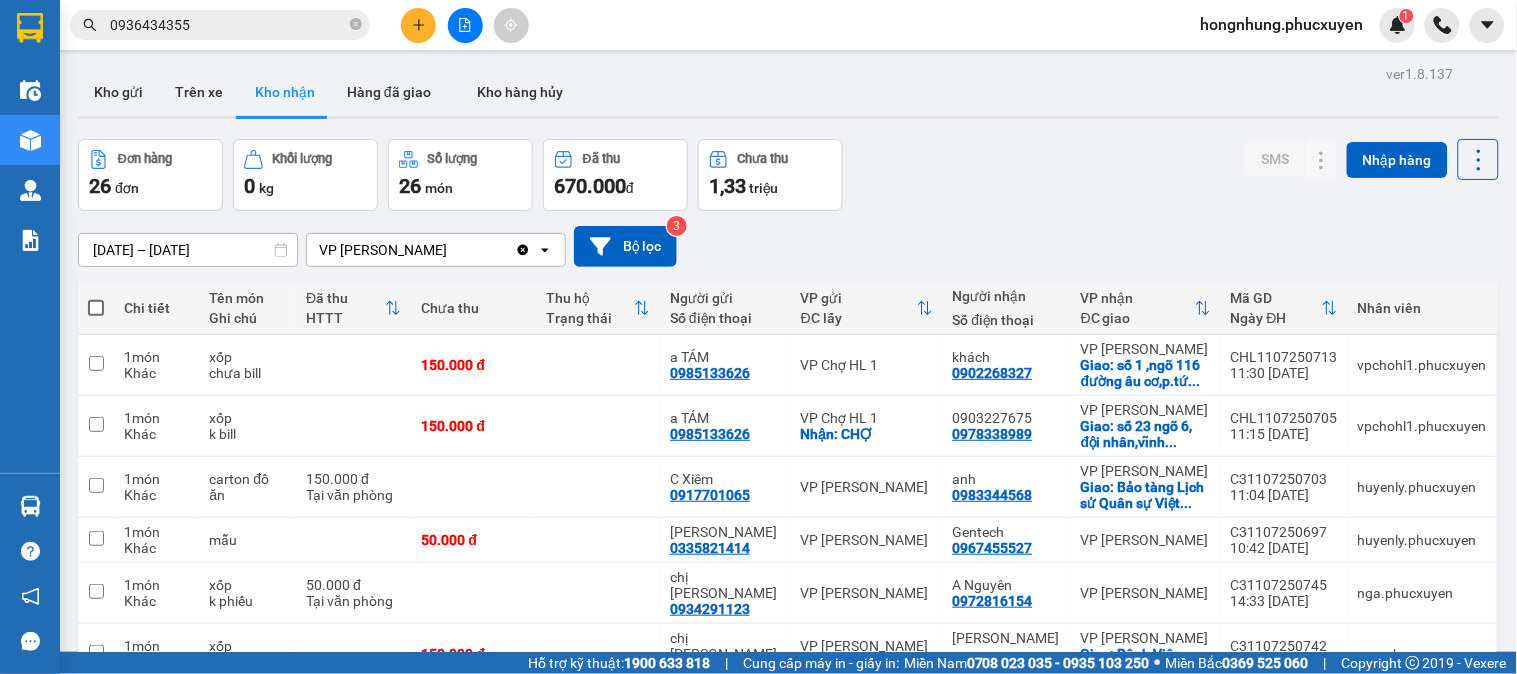 click on "Đơn hàng 26 đơn Khối lượng 0 kg Số lượng 26 món Đã thu 670.000  đ Chưa thu 1,33   triệu SMS Nhập hàng" at bounding box center (788, 175) 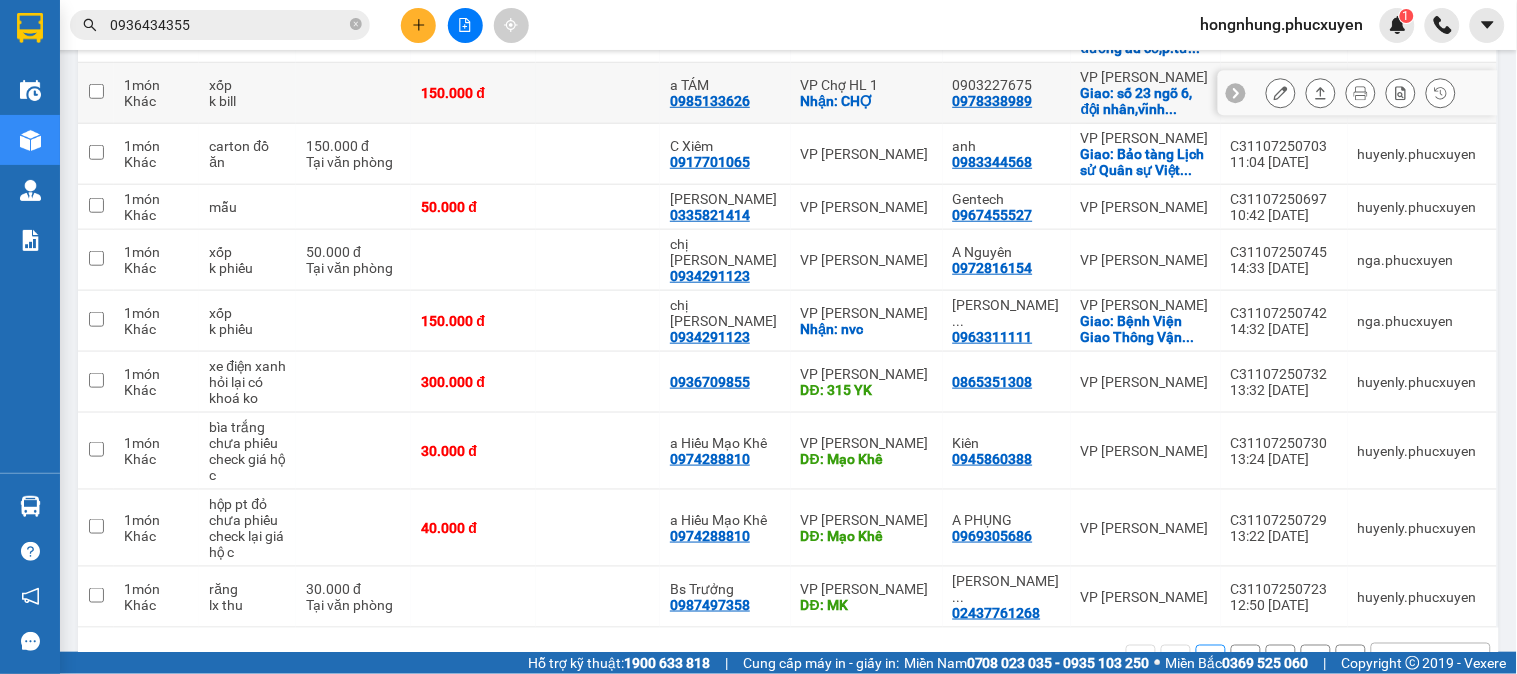 scroll, scrollTop: 424, scrollLeft: 0, axis: vertical 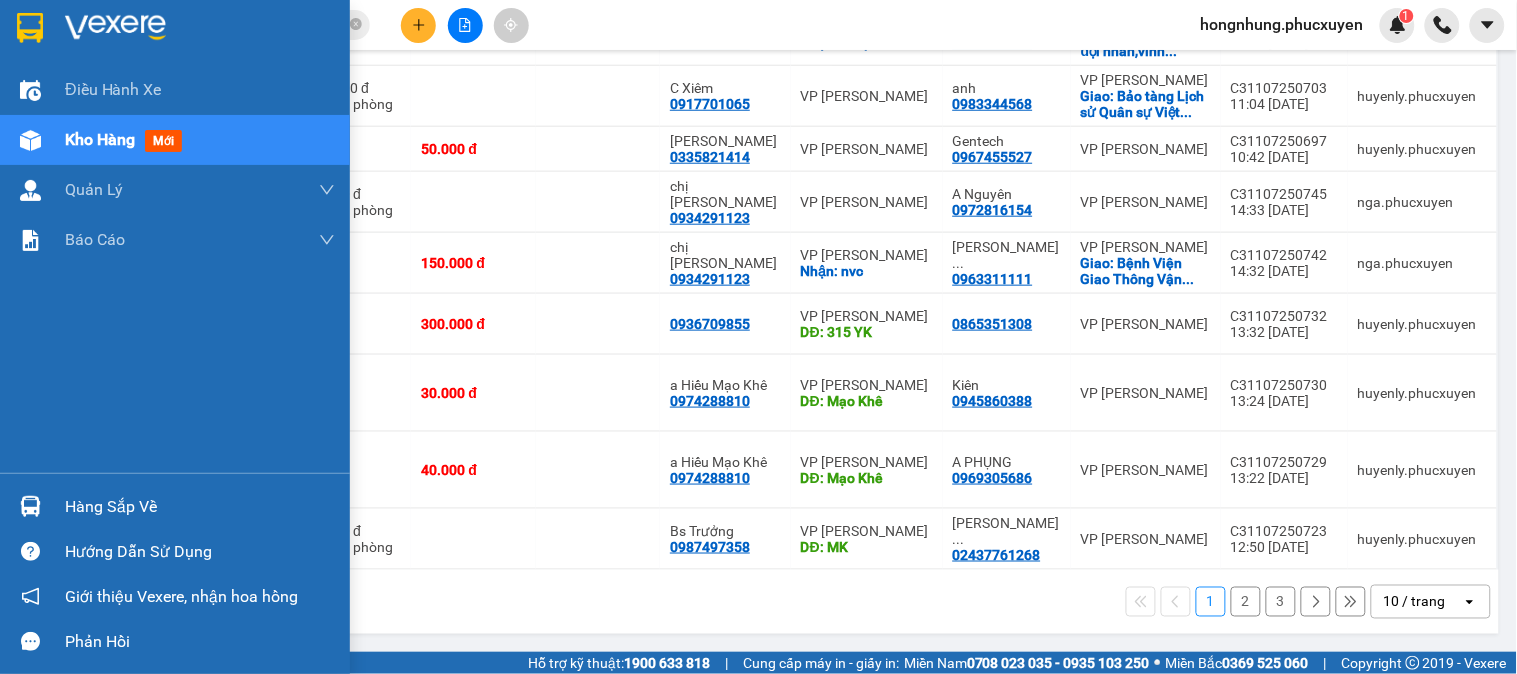 click on "Hàng sắp về" at bounding box center [175, 506] 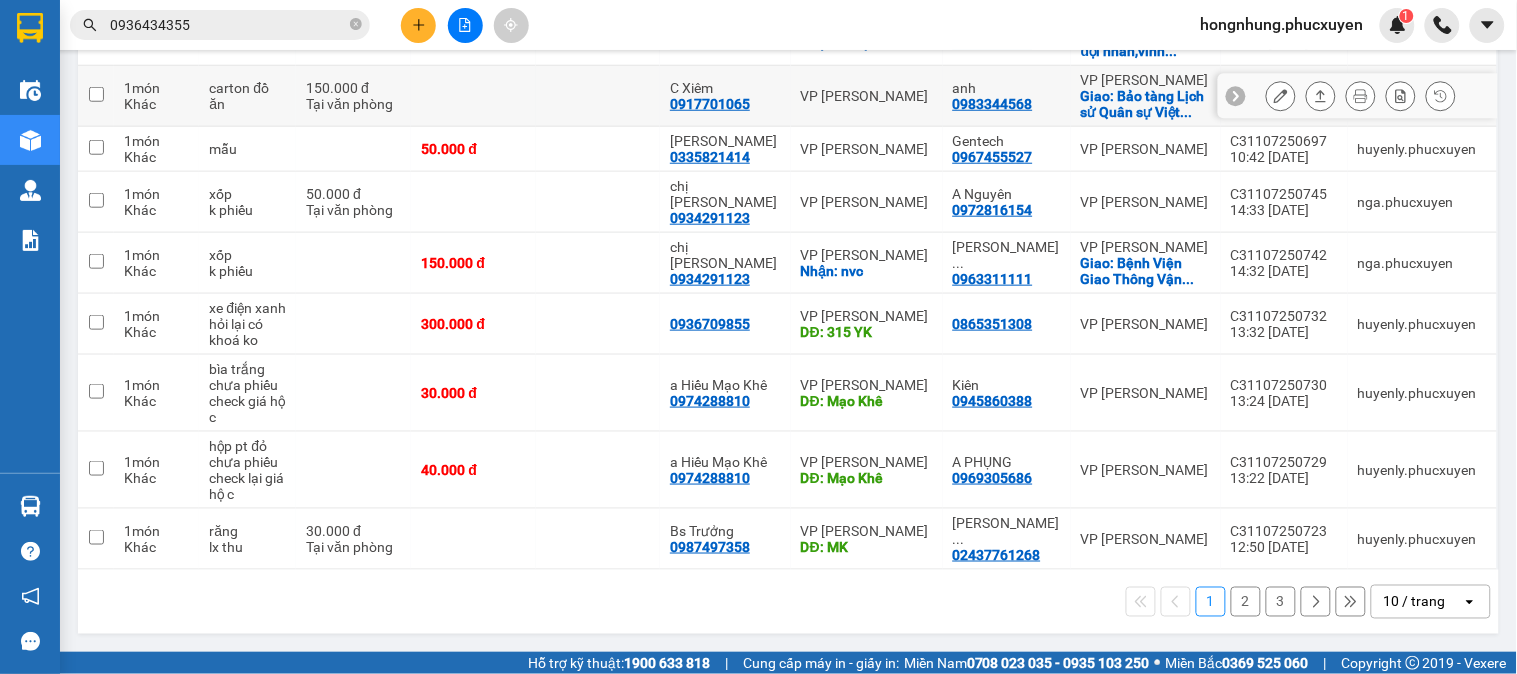 click on "Kết quả tìm kiếm ( 27 )  Bộ lọc  Mã ĐH Trạng thái Món hàng Thu hộ Tổng cước Chưa cước Người gửi VP Gửi Người nhận VP Nhận MTT2208240478 08:21 [DATE] Trên xe   14H-009.42 10:00  [DATE] 4 kiện tài liệu SL:  1 300.000 0936434355 uẩn  VP [PERSON_NAME] 0971262859 a tùng  VP Dọc đường  Giao DĐ: 168 đường hạ long, bã... MTT1107250644 08:18 [DATE] Đã giao   11:26 [DATE] hso SL:  1 90.000 0936434355 Uẩn VP [PERSON_NAME] 0904121873 thế phương  VP Bãi Cháy TC: 1076  đường hạ long  MTT1007250485 08:11 [DATE] Đã giao   14:59 [DATE] 1 hso SL:  1 70.000 0936434355 Uẩn VP [PERSON_NAME] Nghệ 0904121873 thế phương  VP Bãi Cháy TC: 1076  đường hạ long  MTT0807250175 08:00 [DATE] Đã giao   15:03 [DATE] 1 hso SL:  1 90.000 0936434355 Uẩn VP [PERSON_NAME] 0904121873 thế phương  VP Bãi Cháy TC: 1076  đường hạ long  MTT0507250849 07:54 [DATE] Đã giao   15:34 [DATE] 1 hso SL:  1" at bounding box center (758, 337) 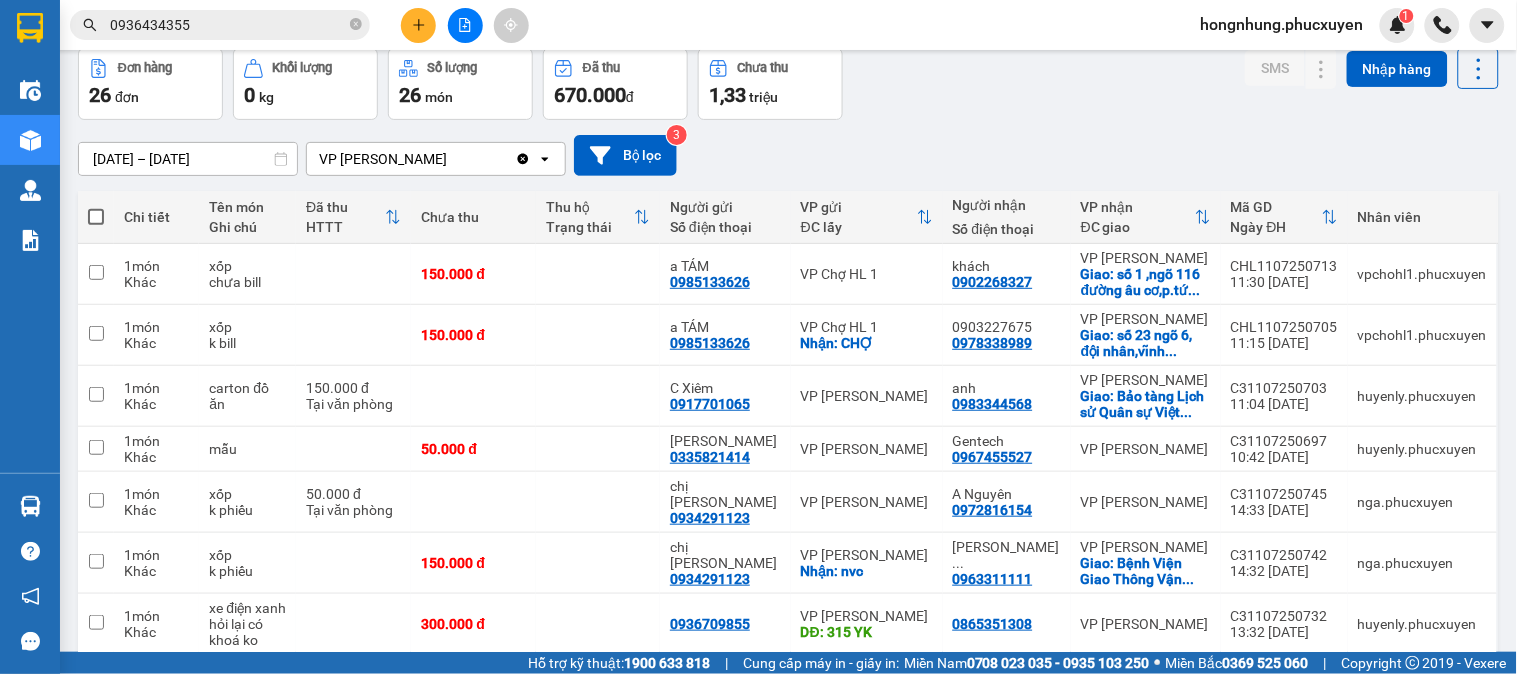 scroll, scrollTop: 0, scrollLeft: 0, axis: both 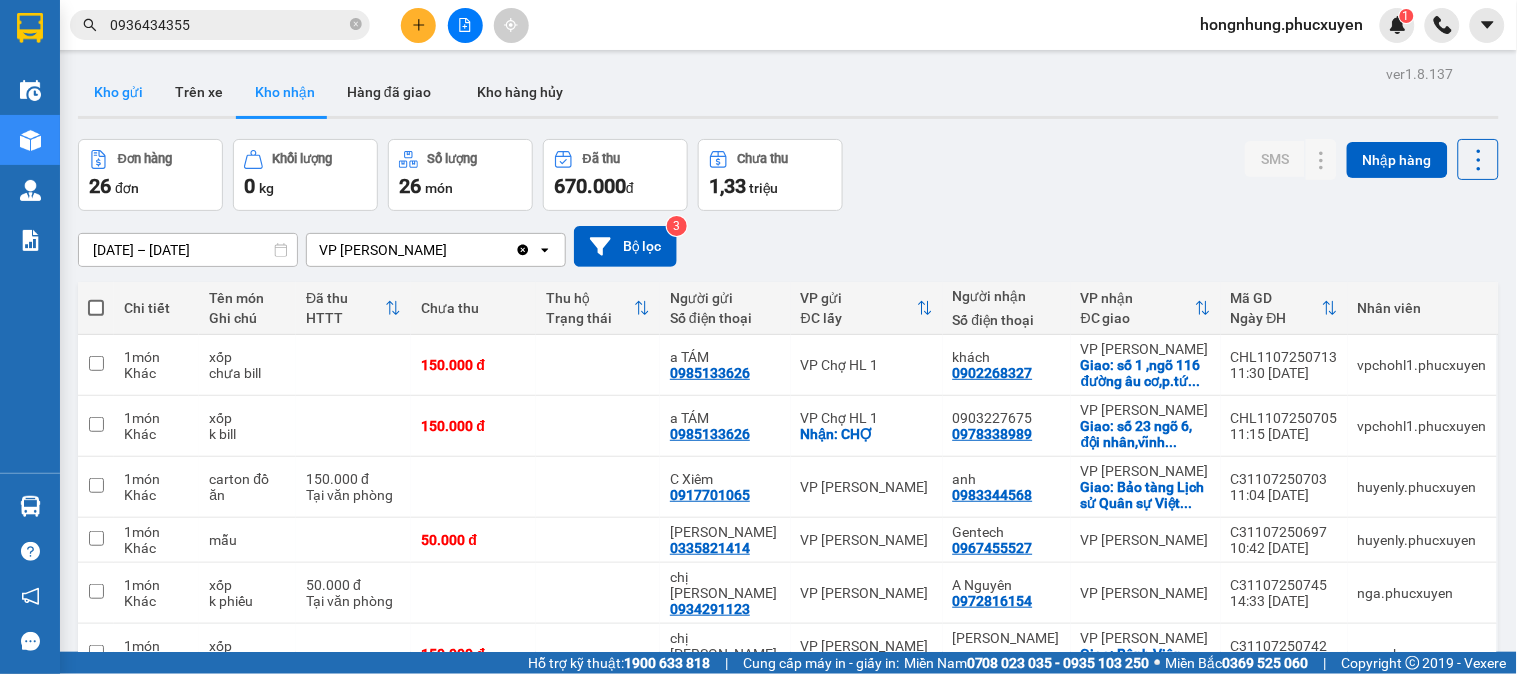 click on "Kho gửi" at bounding box center [118, 92] 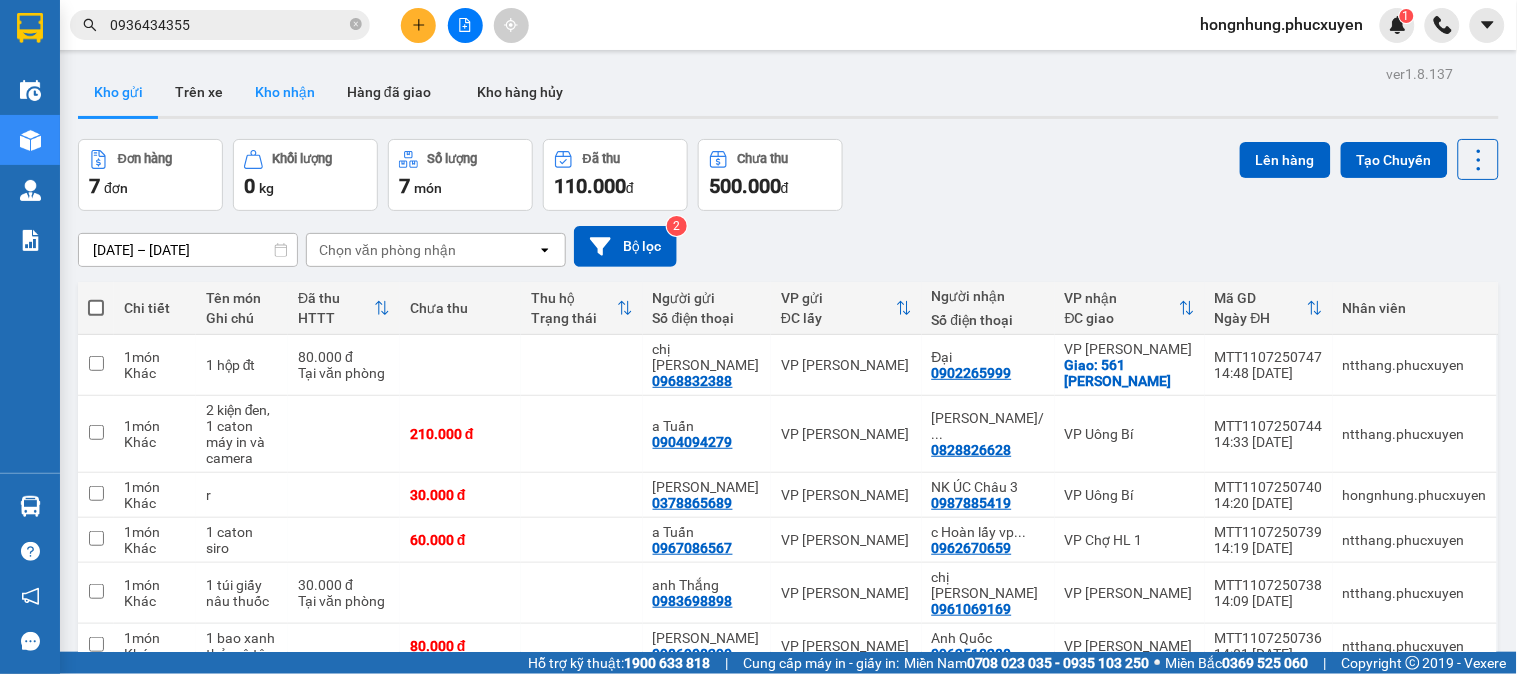 click on "Kho nhận" at bounding box center (285, 92) 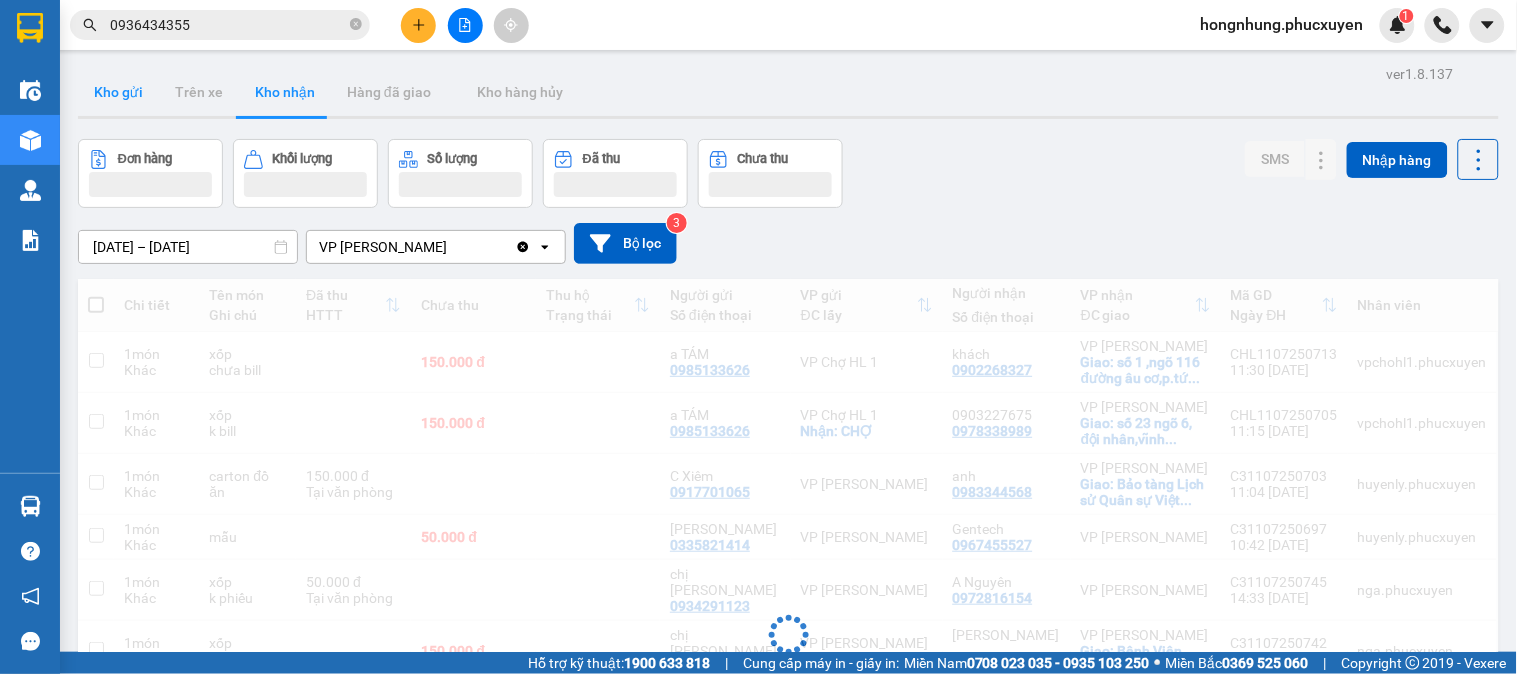 click on "Kho gửi" at bounding box center (118, 92) 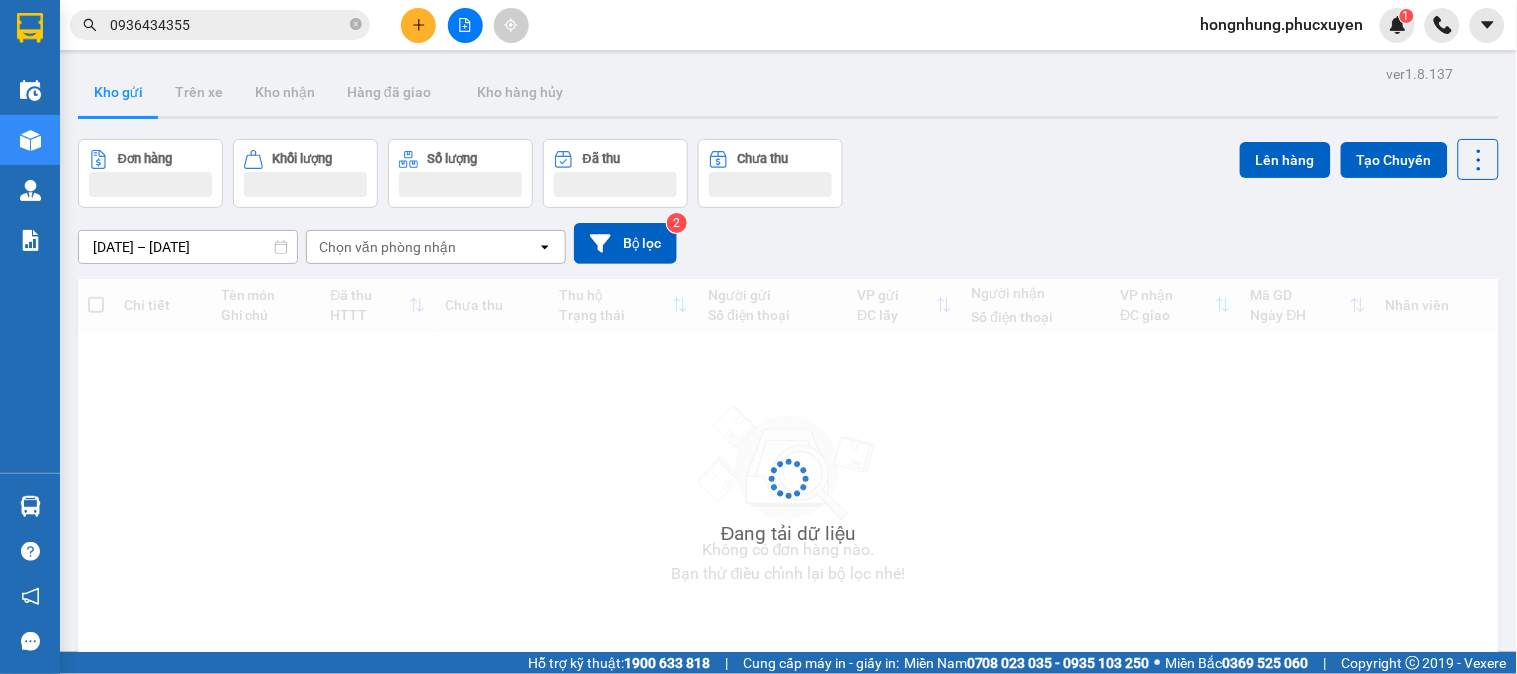 click on "Kho gửi" at bounding box center (118, 92) 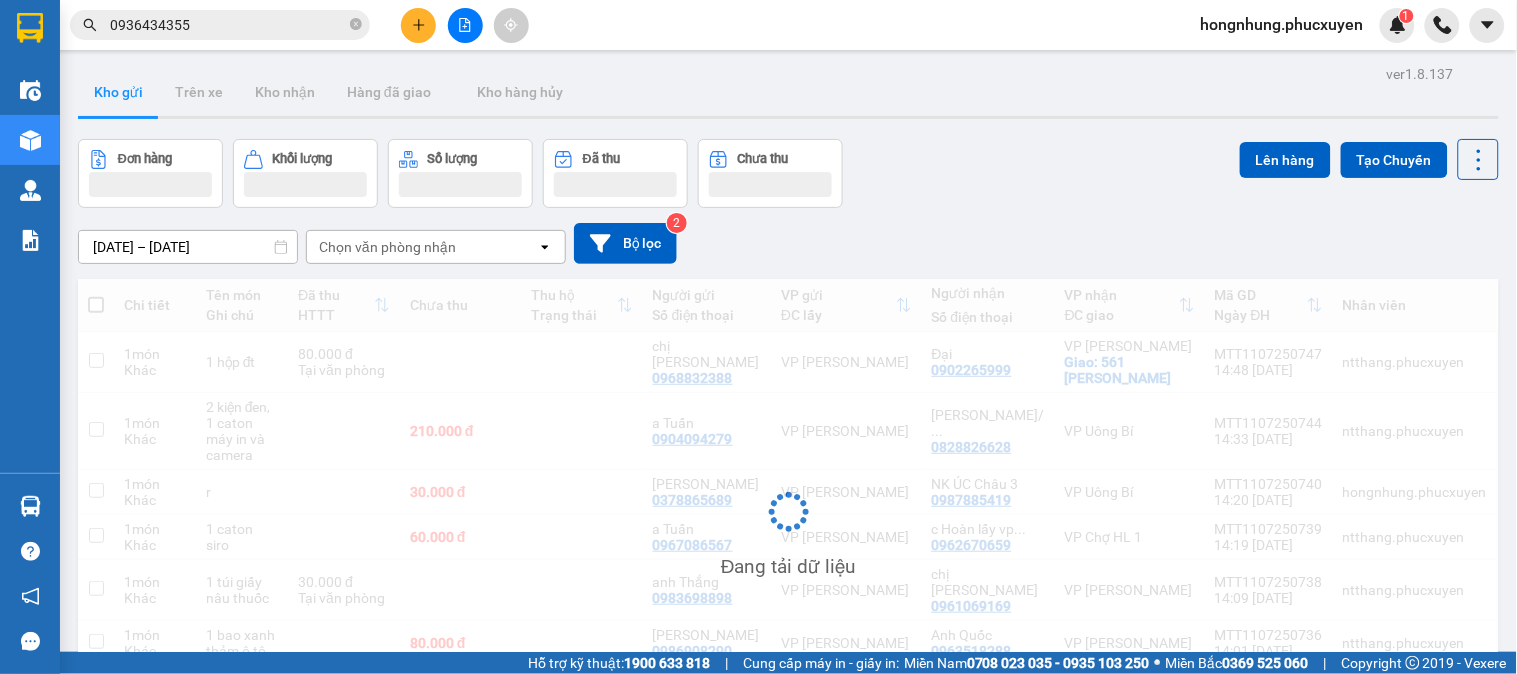 click on "Kho gửi" at bounding box center (118, 92) 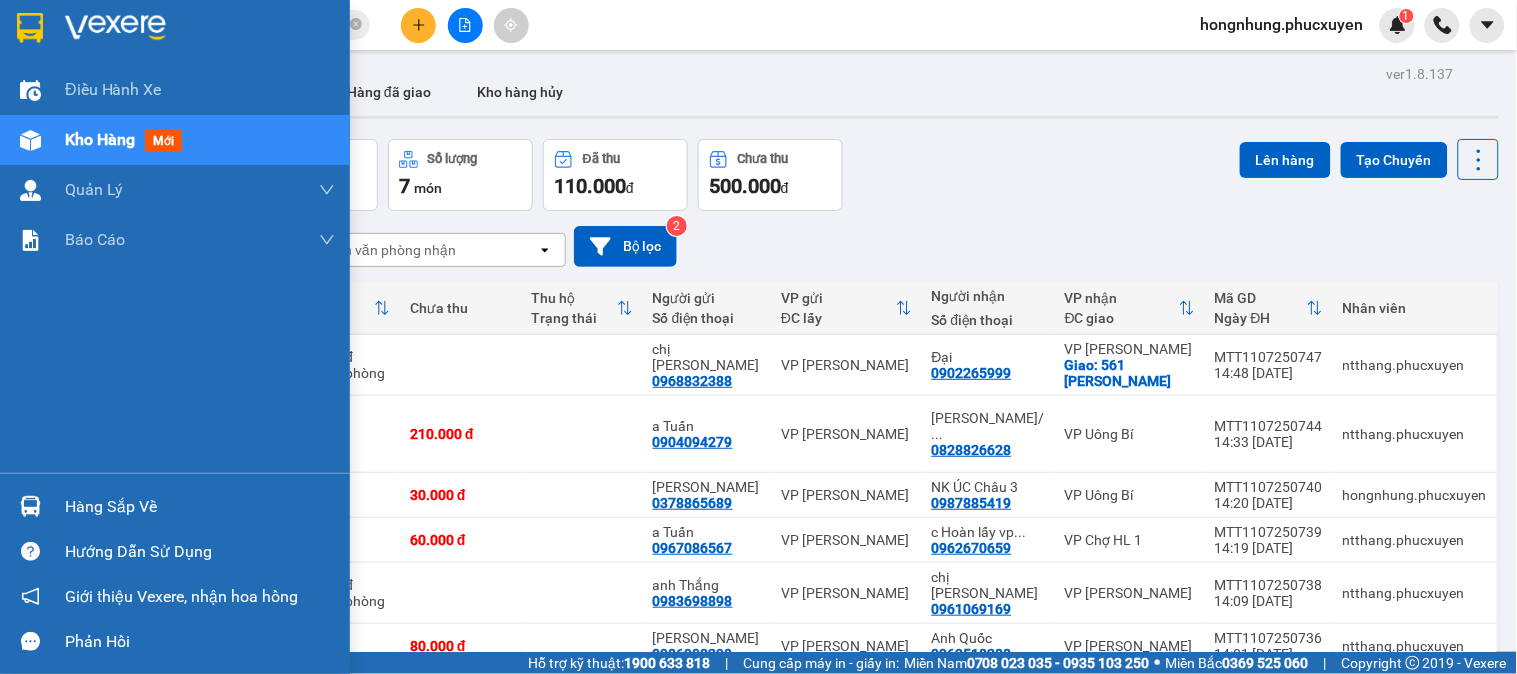 click at bounding box center (30, 506) 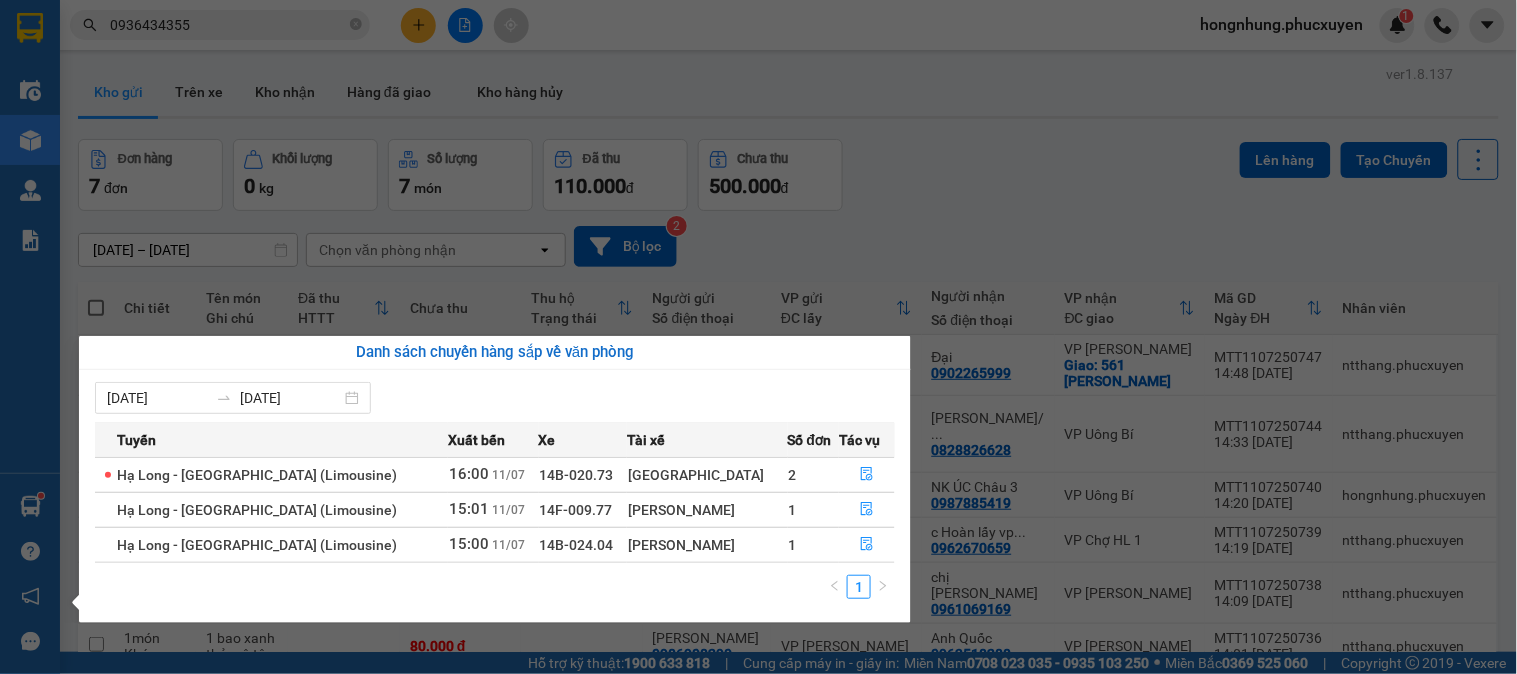 click on "Kết quả tìm kiếm ( 27 )  Bộ lọc  Mã ĐH Trạng thái Món hàng Thu hộ Tổng cước Chưa cước Người gửi VP Gửi Người nhận VP Nhận MTT2208240478 08:21 [DATE] Trên xe   14H-009.42 10:00  [DATE] 4 kiện tài liệu SL:  1 300.000 0936434355 uẩn  VP [PERSON_NAME] 0971262859 a tùng  VP Dọc đường  Giao DĐ: 168 đường hạ long, bã... MTT1107250644 08:18 [DATE] Đã giao   11:26 [DATE] hso SL:  1 90.000 0936434355 Uẩn VP [PERSON_NAME] 0904121873 thế phương  VP Bãi Cháy TC: 1076  đường hạ long  MTT1007250485 08:11 [DATE] Đã giao   14:59 [DATE] 1 hso SL:  1 70.000 0936434355 Uẩn VP [PERSON_NAME] Nghệ 0904121873 thế phương  VP Bãi Cháy TC: 1076  đường hạ long  MTT0807250175 08:00 [DATE] Đã giao   15:03 [DATE] 1 hso SL:  1 90.000 0936434355 Uẩn VP [PERSON_NAME] 0904121873 thế phương  VP Bãi Cháy TC: 1076  đường hạ long  MTT0507250849 07:54 [DATE] Đã giao   15:34 [DATE] 1 hso SL:  1" at bounding box center (758, 337) 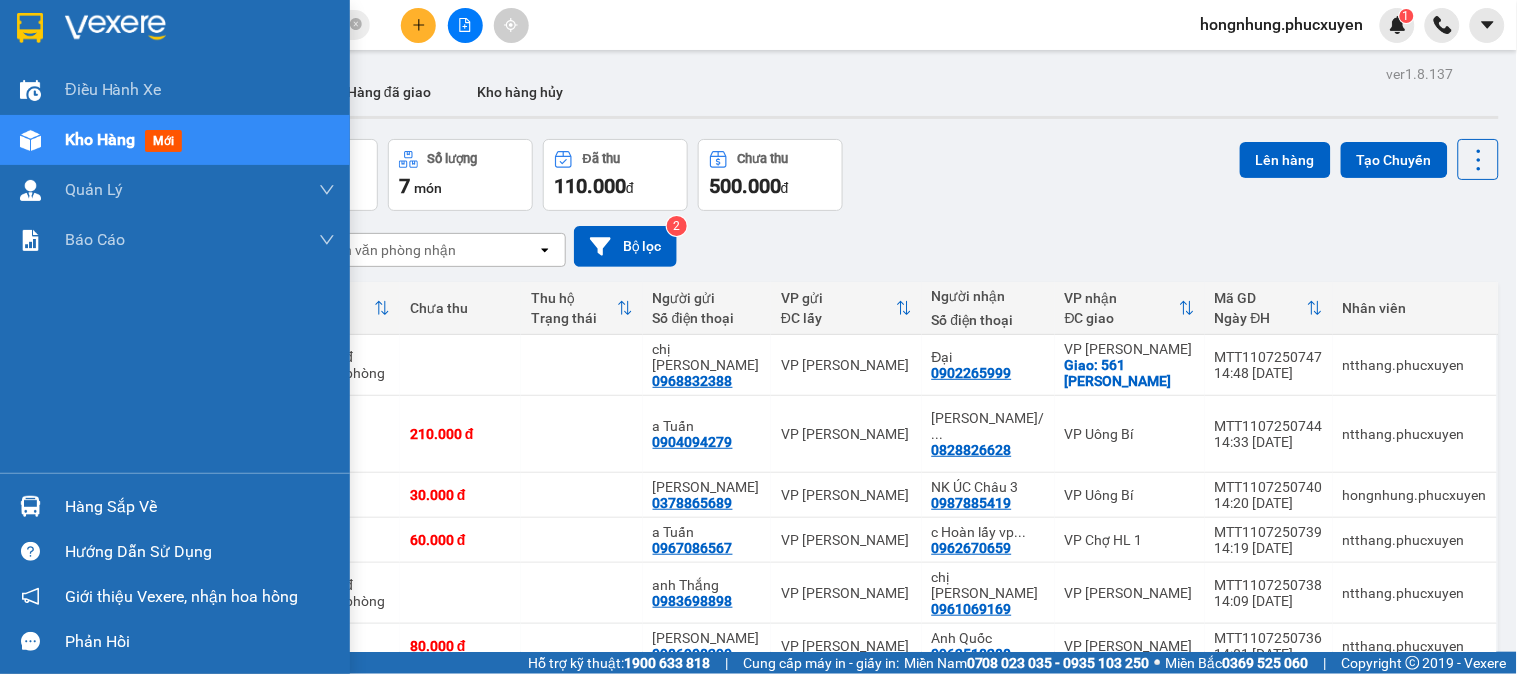 click on "Hàng sắp về Hướng dẫn sử dụng Giới thiệu Vexere, nhận hoa hồng Phản hồi" at bounding box center (175, 568) 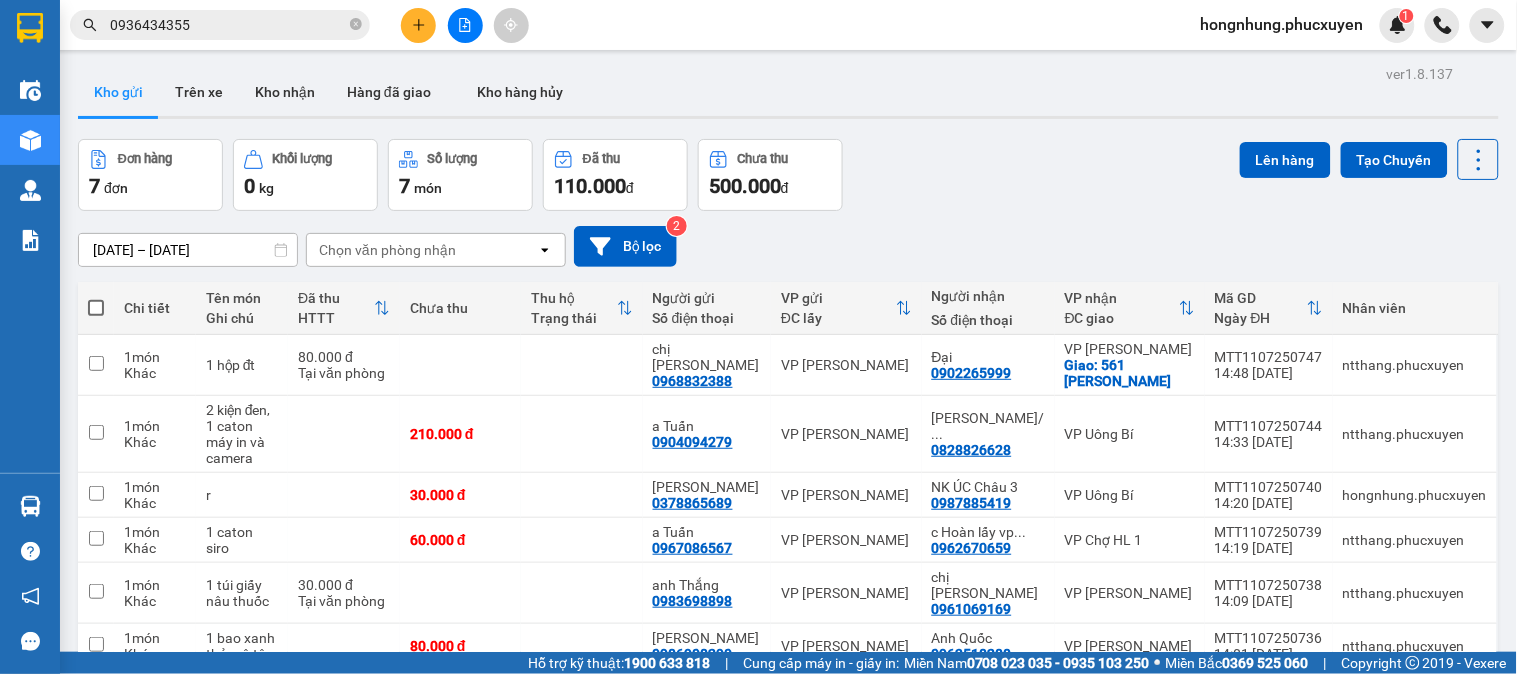 click on "Kết quả tìm kiếm ( 27 )  Bộ lọc  Mã ĐH Trạng thái Món hàng Thu hộ Tổng cước Chưa cước Người gửi VP Gửi Người nhận VP Nhận MTT2208240478 08:21 [DATE] Trên xe   14H-009.42 10:00  [DATE] 4 kiện tài liệu SL:  1 300.000 0936434355 uẩn  VP [PERSON_NAME] 0971262859 a tùng  VP Dọc đường  Giao DĐ: 168 đường hạ long, bã... MTT1107250644 08:18 [DATE] Đã giao   11:26 [DATE] hso SL:  1 90.000 0936434355 Uẩn VP [PERSON_NAME] 0904121873 thế phương  VP Bãi Cháy TC: 1076  đường hạ long  MTT1007250485 08:11 [DATE] Đã giao   14:59 [DATE] 1 hso SL:  1 70.000 0936434355 Uẩn VP [PERSON_NAME] Nghệ 0904121873 thế phương  VP Bãi Cháy TC: 1076  đường hạ long  MTT0807250175 08:00 [DATE] Đã giao   15:03 [DATE] 1 hso SL:  1 90.000 0936434355 Uẩn VP [PERSON_NAME] 0904121873 thế phương  VP Bãi Cháy TC: 1076  đường hạ long  MTT0507250849 07:54 [DATE] Đã giao   15:34 [DATE] 1 hso SL:  1" at bounding box center [758, 337] 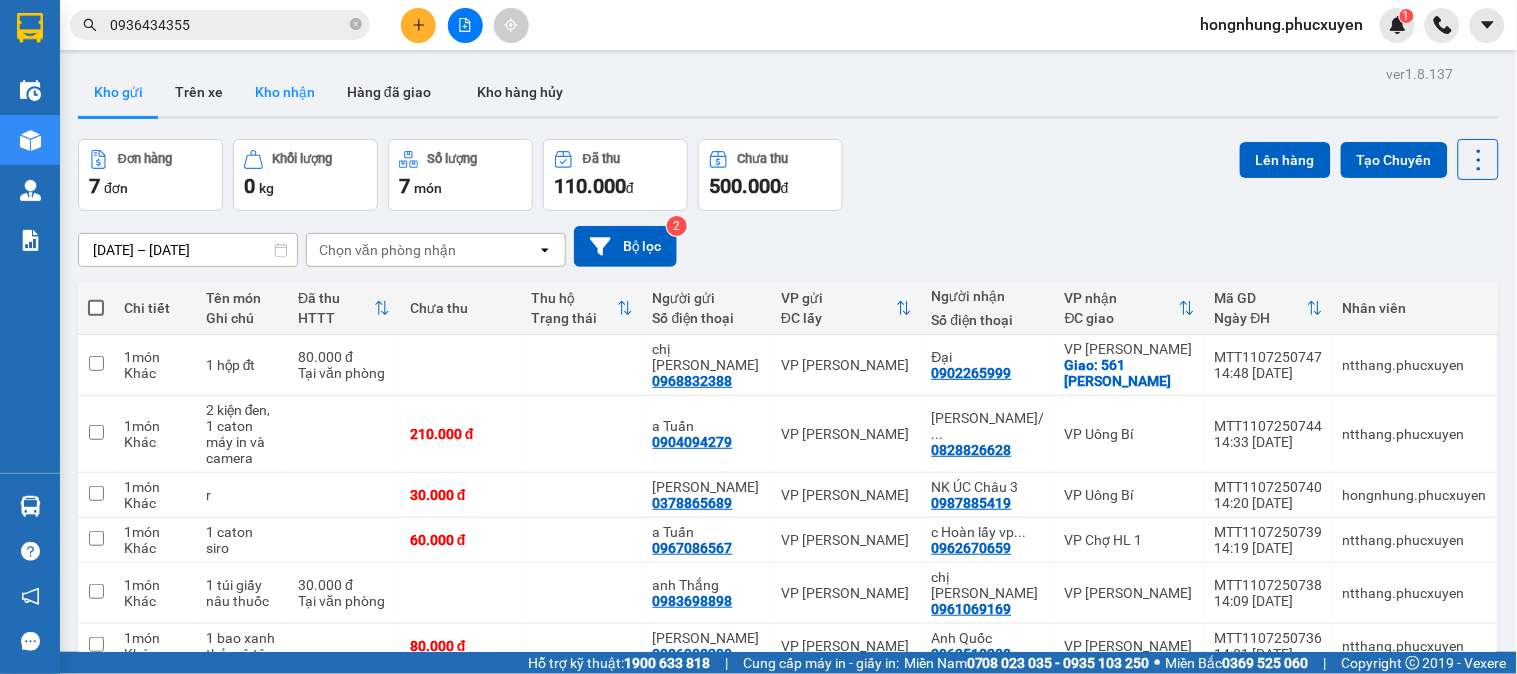 click on "Kho nhận" at bounding box center [285, 92] 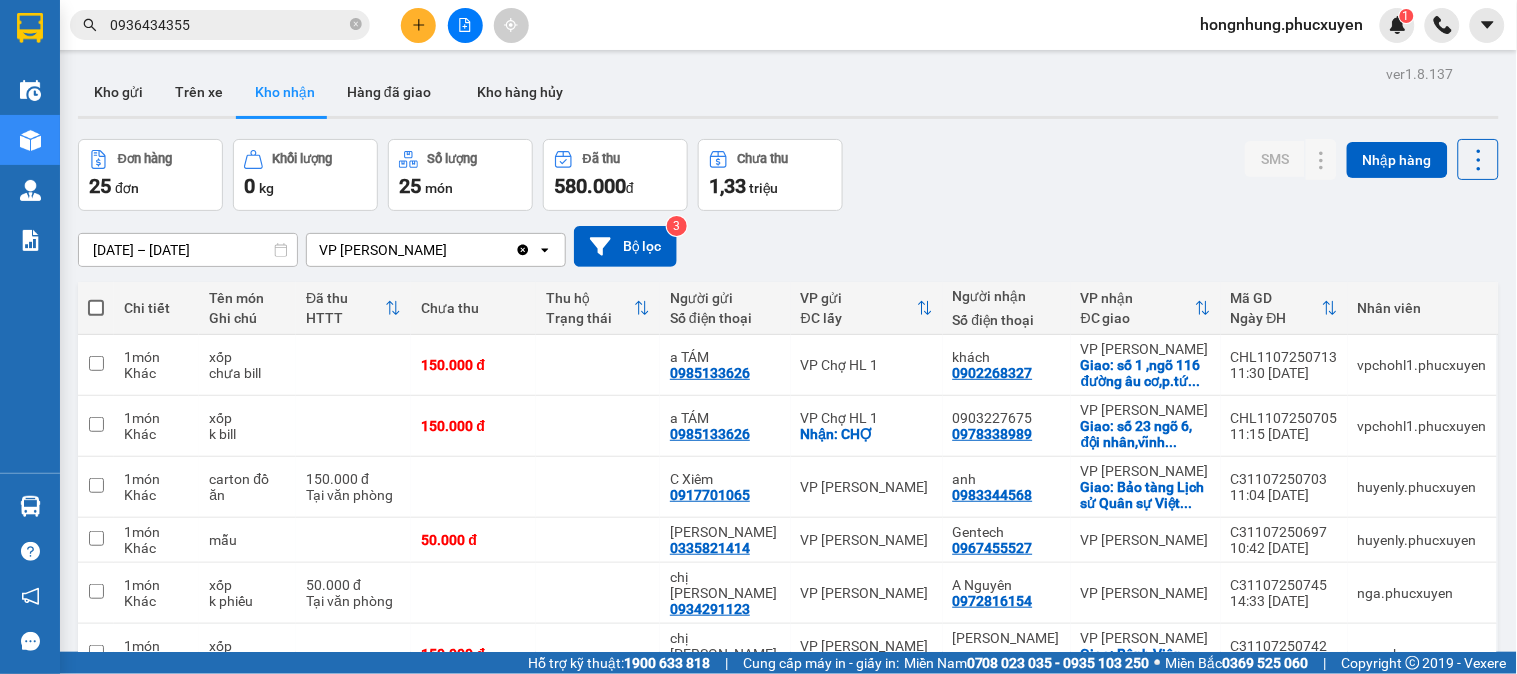 scroll, scrollTop: 111, scrollLeft: 0, axis: vertical 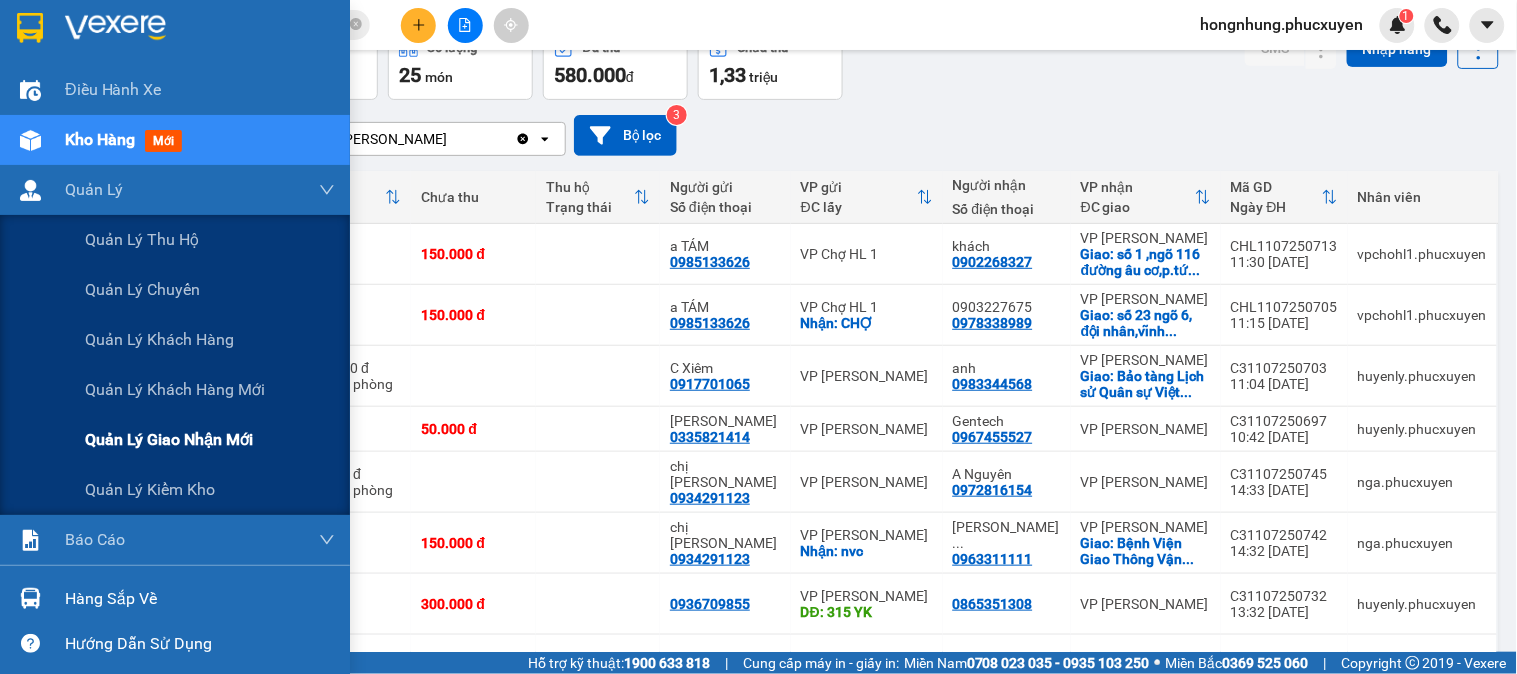 click on "Quản lý giao nhận mới" at bounding box center [169, 439] 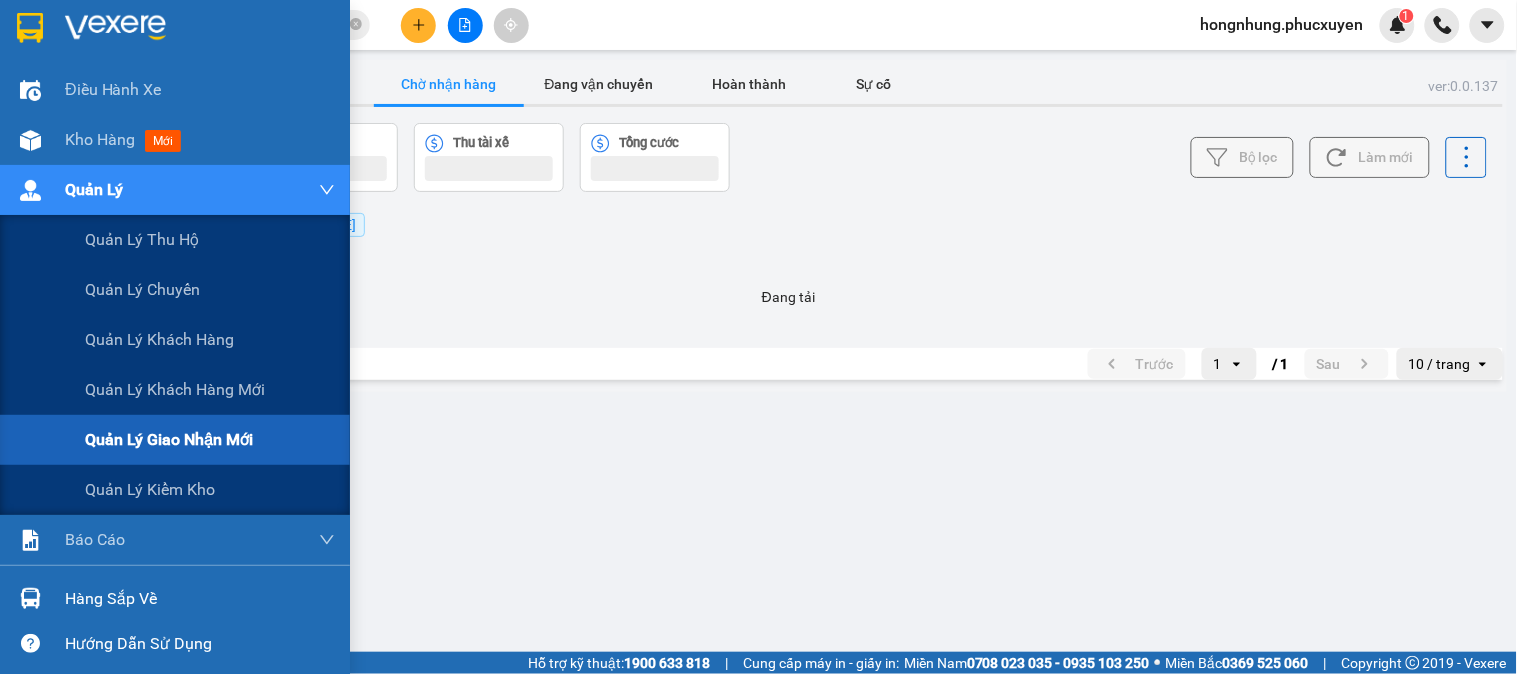 scroll, scrollTop: 0, scrollLeft: 0, axis: both 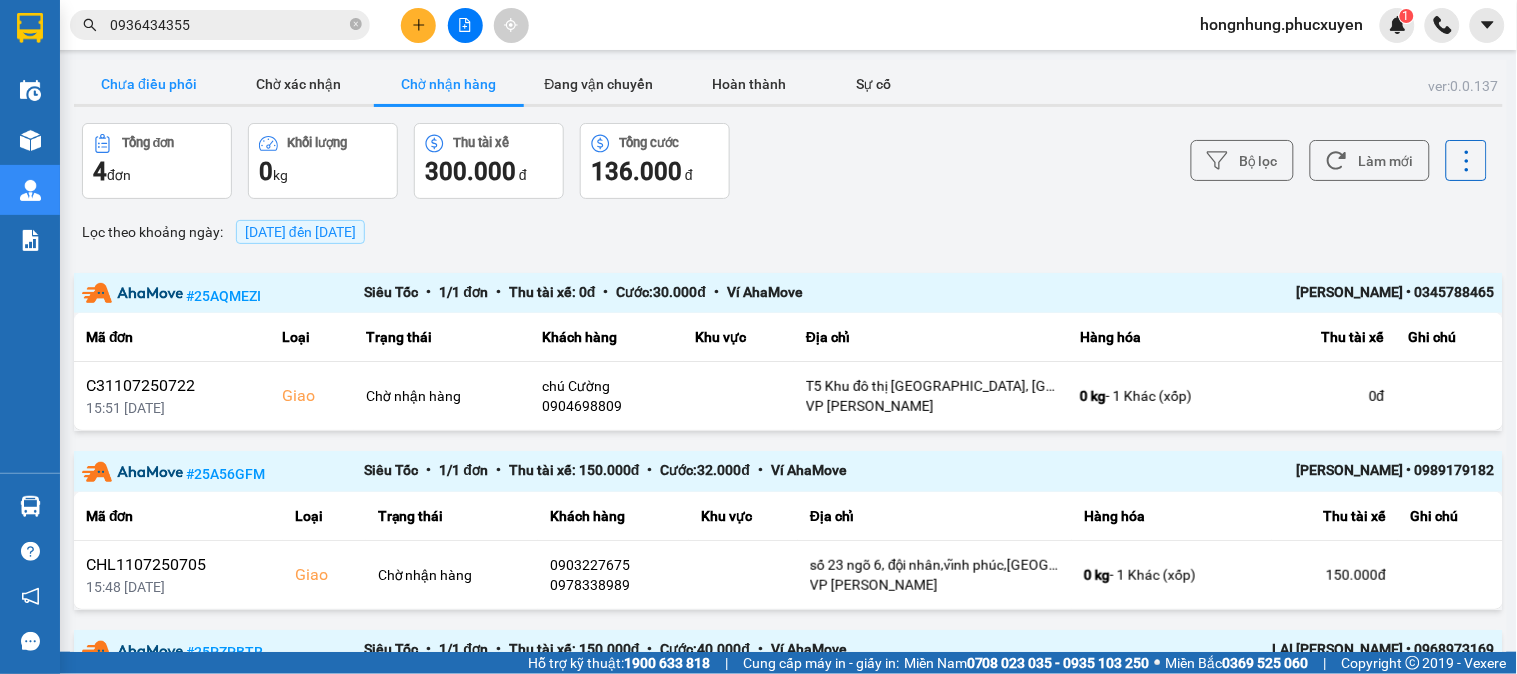 click on "Chưa điều phối" at bounding box center (149, 84) 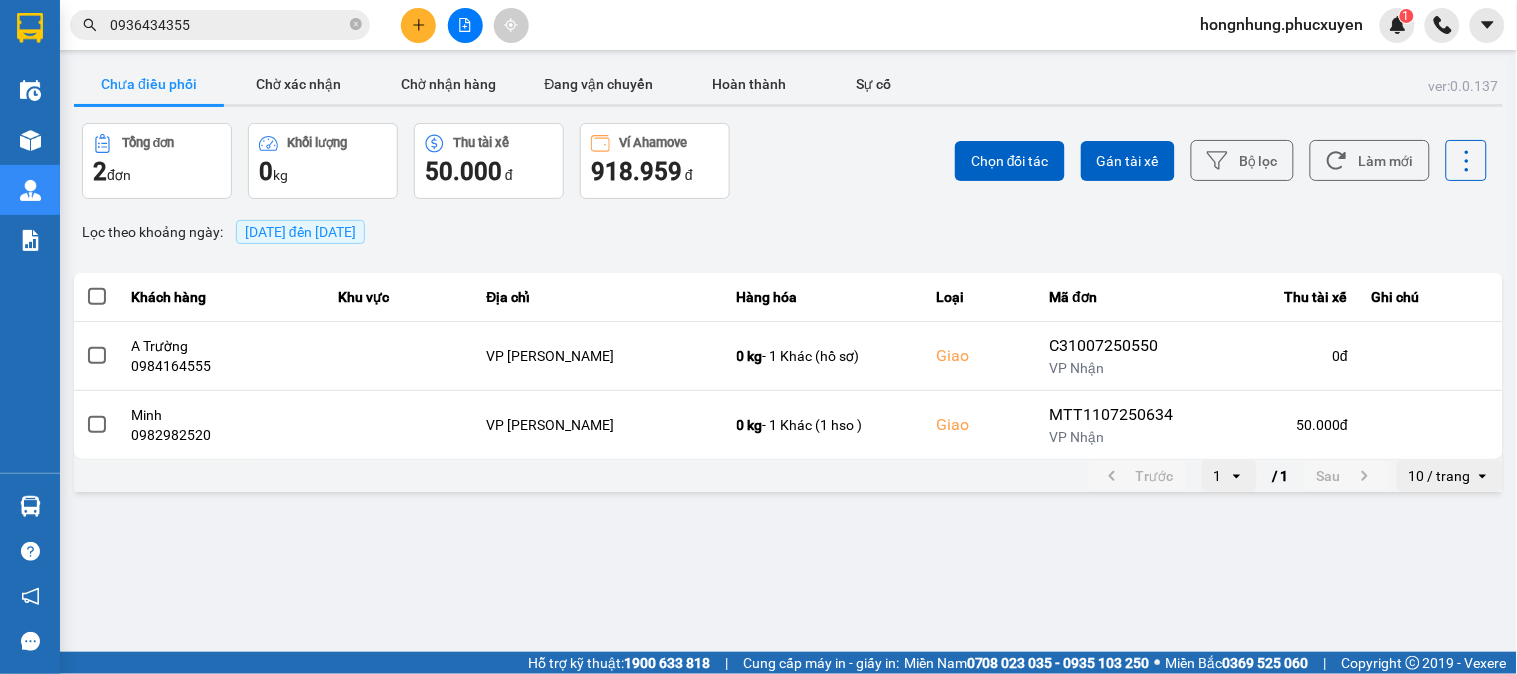click on "Chọn đối tác Gán tài xế Bộ lọc Làm mới" at bounding box center (1136, 161) 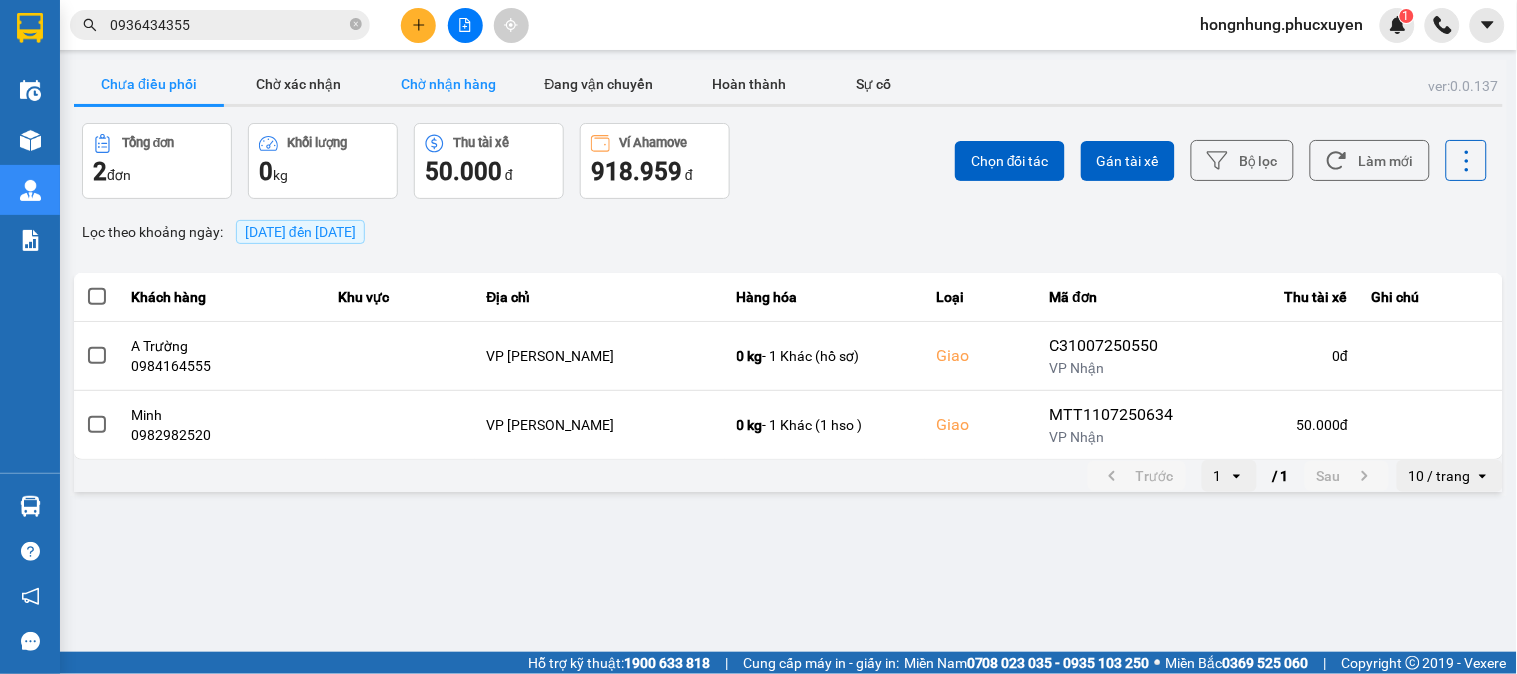 click on "Chờ nhận hàng" at bounding box center (449, 84) 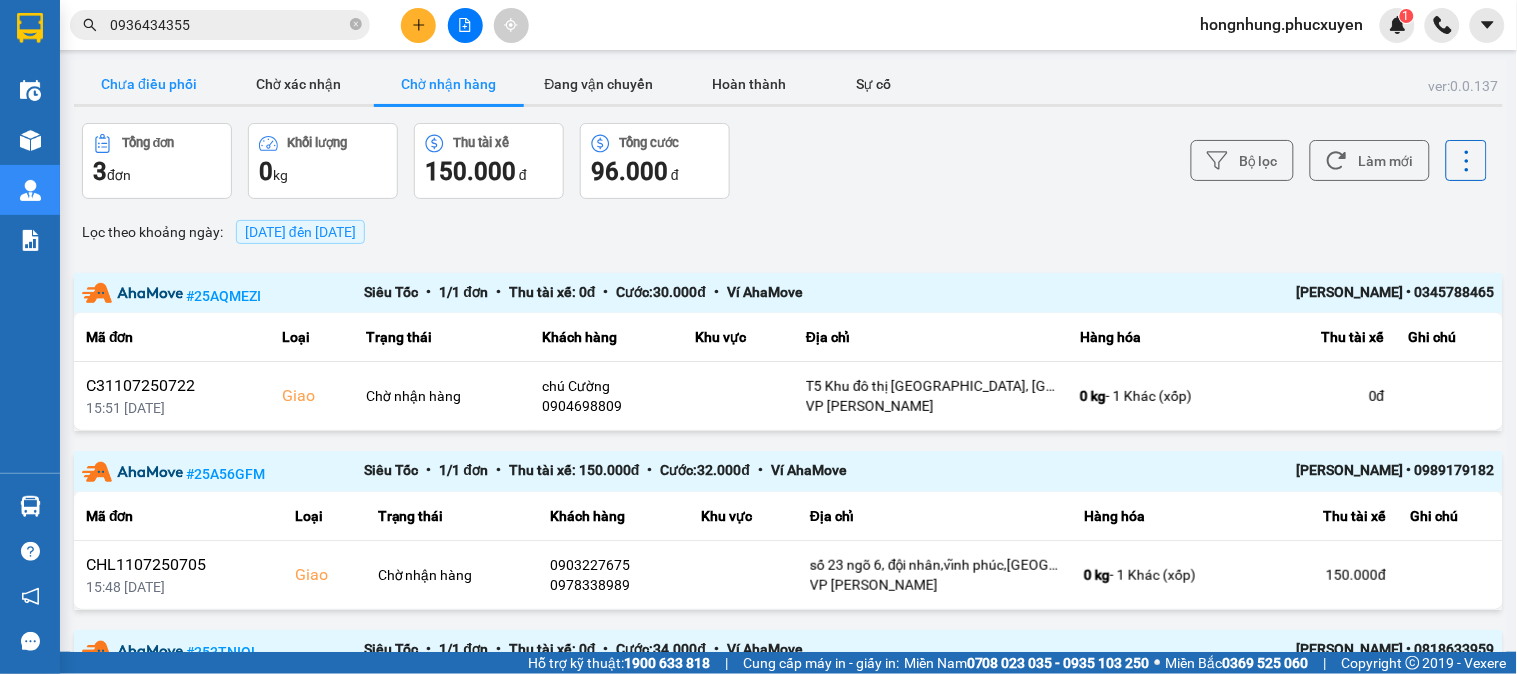 click on "Chưa điều phối" at bounding box center [149, 84] 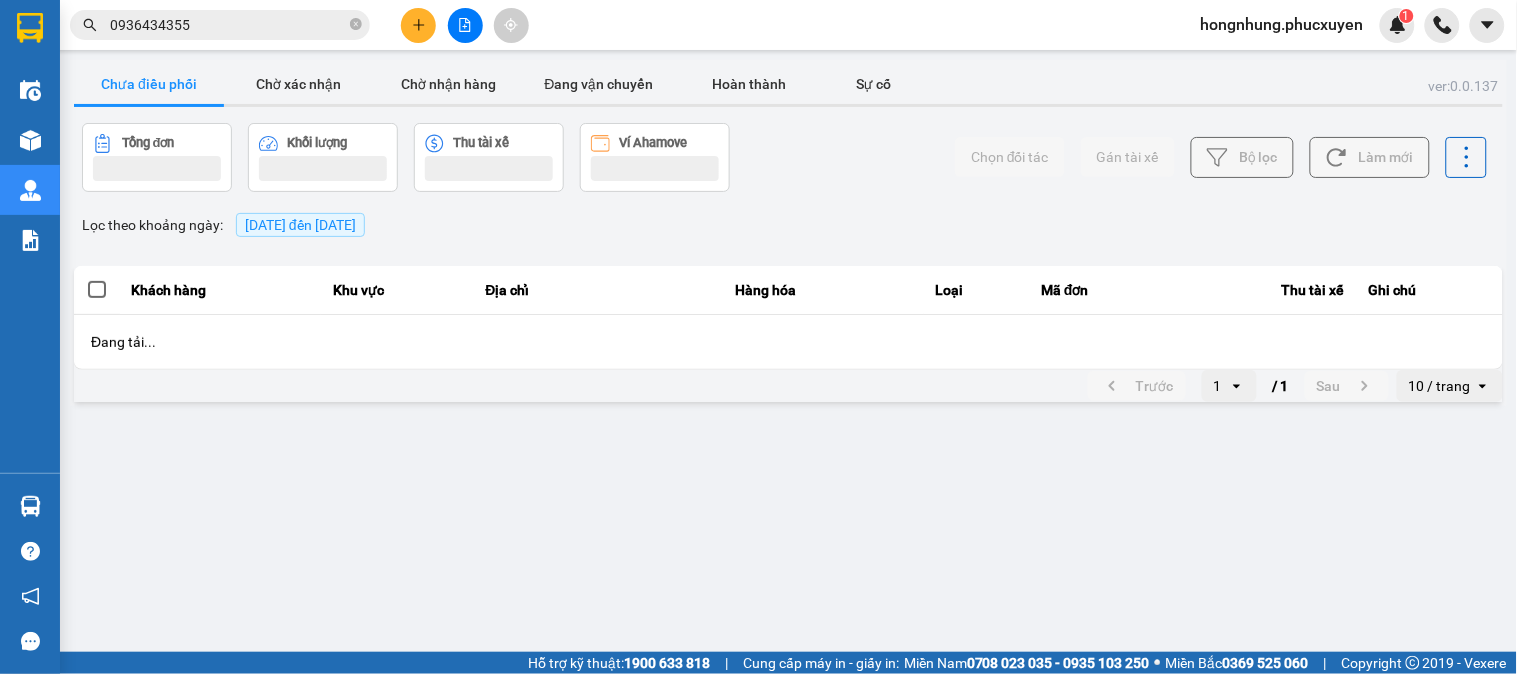 click on "Chưa điều phối" at bounding box center [149, 84] 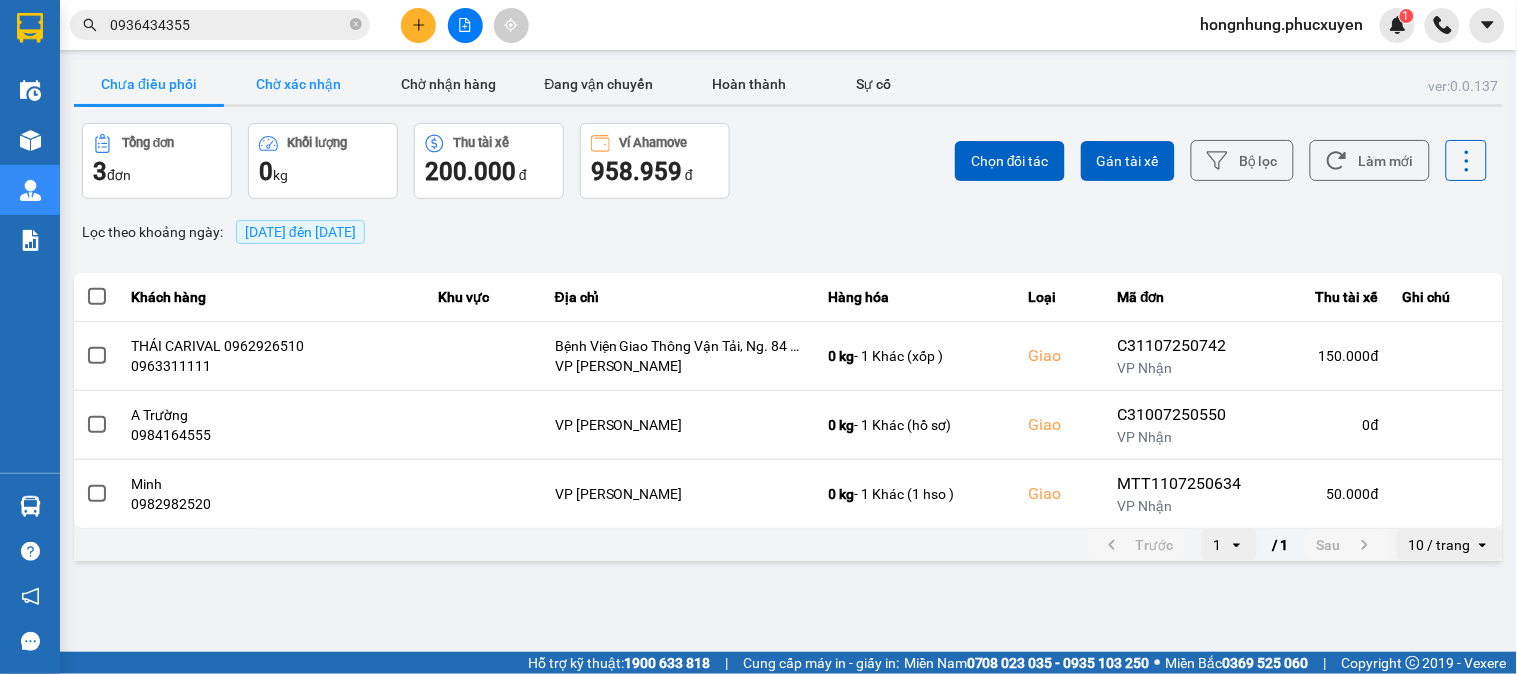 click on "Chờ xác nhận" at bounding box center (299, 84) 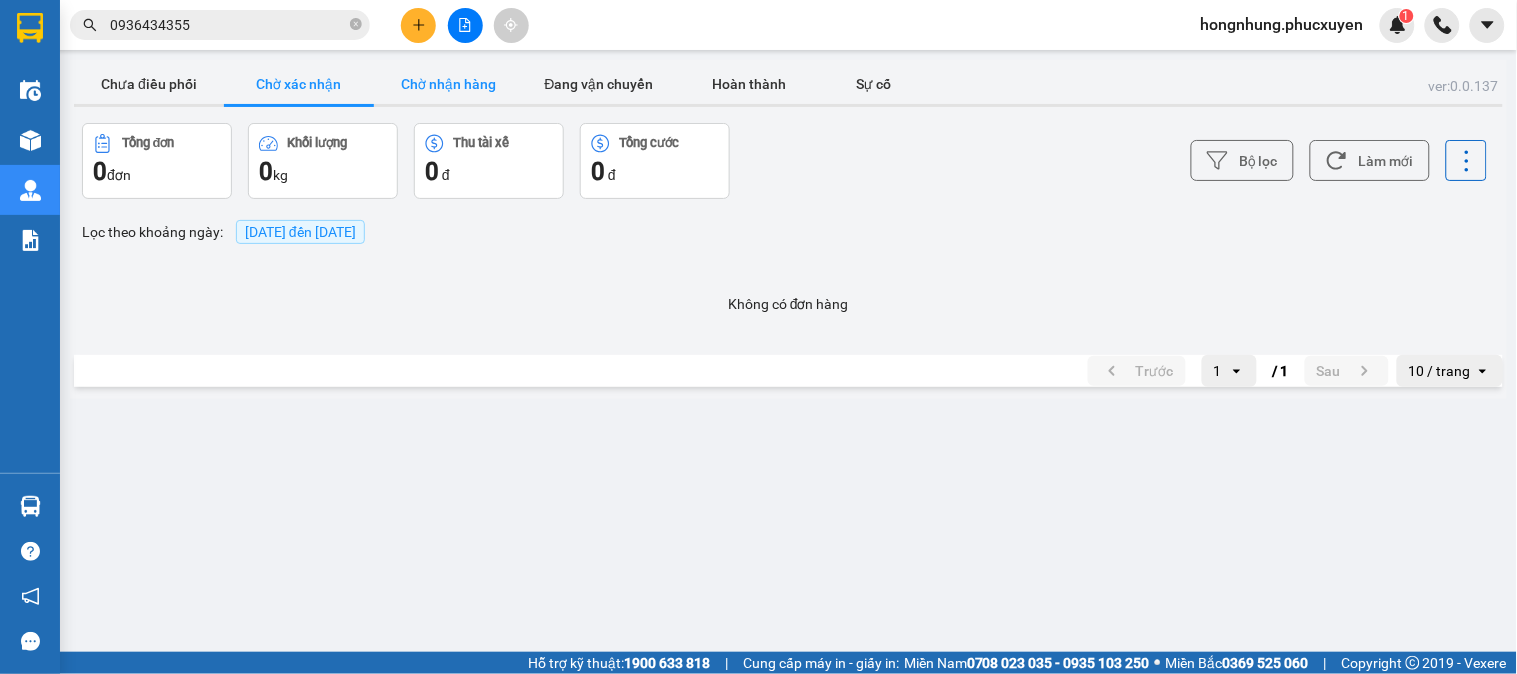 click on "Chờ nhận hàng" at bounding box center [449, 84] 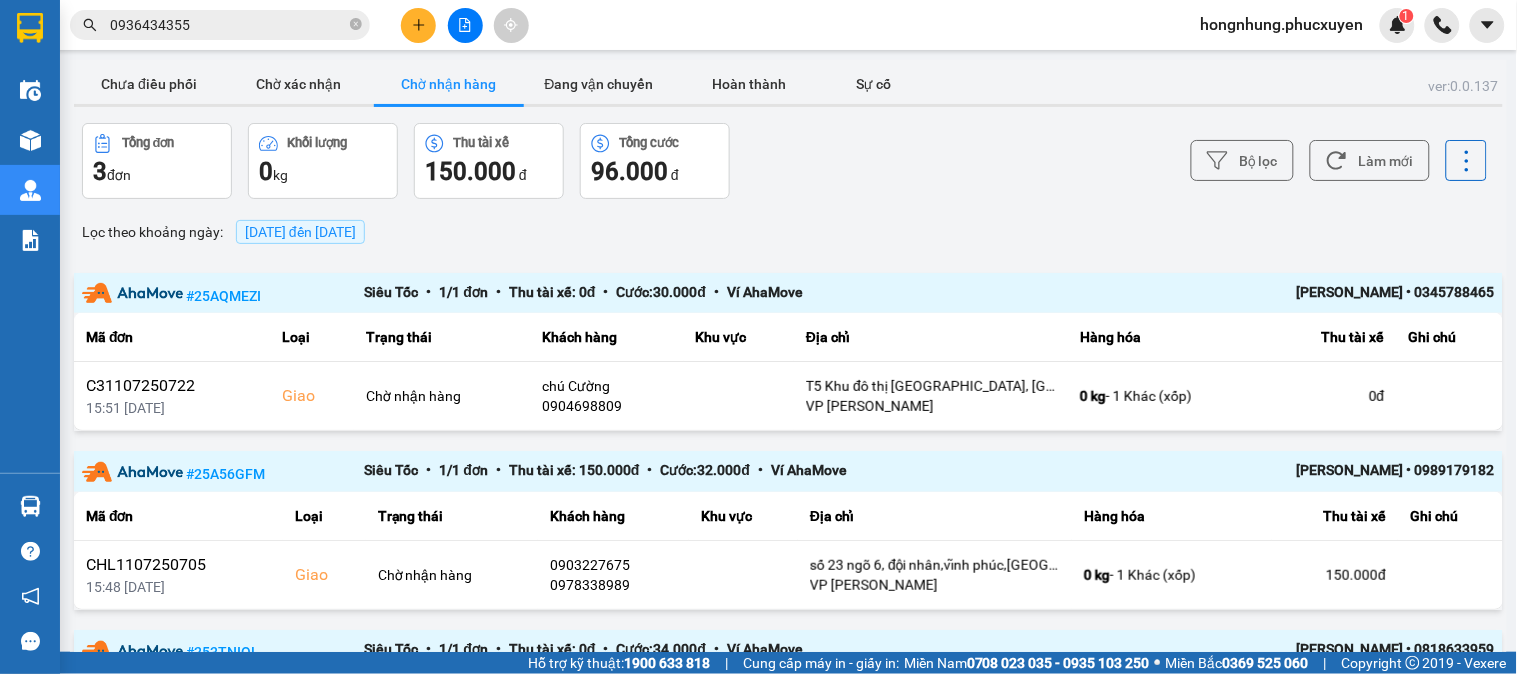 scroll, scrollTop: 0, scrollLeft: 0, axis: both 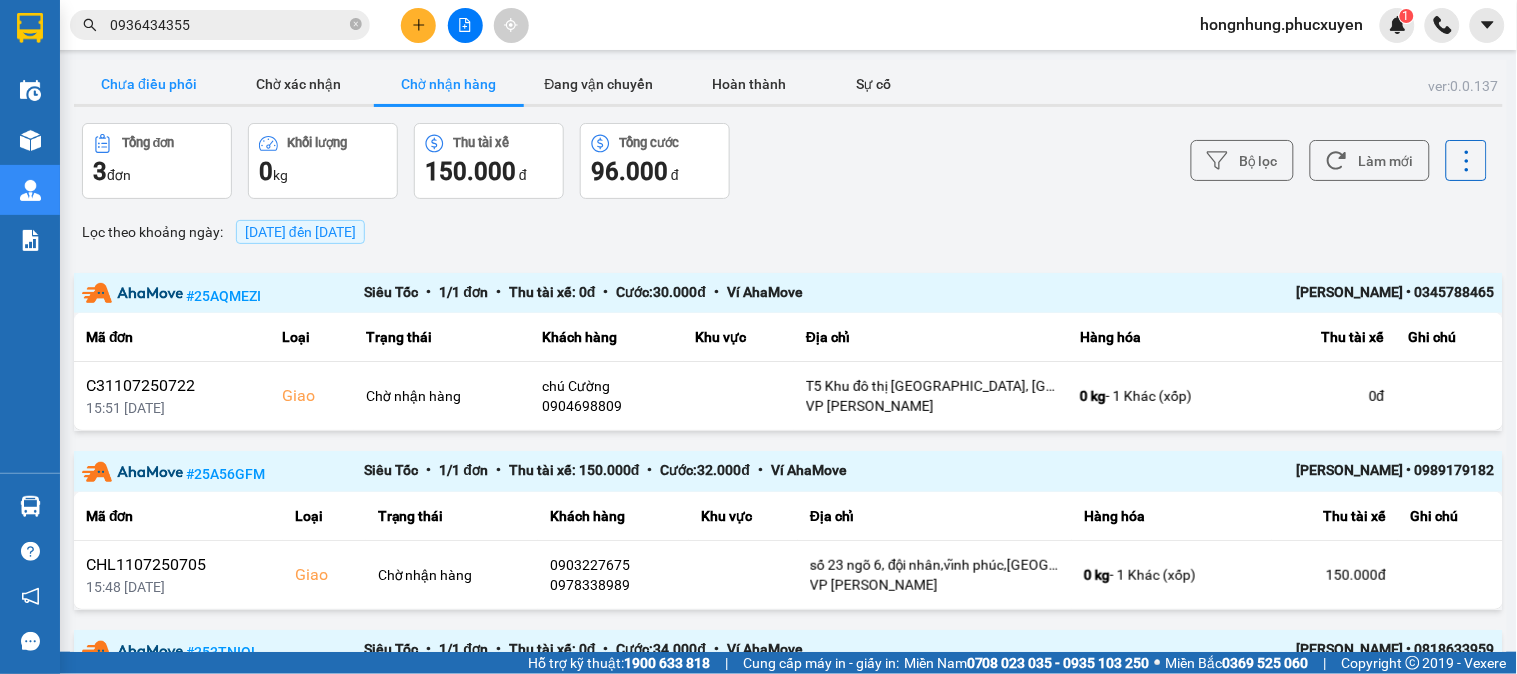 click on "Chưa điều phối" at bounding box center [149, 84] 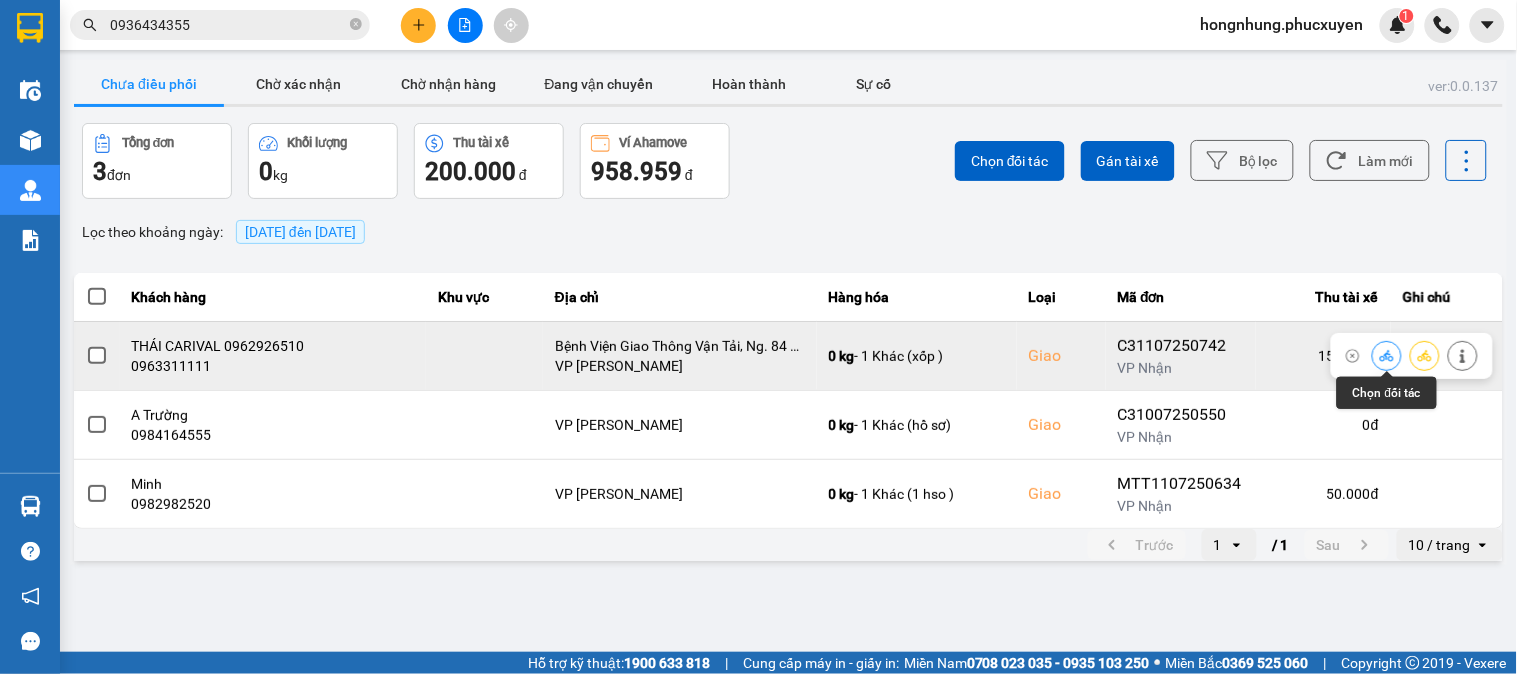 click 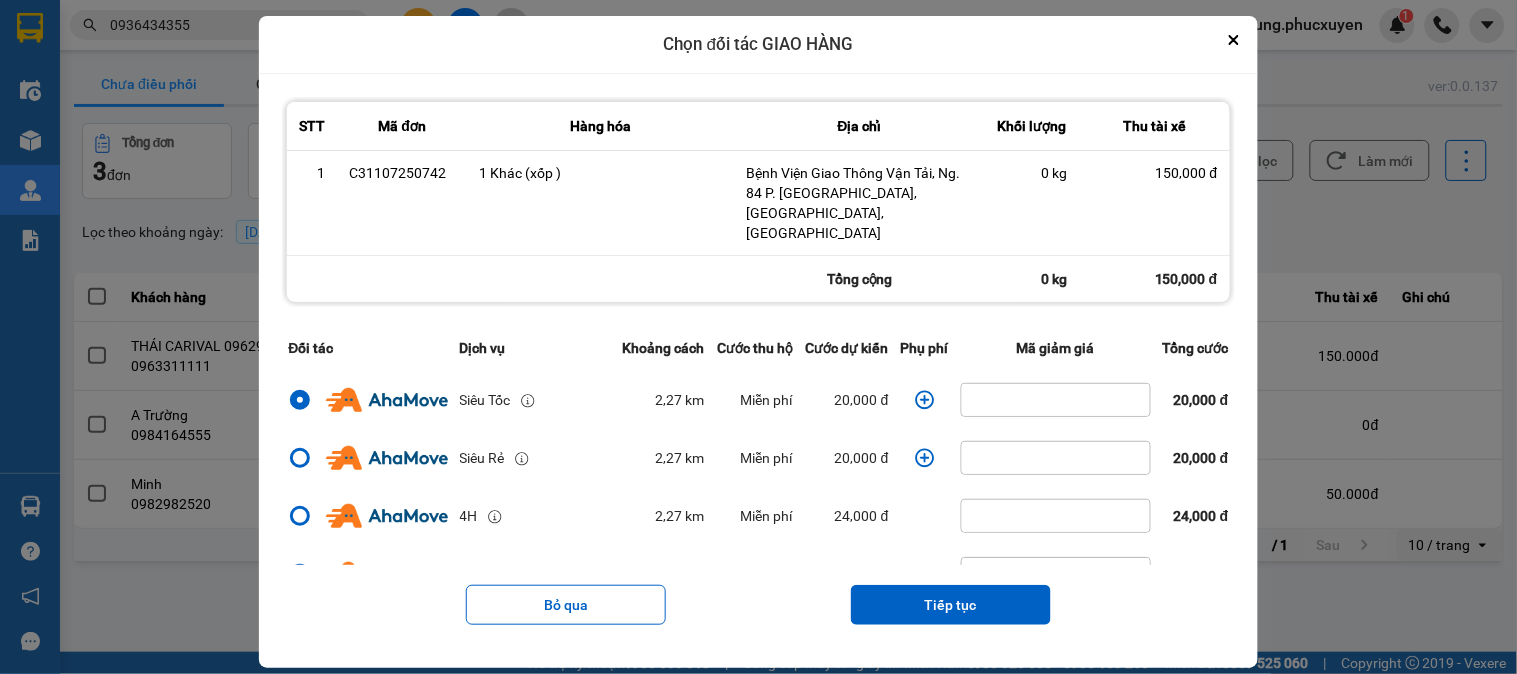 click 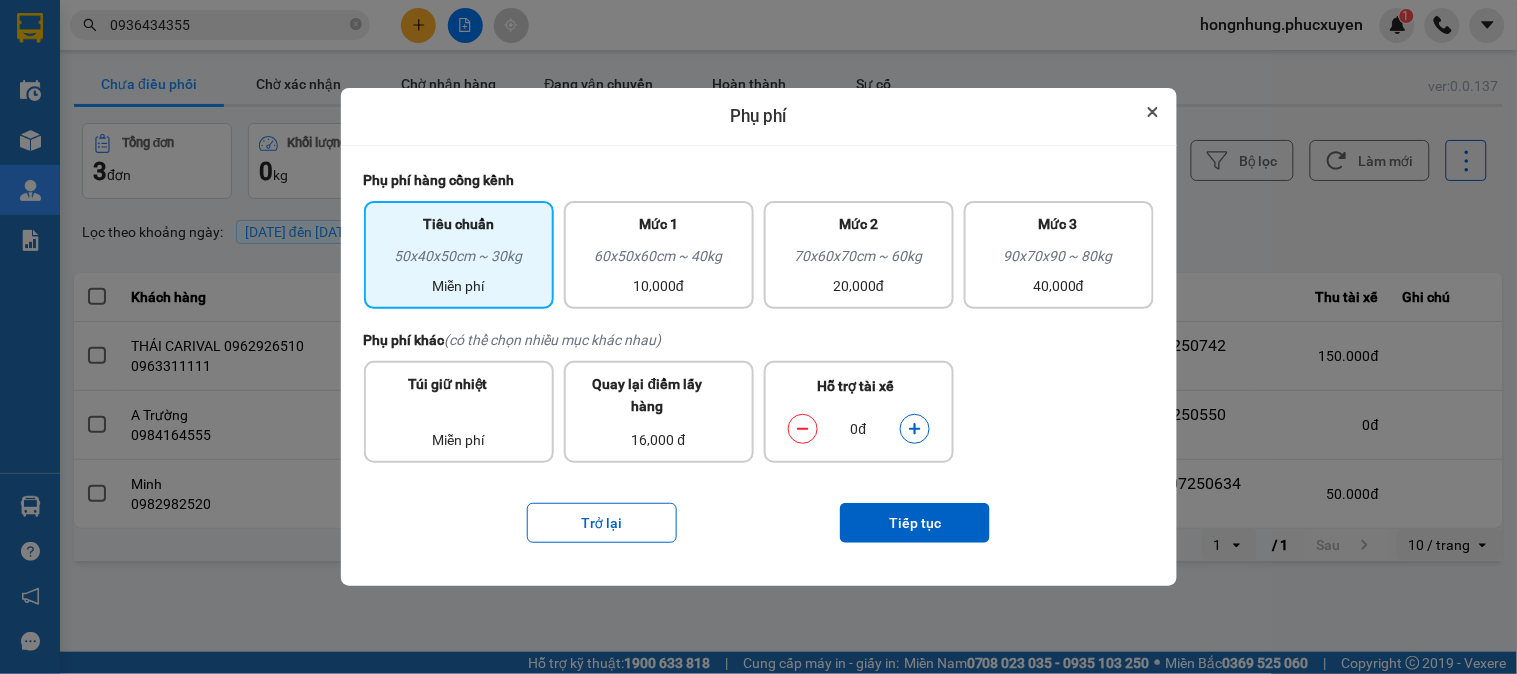 click 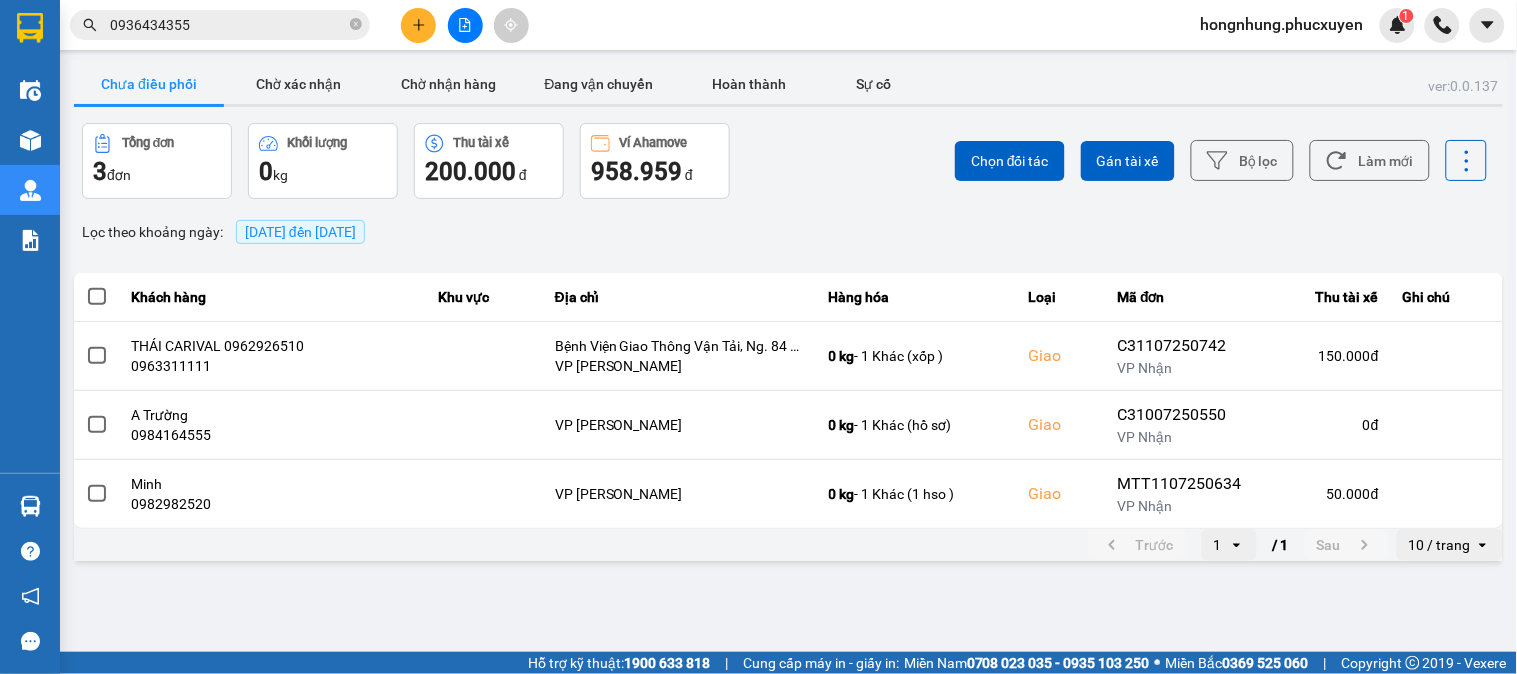 click on "Chọn đối tác Gán tài xế Bộ lọc Làm mới" at bounding box center [1136, 161] 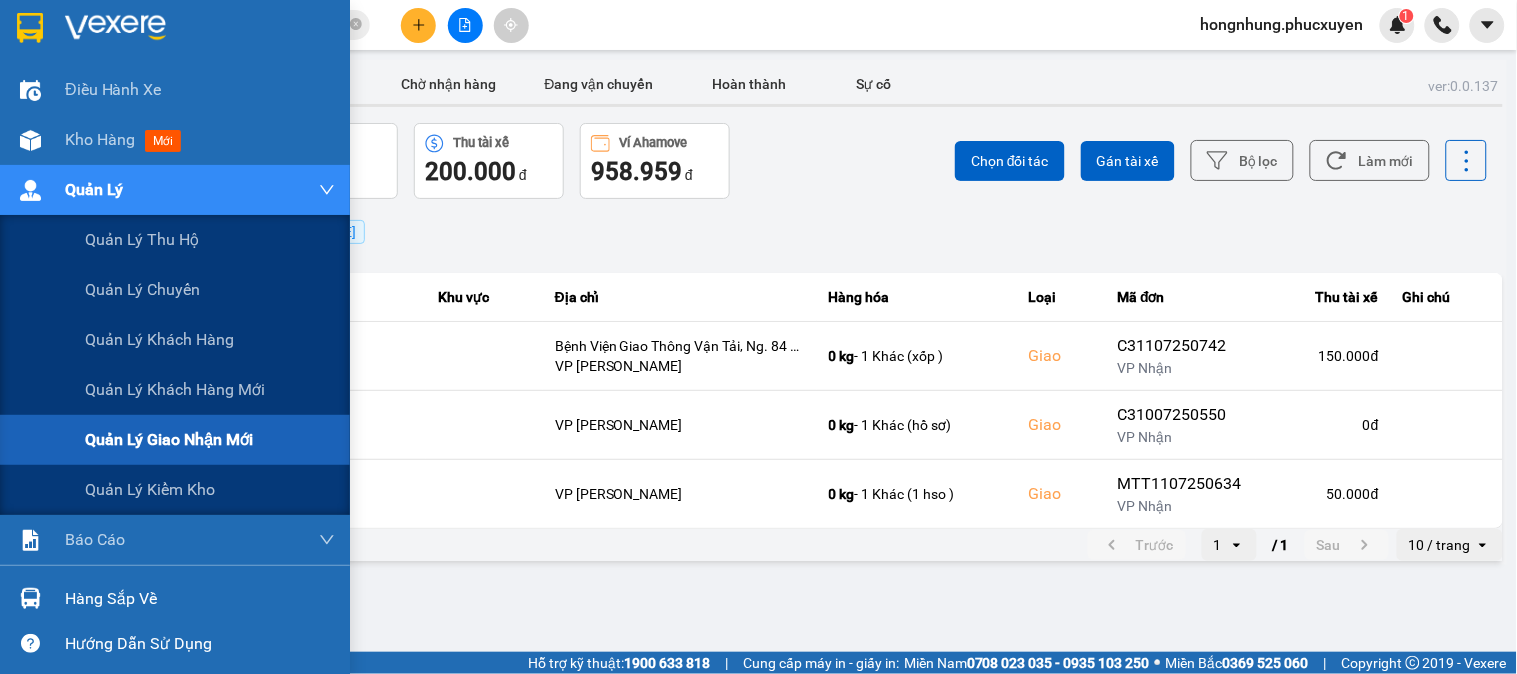 click on "Quản lý giao nhận mới" at bounding box center (169, 439) 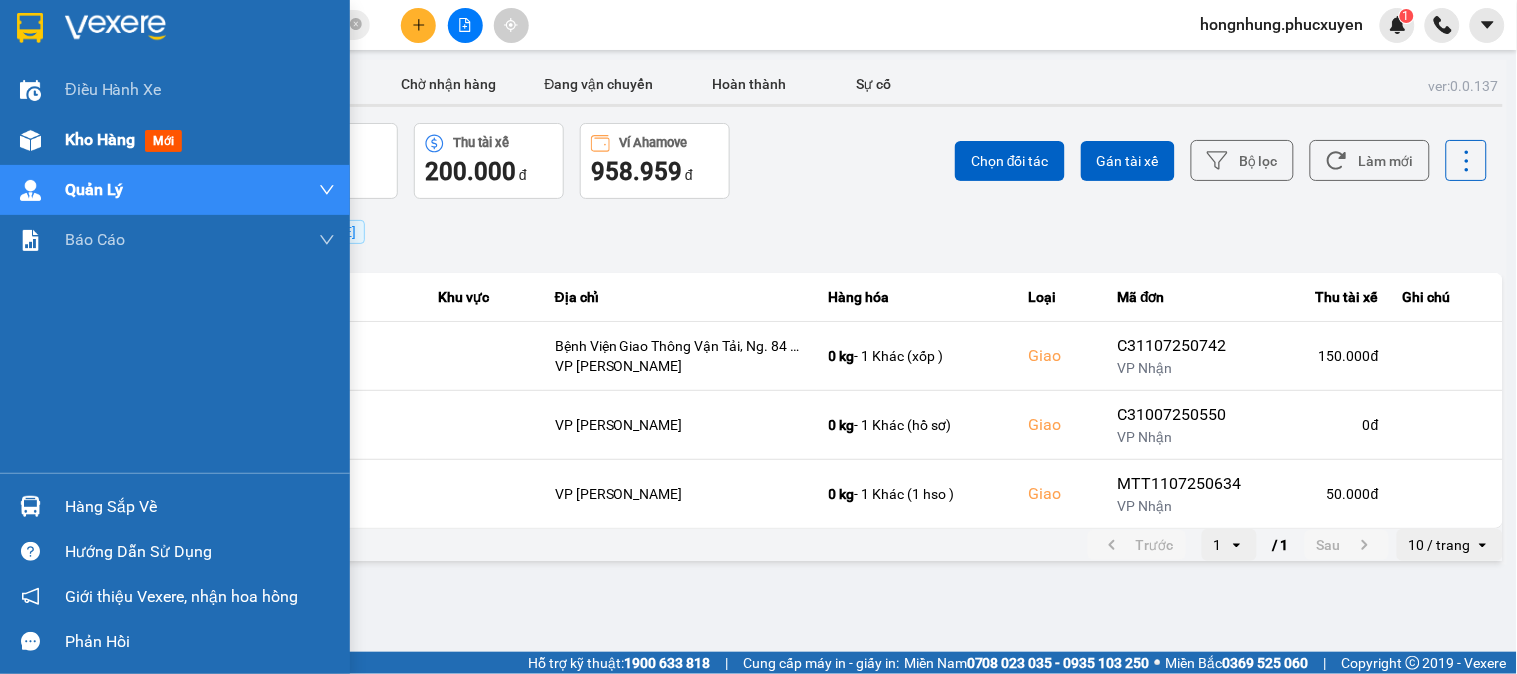 click at bounding box center [30, 140] 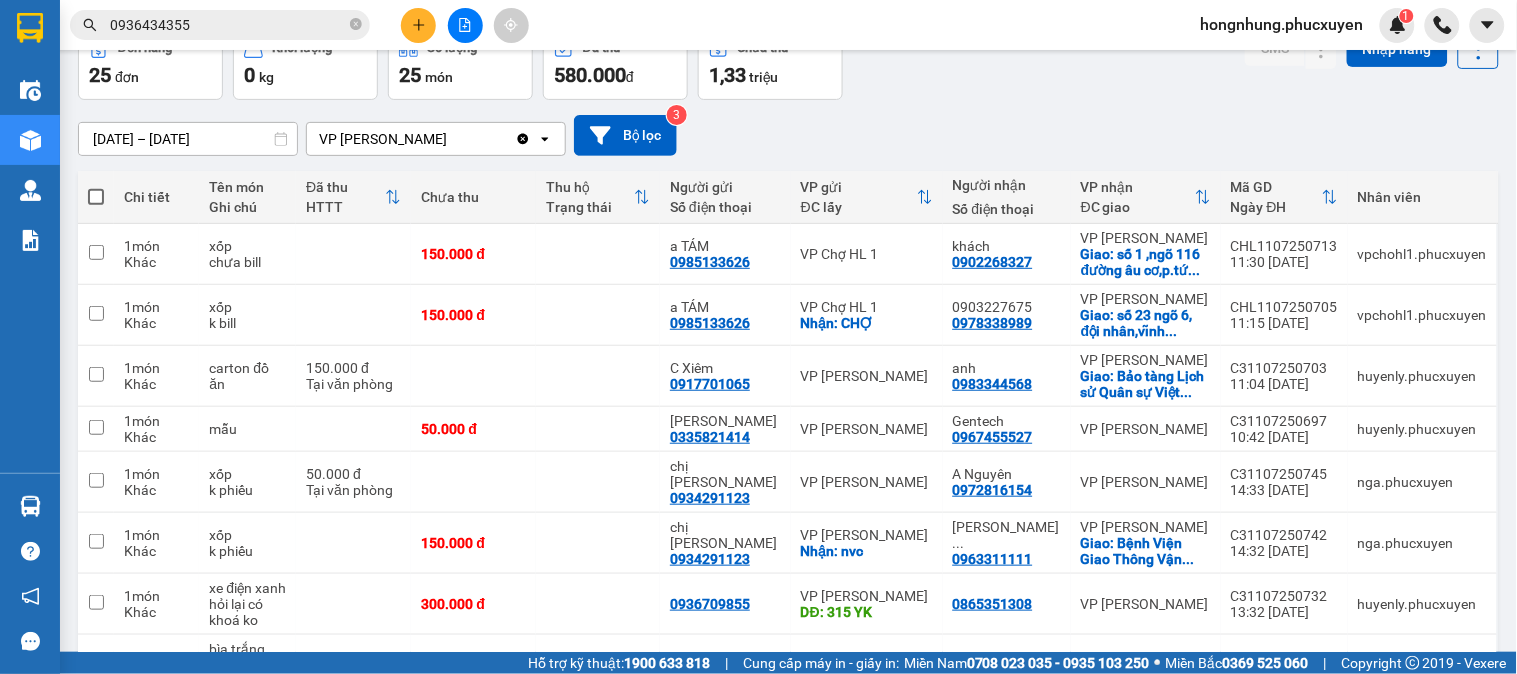 scroll, scrollTop: 0, scrollLeft: 0, axis: both 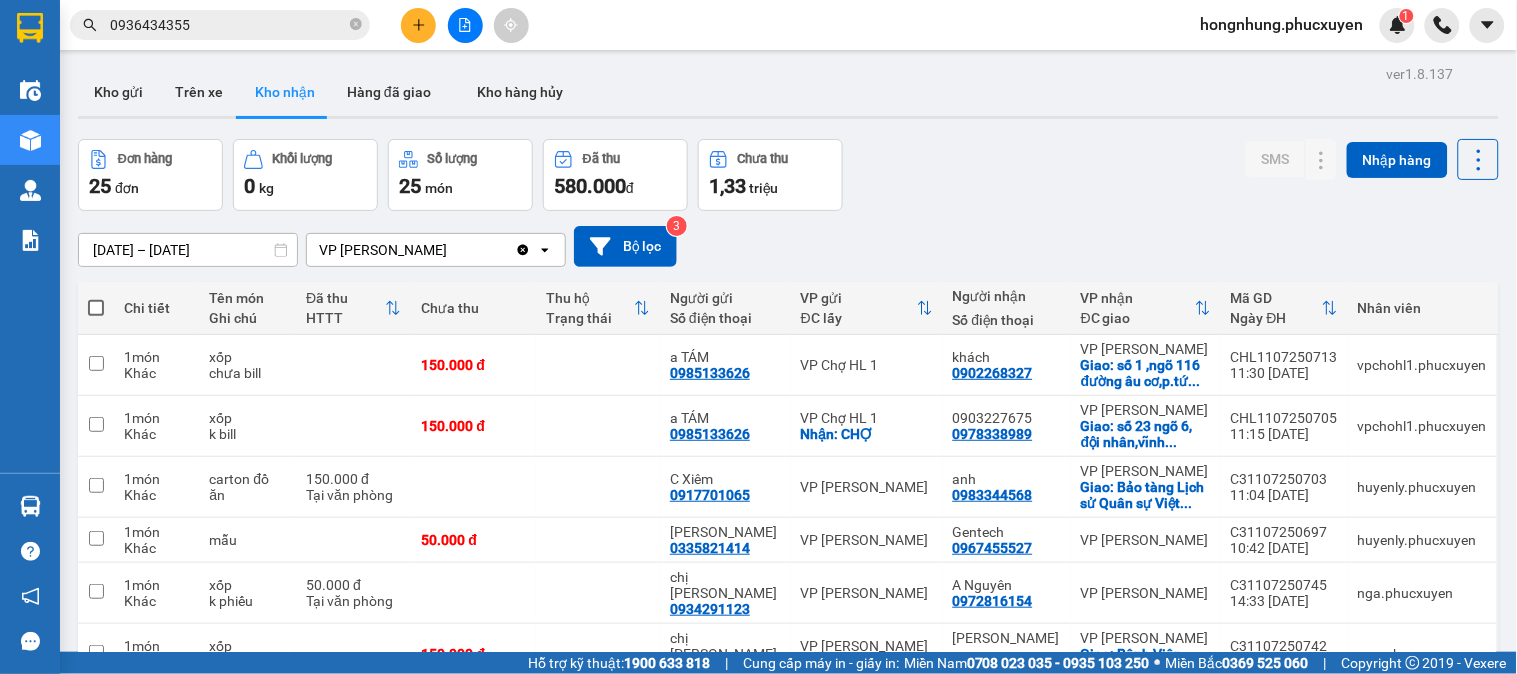click on "Đơn hàng 25 đơn Khối lượng 0 kg Số lượng 25 món Đã thu 580.000  đ Chưa thu 1,33   triệu SMS Nhập hàng" at bounding box center (788, 175) 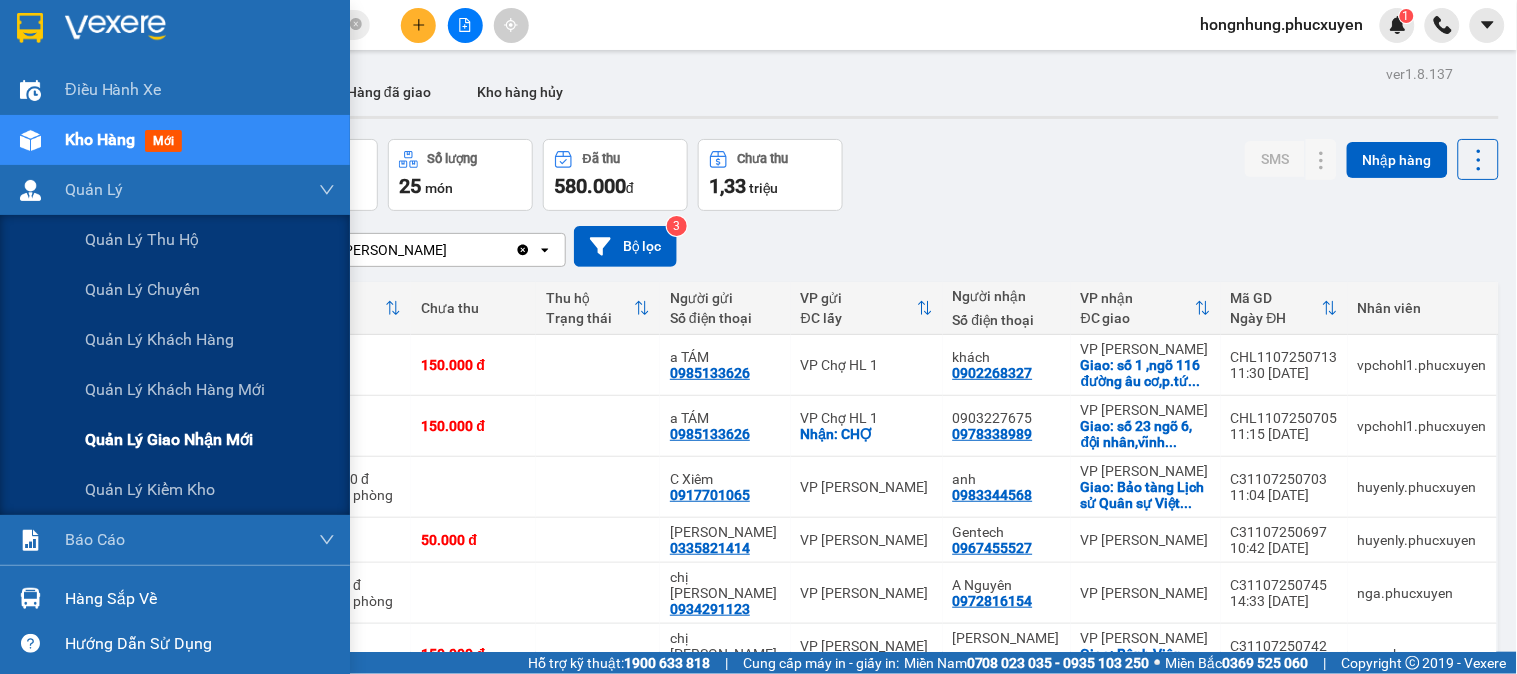 click on "Quản lý giao nhận mới" at bounding box center (169, 439) 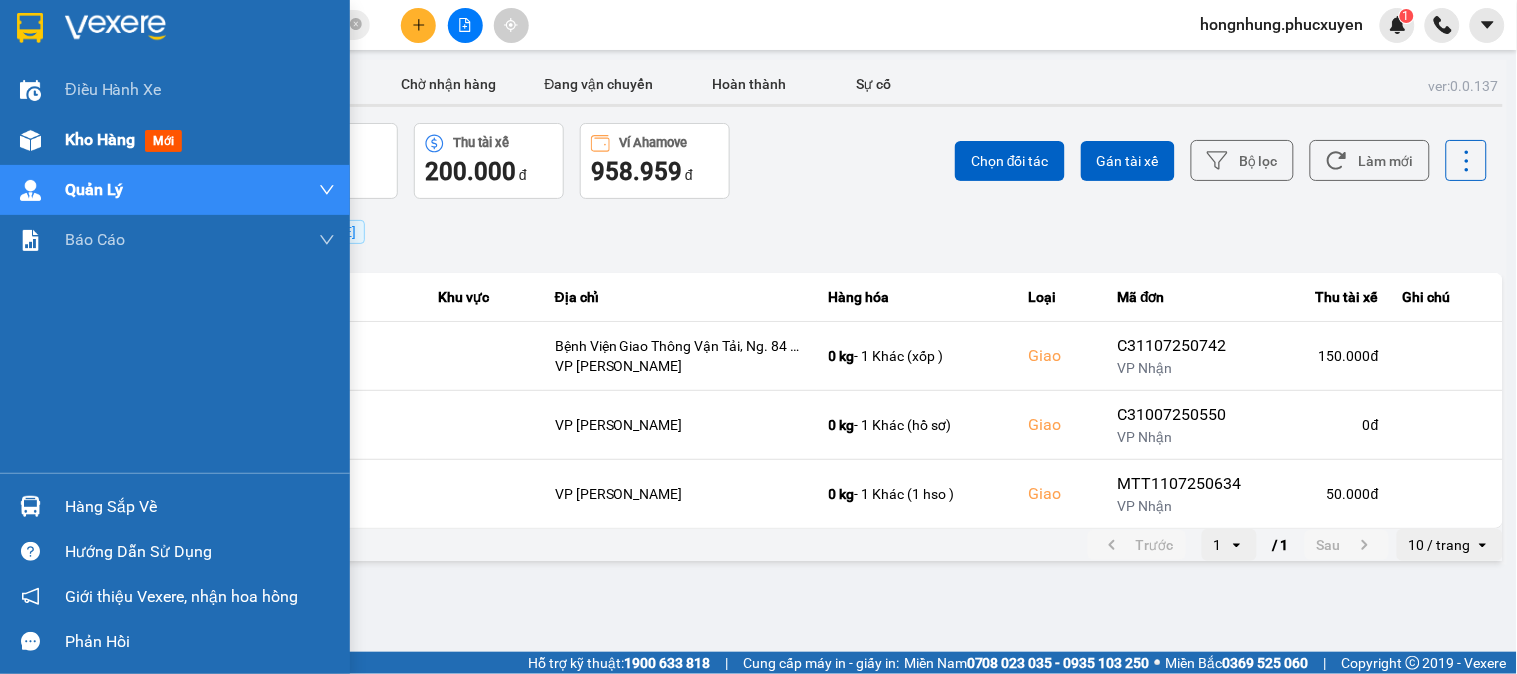 click on "Kho hàng" at bounding box center (100, 139) 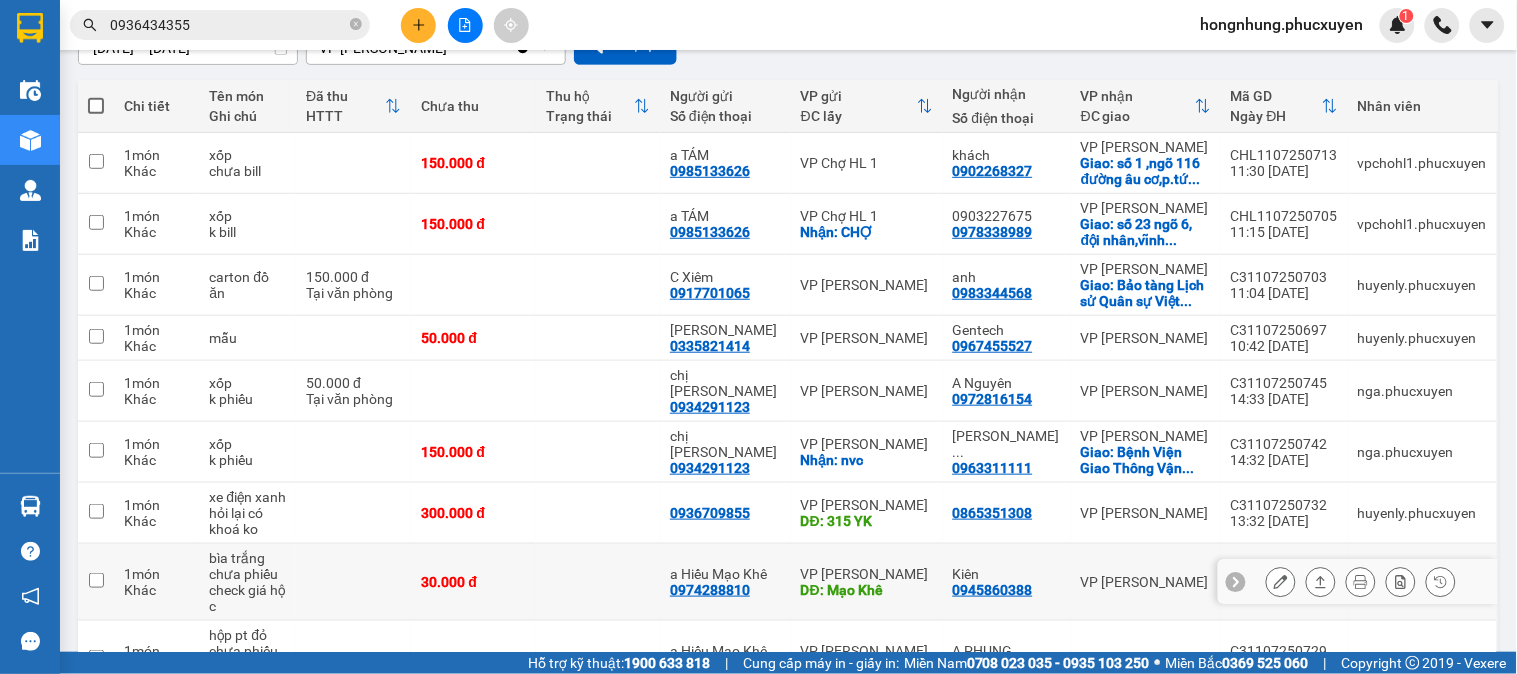 scroll, scrollTop: 0, scrollLeft: 0, axis: both 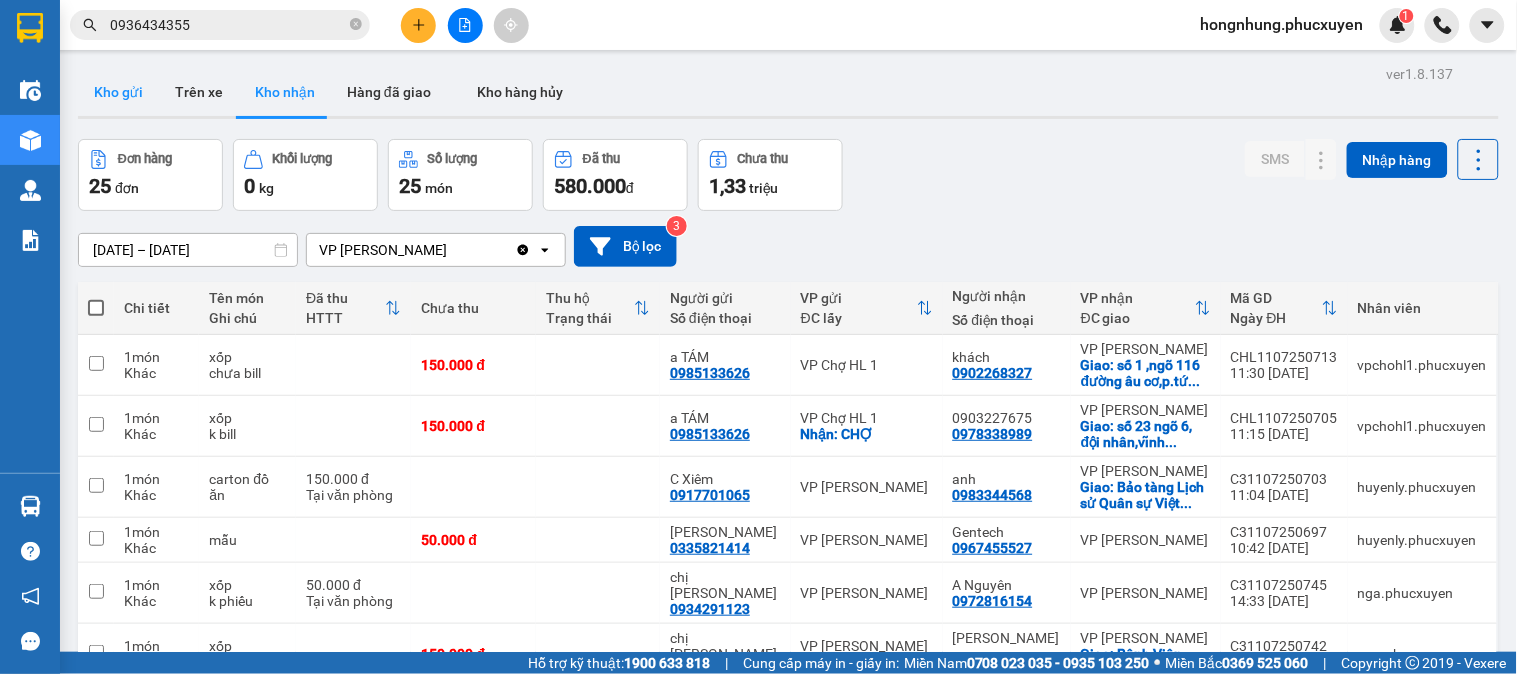 click on "Kho gửi" at bounding box center [118, 92] 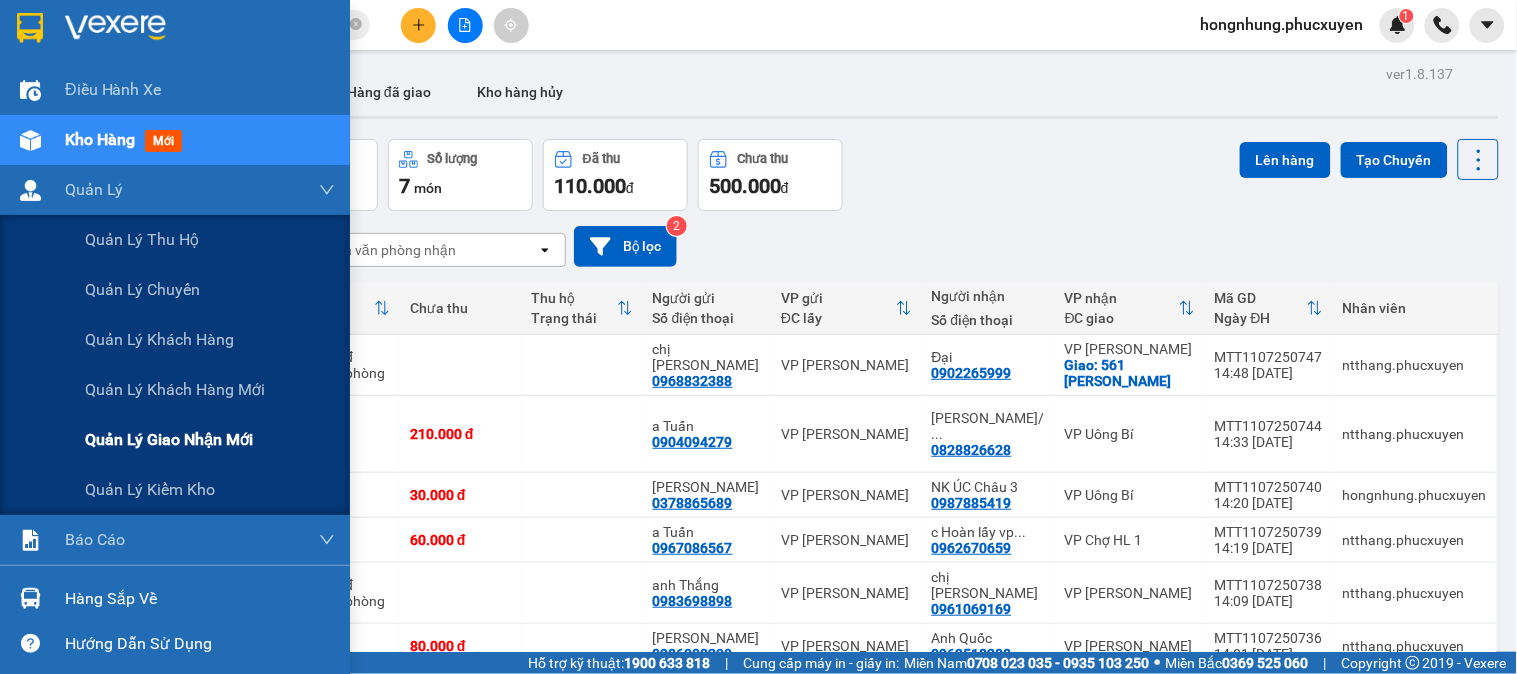 click on "Quản lý giao nhận mới" at bounding box center (169, 439) 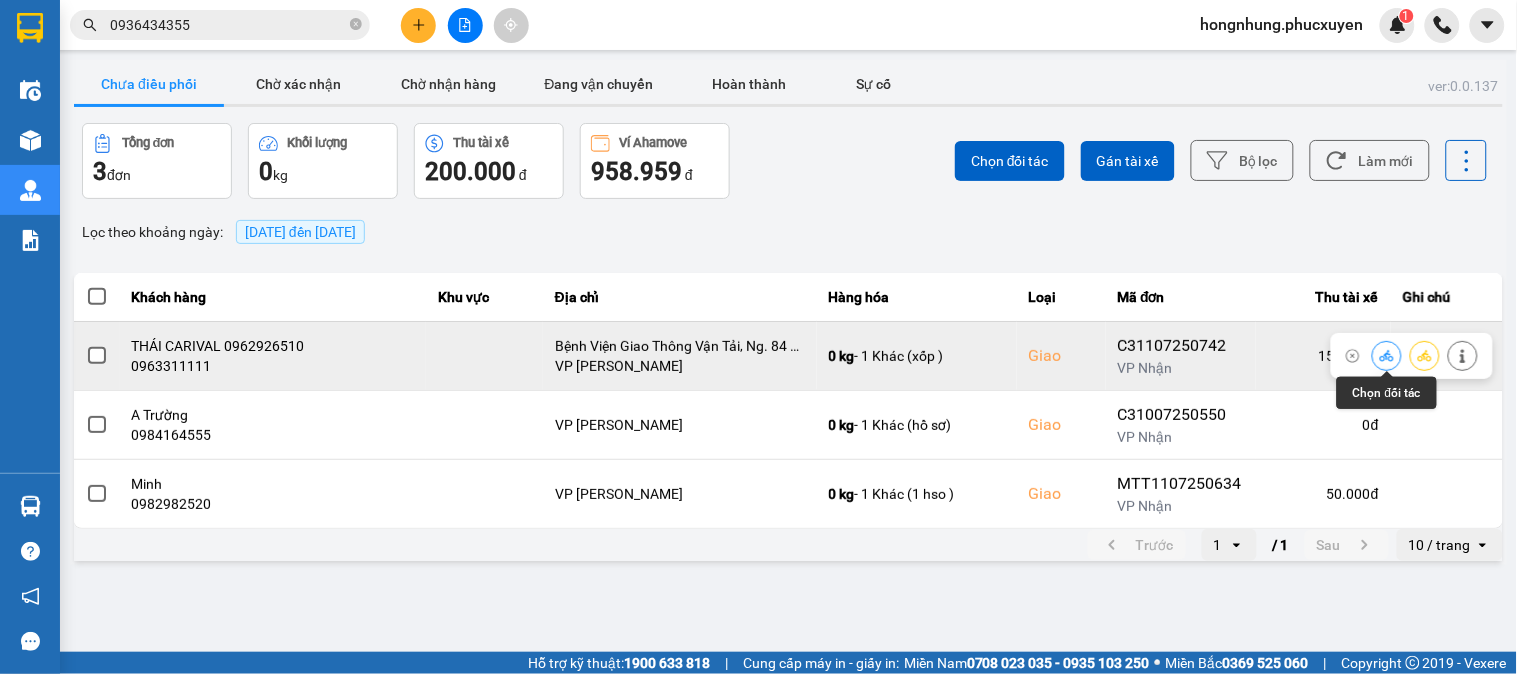 click 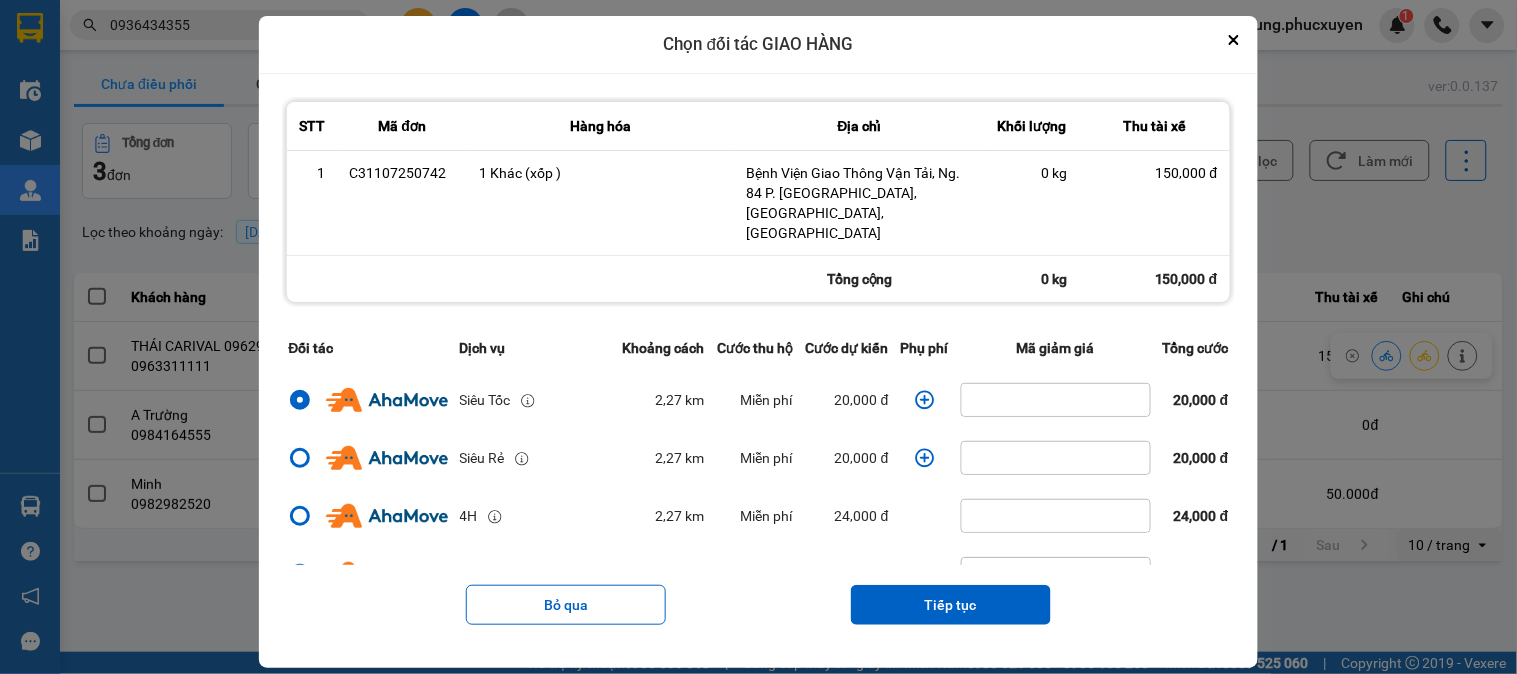 click 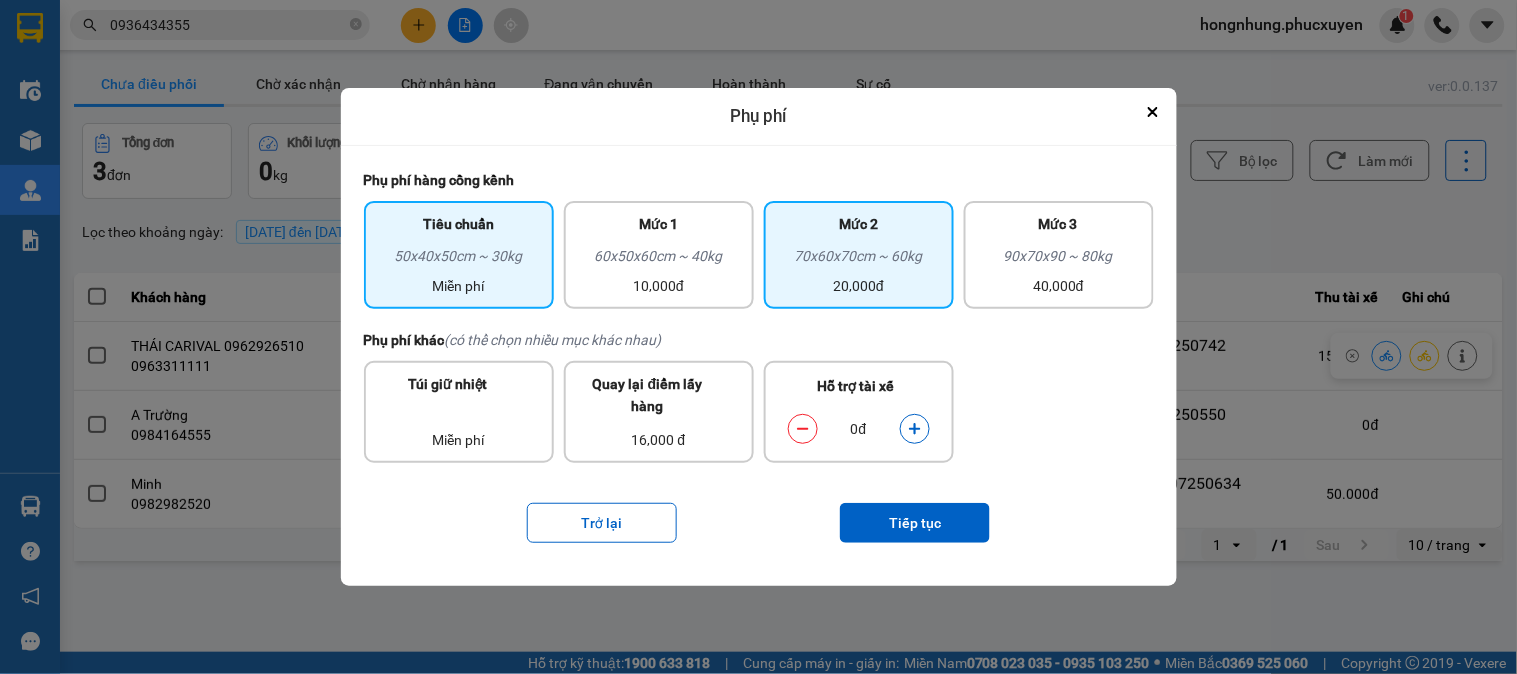click on "20,000đ" at bounding box center (859, 286) 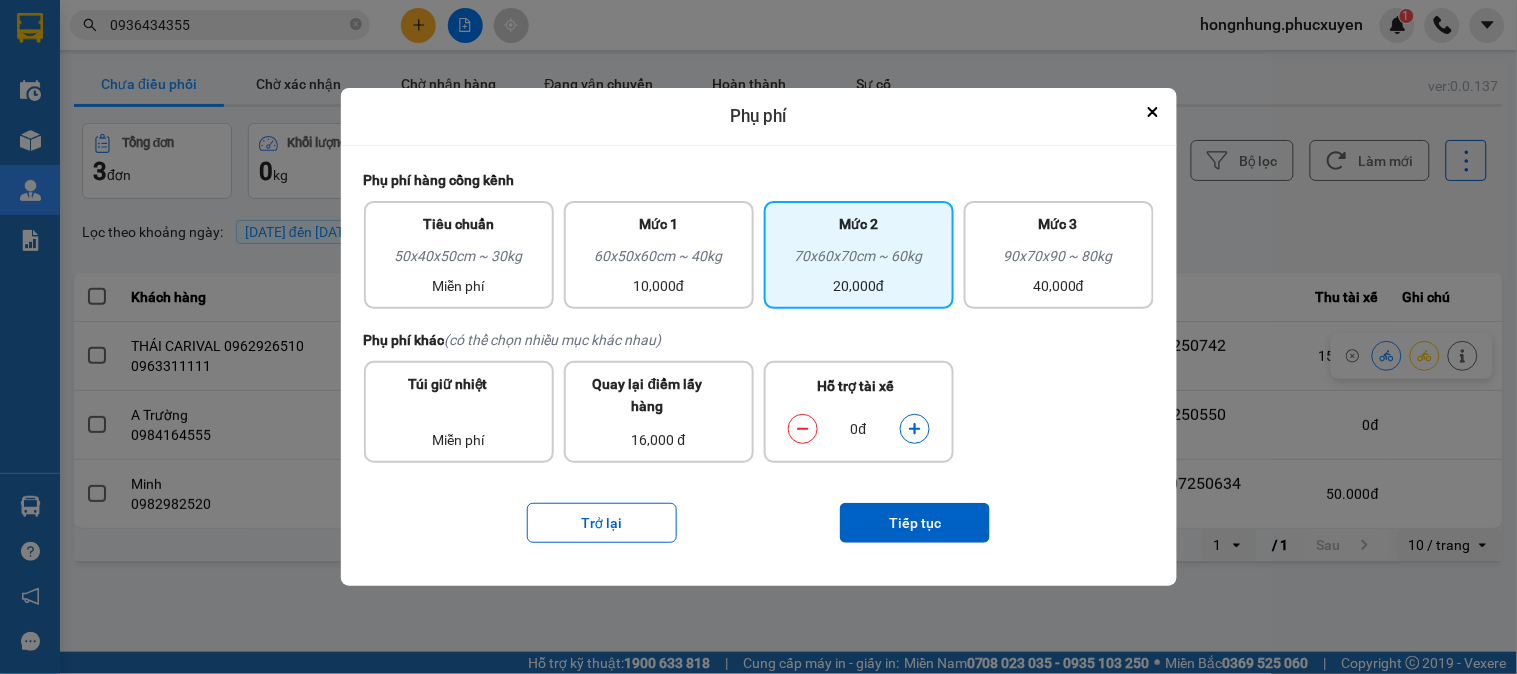 click 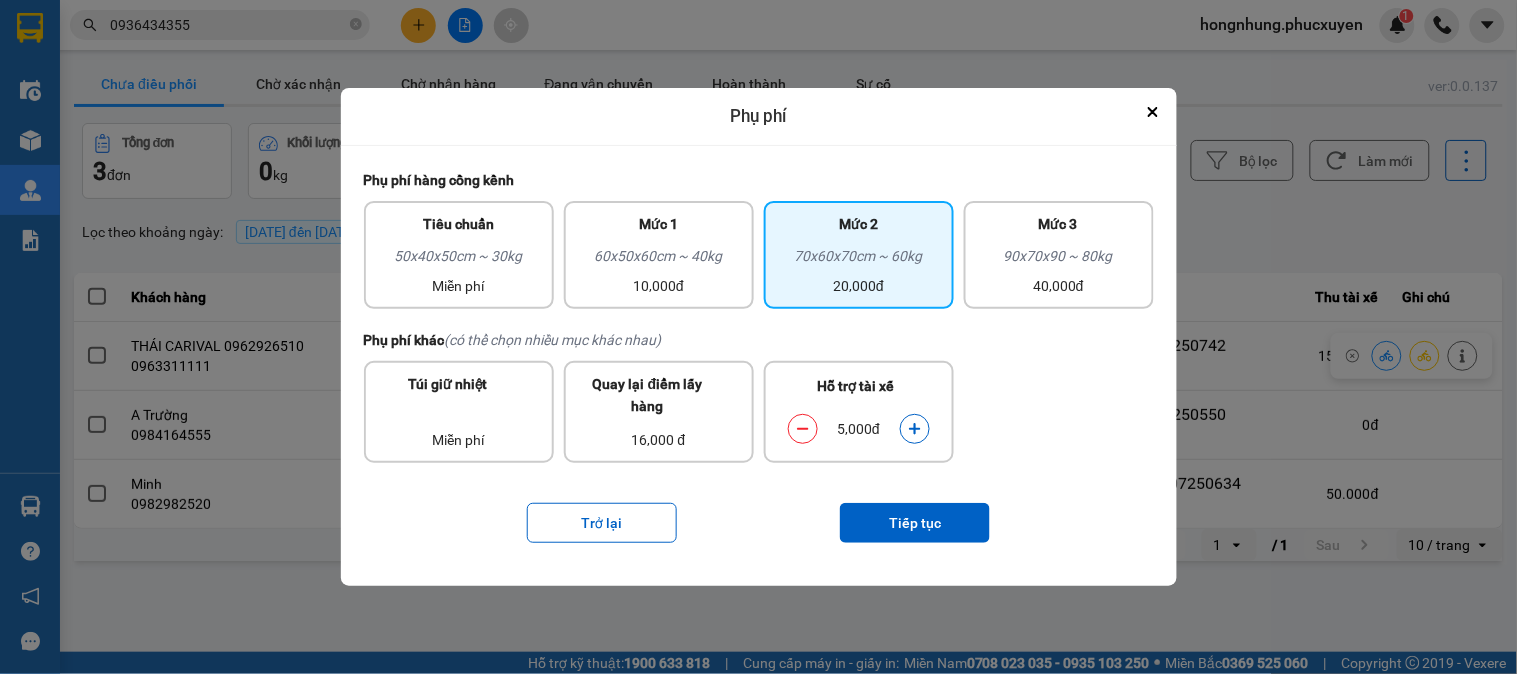 click 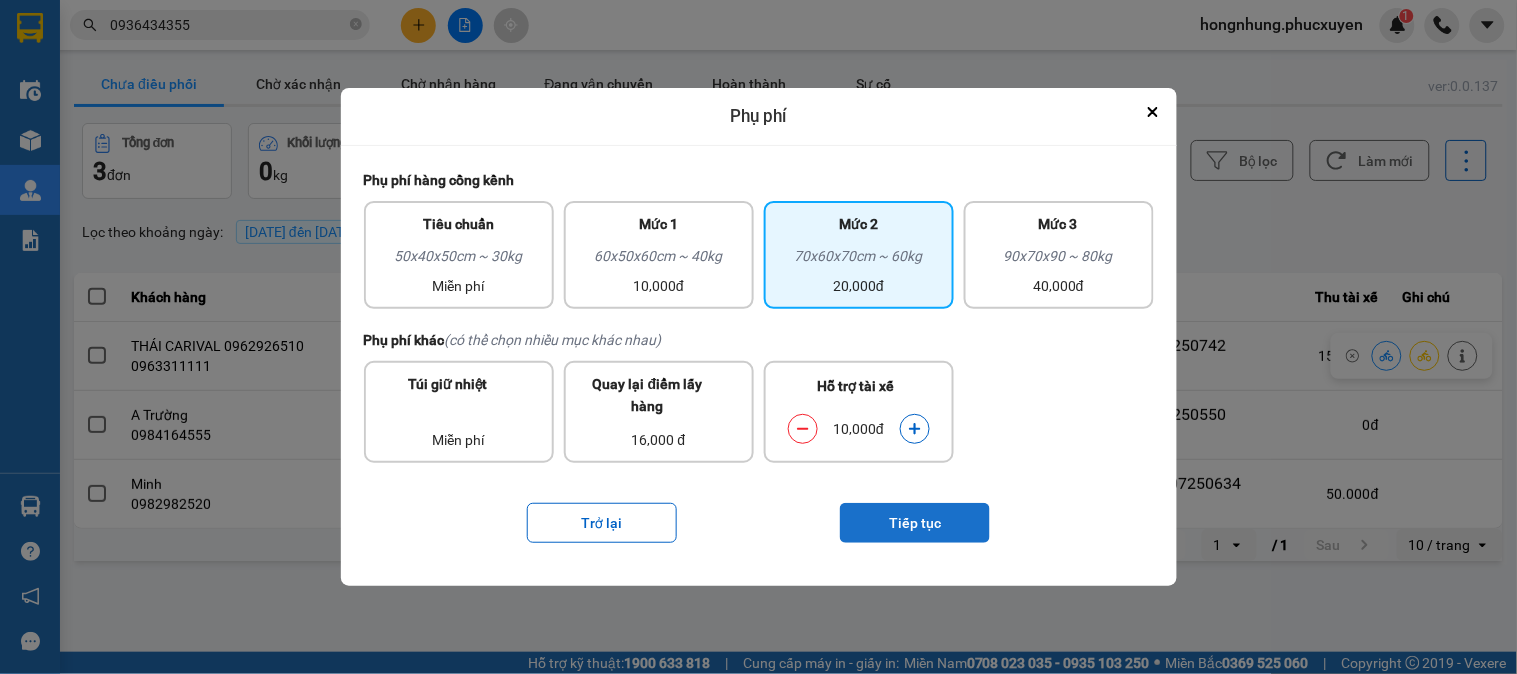 click on "Tiếp tục" at bounding box center [915, 523] 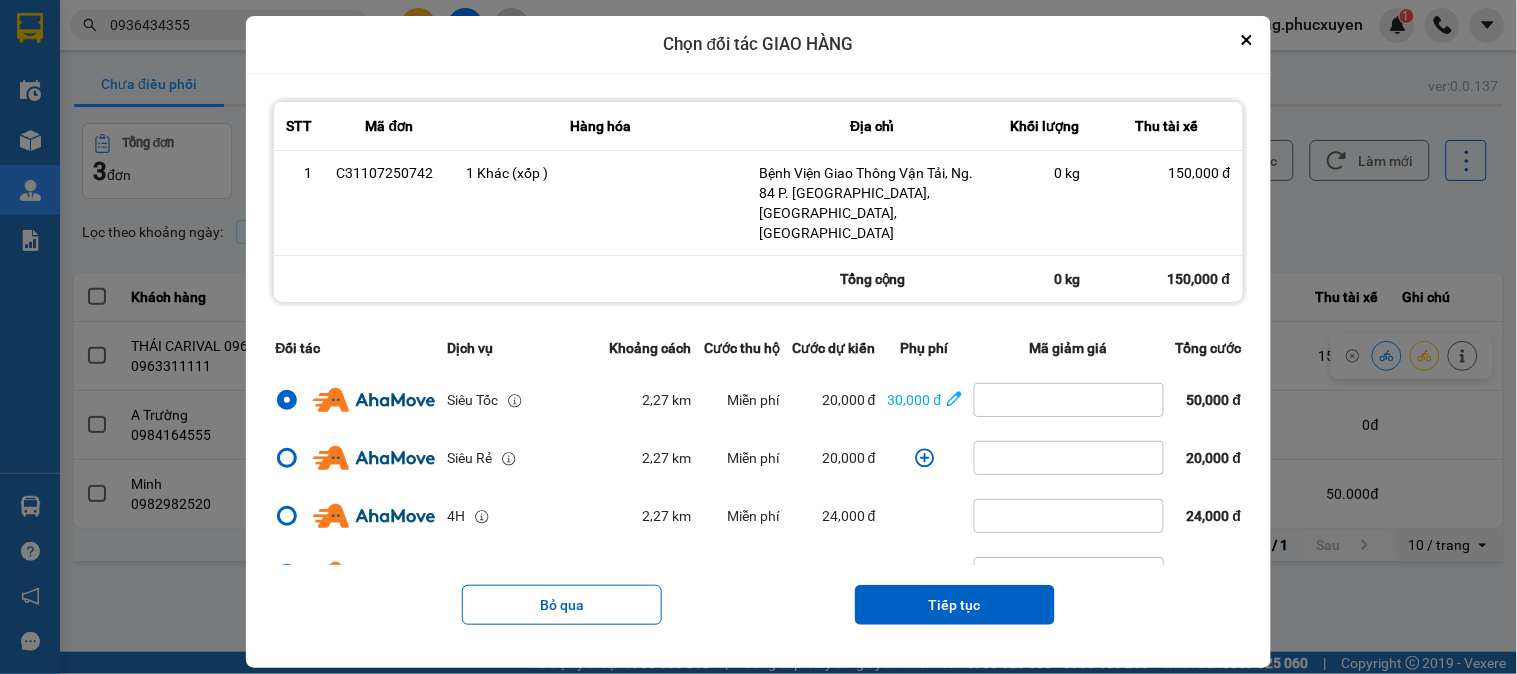 click on "Tiếp tục" at bounding box center (955, 605) 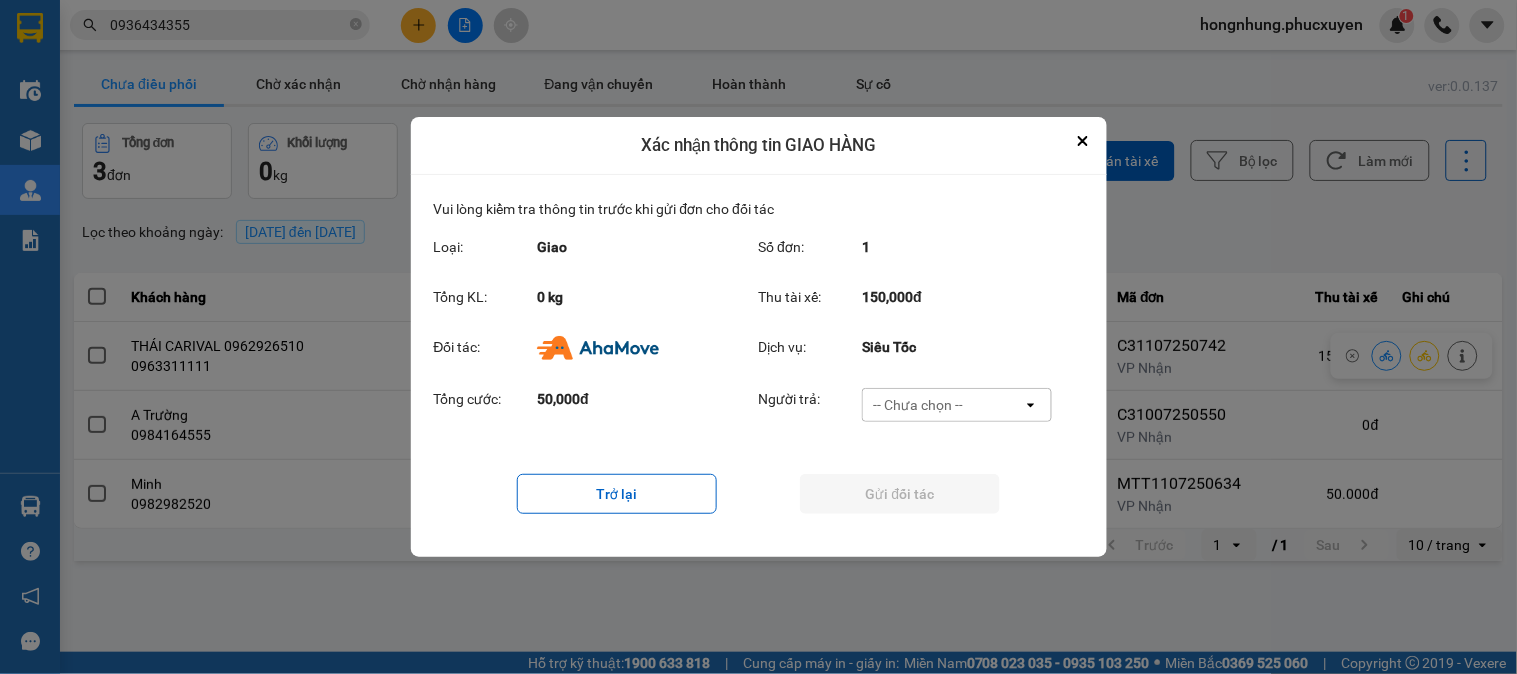 click on "-- Chưa chọn --" at bounding box center (918, 405) 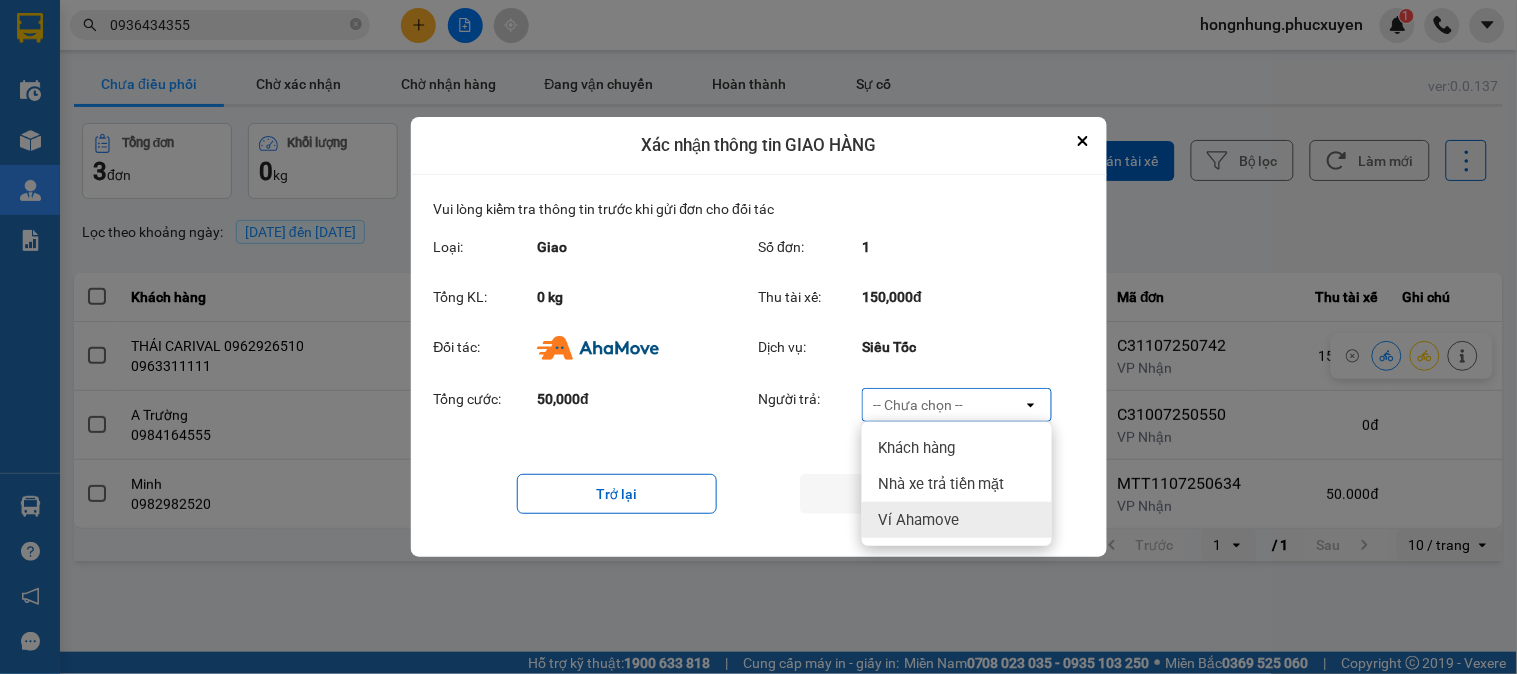 click on "Ví Ahamove" at bounding box center (918, 520) 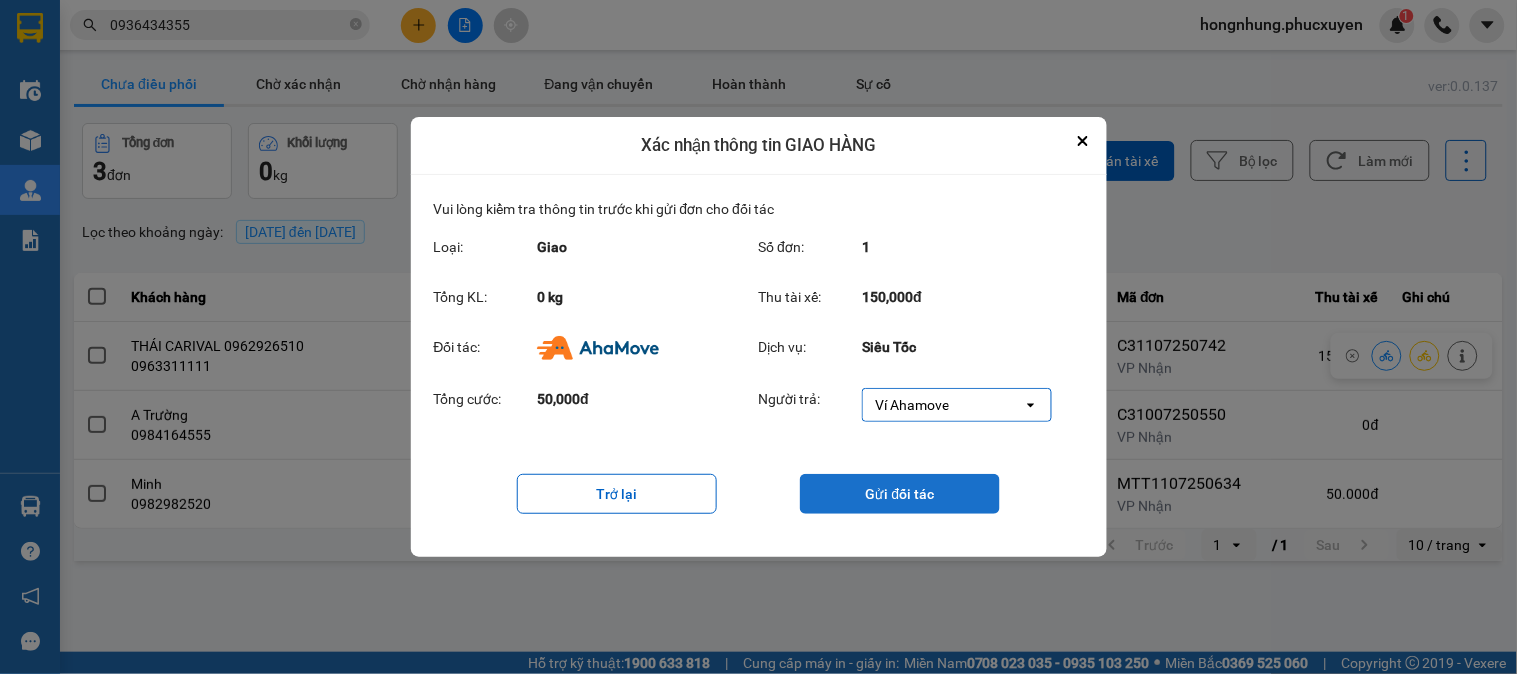 click on "Gửi đối tác" at bounding box center (900, 494) 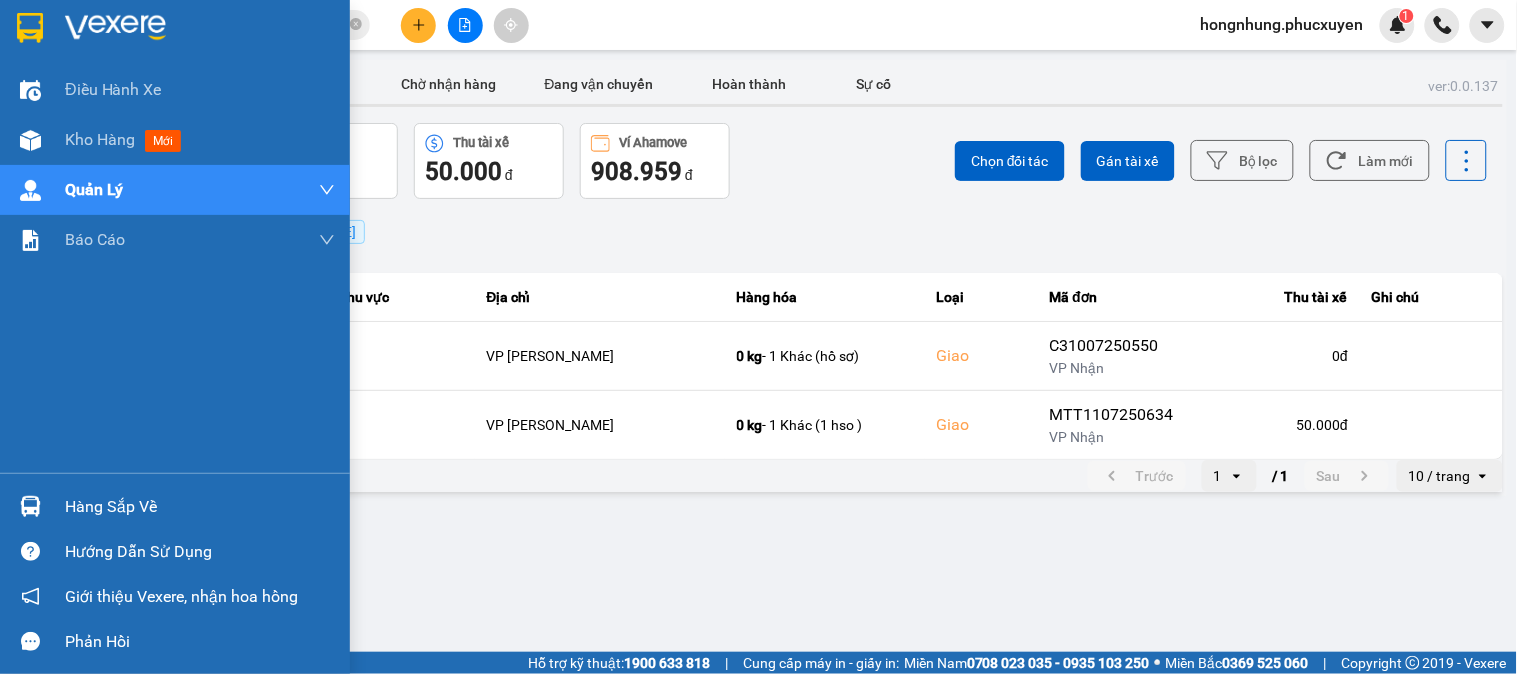 click at bounding box center (30, 506) 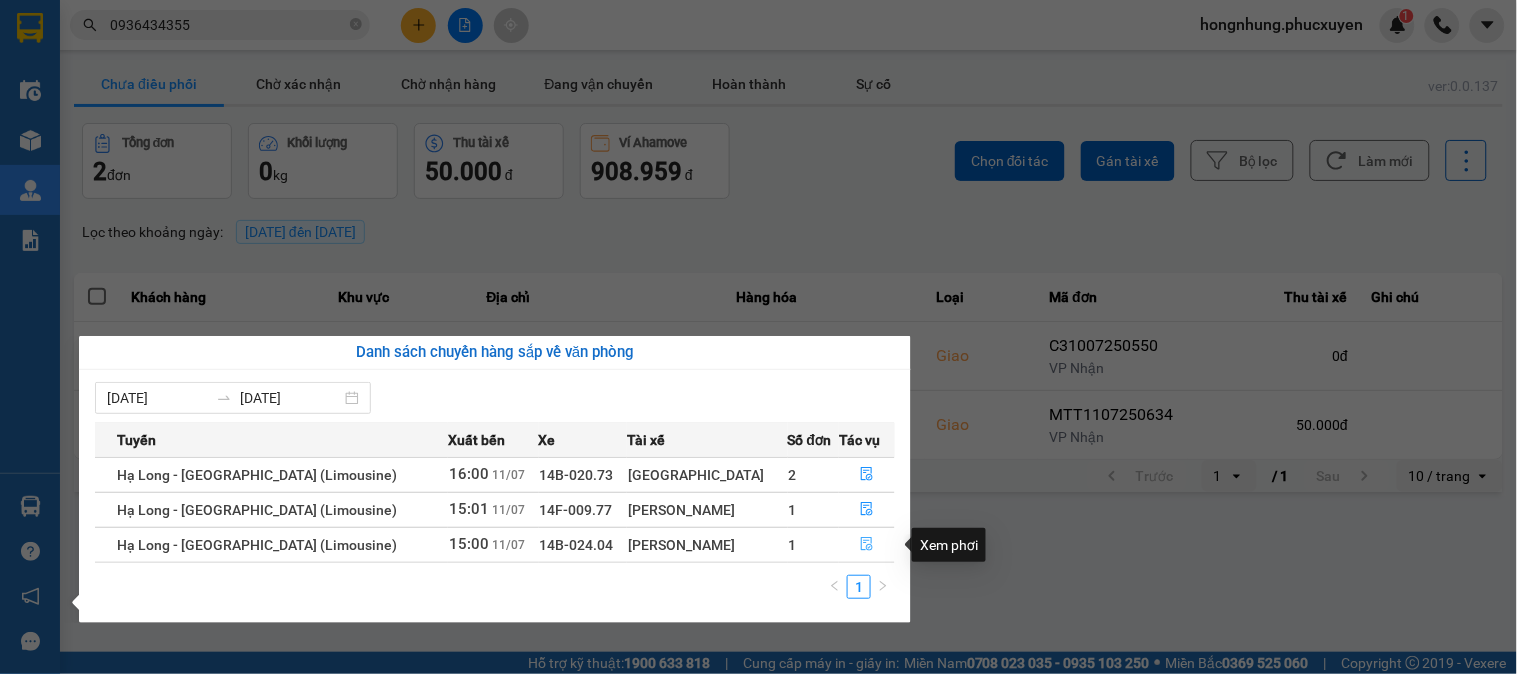 drag, startPoint x: 854, startPoint y: 550, endPoint x: 925, endPoint y: 516, distance: 78.72102 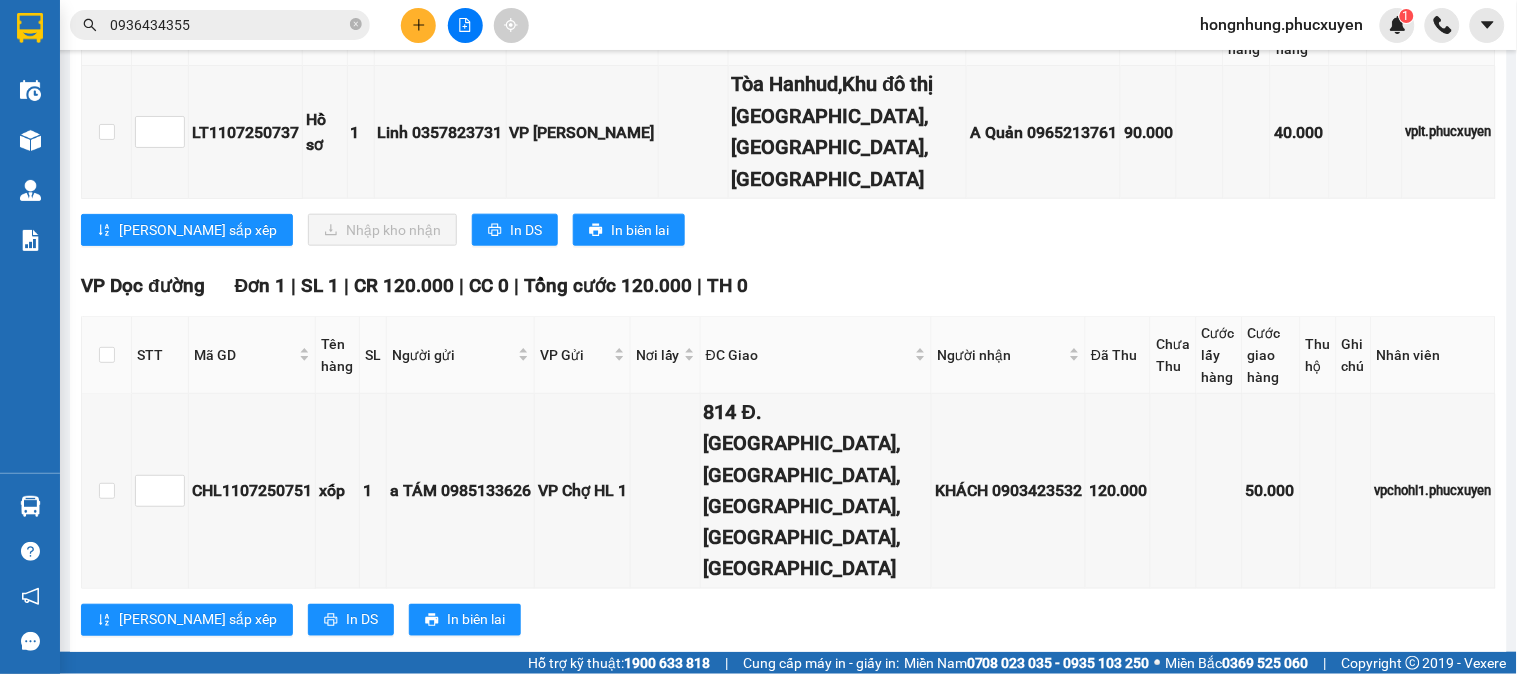 scroll, scrollTop: 96, scrollLeft: 0, axis: vertical 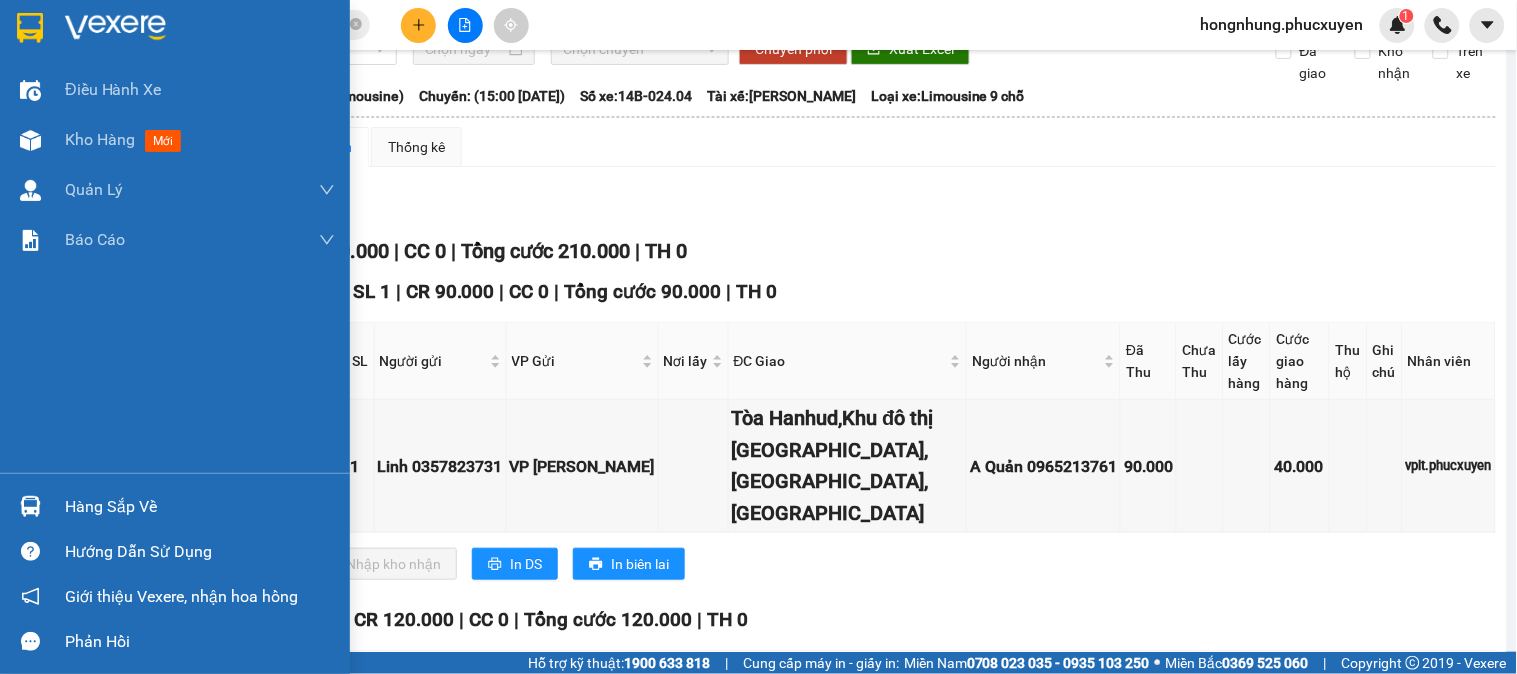 click at bounding box center (30, 506) 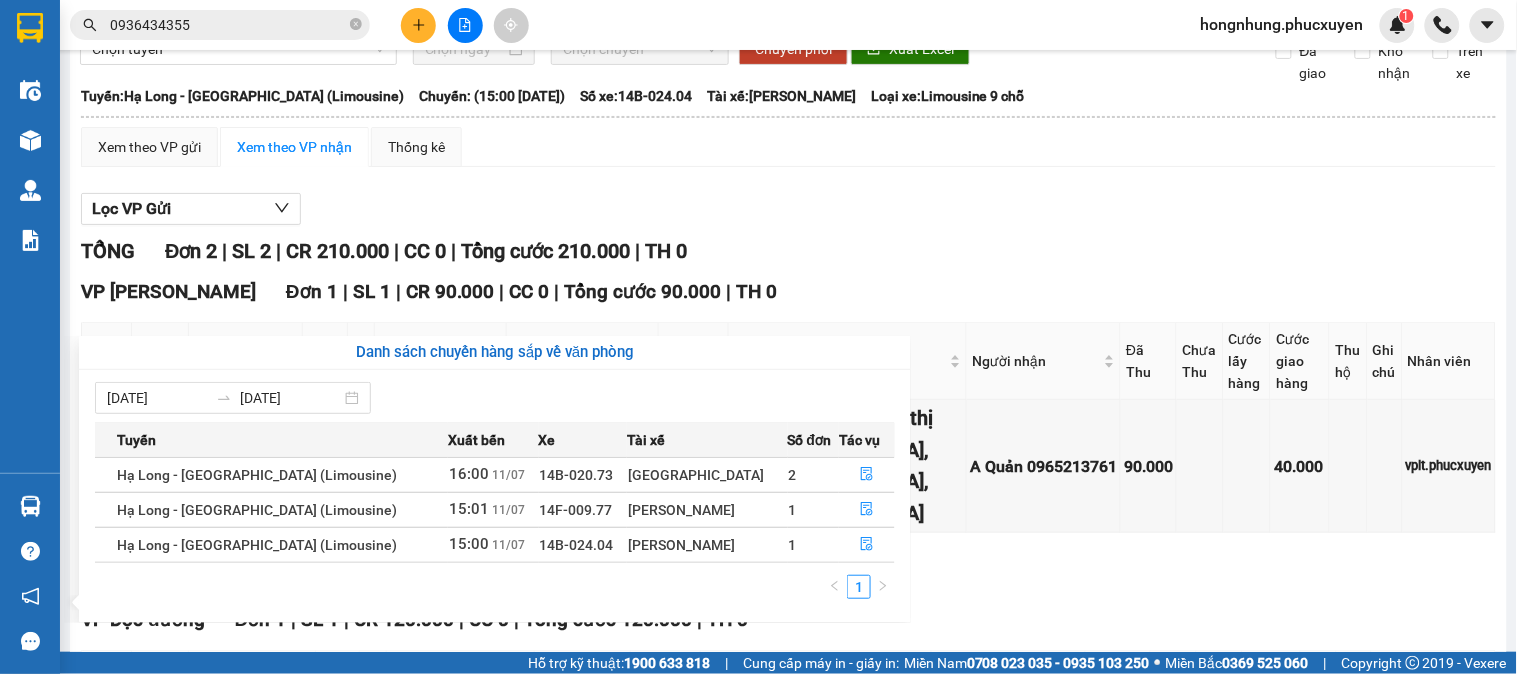 click on "Kết quả tìm kiếm ( 27 )  Bộ lọc  Mã ĐH Trạng thái Món hàng Thu hộ Tổng cước Chưa cước Người gửi VP Gửi Người nhận VP Nhận MTT2208240478 08:21 [DATE] Trên xe   14H-009.42 10:00  [DATE] 4 kiện tài liệu SL:  1 300.000 0936434355 uẩn  VP [PERSON_NAME] 0971262859 a tùng  VP Dọc đường  Giao DĐ: 168 đường hạ long, bã... MTT1107250644 08:18 [DATE] Đã giao   11:26 [DATE] hso SL:  1 90.000 0936434355 Uẩn VP [PERSON_NAME] 0904121873 thế phương  VP Bãi Cháy TC: 1076  đường hạ long  MTT1007250485 08:11 [DATE] Đã giao   14:59 [DATE] 1 hso SL:  1 70.000 0936434355 Uẩn VP [PERSON_NAME] Nghệ 0904121873 thế phương  VP Bãi Cháy TC: 1076  đường hạ long  MTT0807250175 08:00 [DATE] Đã giao   15:03 [DATE] 1 hso SL:  1 90.000 0936434355 Uẩn VP [PERSON_NAME] 0904121873 thế phương  VP Bãi Cháy TC: 1076  đường hạ long  MTT0507250849 07:54 [DATE] Đã giao   15:34 [DATE] 1 hso SL:  1" at bounding box center (758, 337) 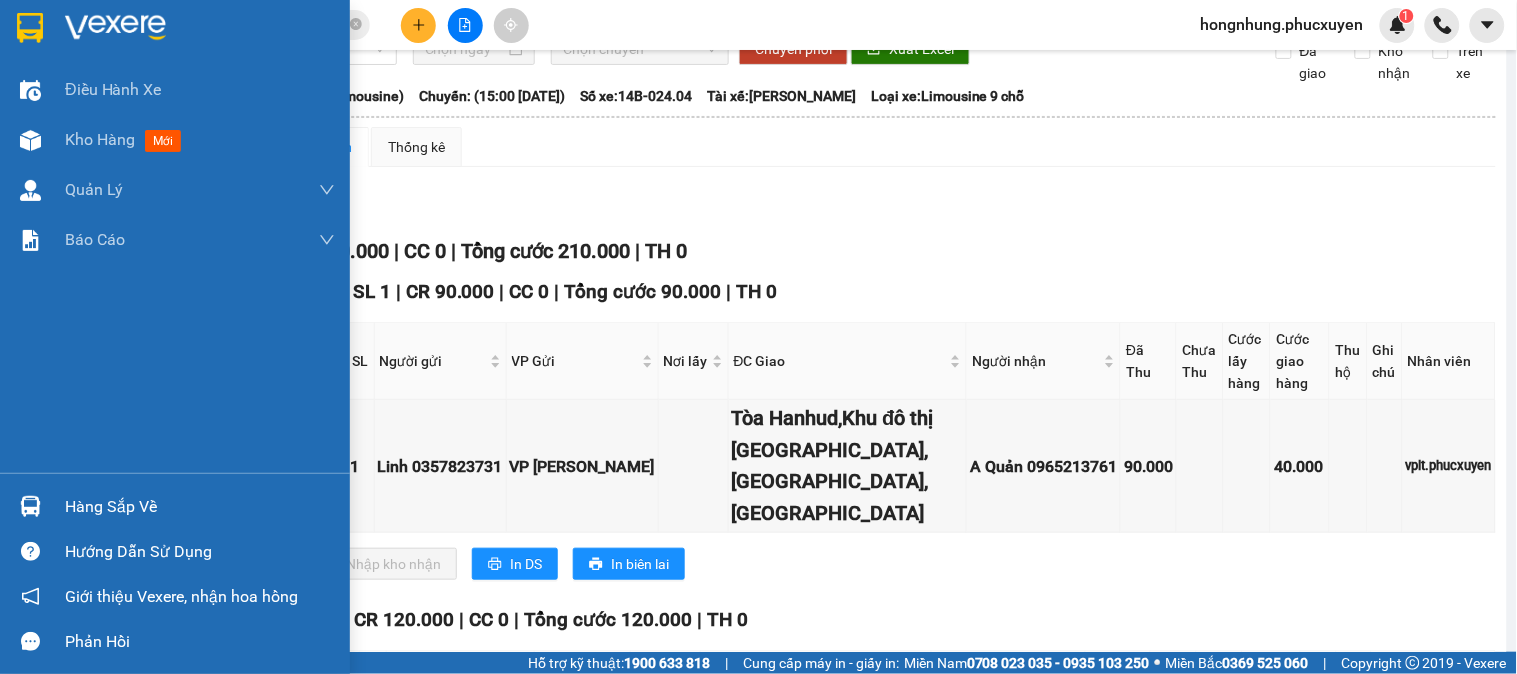 click on "Hàng sắp về" at bounding box center (175, 506) 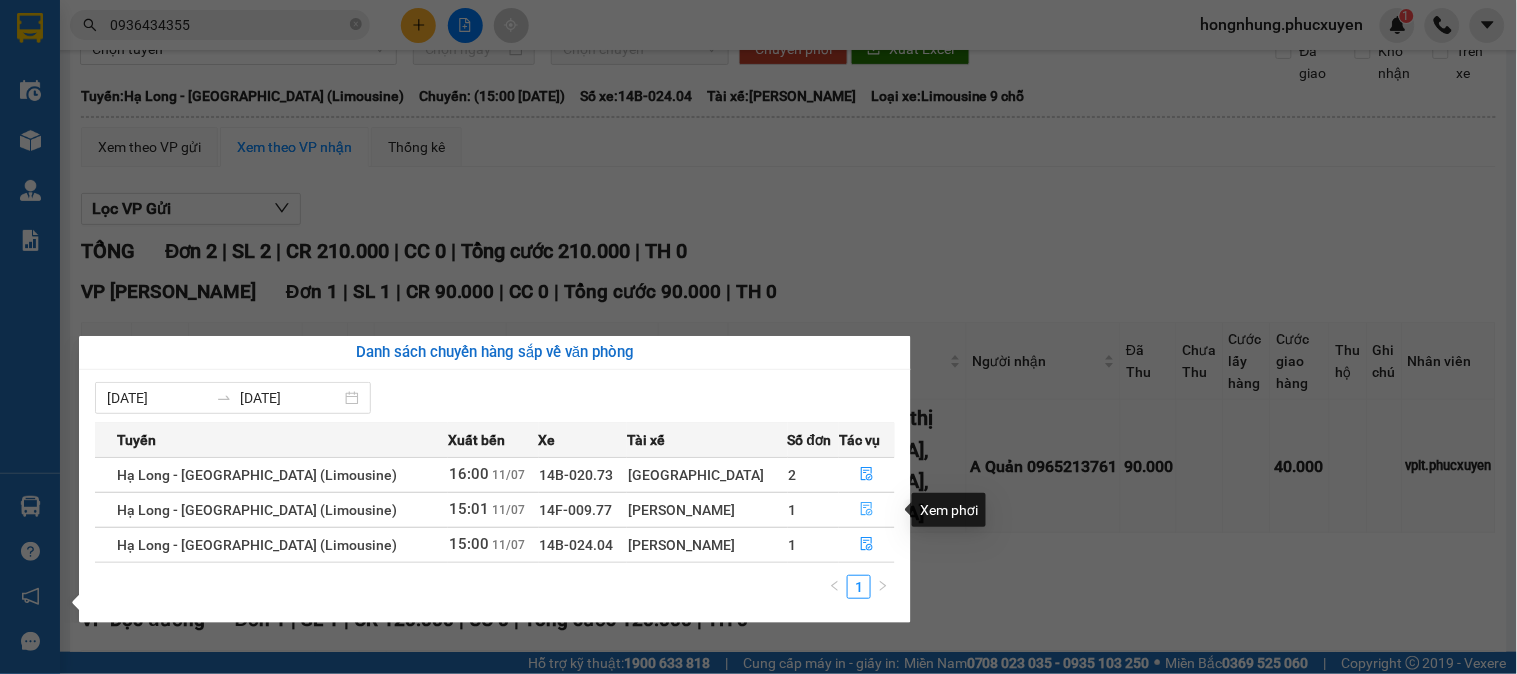 click at bounding box center (867, 510) 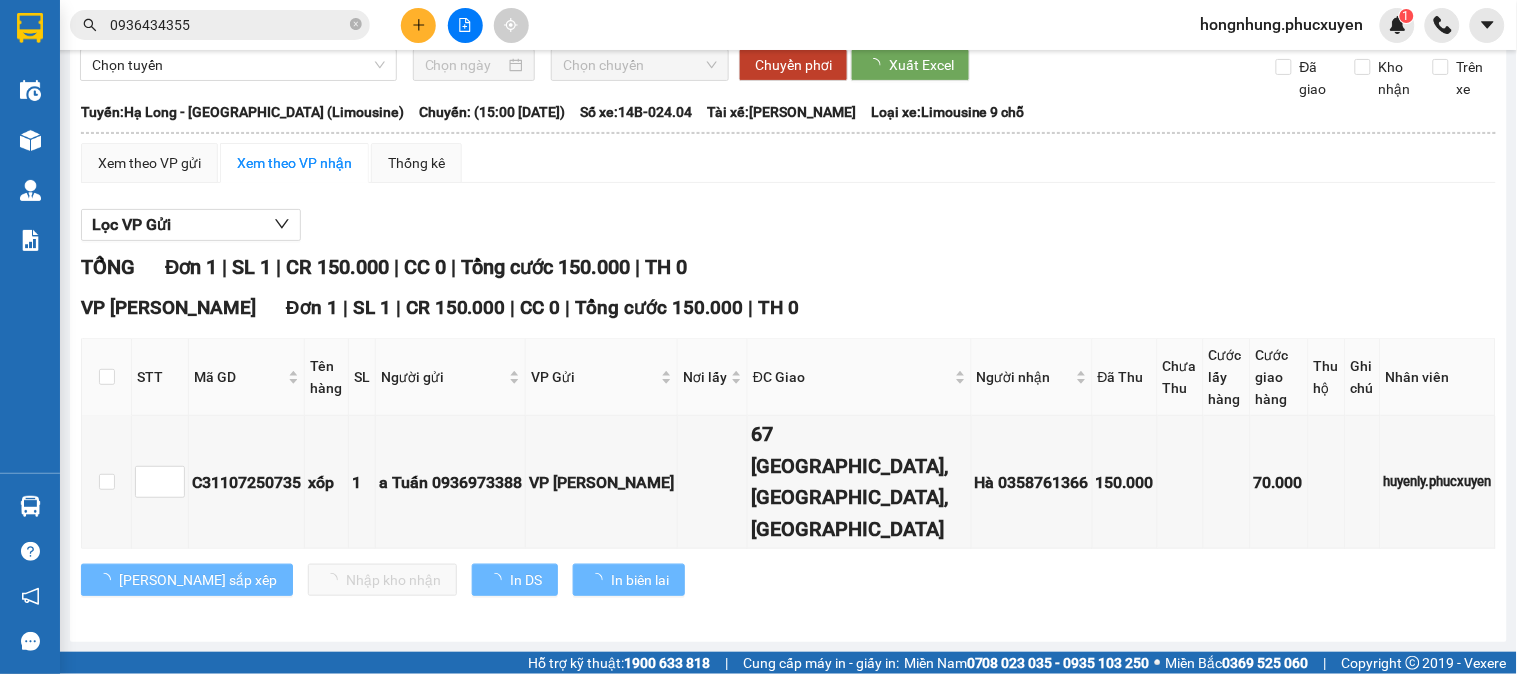 scroll, scrollTop: 48, scrollLeft: 0, axis: vertical 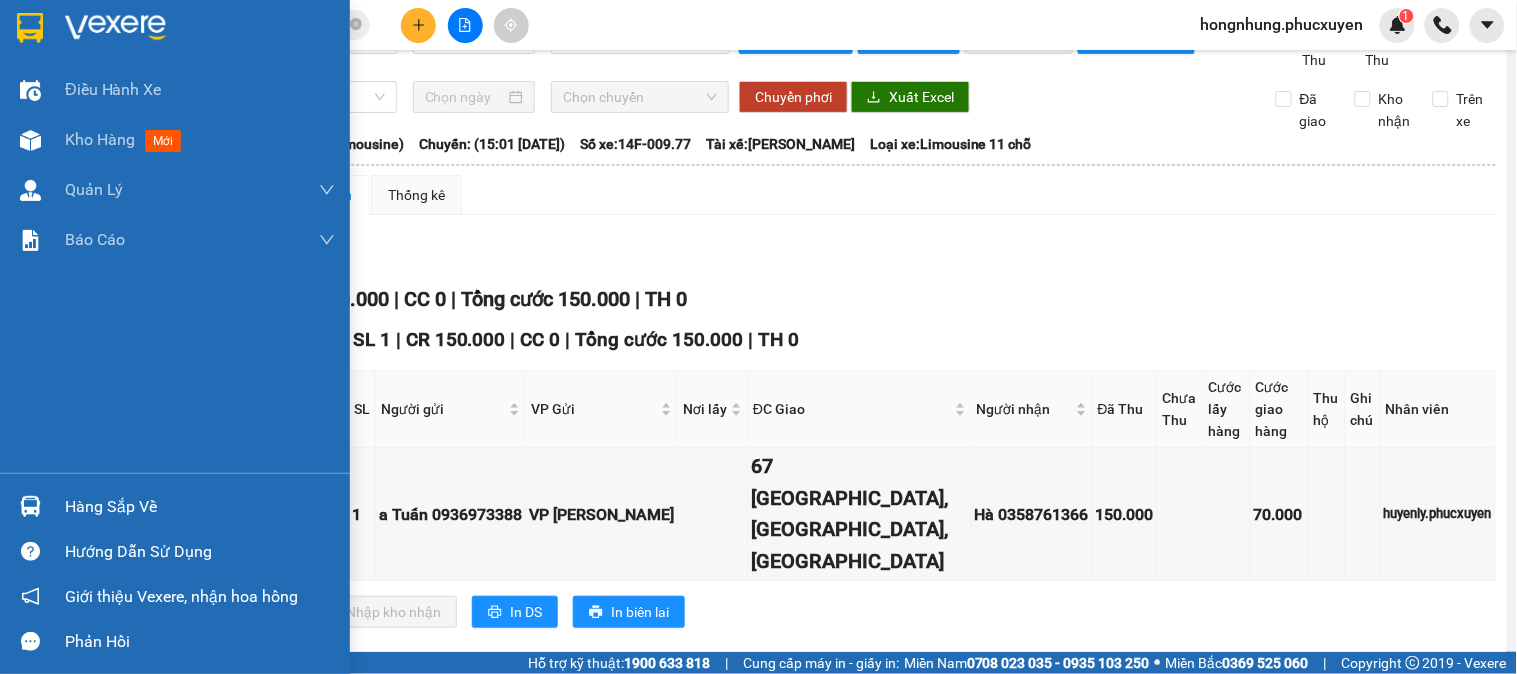 click at bounding box center (30, 506) 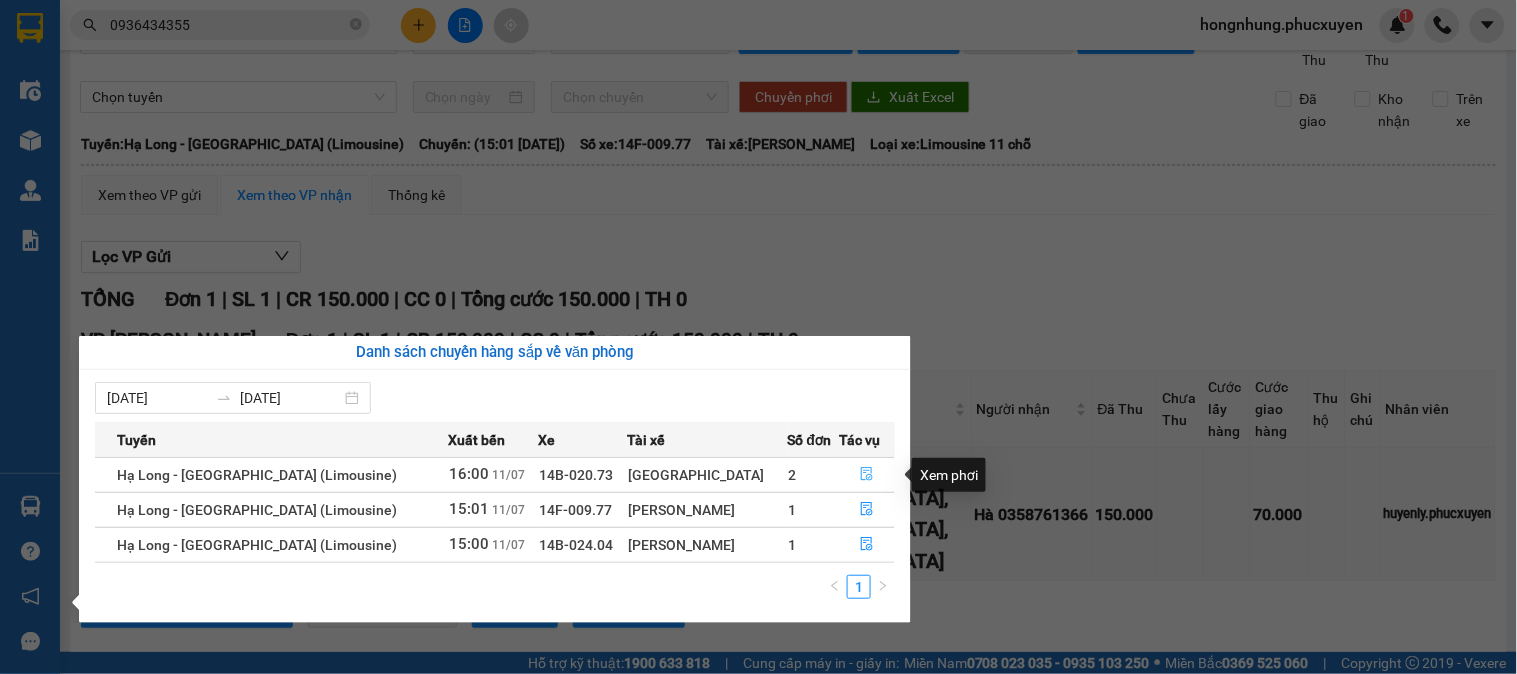 click 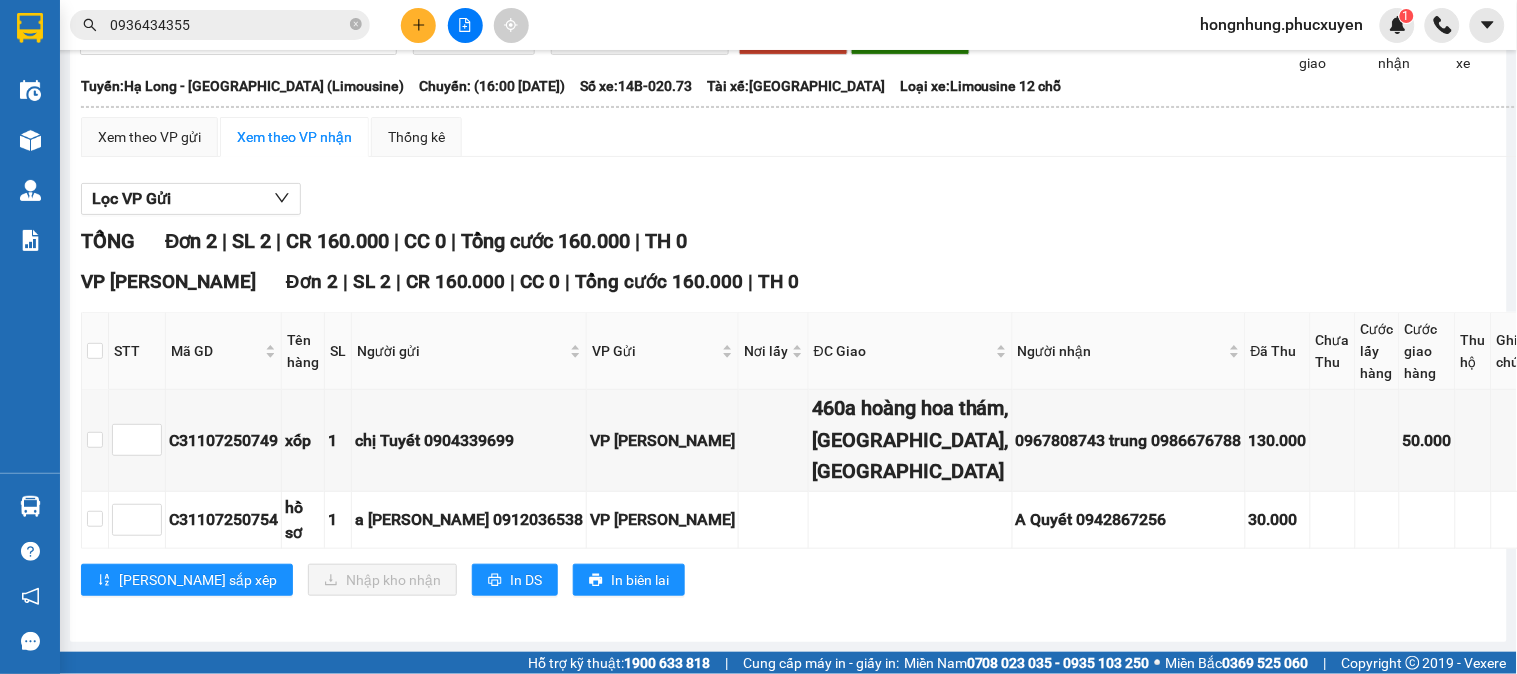 scroll, scrollTop: 0, scrollLeft: 0, axis: both 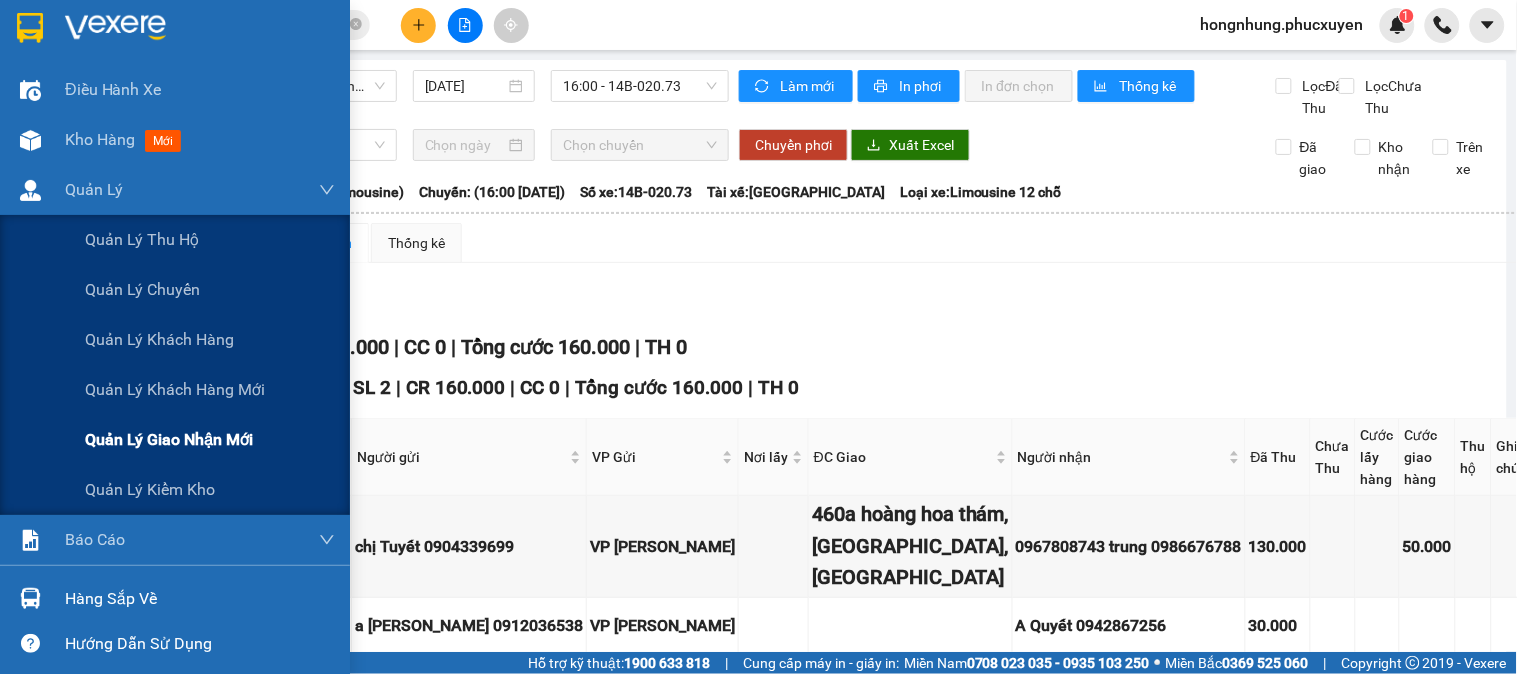 click on "Quản lý giao nhận mới" at bounding box center (169, 439) 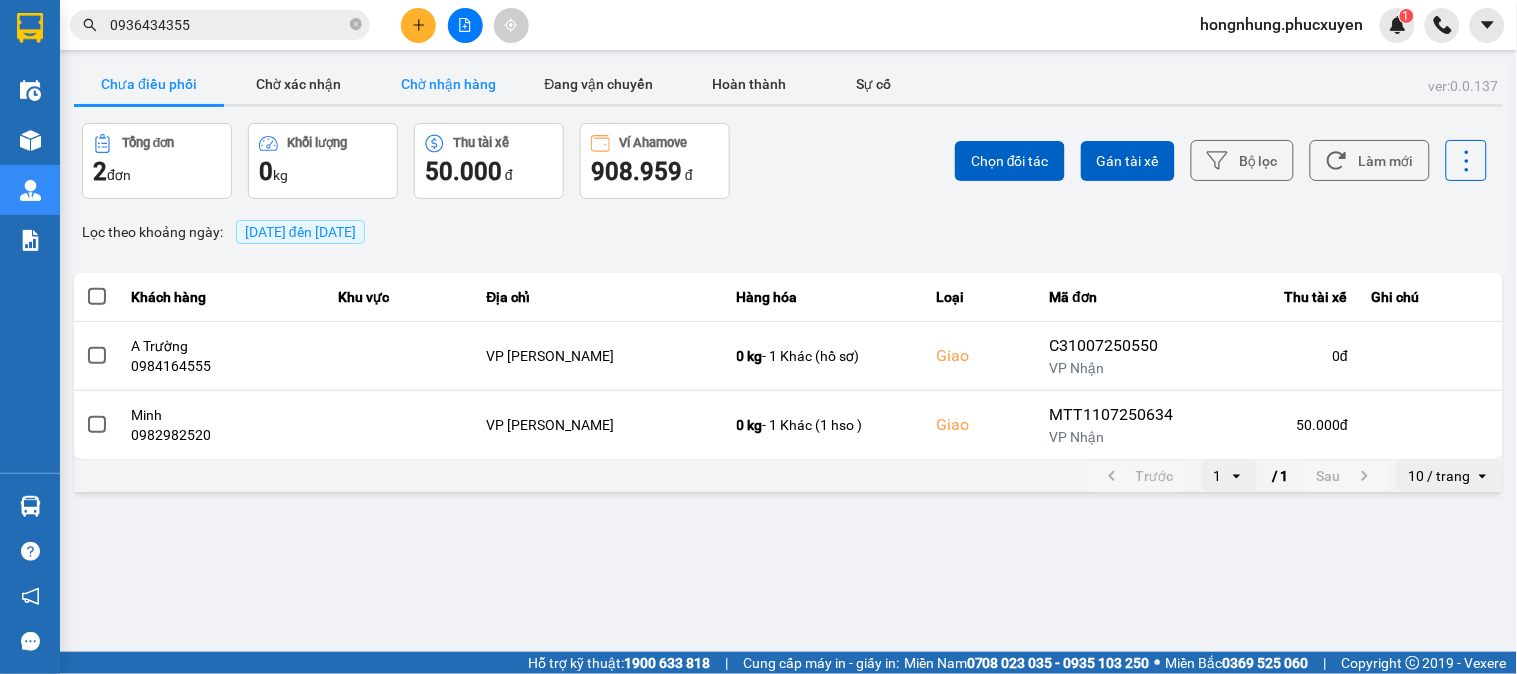click on "Chờ nhận hàng" at bounding box center [449, 84] 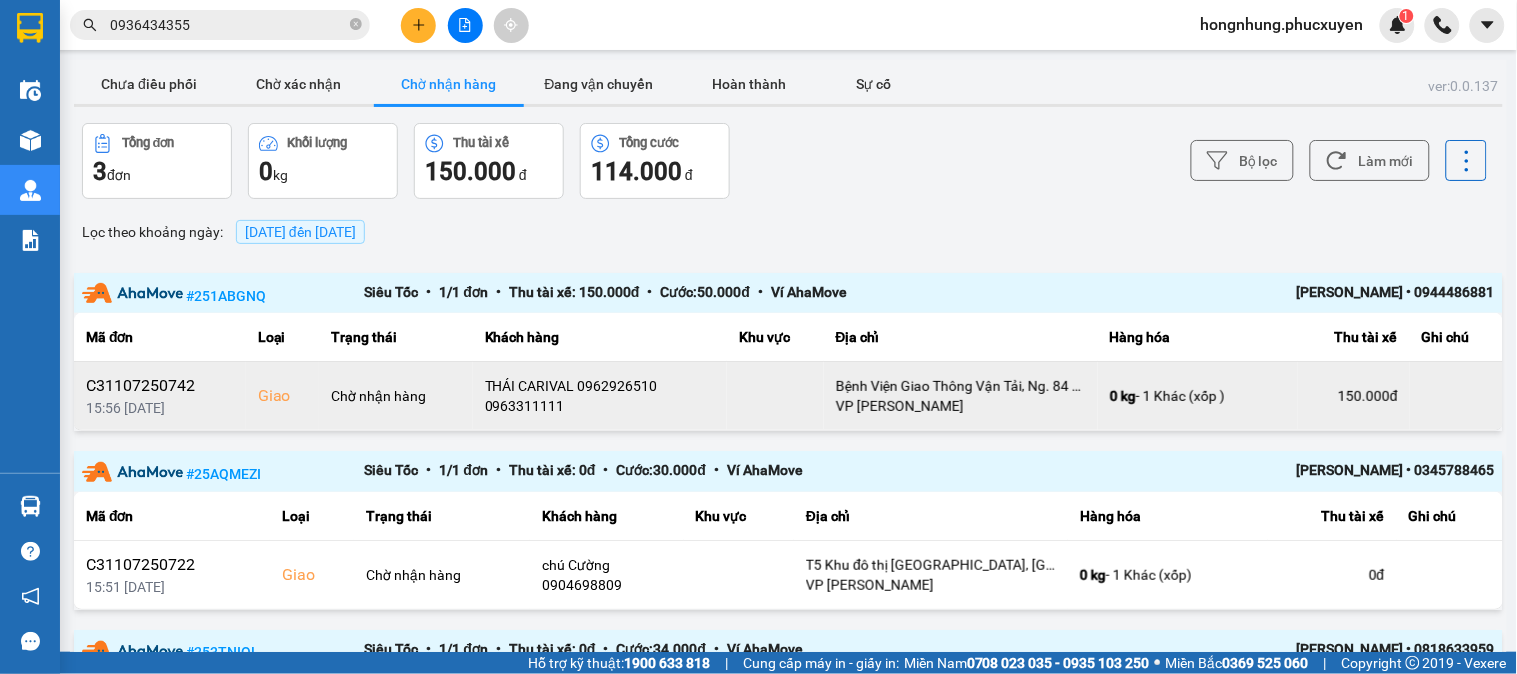 scroll, scrollTop: 212, scrollLeft: 0, axis: vertical 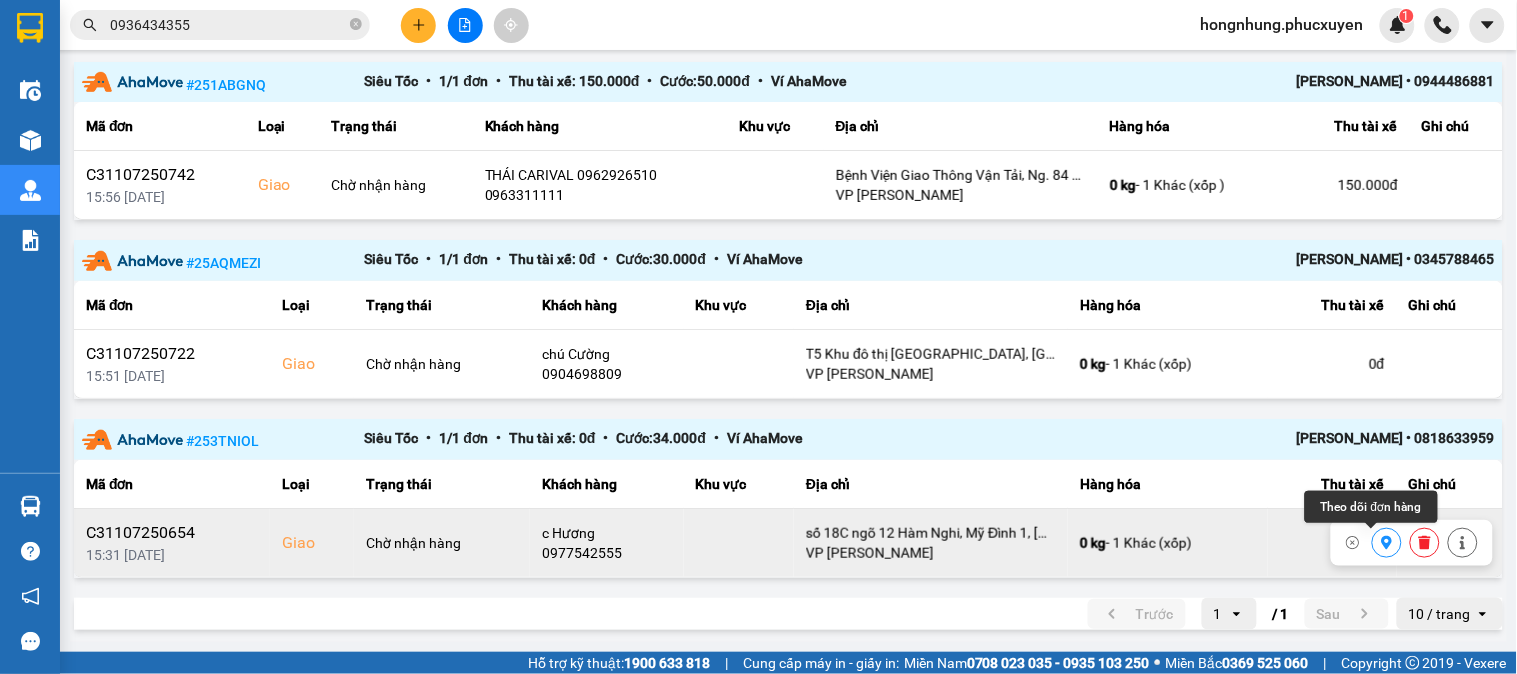 click 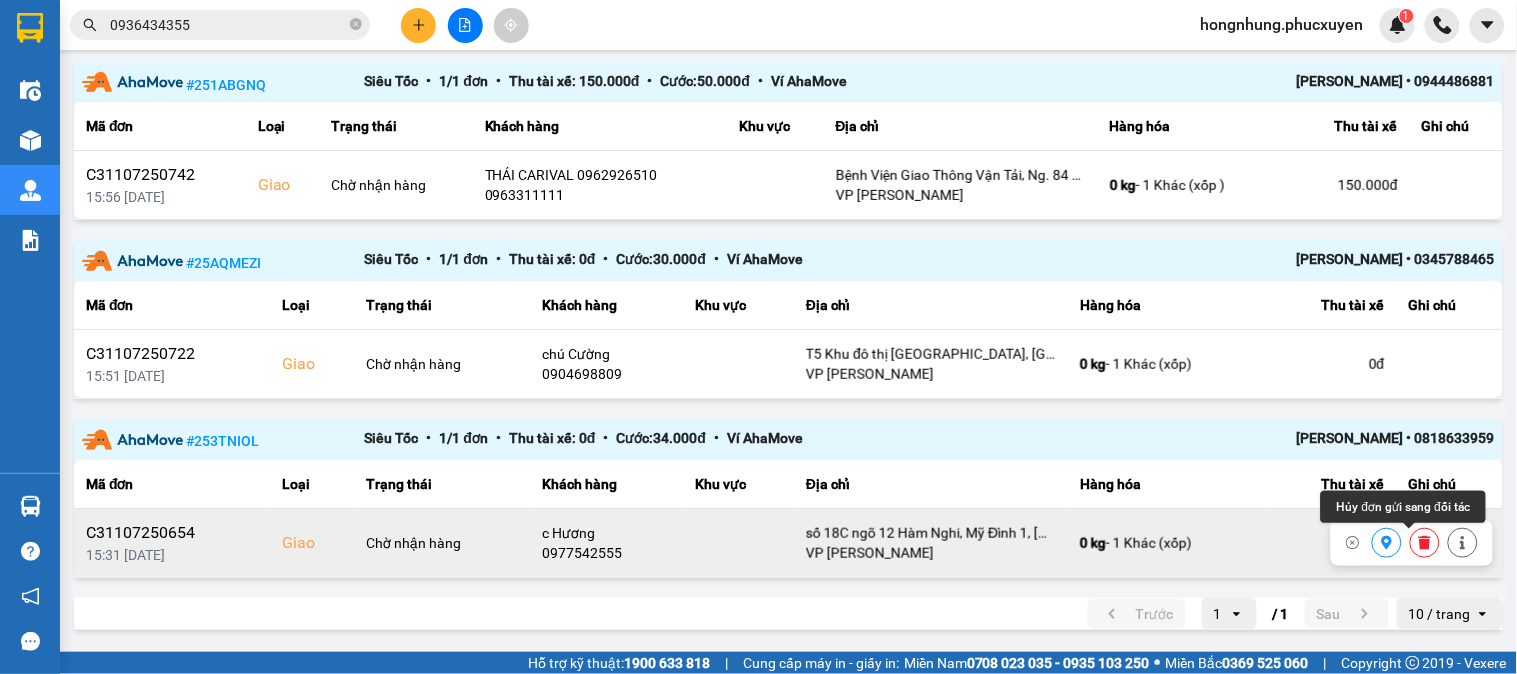 click 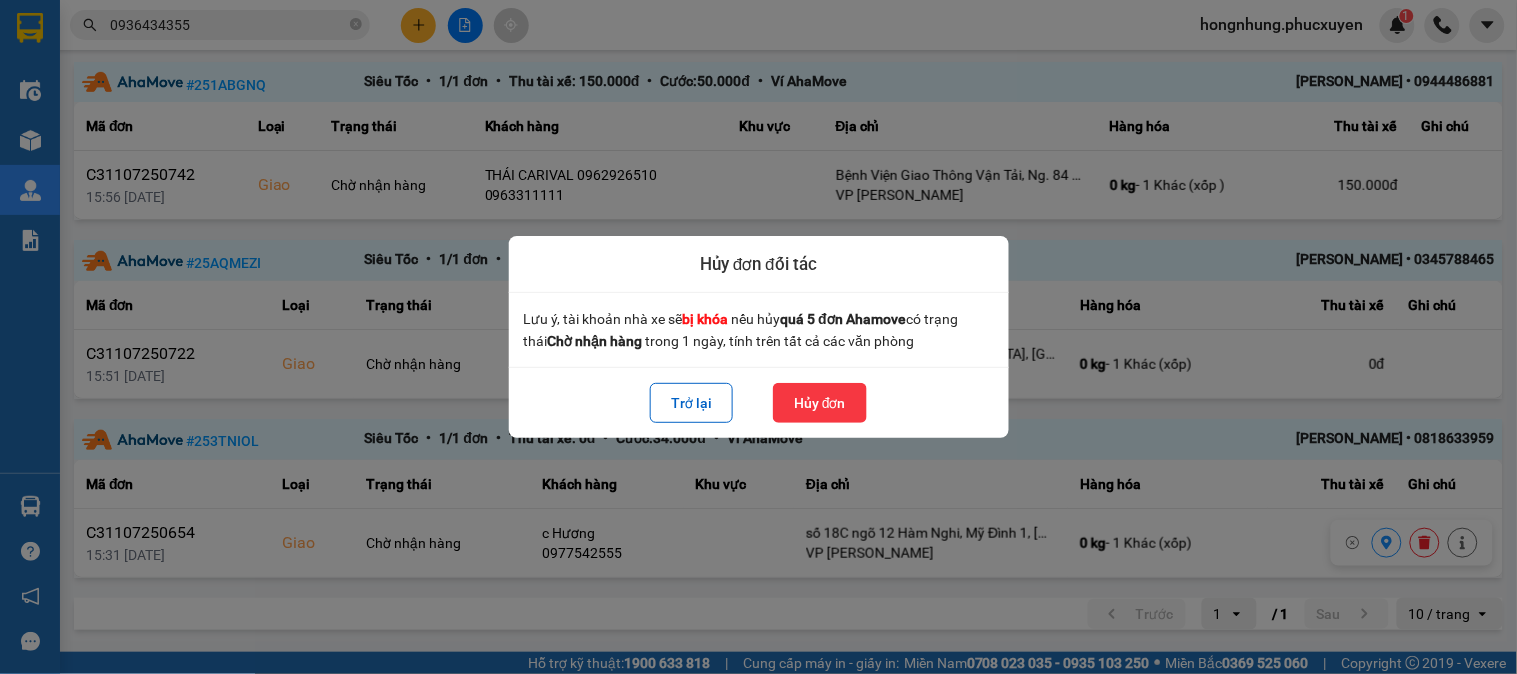 click on "Hủy đơn" at bounding box center (820, 403) 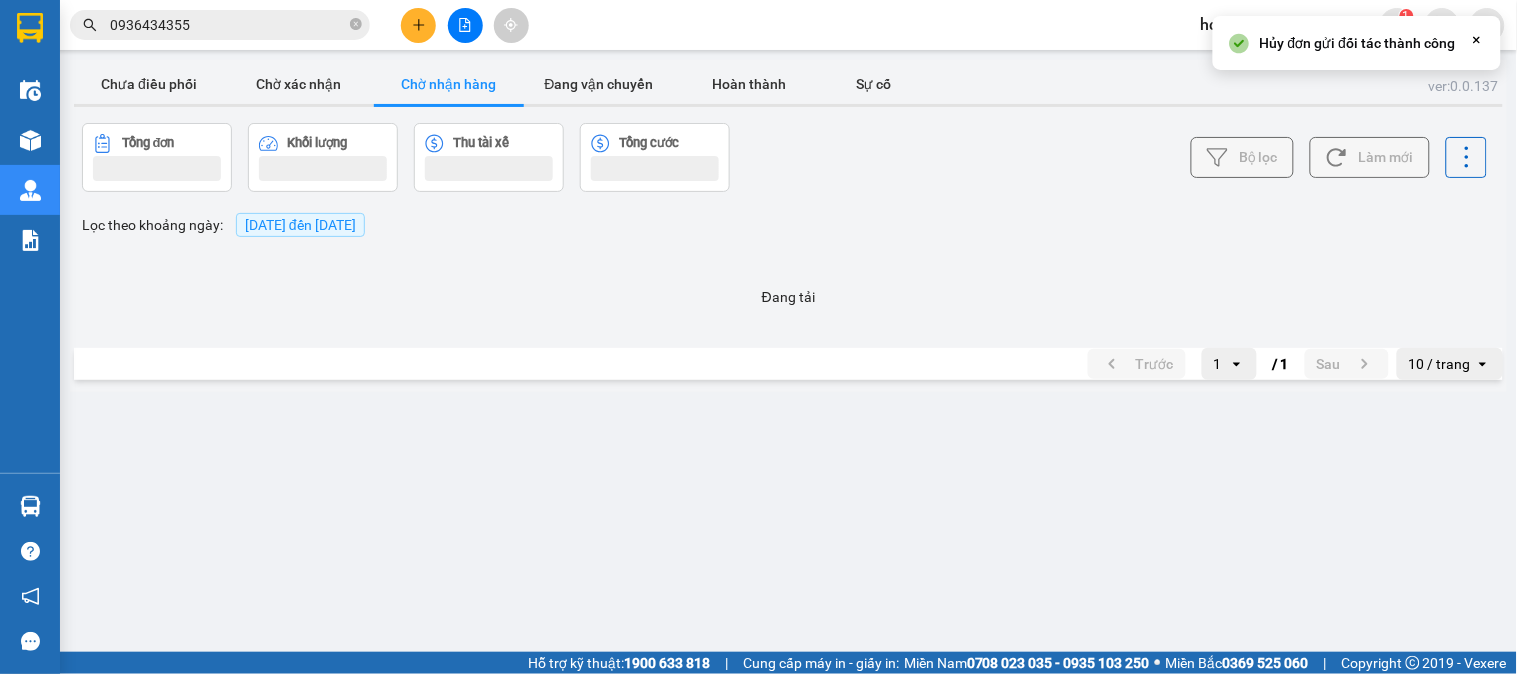 scroll, scrollTop: 0, scrollLeft: 0, axis: both 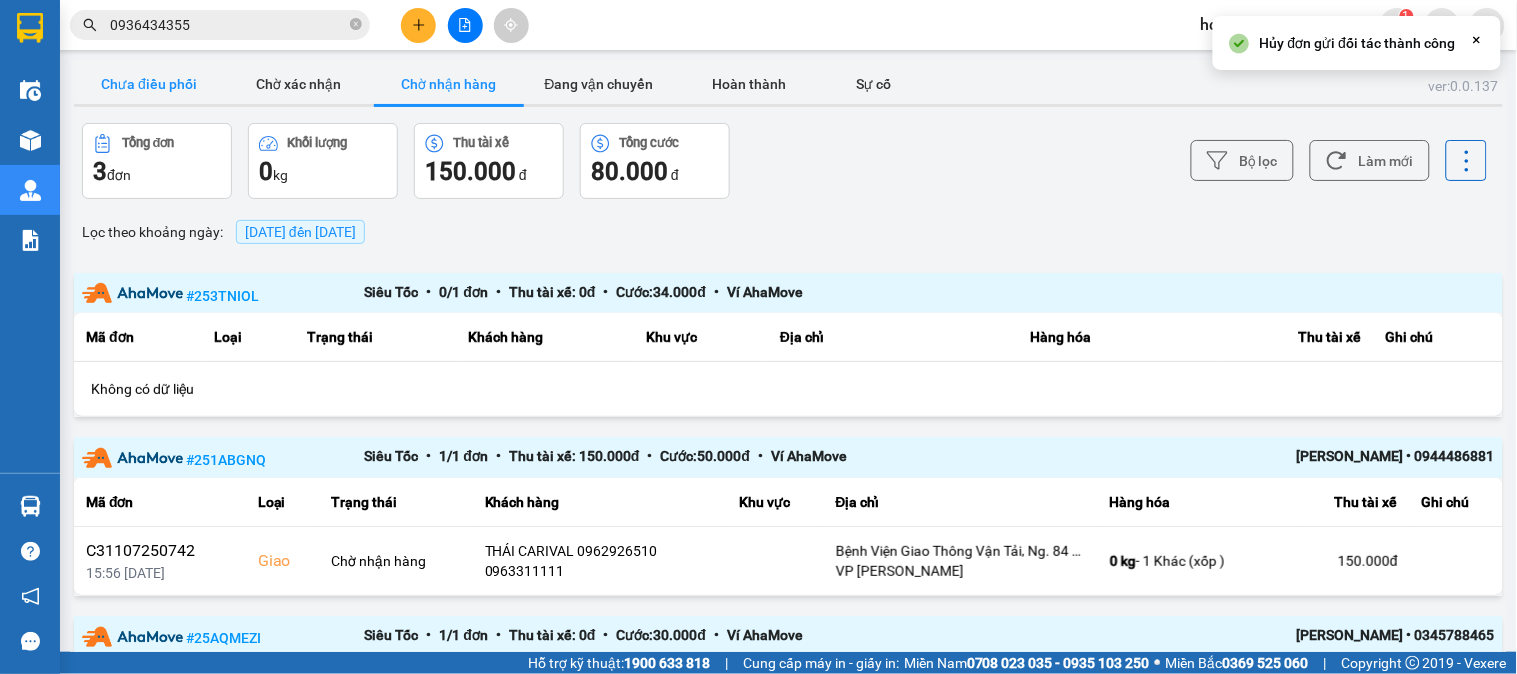click on "Chưa điều phối" at bounding box center [149, 84] 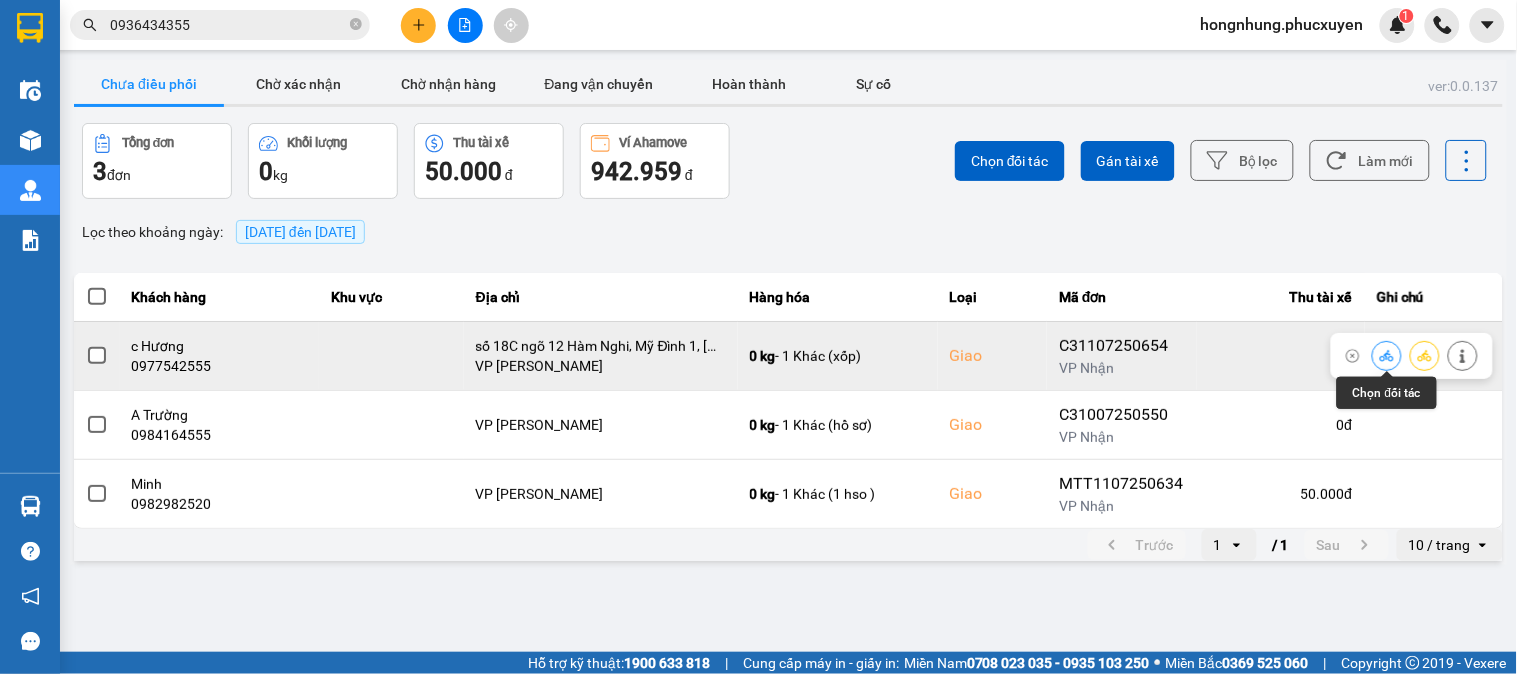 click 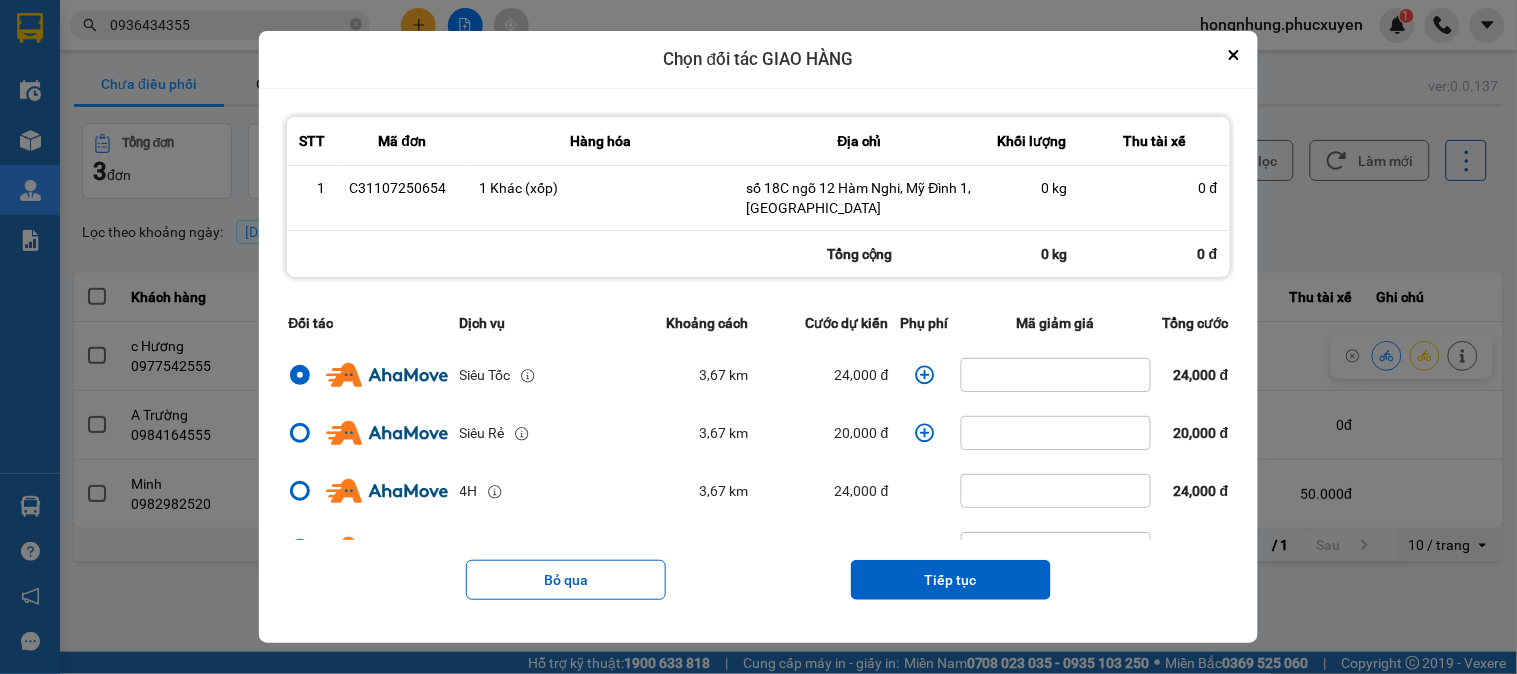 click 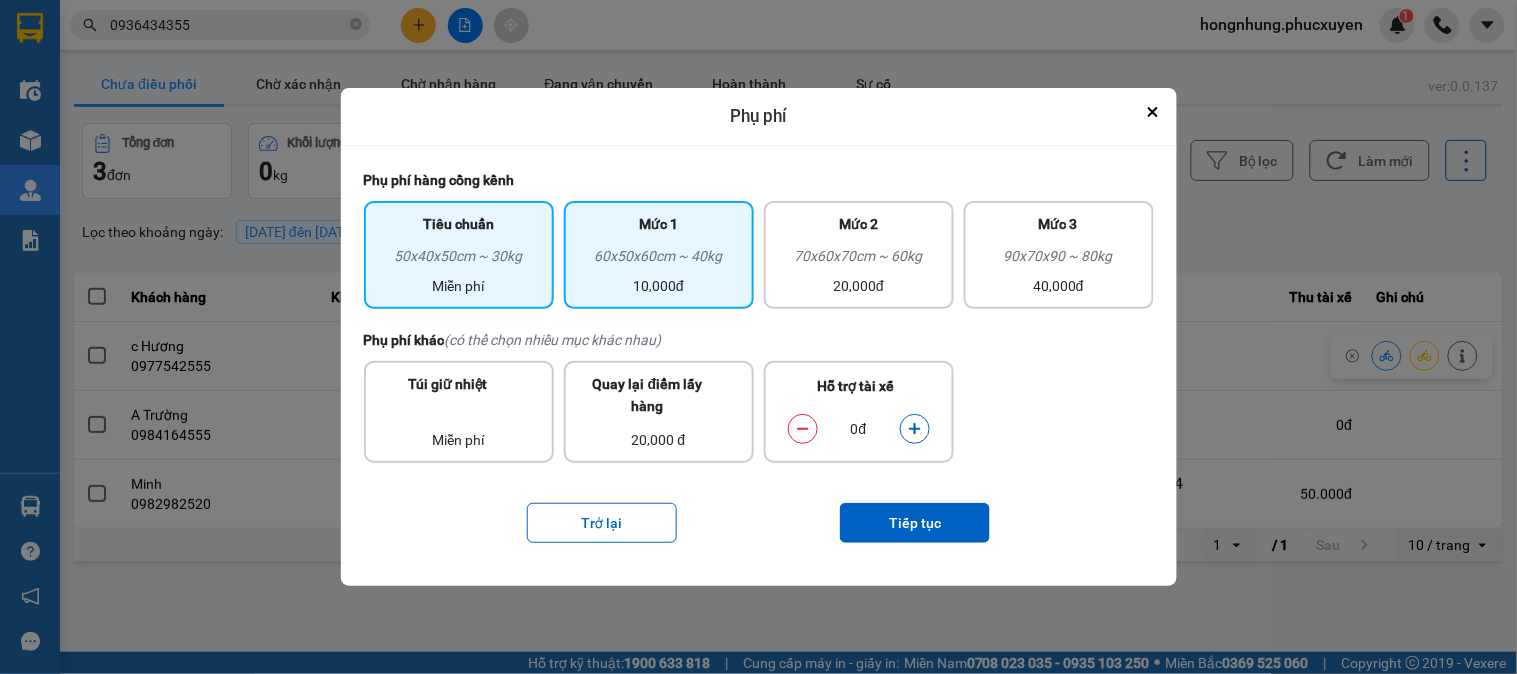 click on "Mức 1" at bounding box center (659, 229) 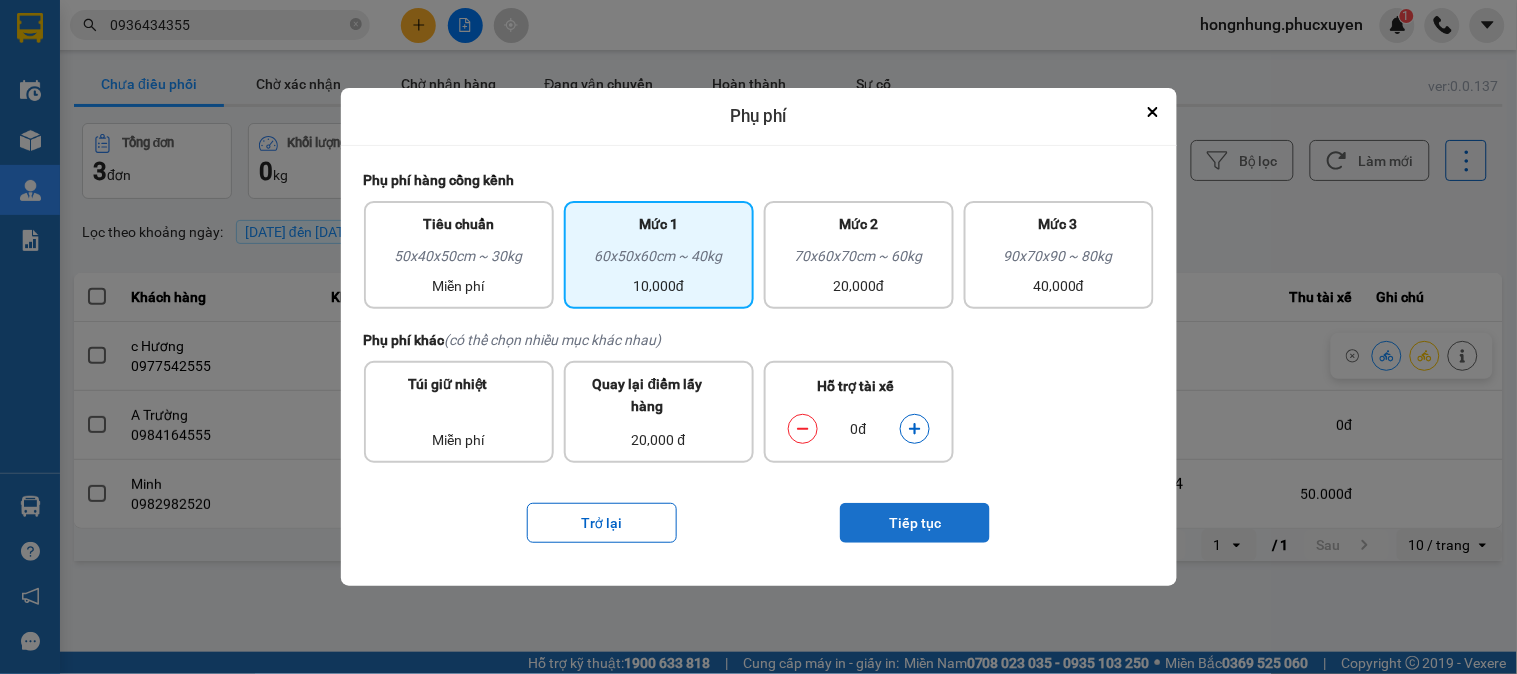 click on "Tiếp tục" at bounding box center [915, 523] 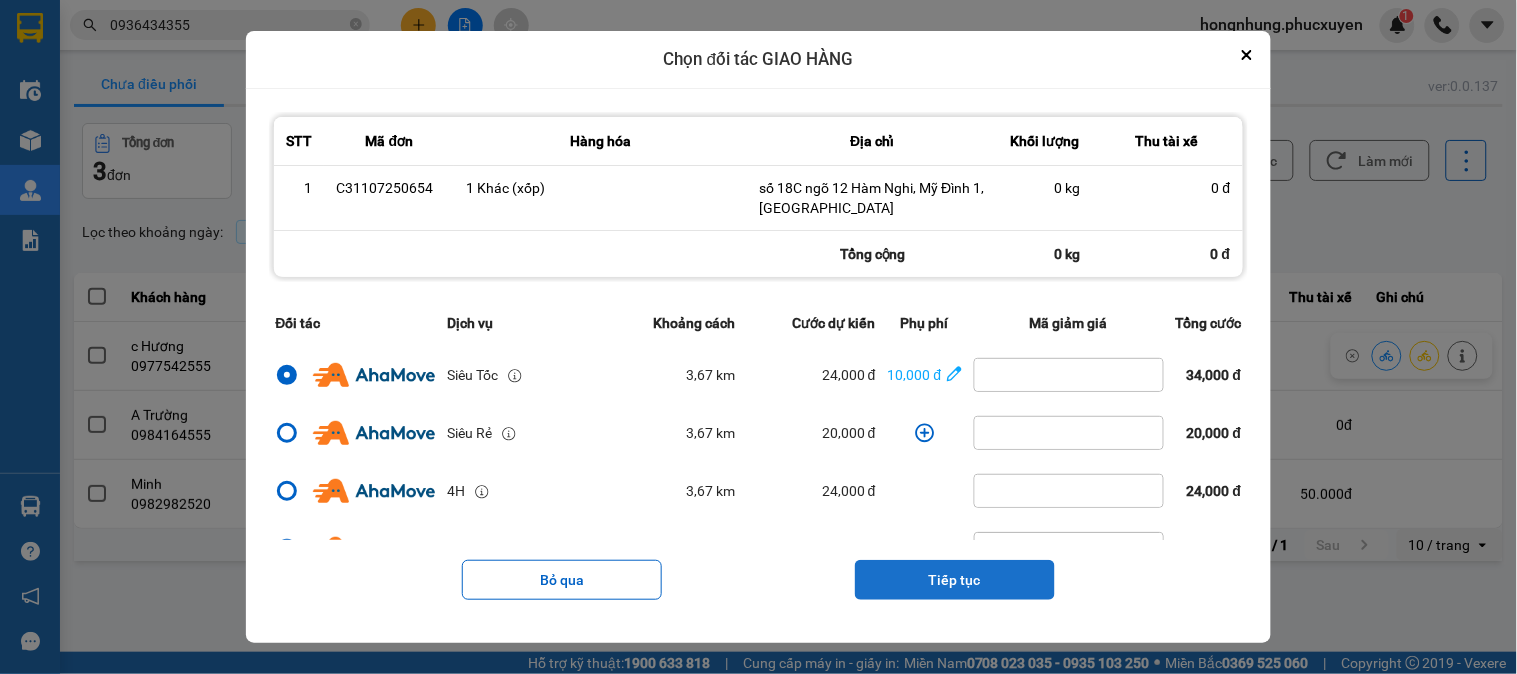 click on "Tiếp tục" at bounding box center [955, 580] 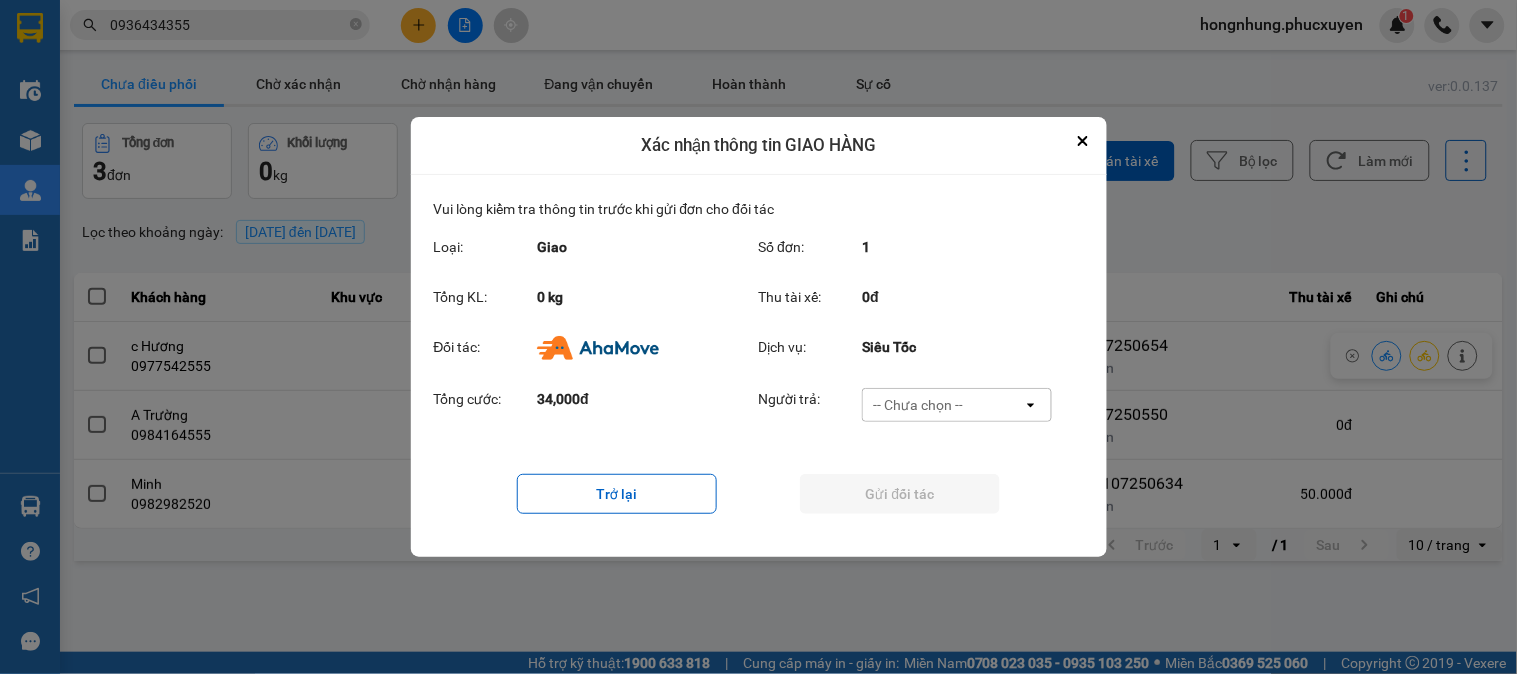 click on "-- Chưa chọn --" at bounding box center [943, 405] 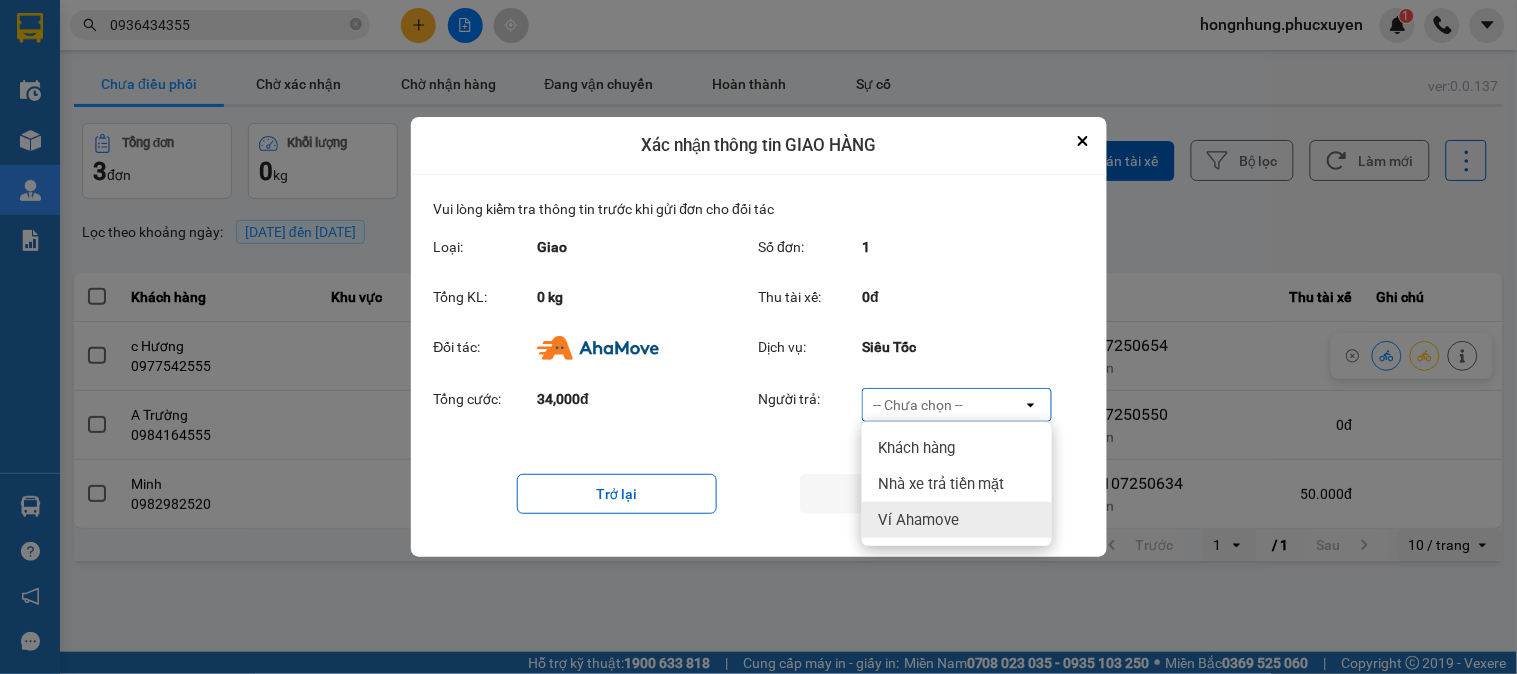 click on "Ví Ahamove" at bounding box center (957, 520) 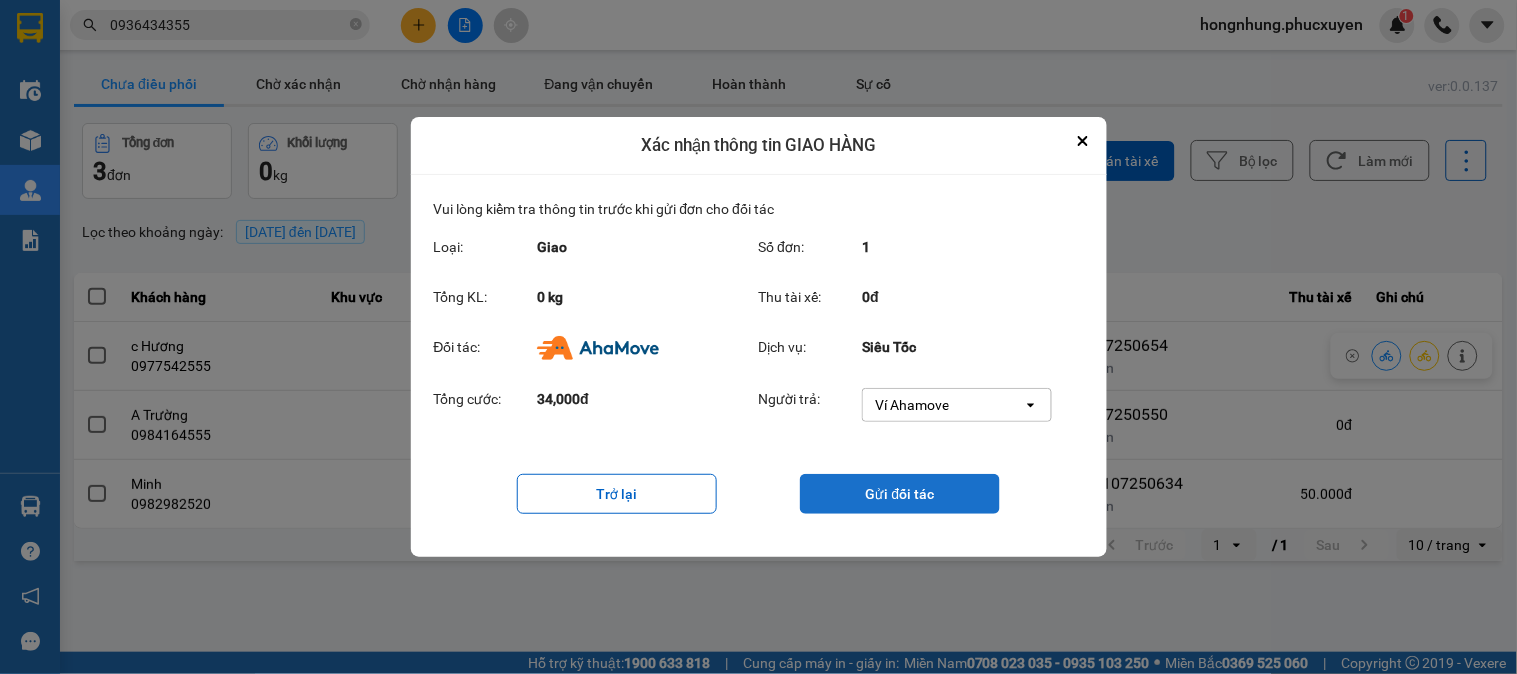 click on "Gửi đối tác" at bounding box center [900, 494] 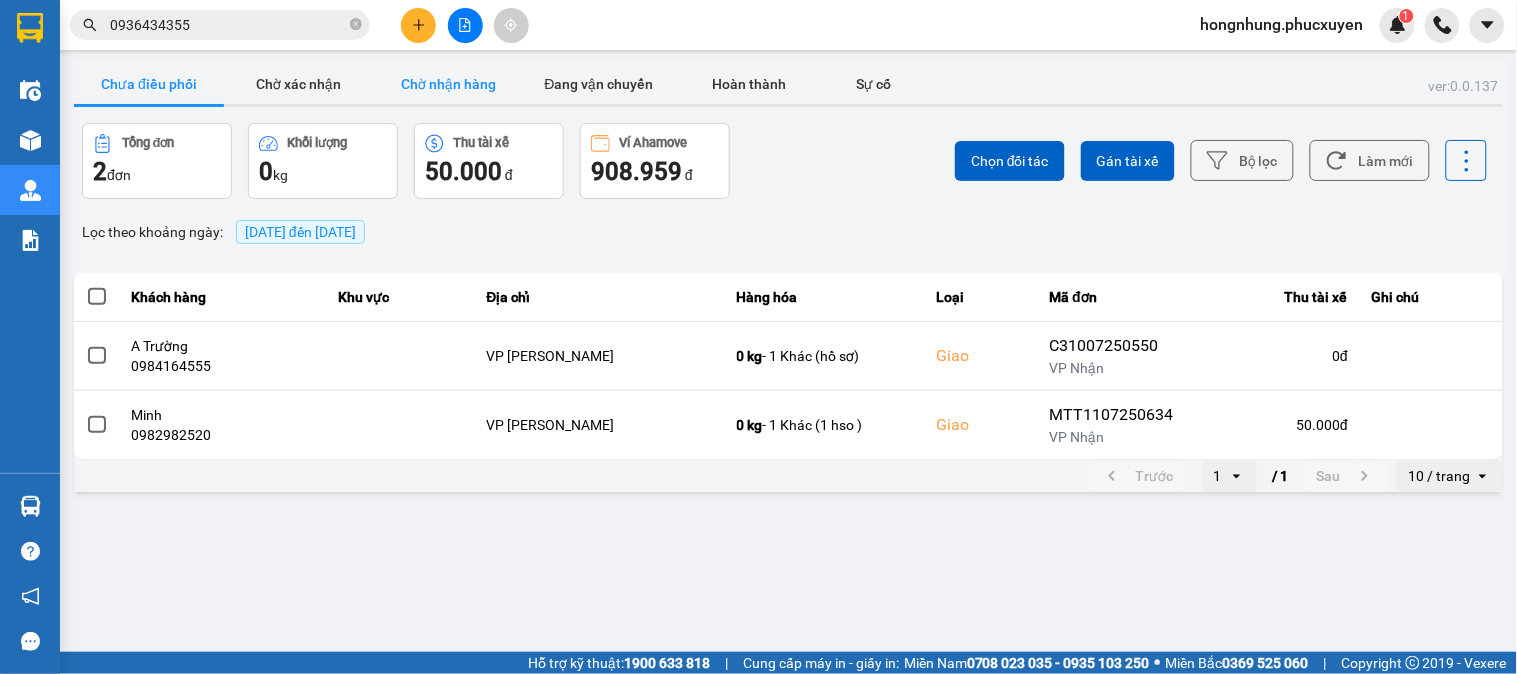 click on "Chờ nhận hàng" at bounding box center (449, 84) 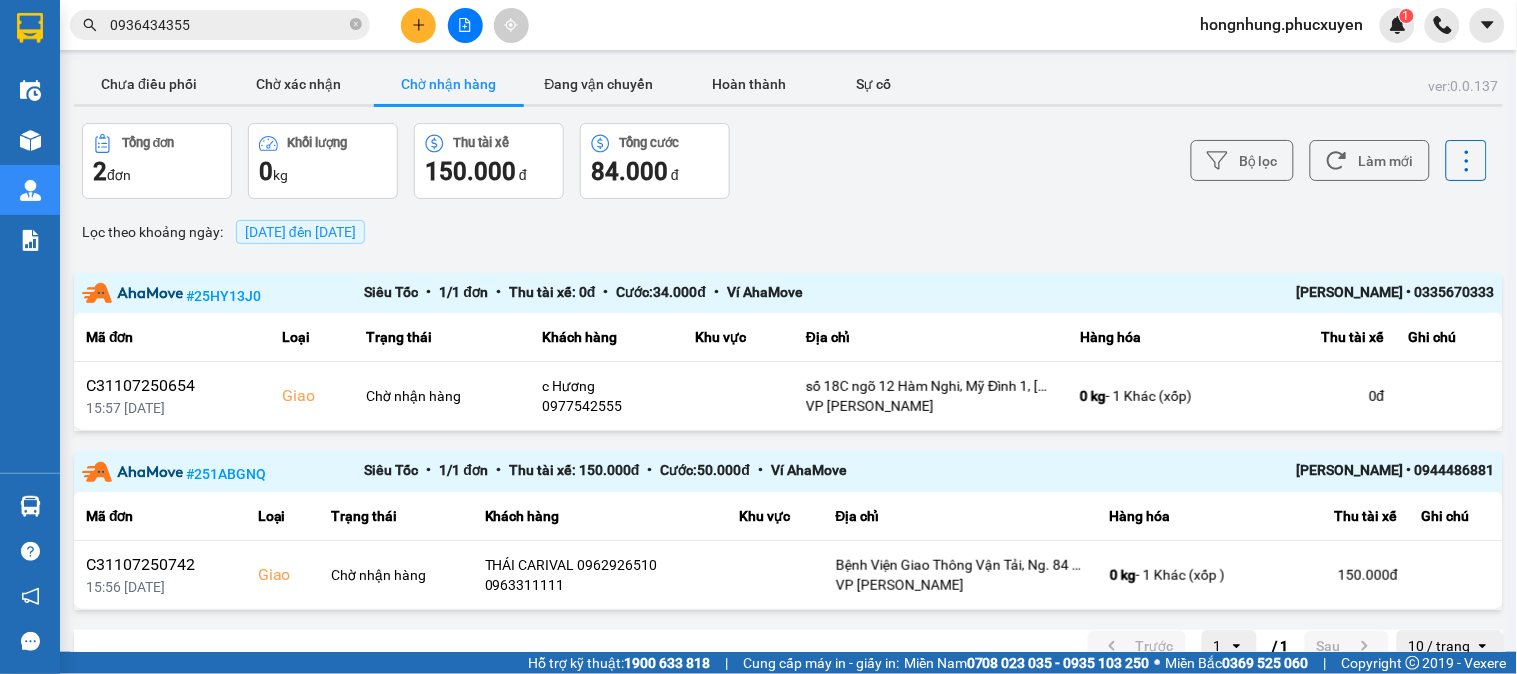 scroll, scrollTop: 33, scrollLeft: 0, axis: vertical 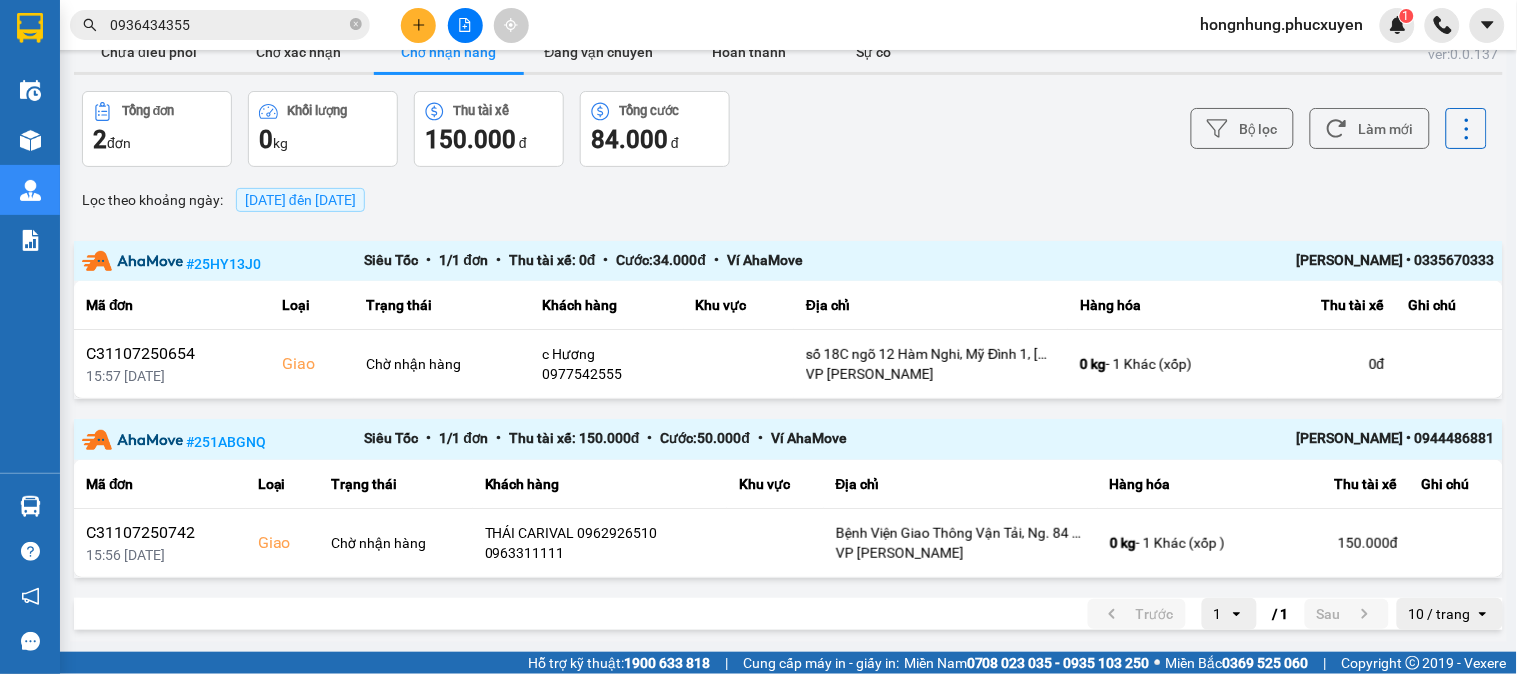 click on "Bộ lọc Làm mới" at bounding box center [1136, 129] 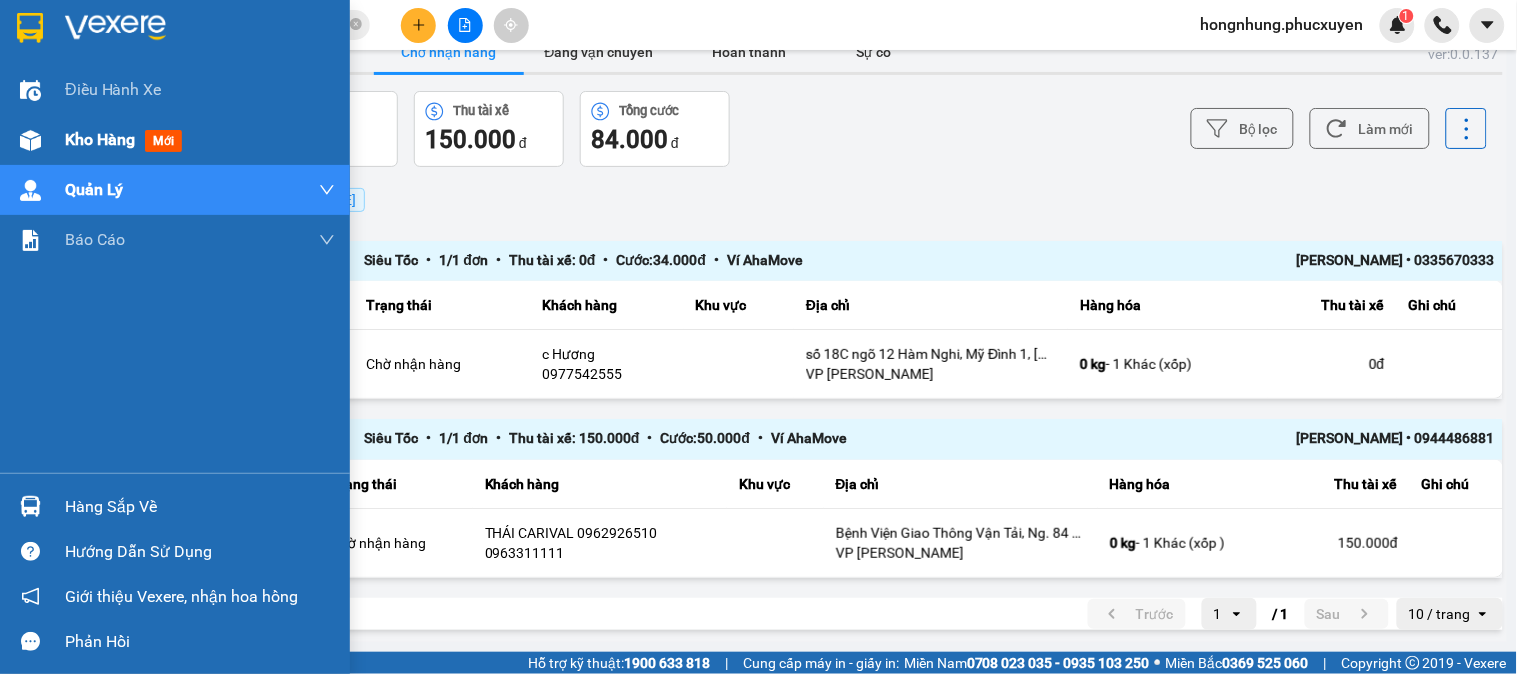 click on "Kho hàng mới" at bounding box center (175, 140) 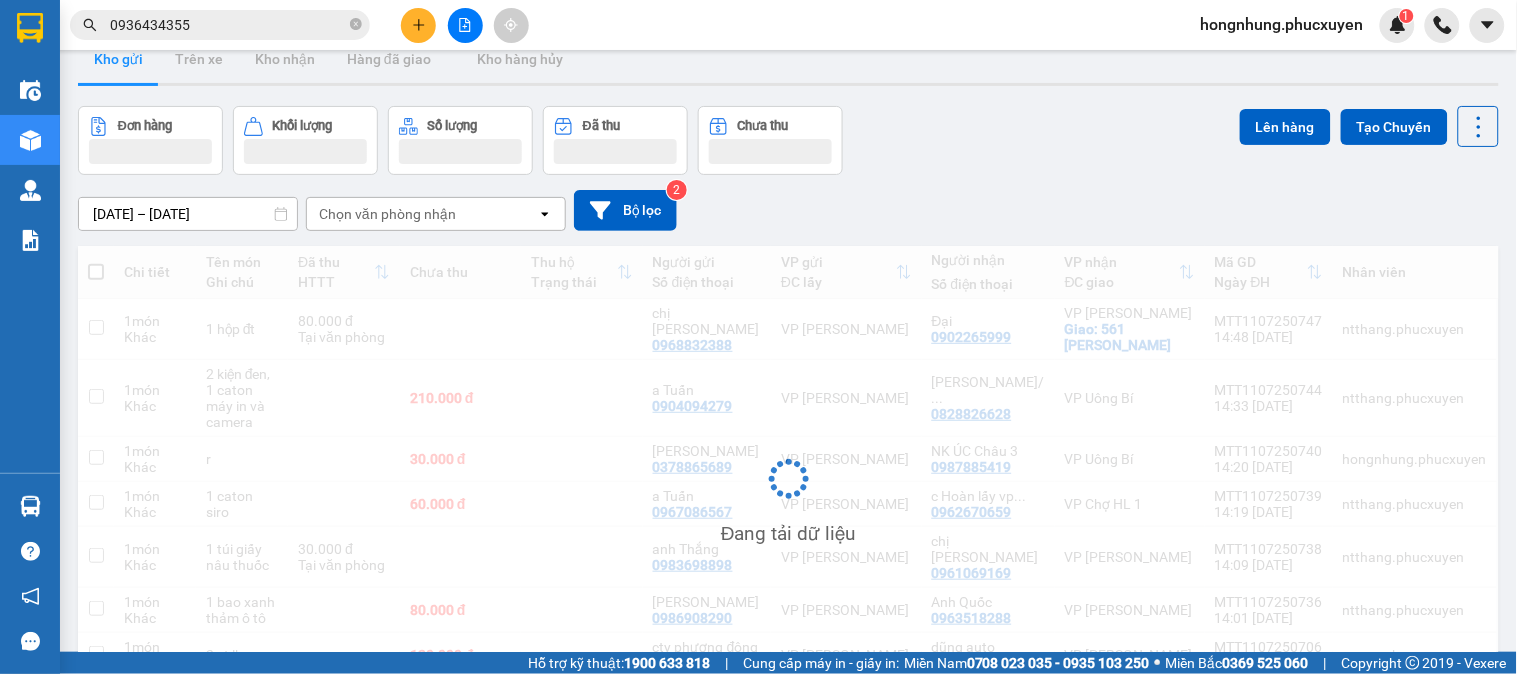 scroll, scrollTop: 0, scrollLeft: 0, axis: both 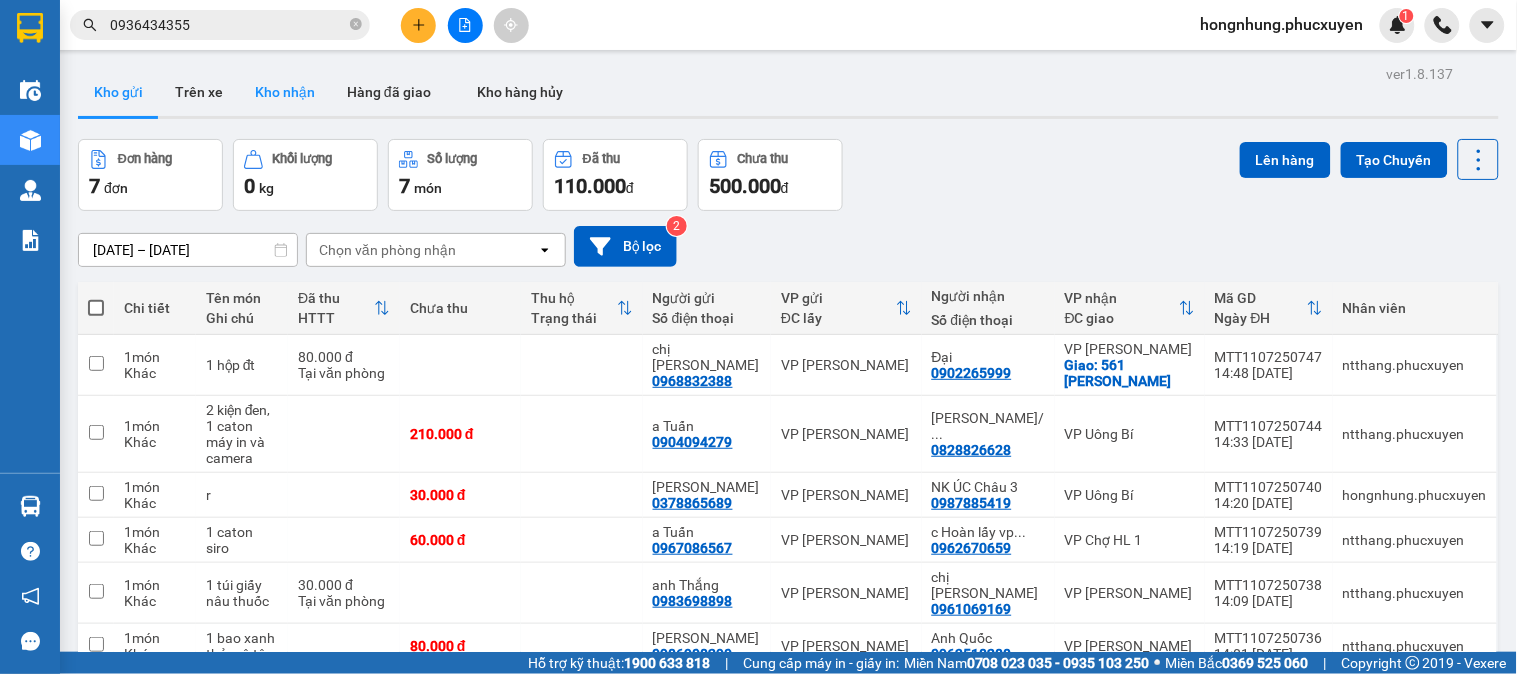 click on "Kho nhận" at bounding box center (285, 92) 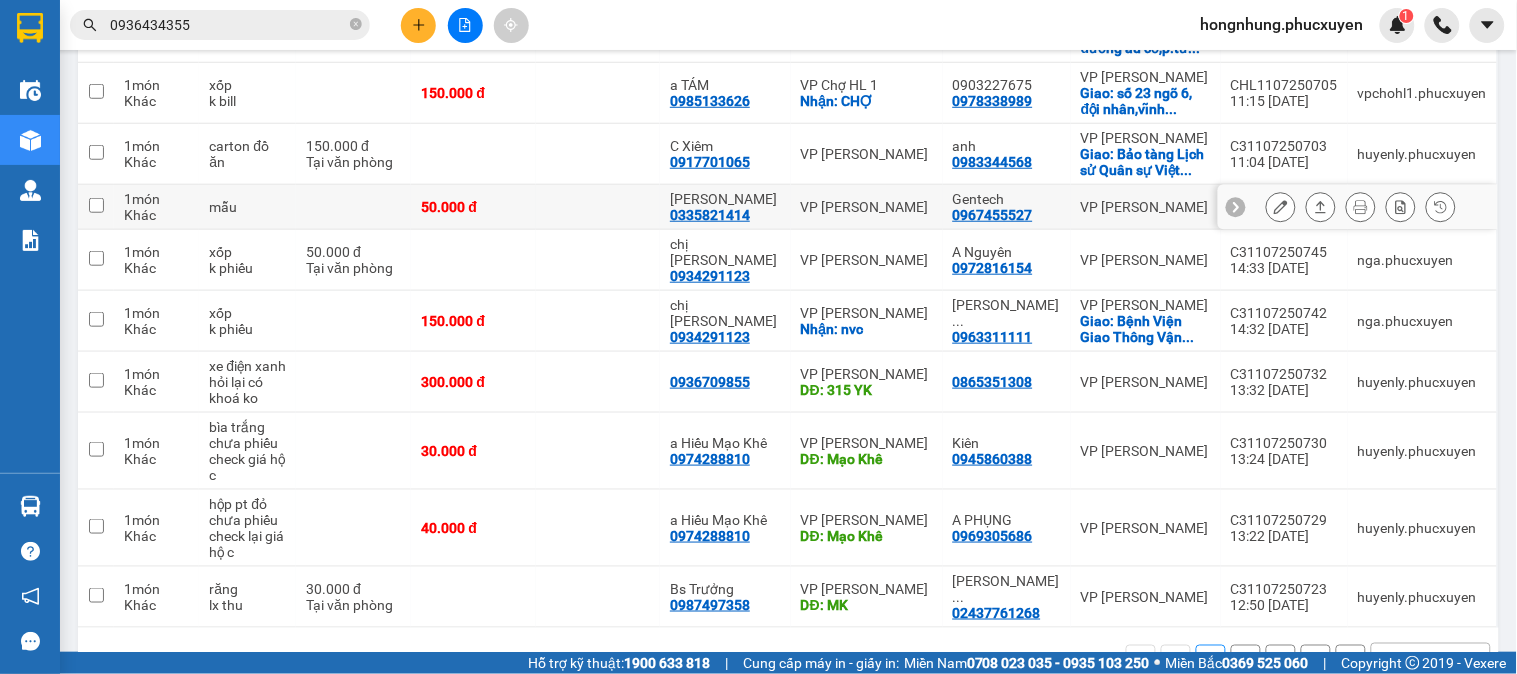 scroll, scrollTop: 424, scrollLeft: 0, axis: vertical 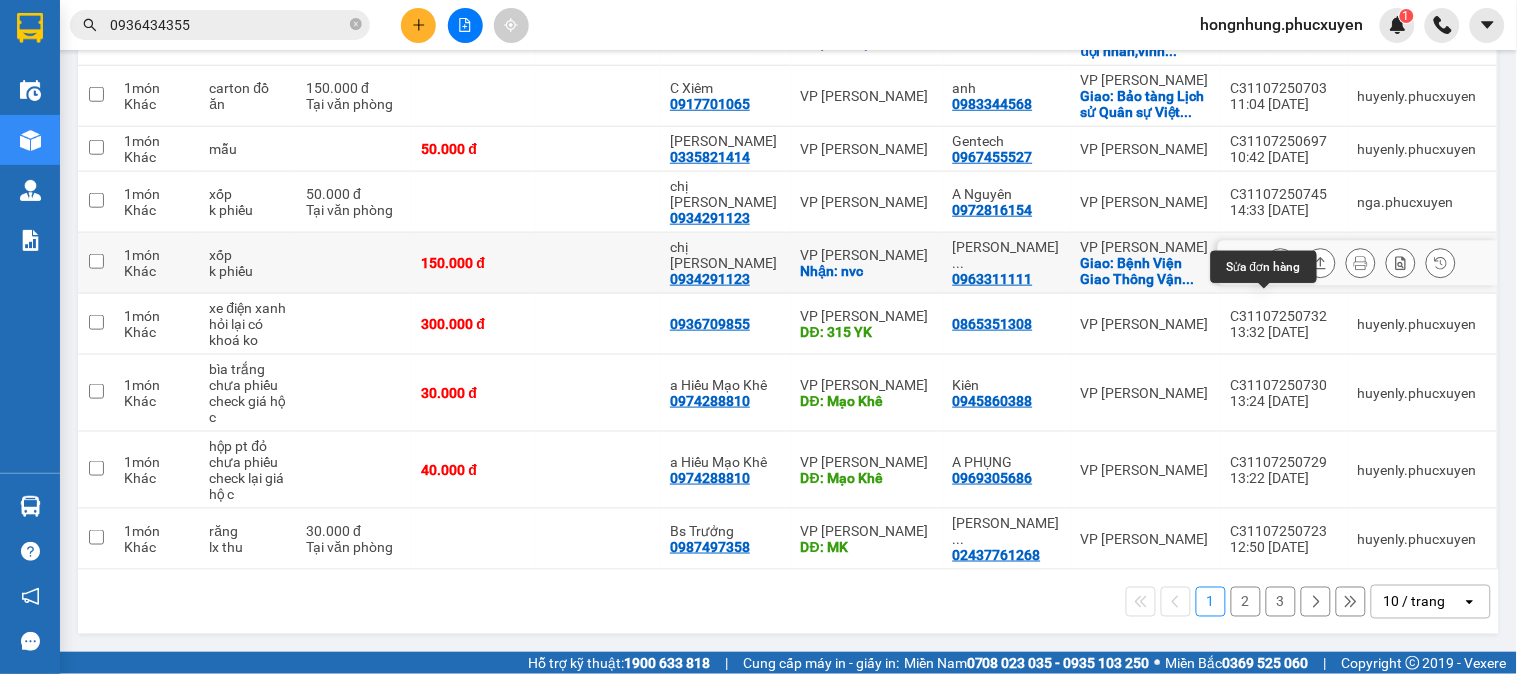 click at bounding box center (1281, 263) 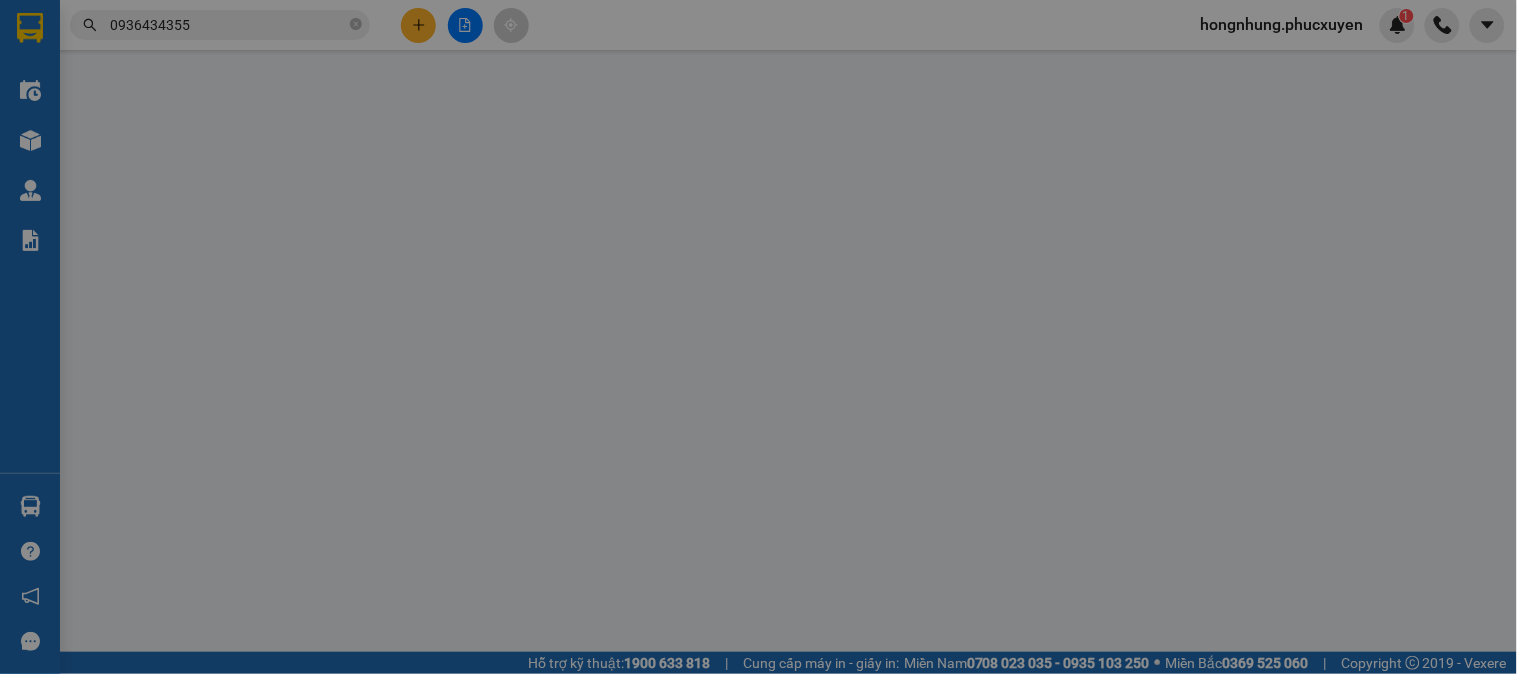 scroll, scrollTop: 0, scrollLeft: 0, axis: both 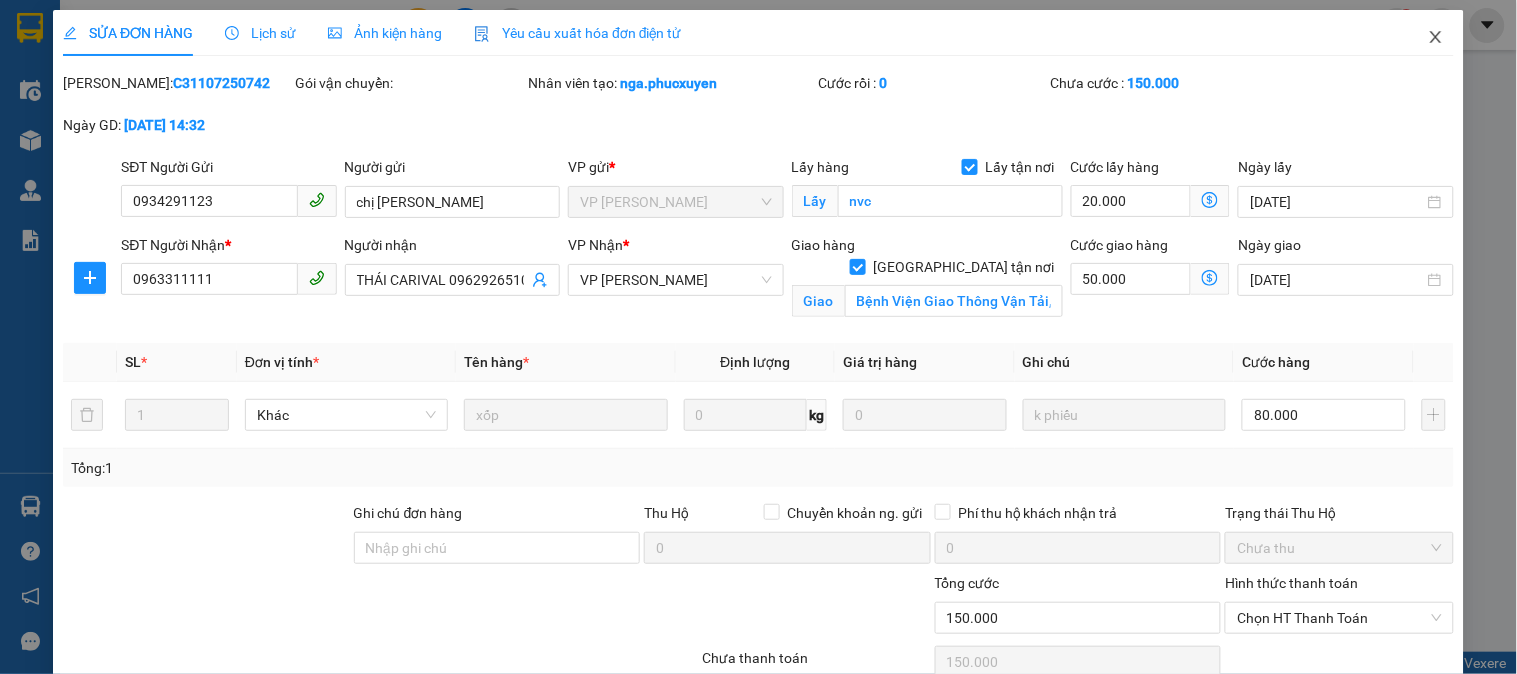 click 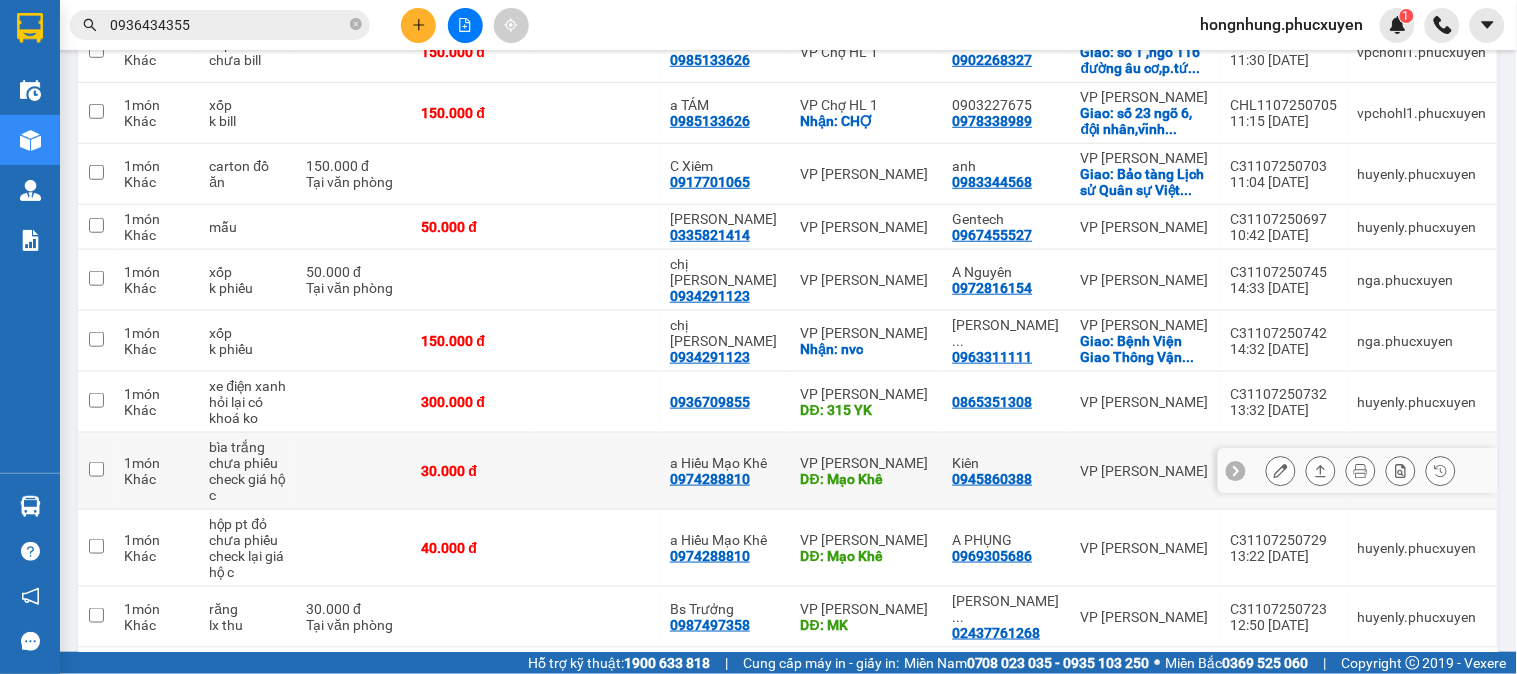 scroll, scrollTop: 424, scrollLeft: 0, axis: vertical 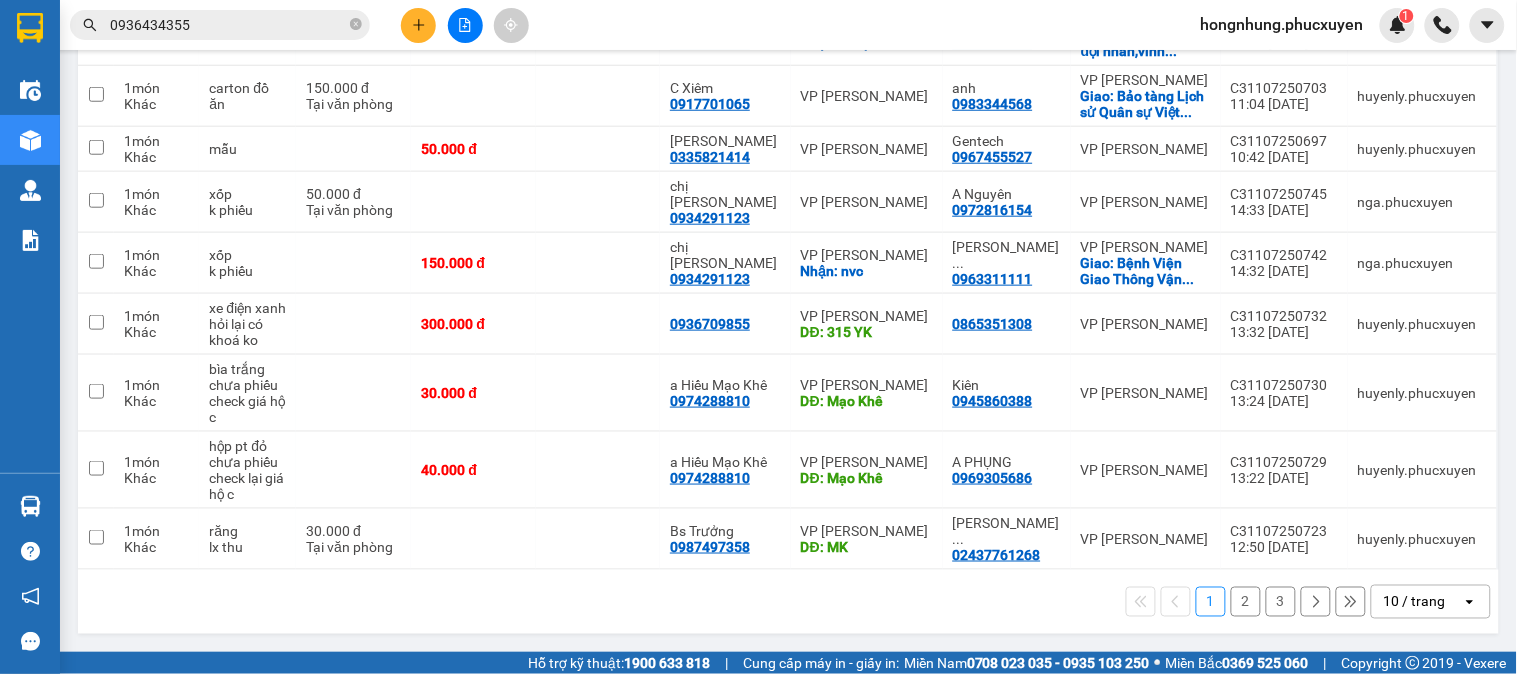 click on "10 / trang" at bounding box center (1415, 602) 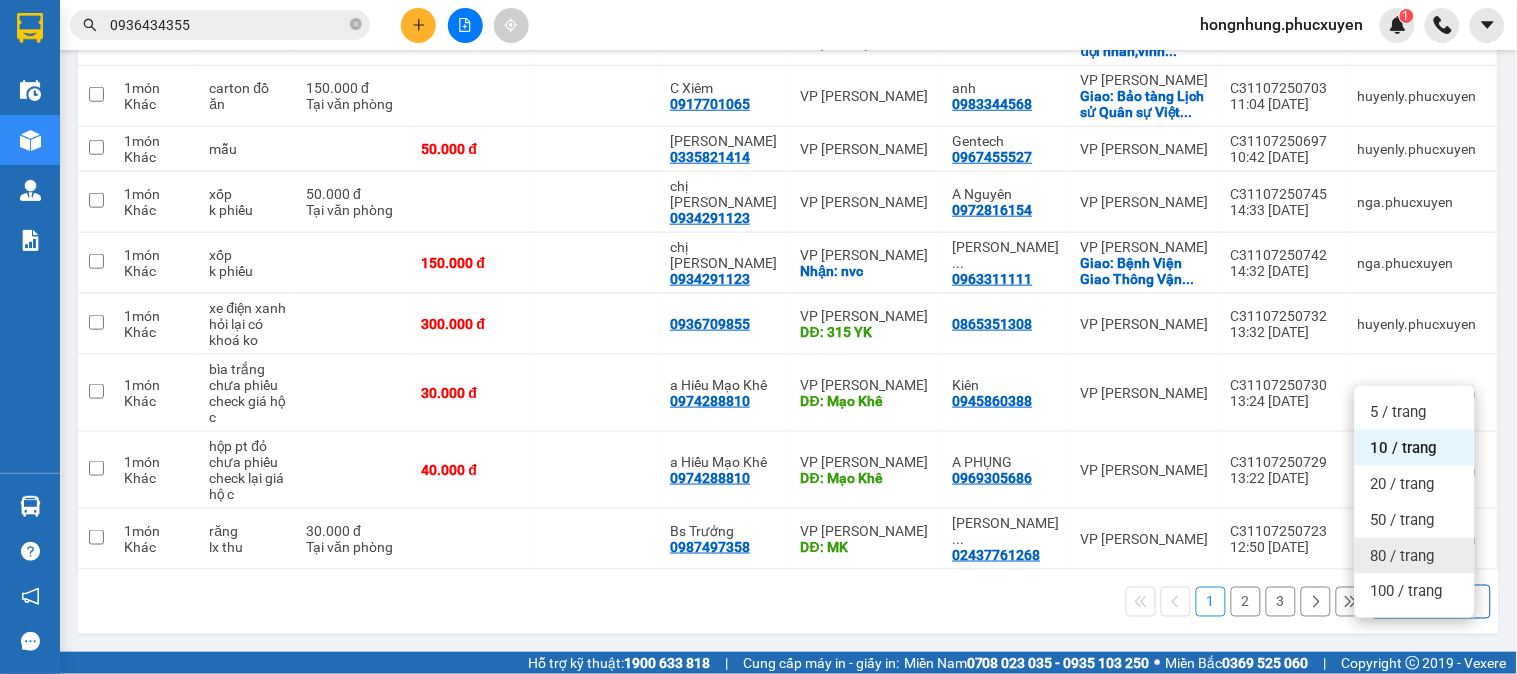 click on "80 / trang" at bounding box center [1403, 556] 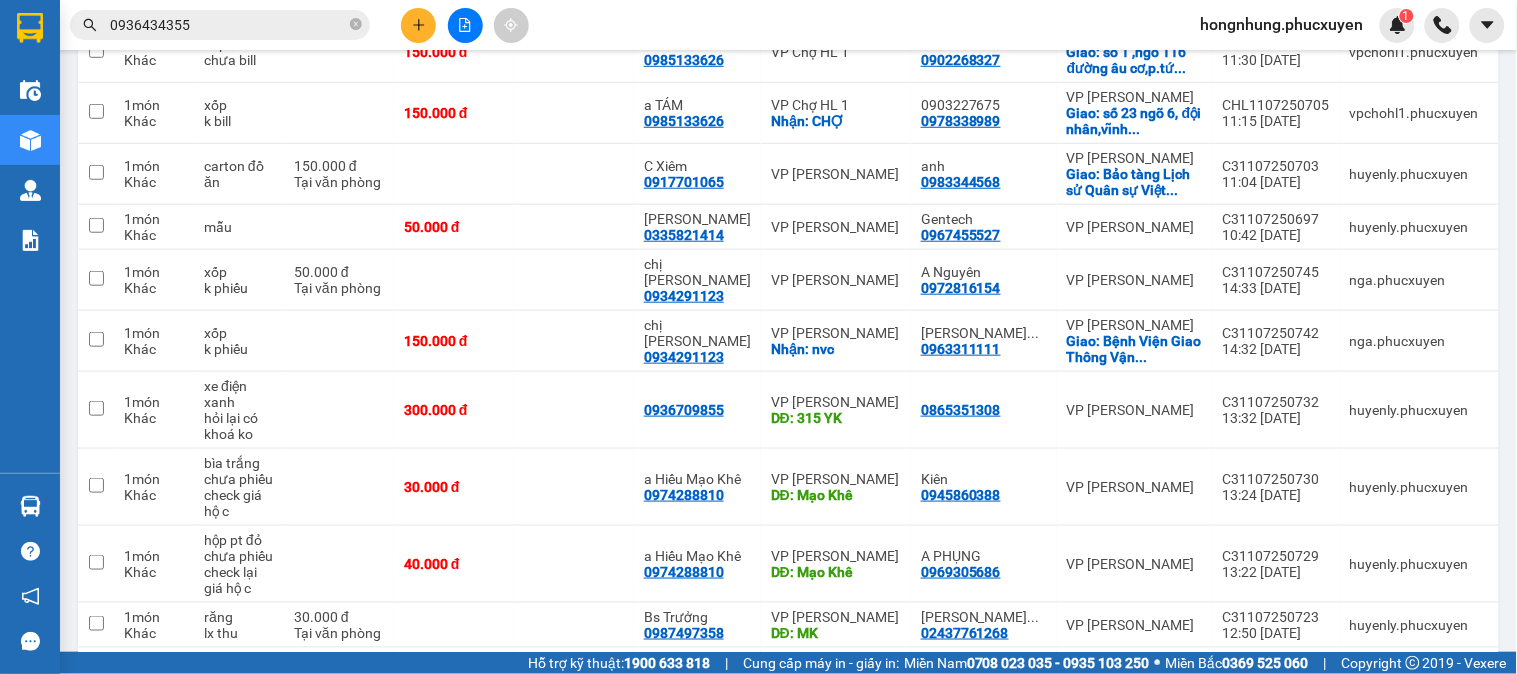 scroll, scrollTop: 202, scrollLeft: 0, axis: vertical 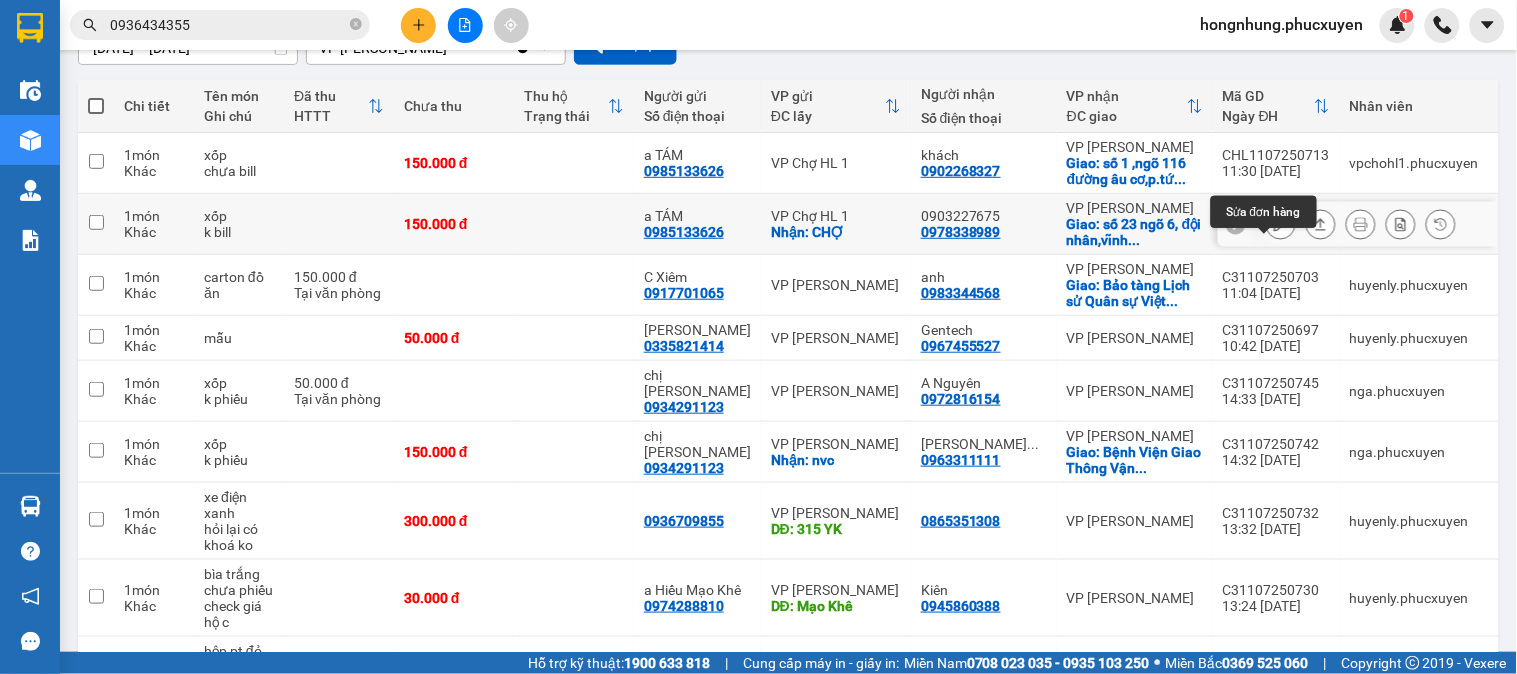 click 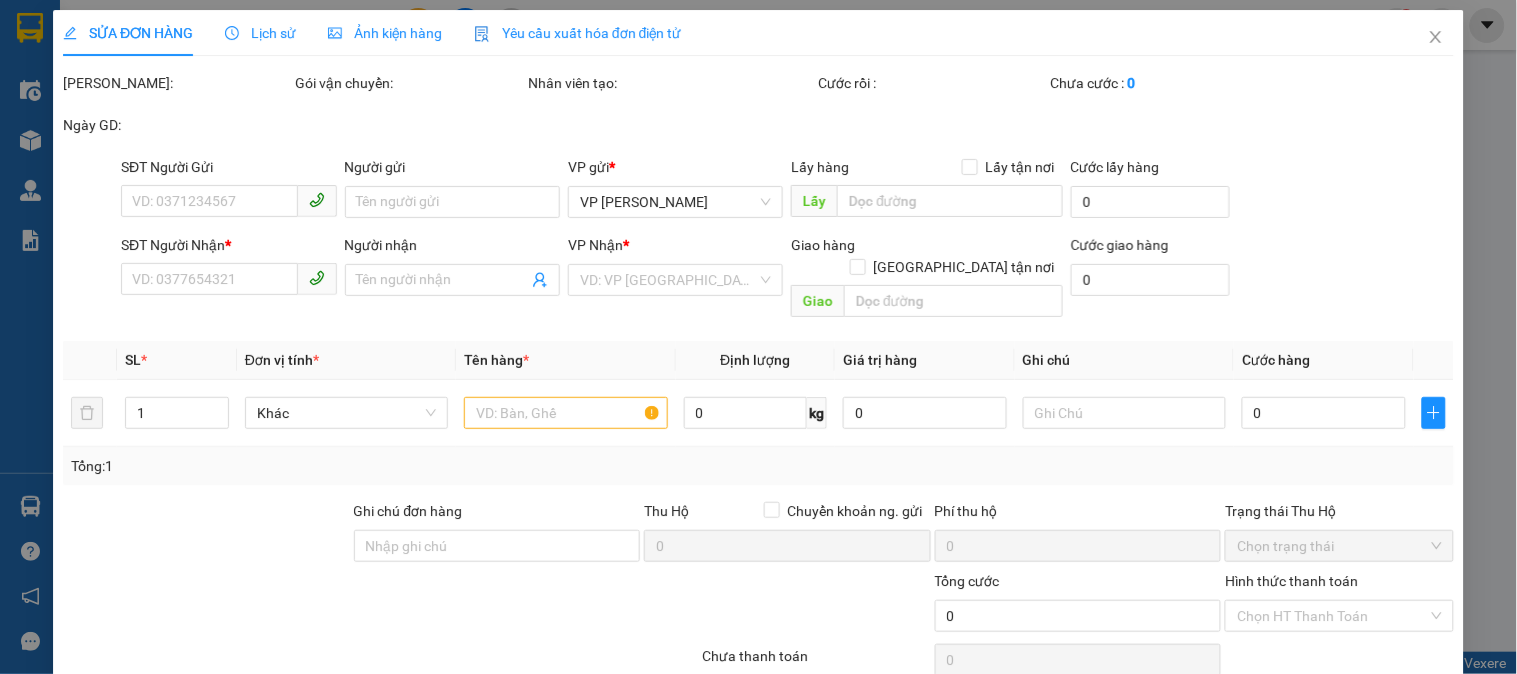 scroll, scrollTop: 0, scrollLeft: 0, axis: both 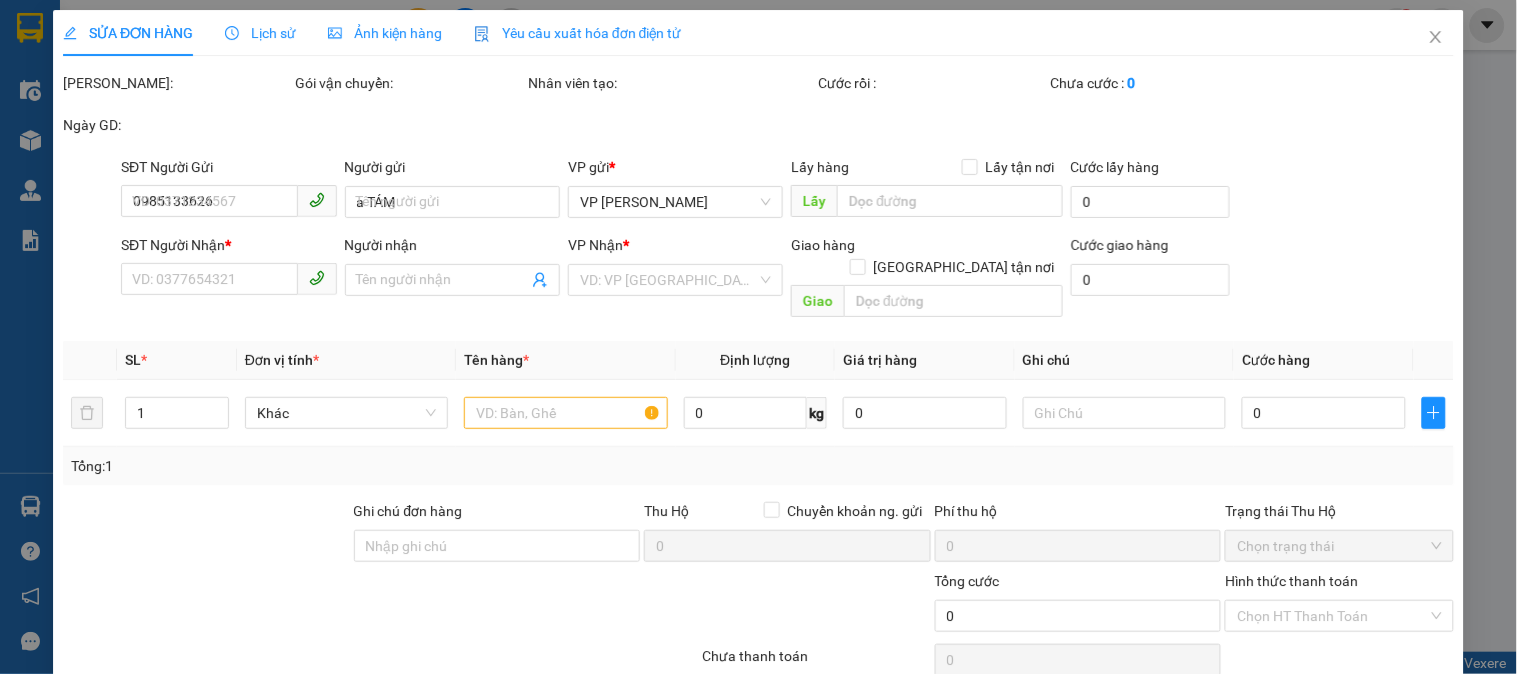 checkbox on "true" 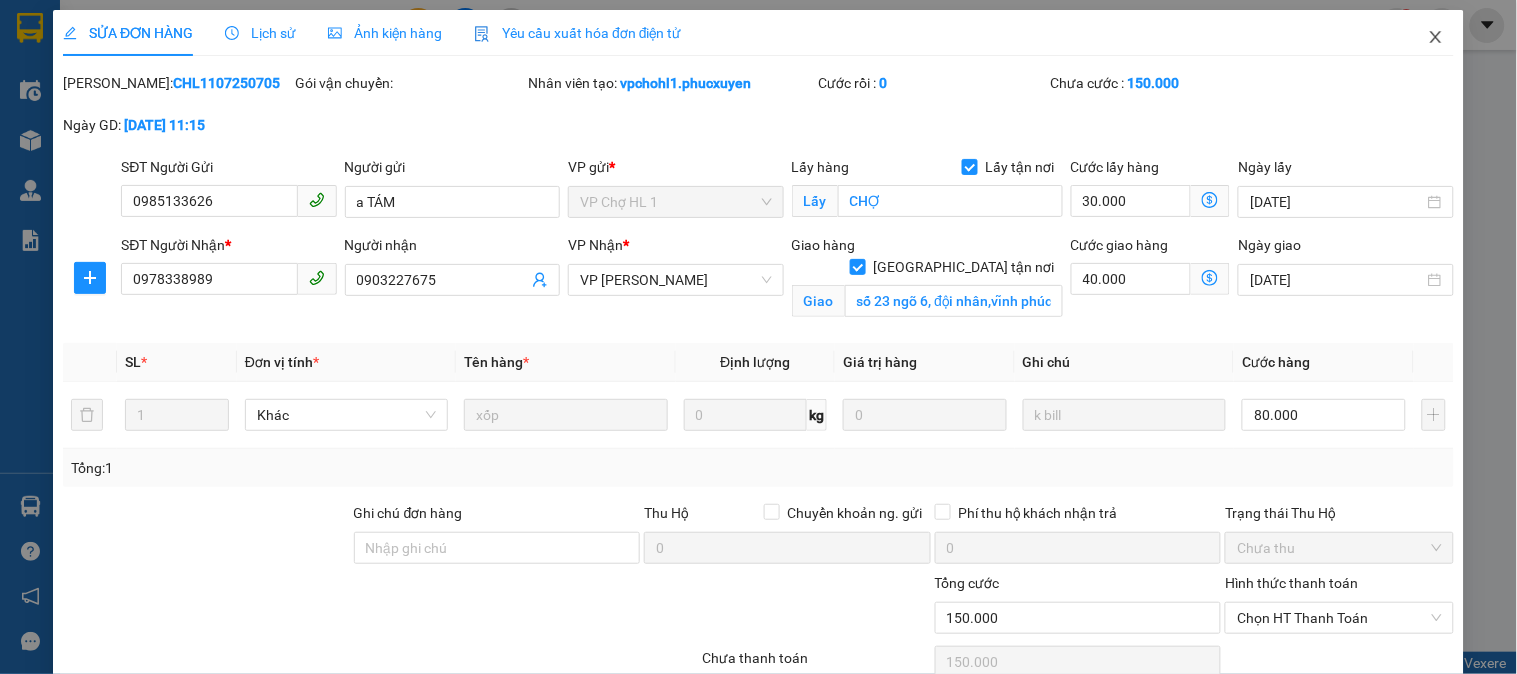click at bounding box center [1436, 38] 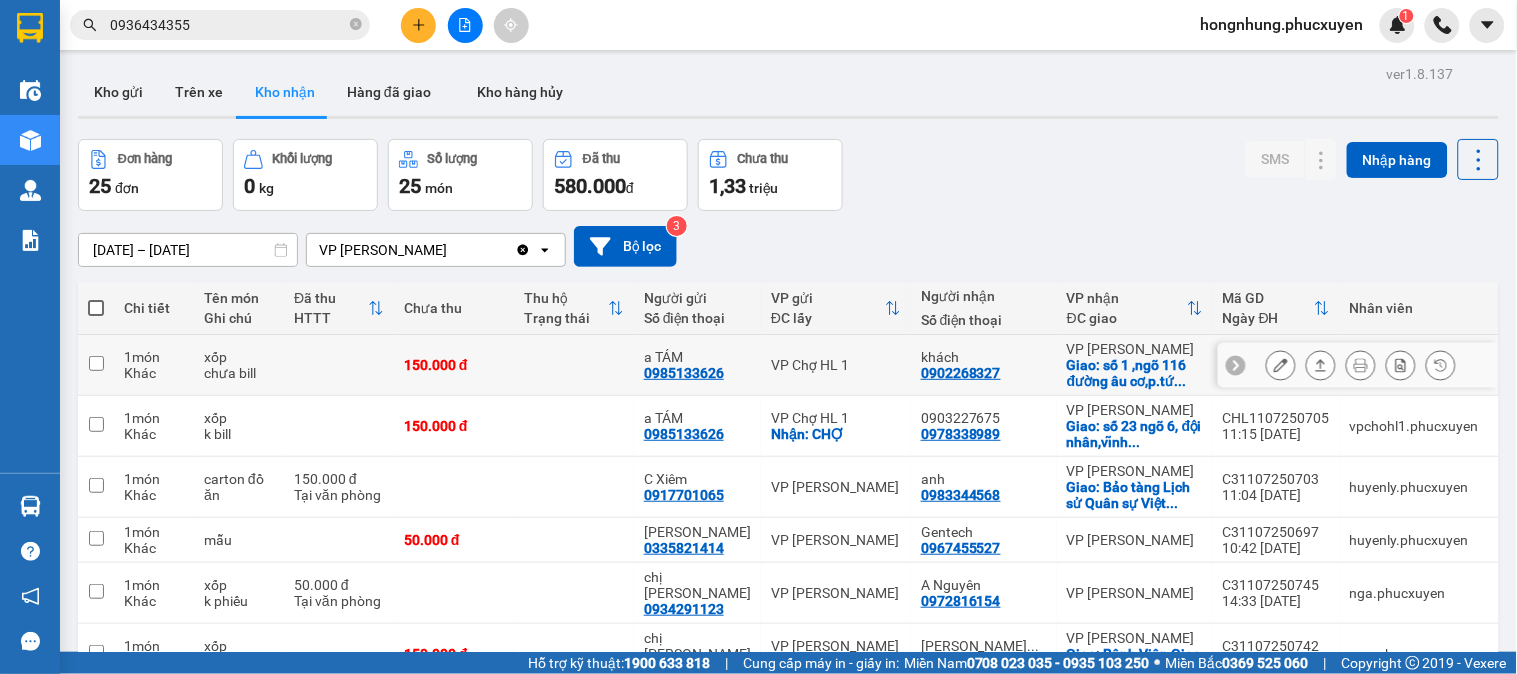click at bounding box center (1281, 365) 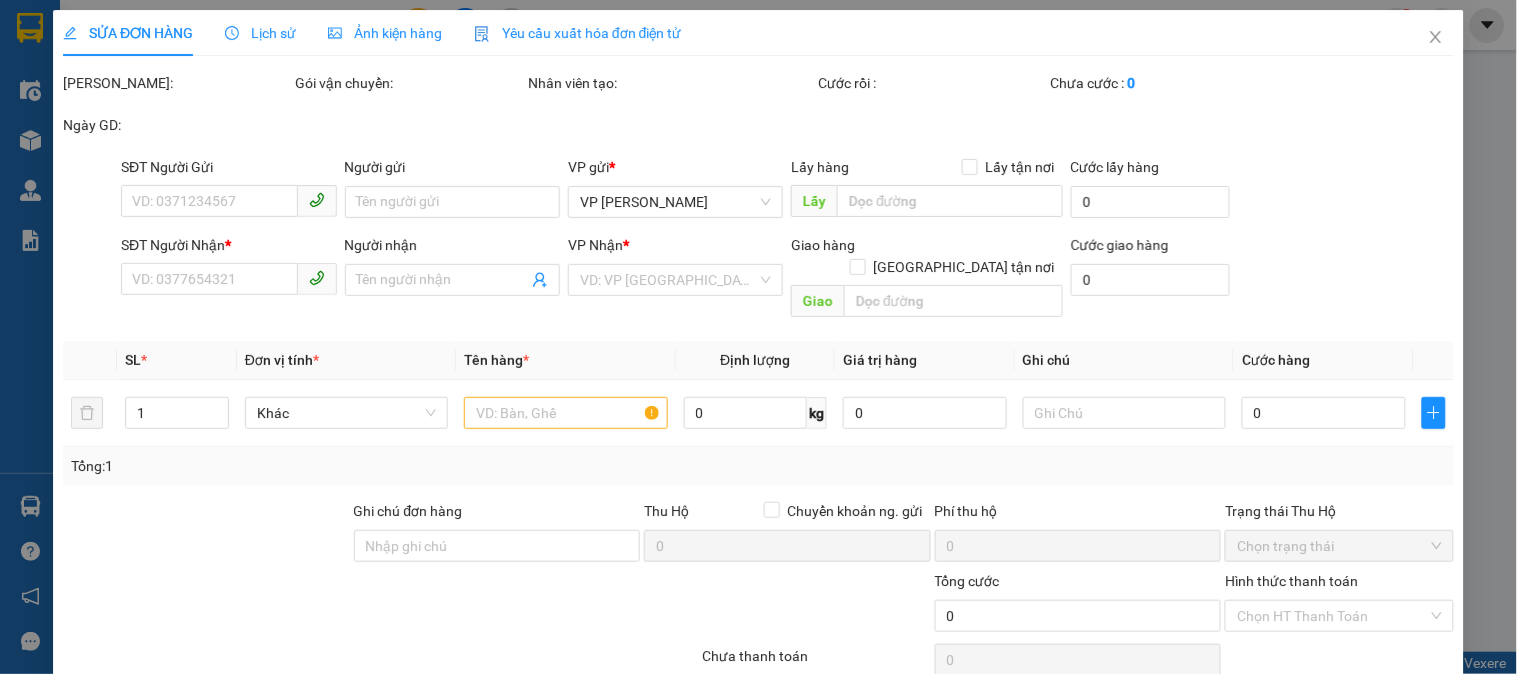 type on "0985133626" 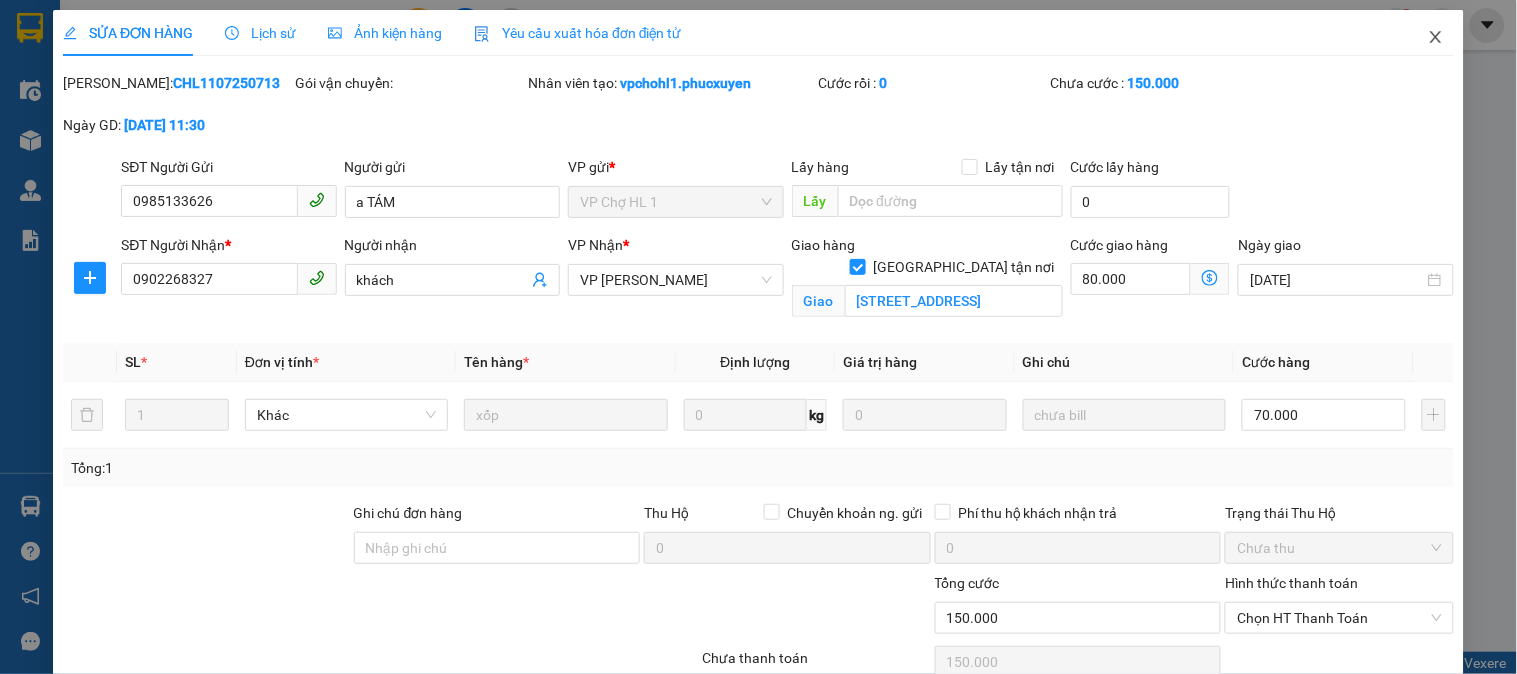 click 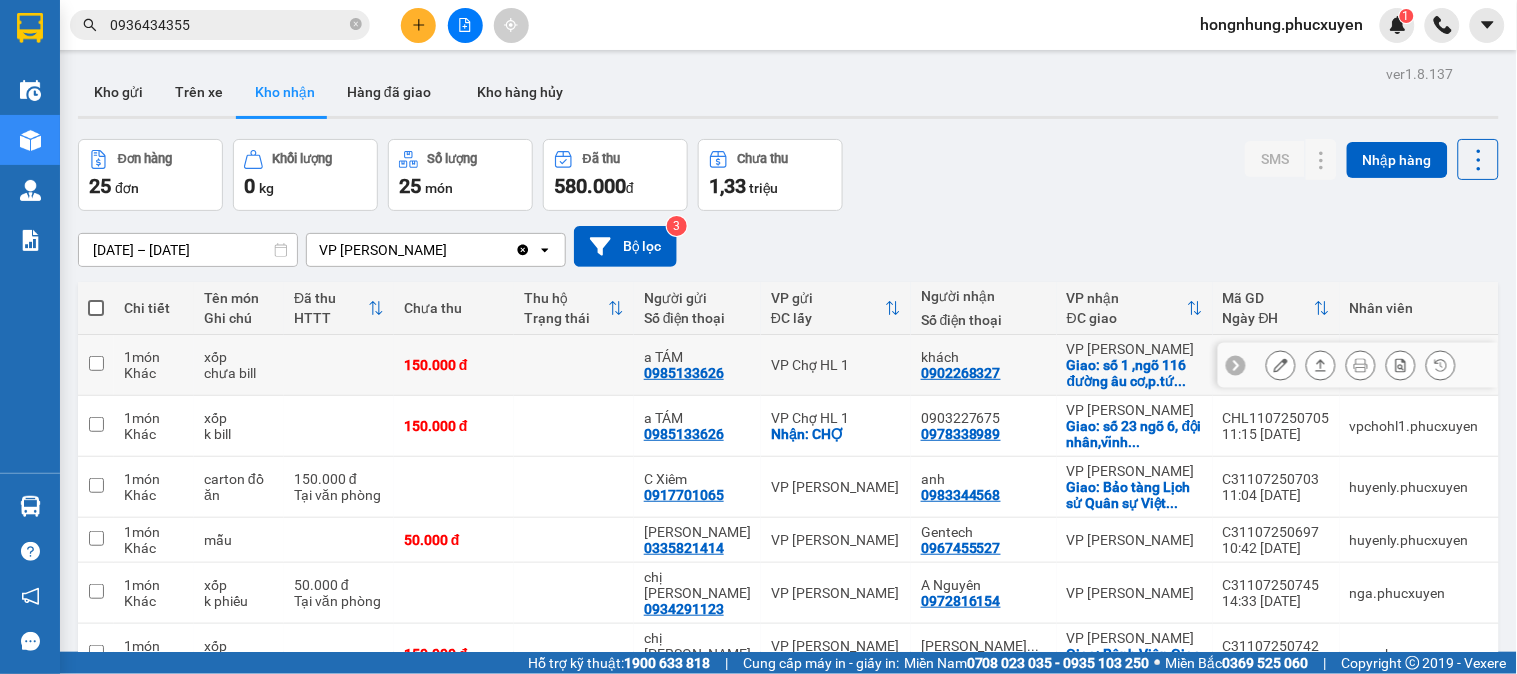 click 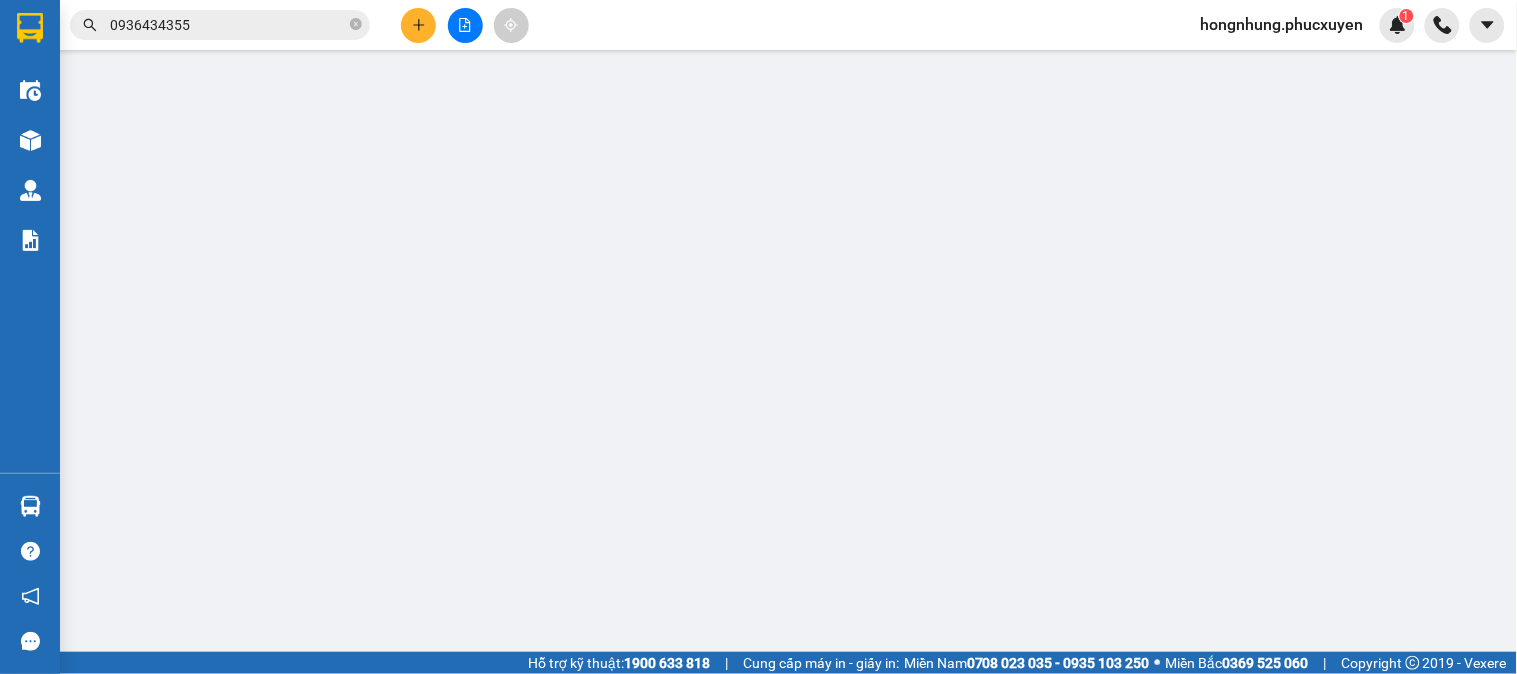 type on "0985133626" 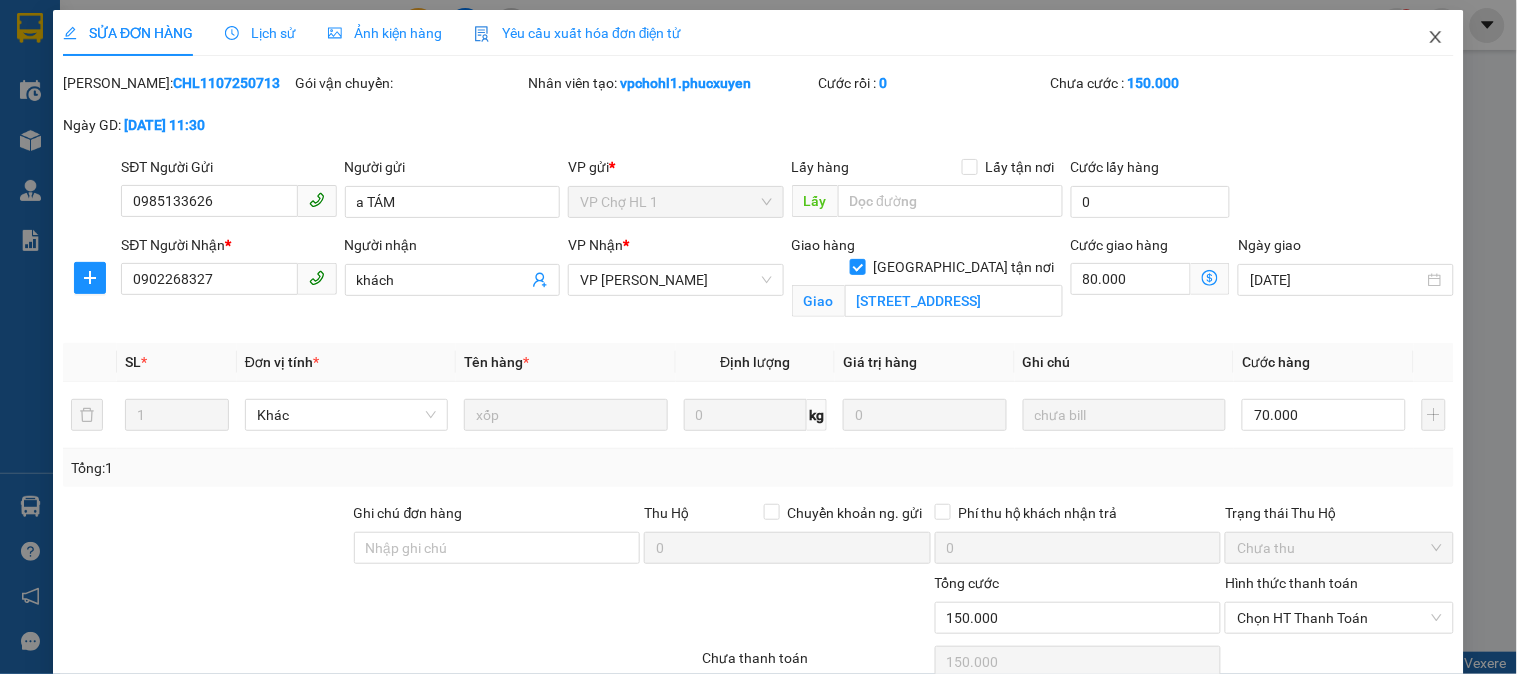 click 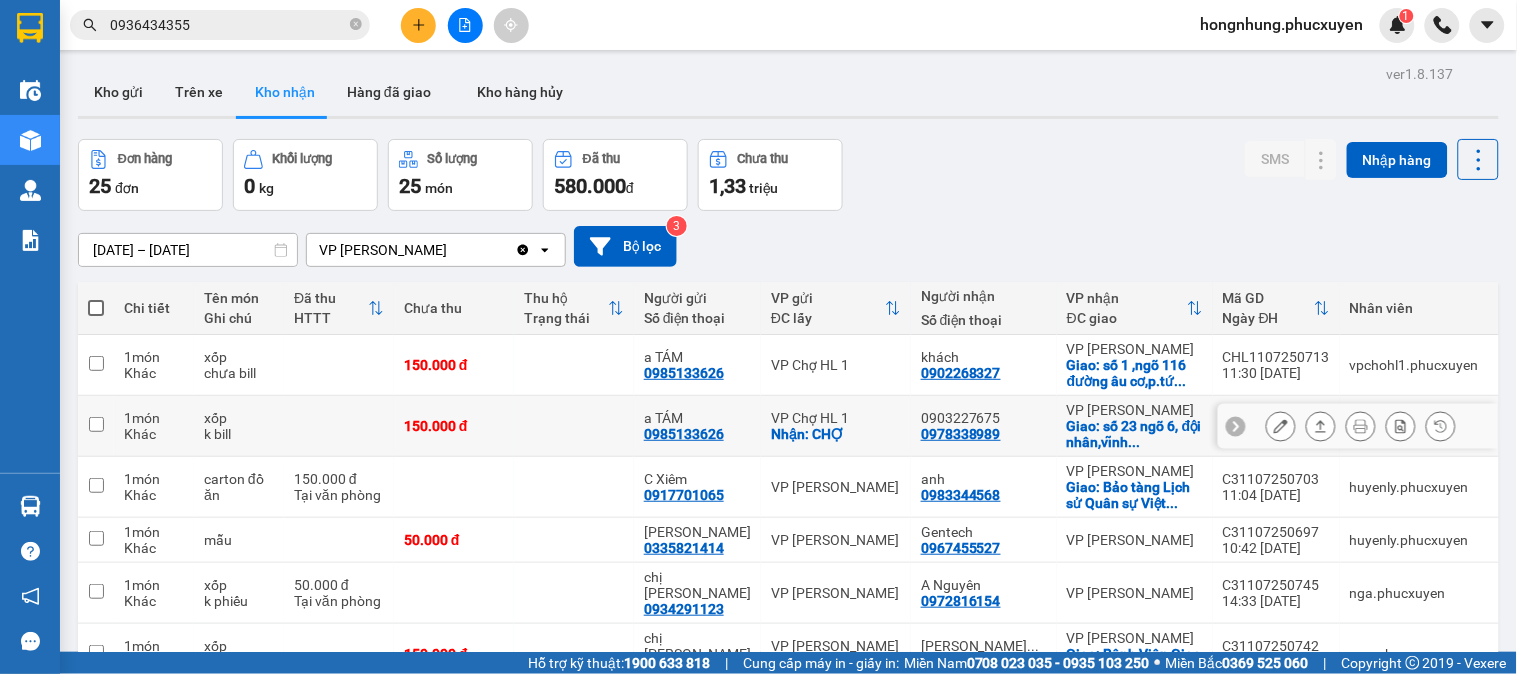 click 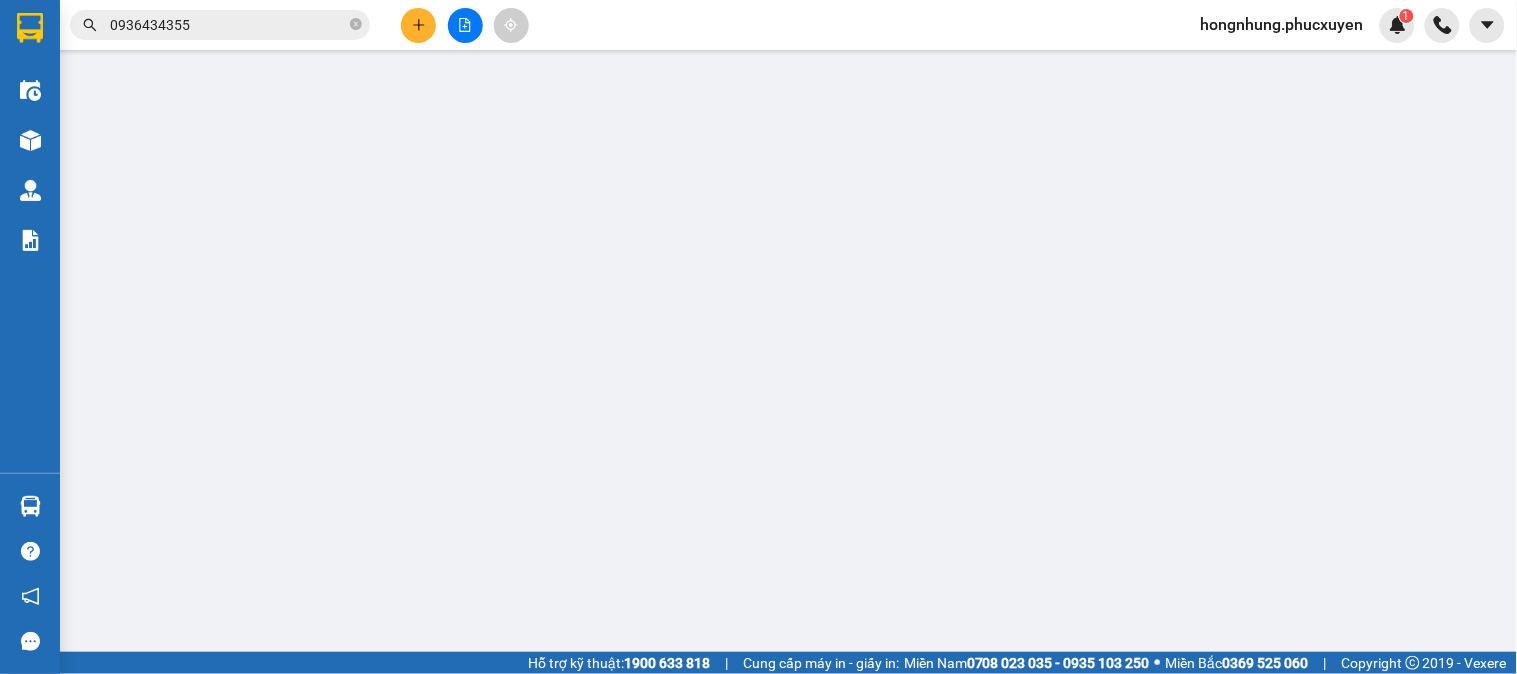 type on "0985133626" 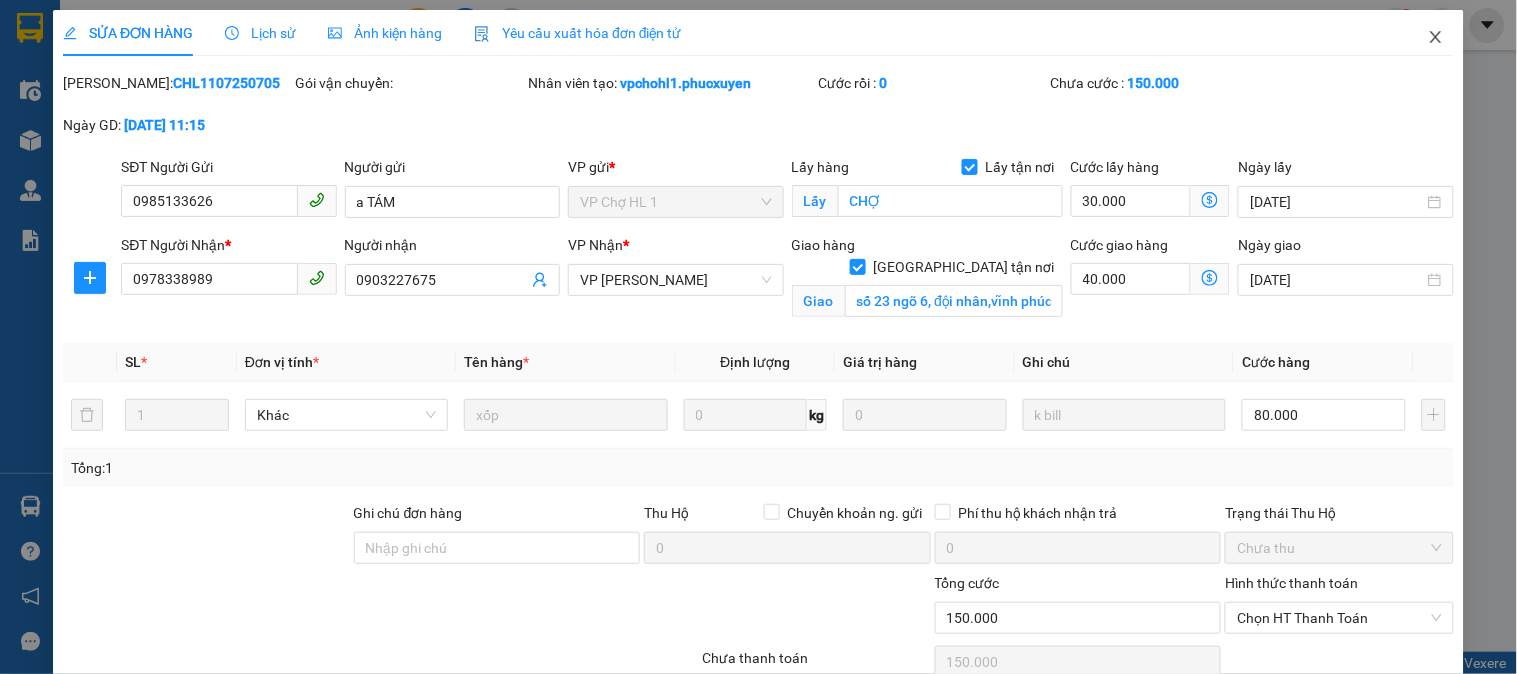 click 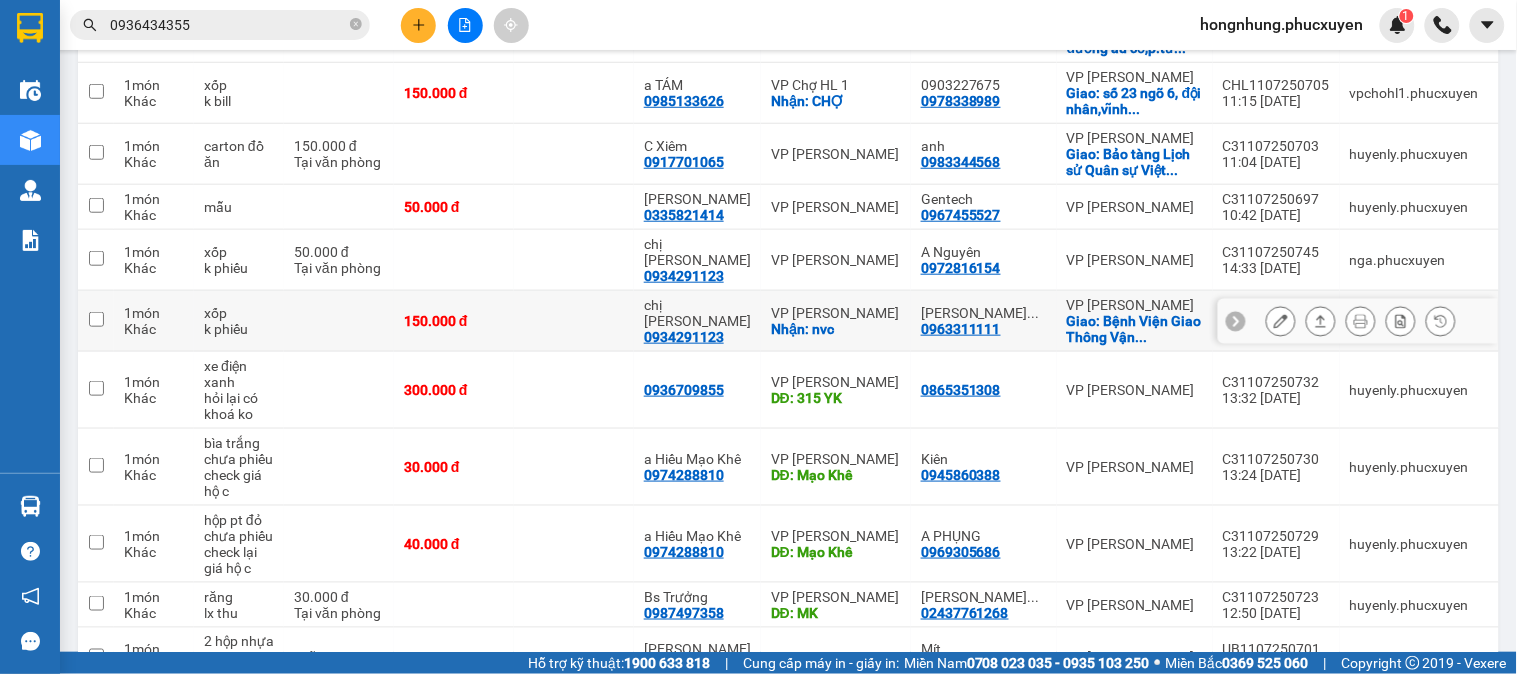 scroll, scrollTop: 0, scrollLeft: 0, axis: both 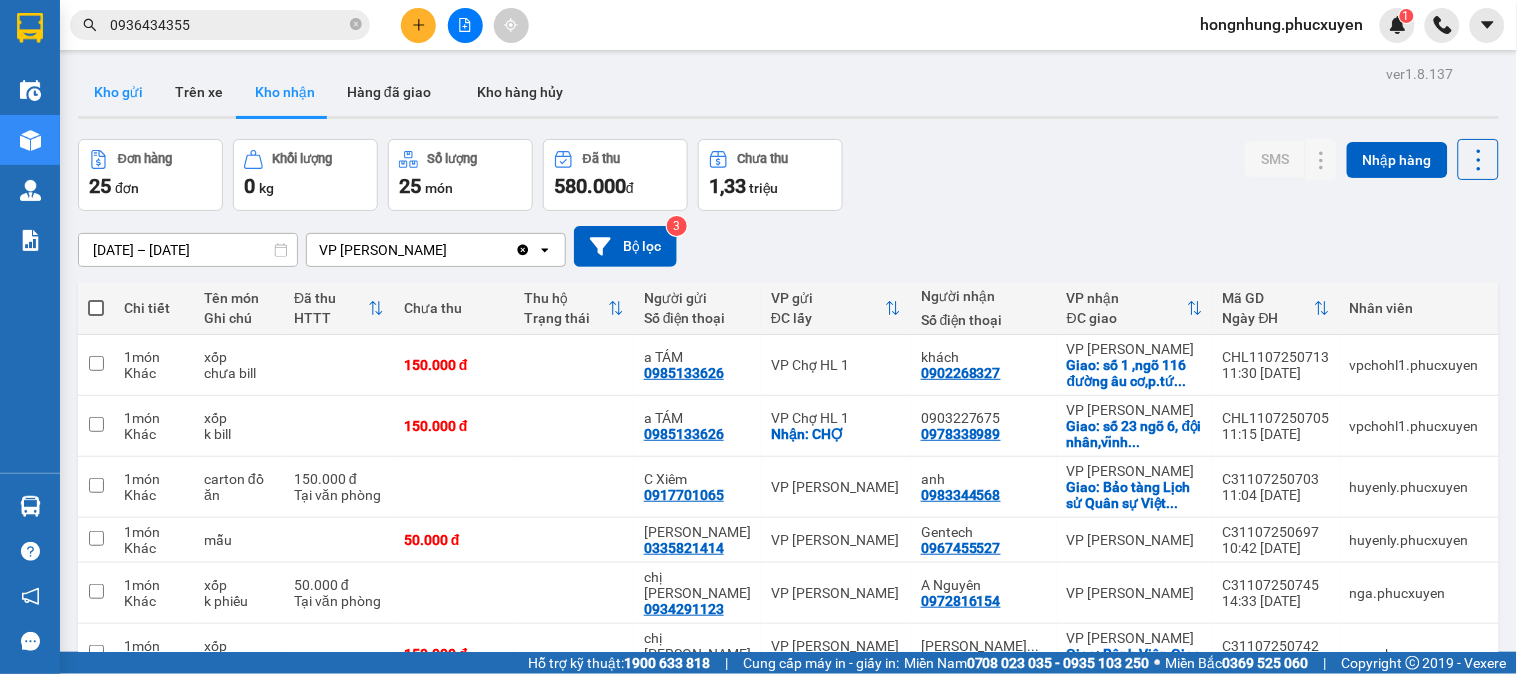click on "Kho gửi" at bounding box center (118, 92) 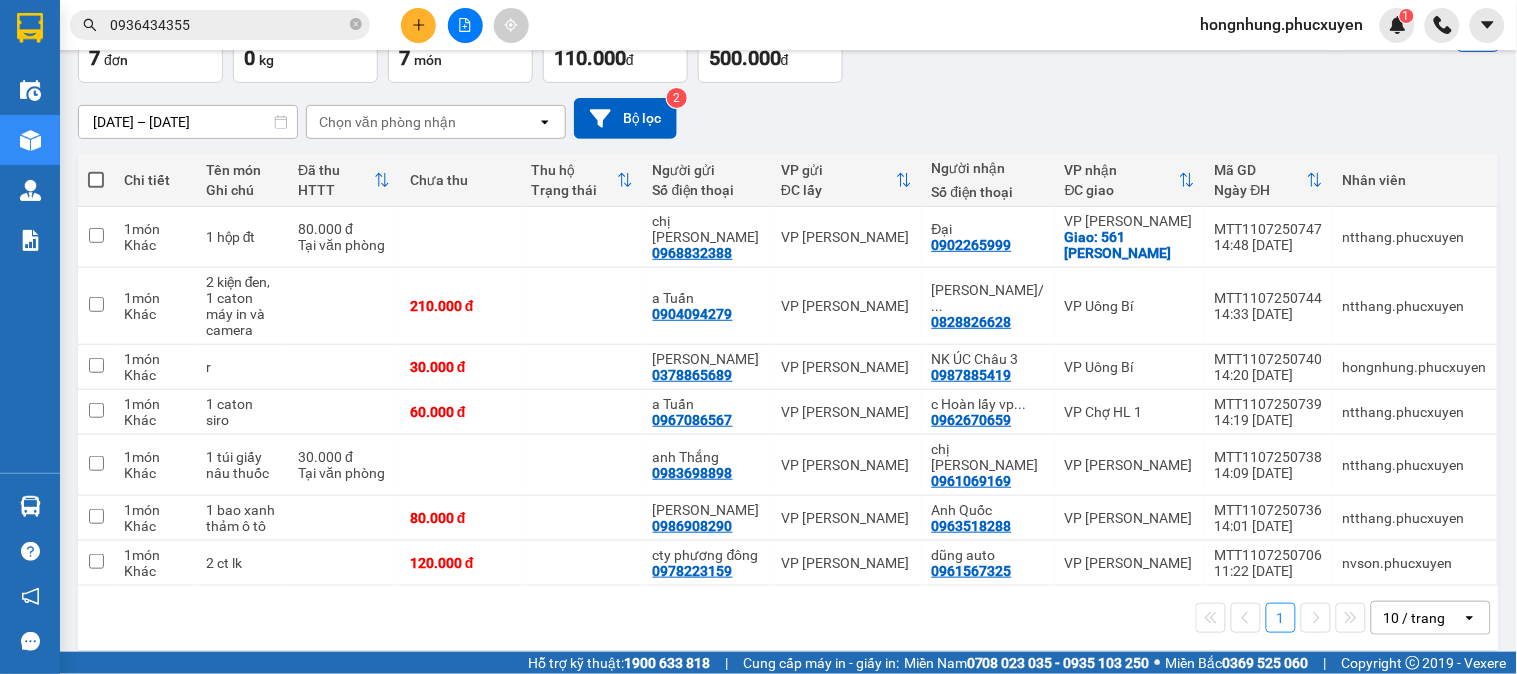 scroll, scrollTop: 0, scrollLeft: 0, axis: both 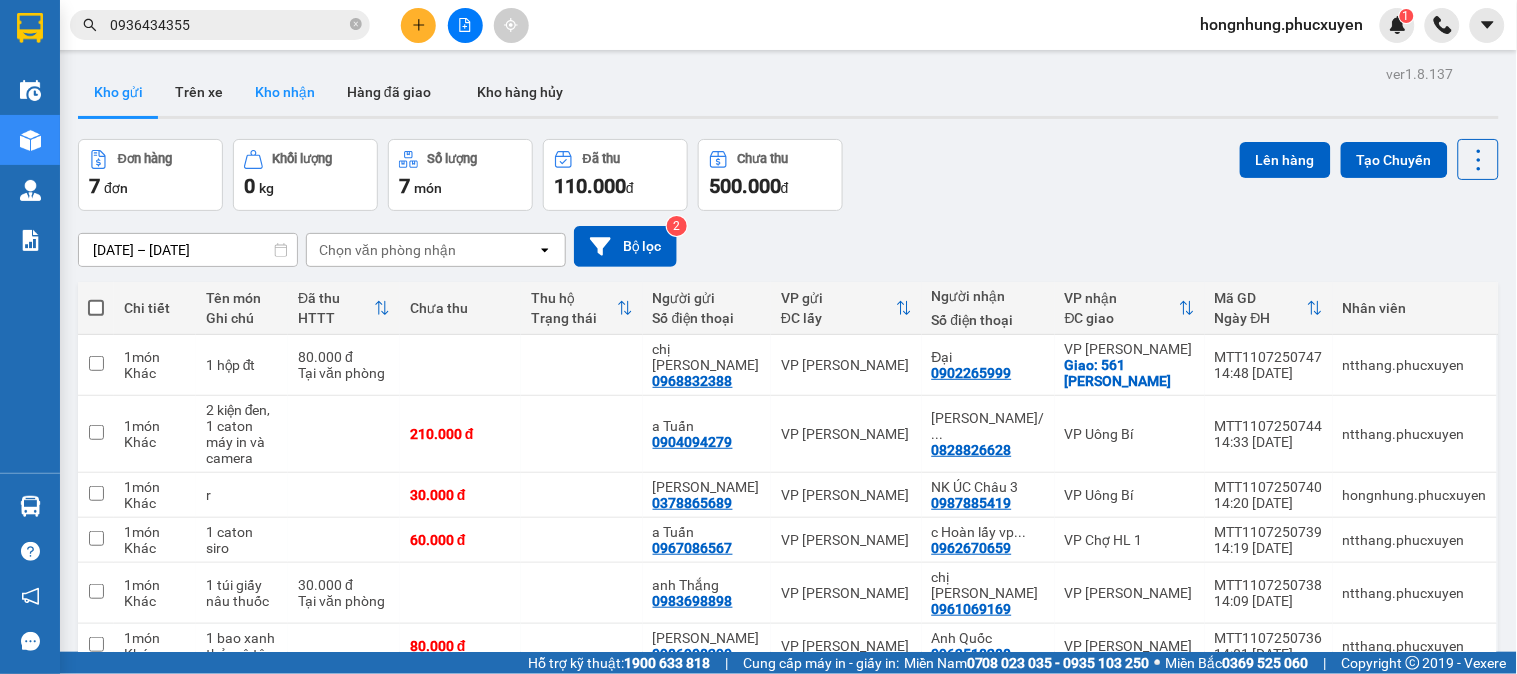click on "Kho nhận" at bounding box center [285, 92] 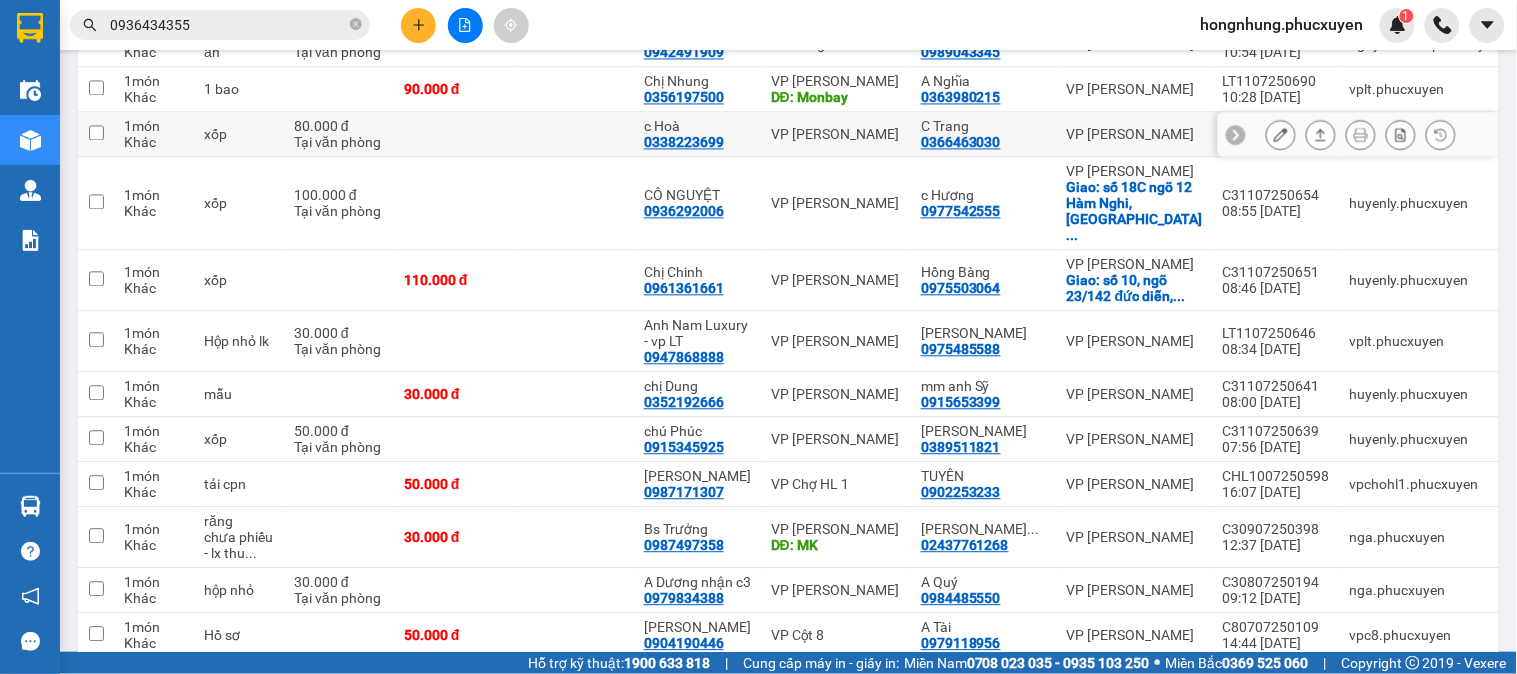 scroll, scrollTop: 1111, scrollLeft: 0, axis: vertical 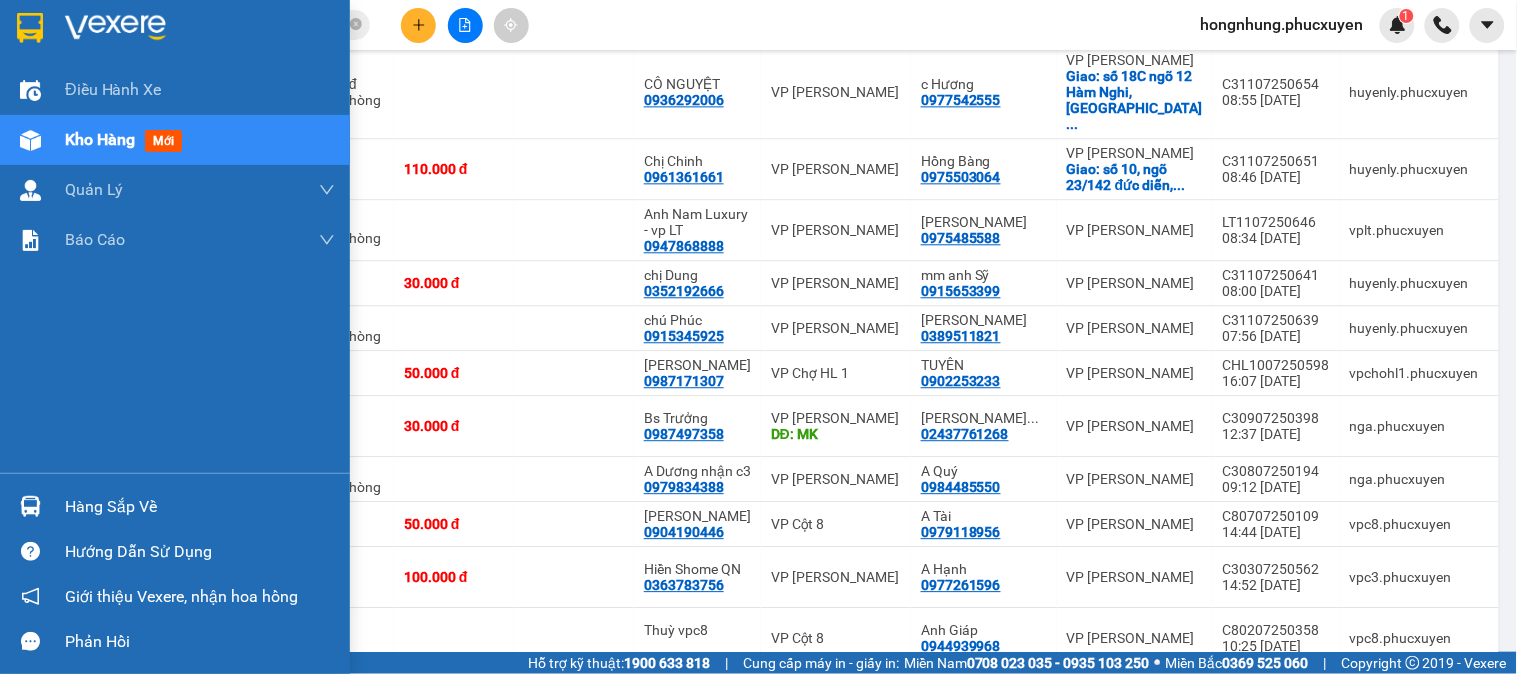 click at bounding box center [30, 506] 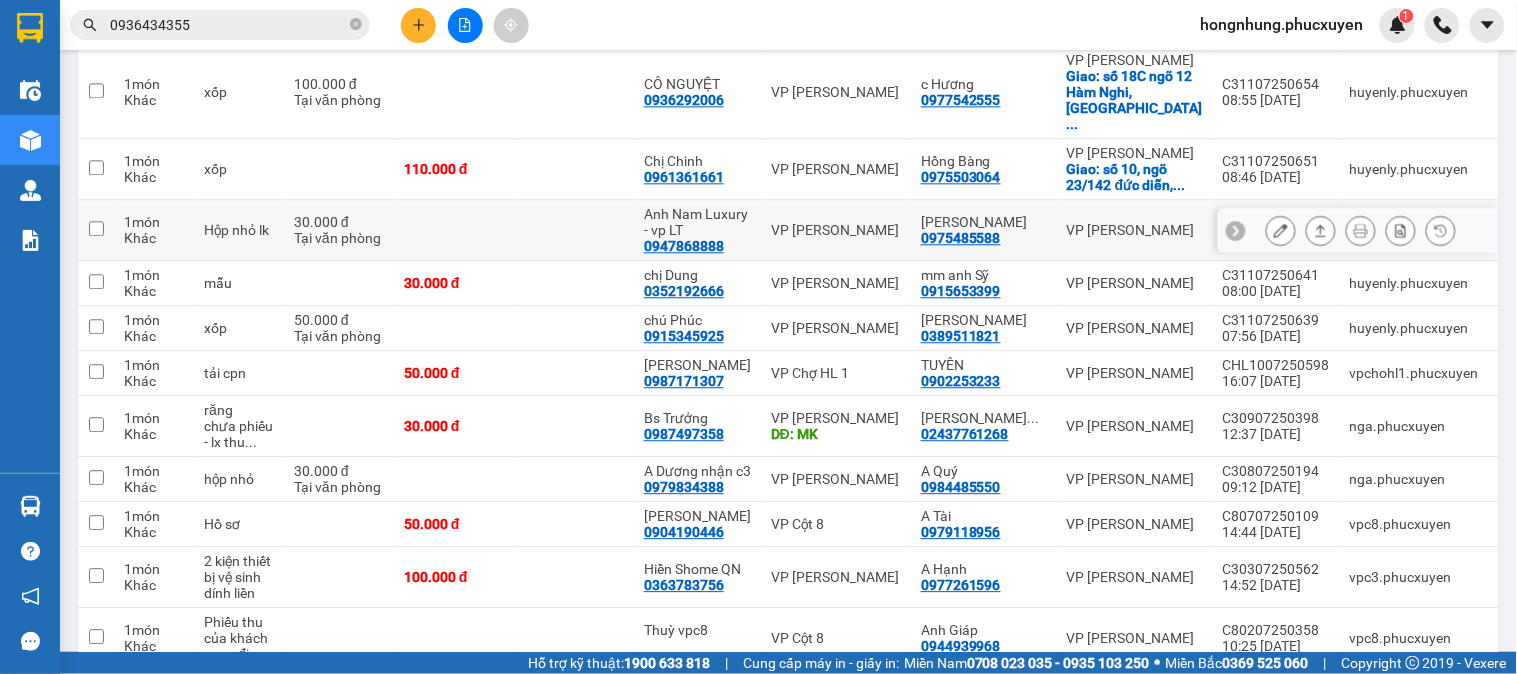 click on "Kết quả tìm kiếm ( 27 )  Bộ lọc  Mã ĐH Trạng thái Món hàng Thu hộ Tổng cước Chưa cước Người gửi VP Gửi Người nhận VP Nhận MTT2208240478 08:21 [DATE] Trên xe   14H-009.42 10:00  [DATE] 4 kiện tài liệu SL:  1 300.000 0936434355 uẩn  VP [PERSON_NAME] 0971262859 a tùng  VP Dọc đường  Giao DĐ: 168 đường hạ long, bã... MTT1107250644 08:18 [DATE] Đã giao   11:26 [DATE] hso SL:  1 90.000 0936434355 Uẩn VP [PERSON_NAME] 0904121873 thế phương  VP Bãi Cháy TC: 1076  đường hạ long  MTT1007250485 08:11 [DATE] Đã giao   14:59 [DATE] 1 hso SL:  1 70.000 0936434355 Uẩn VP [PERSON_NAME] Nghệ 0904121873 thế phương  VP Bãi Cháy TC: 1076  đường hạ long  MTT0807250175 08:00 [DATE] Đã giao   15:03 [DATE] 1 hso SL:  1 90.000 0936434355 Uẩn VP [PERSON_NAME] 0904121873 thế phương  VP Bãi Cháy TC: 1076  đường hạ long  MTT0507250849 07:54 [DATE] Đã giao   15:34 [DATE] 1 hso SL:  1" at bounding box center (758, 337) 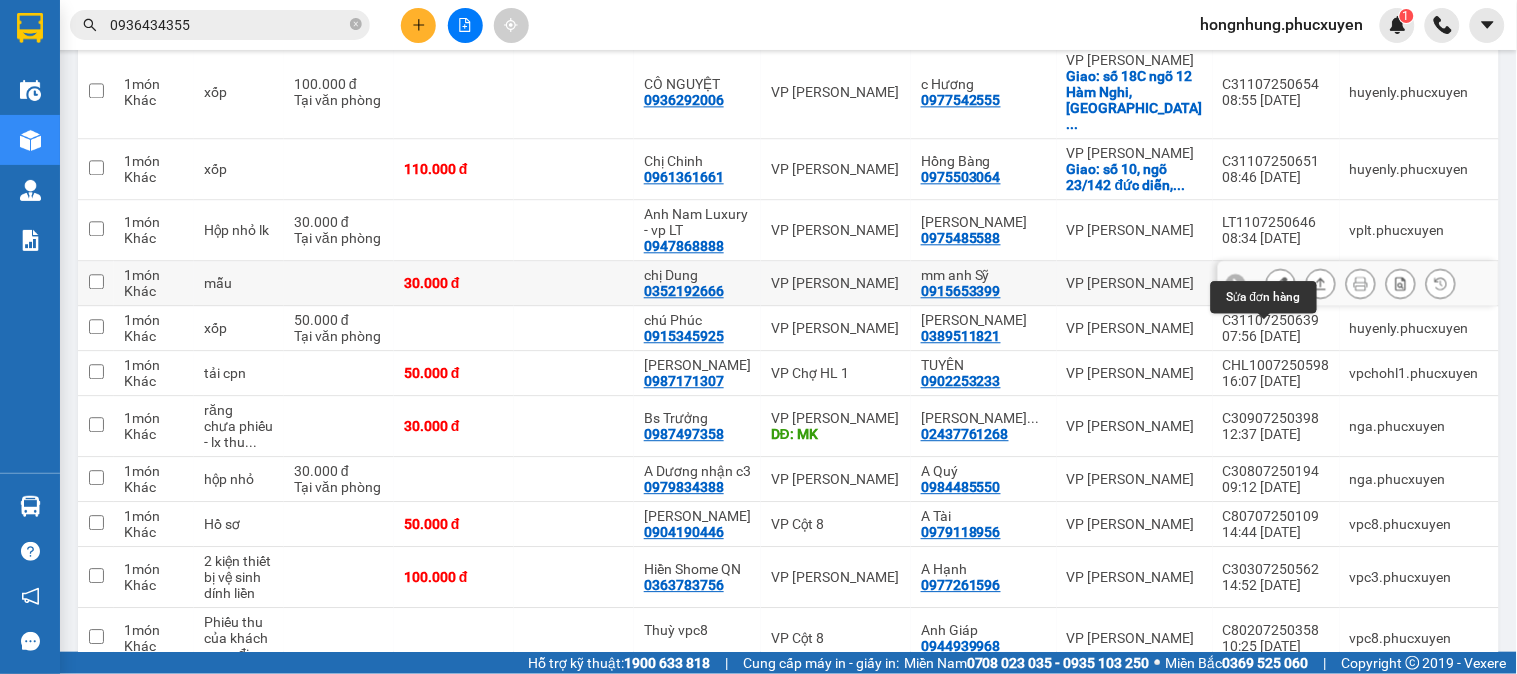 click at bounding box center (1281, 283) 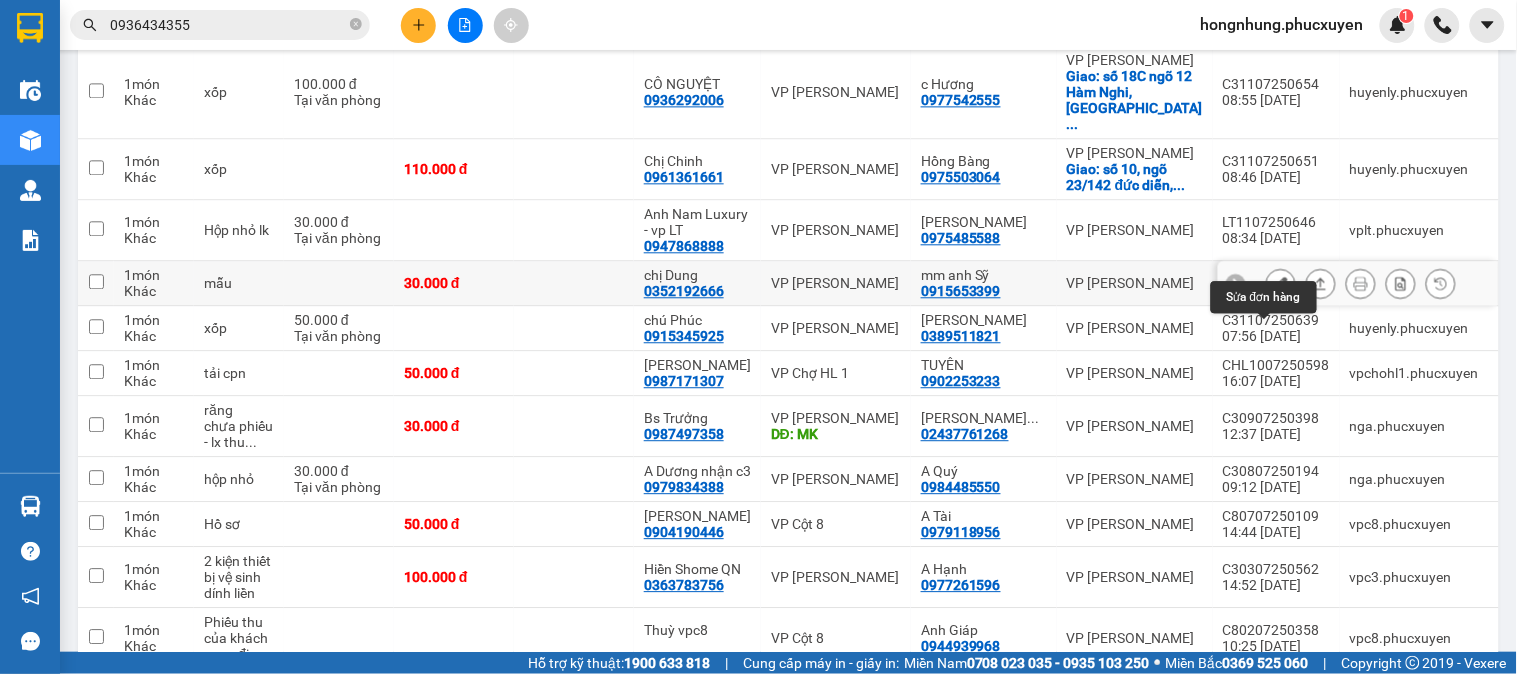 click 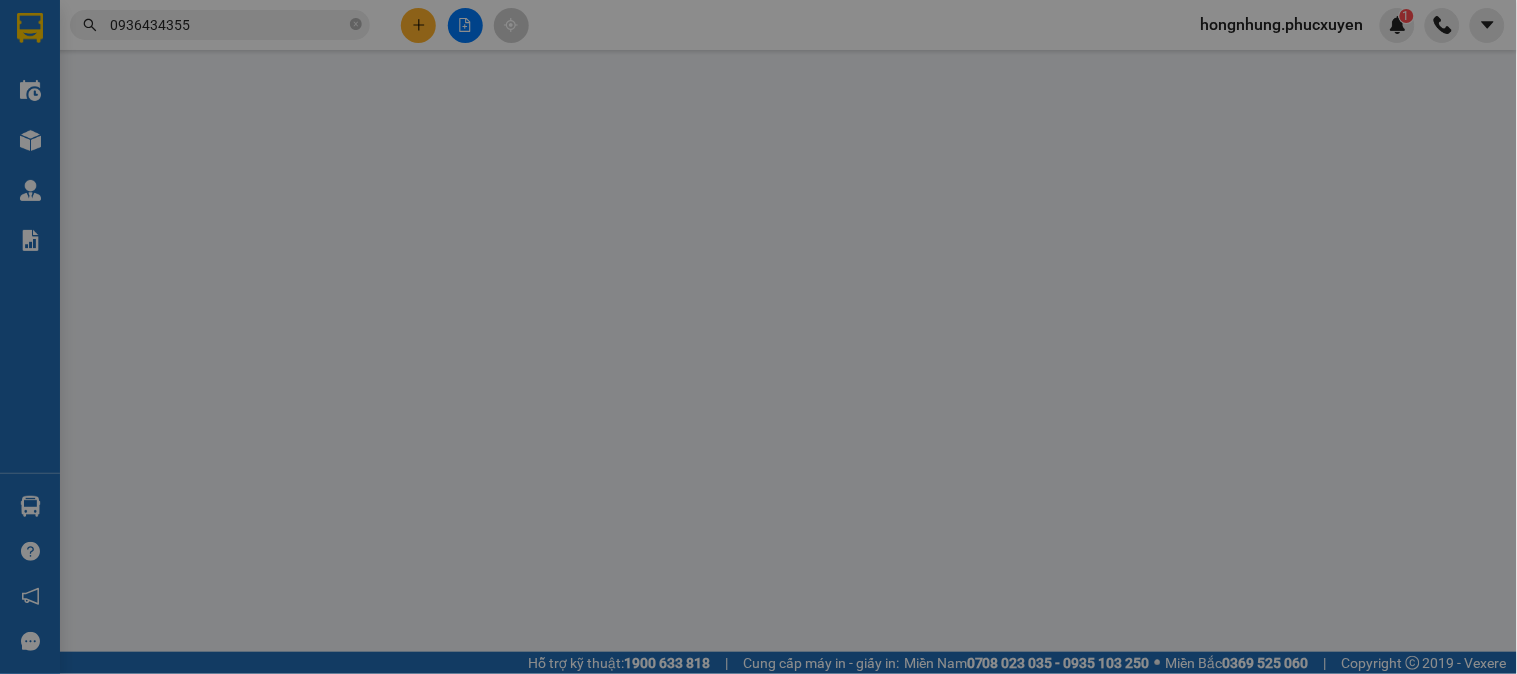 scroll, scrollTop: 0, scrollLeft: 0, axis: both 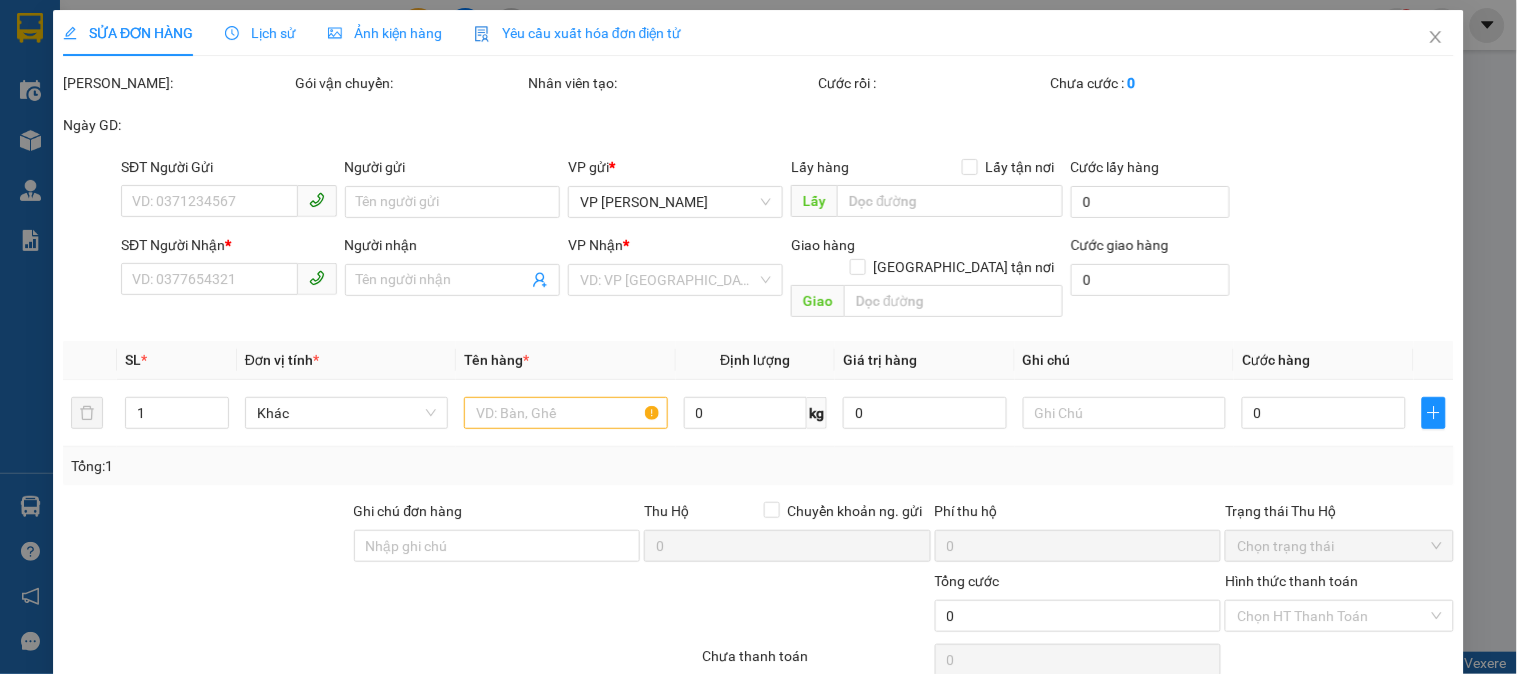 type on "0352192666" 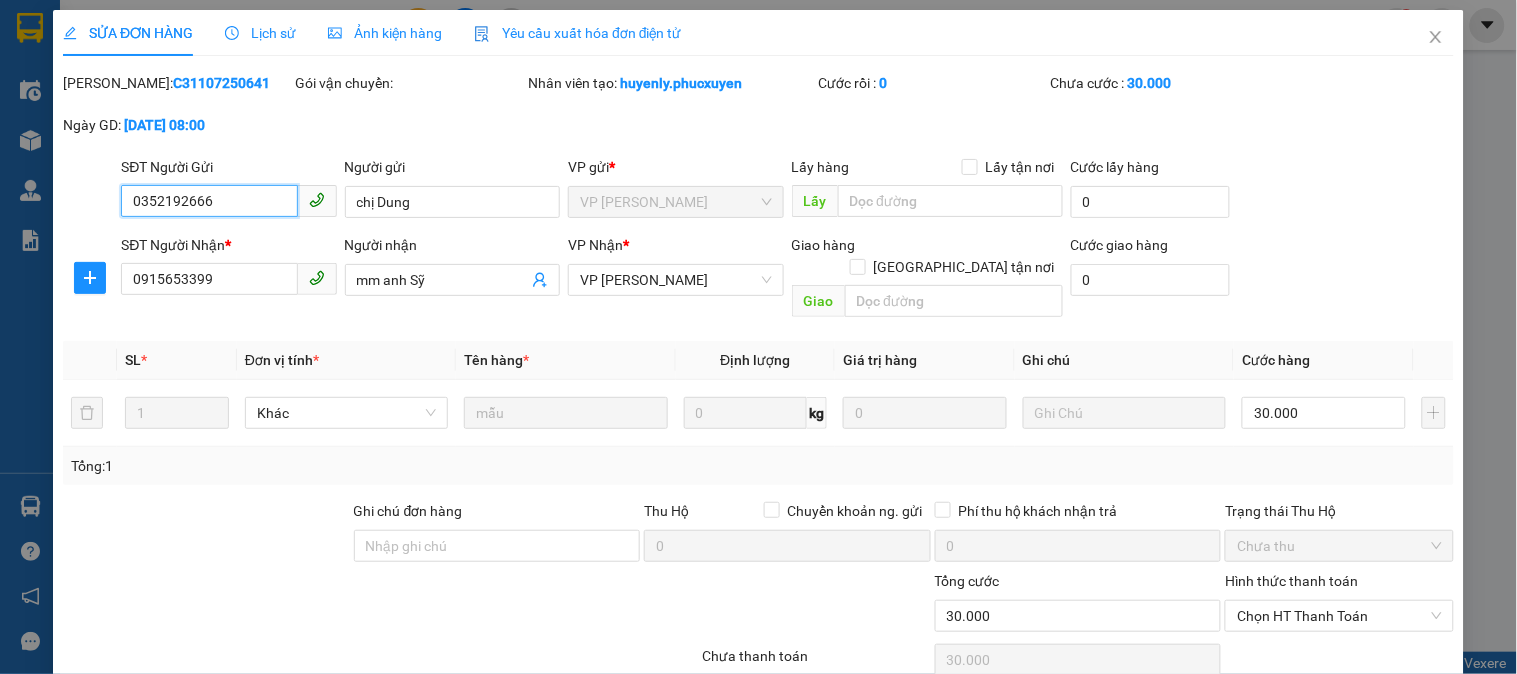 scroll, scrollTop: 132, scrollLeft: 0, axis: vertical 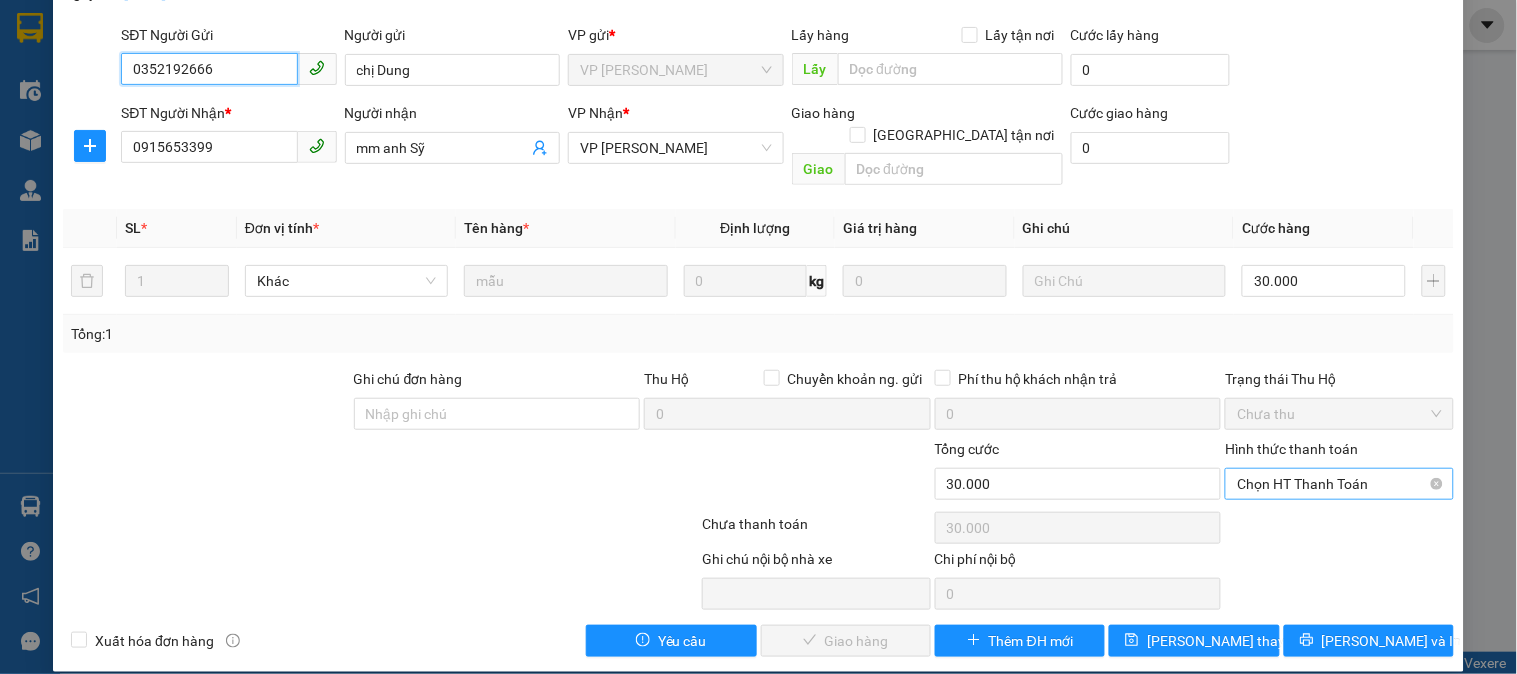 click on "Chọn HT Thanh Toán" at bounding box center [1339, 484] 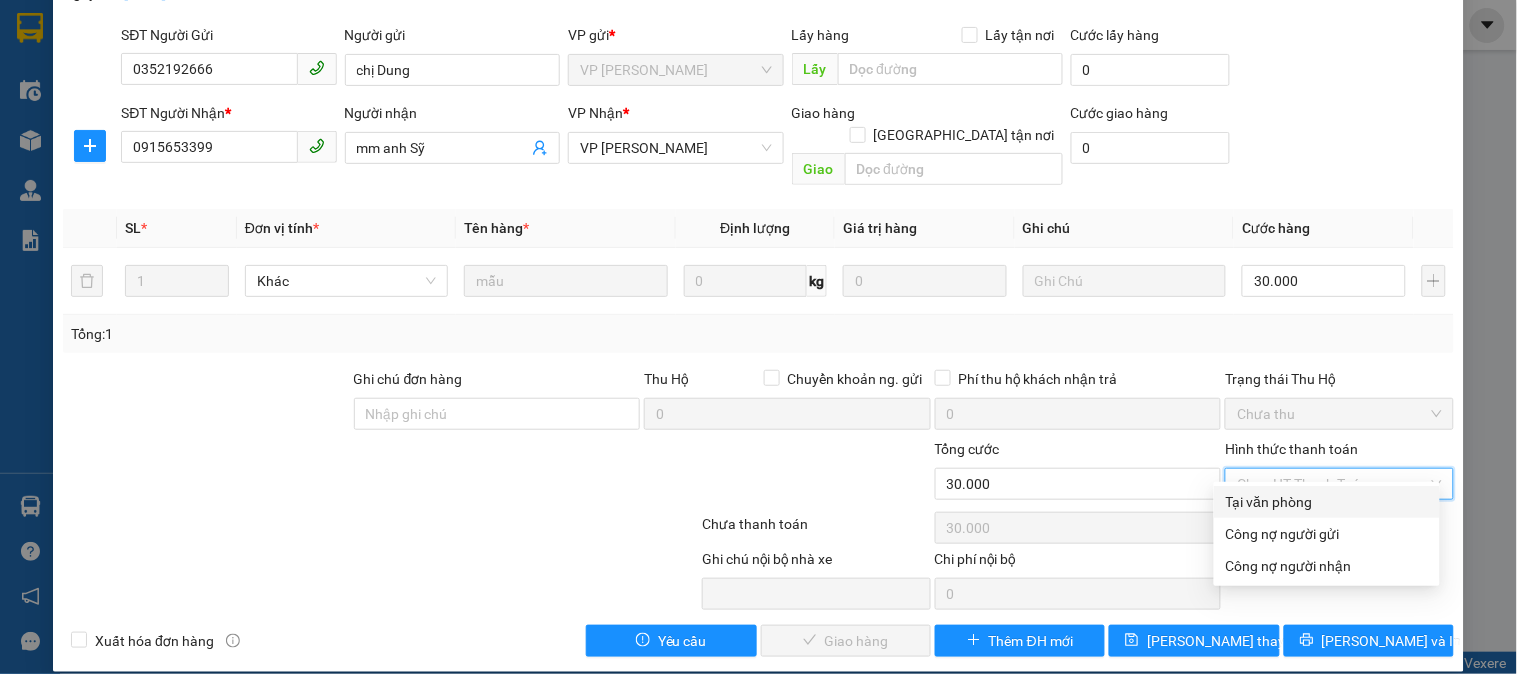 click on "Tại văn phòng" at bounding box center [1327, 502] 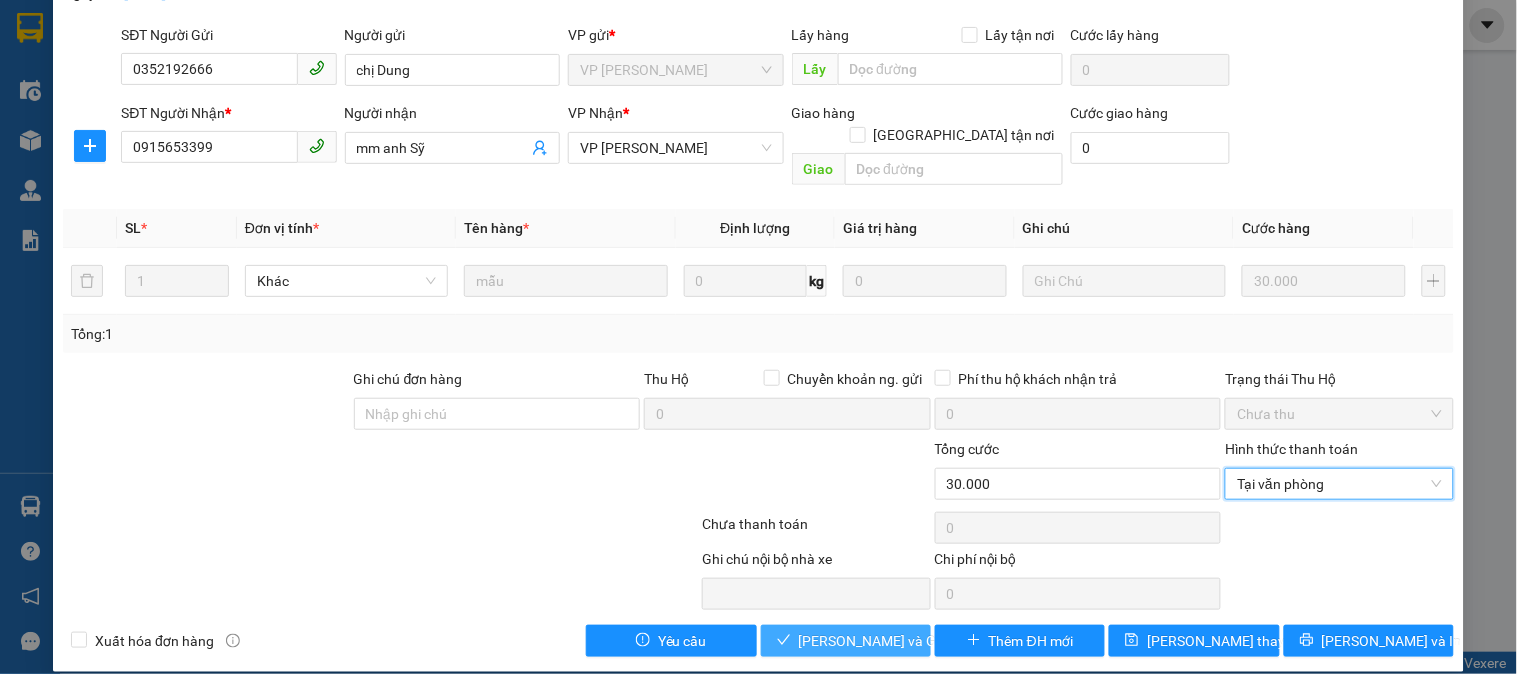 click on "[PERSON_NAME] và Giao hàng" at bounding box center (895, 641) 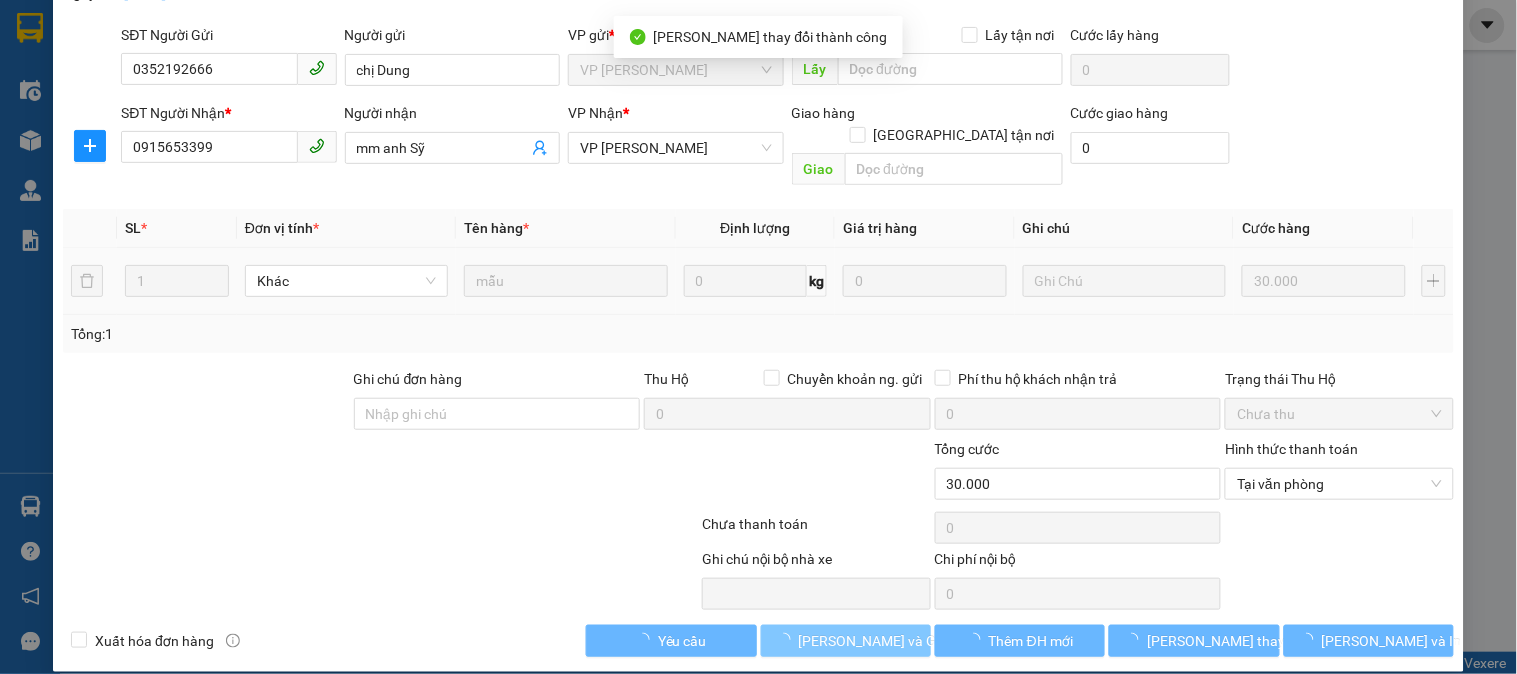 scroll, scrollTop: 0, scrollLeft: 0, axis: both 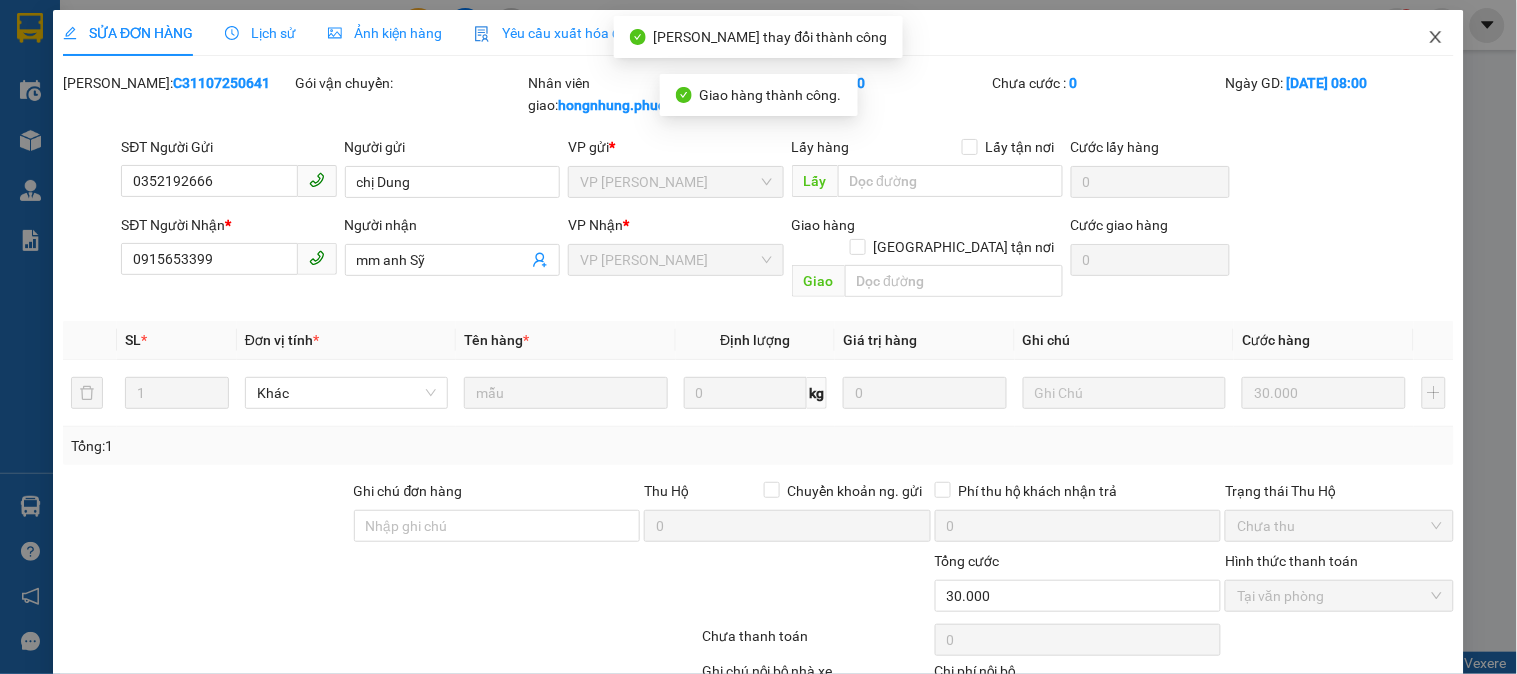 click 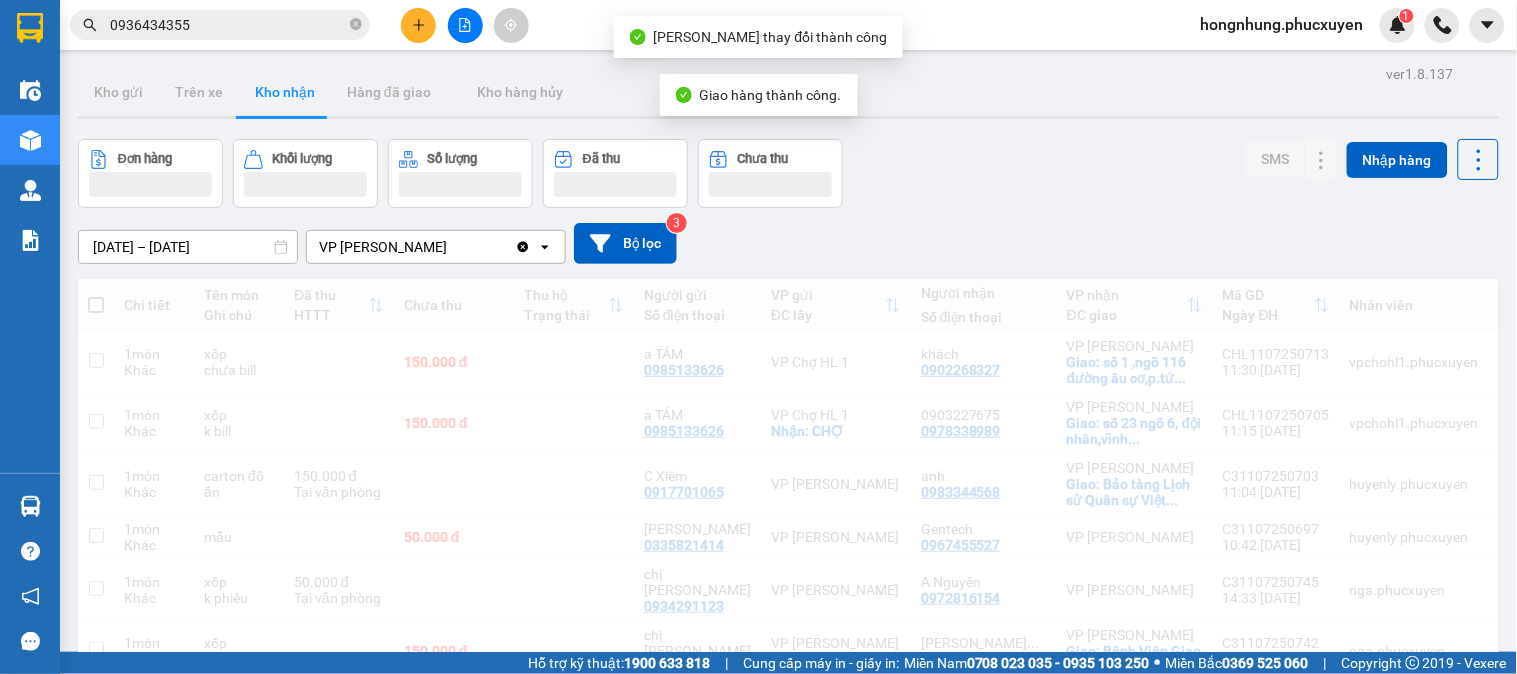 click on "hongnhung.phucxuyen 1" at bounding box center [1351, 25] 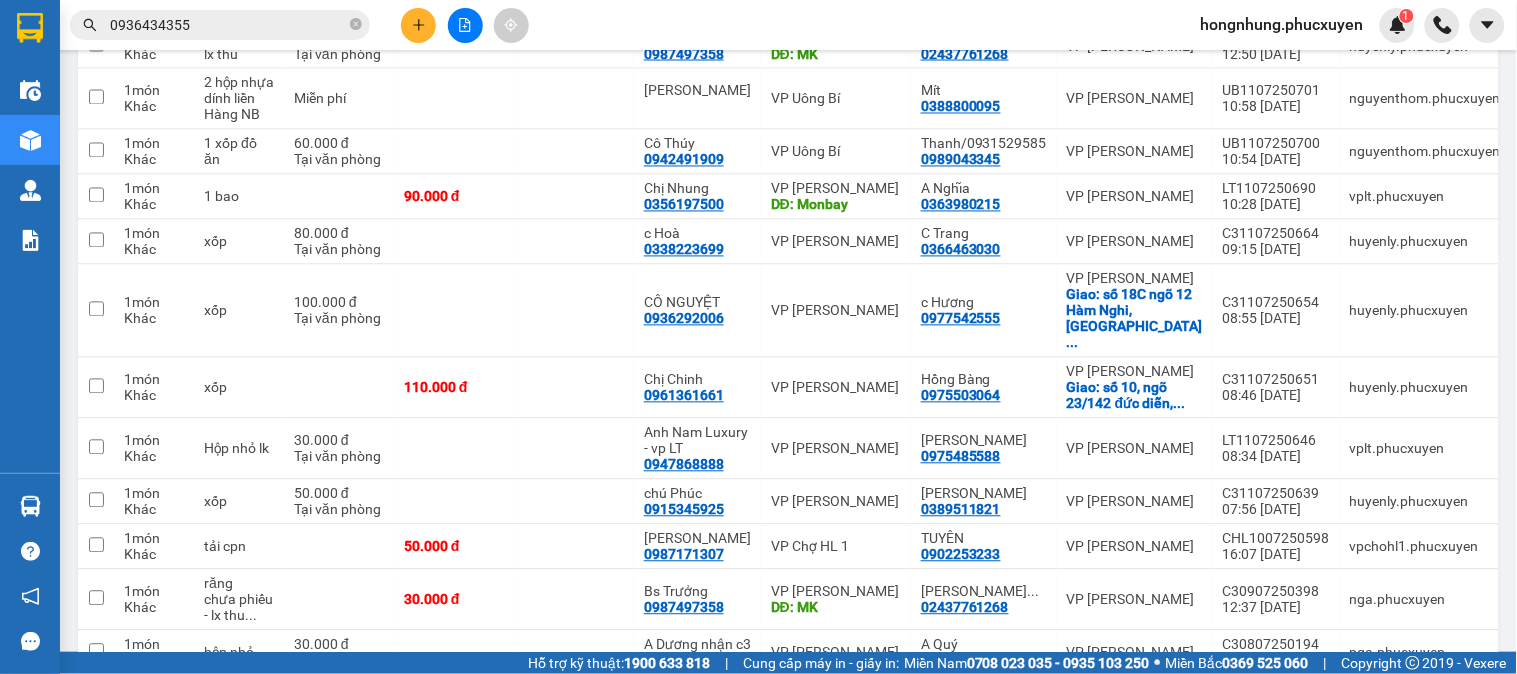 scroll, scrollTop: 1114, scrollLeft: 0, axis: vertical 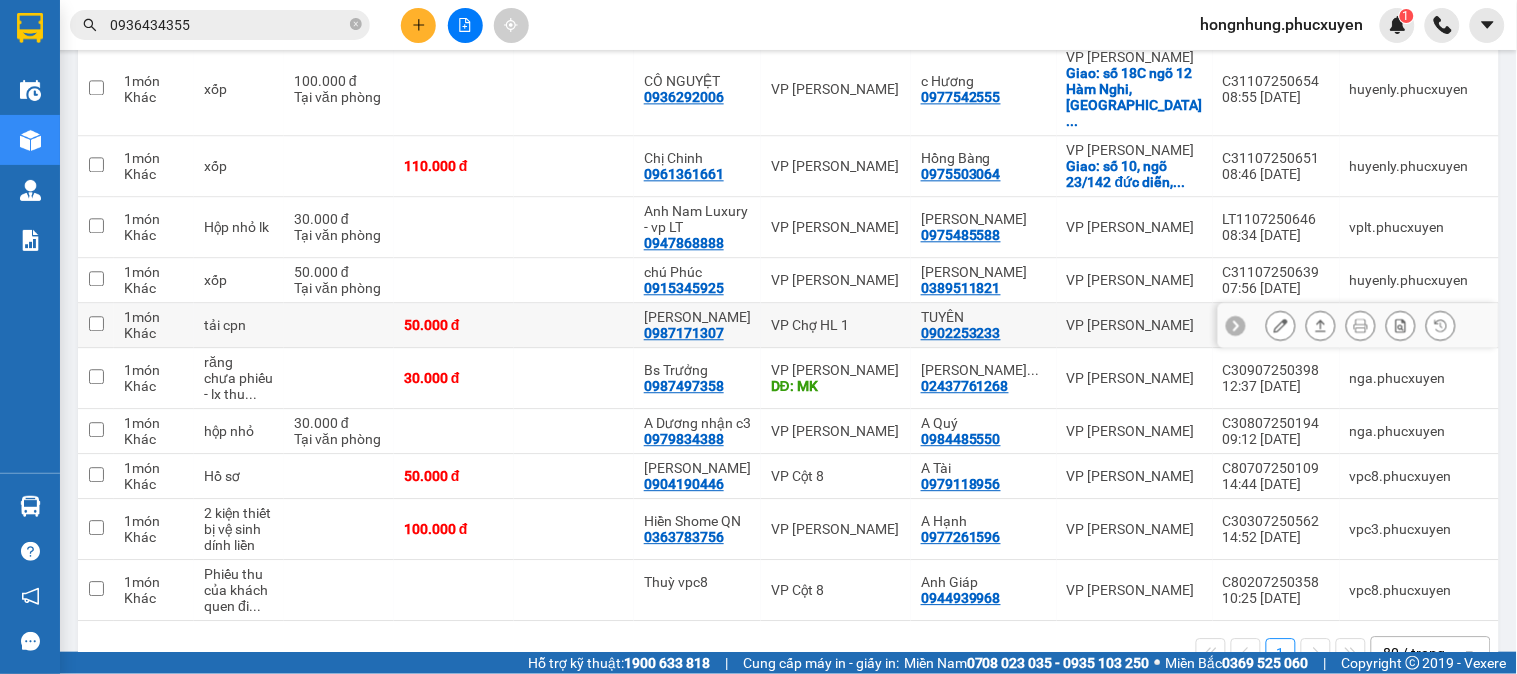 click 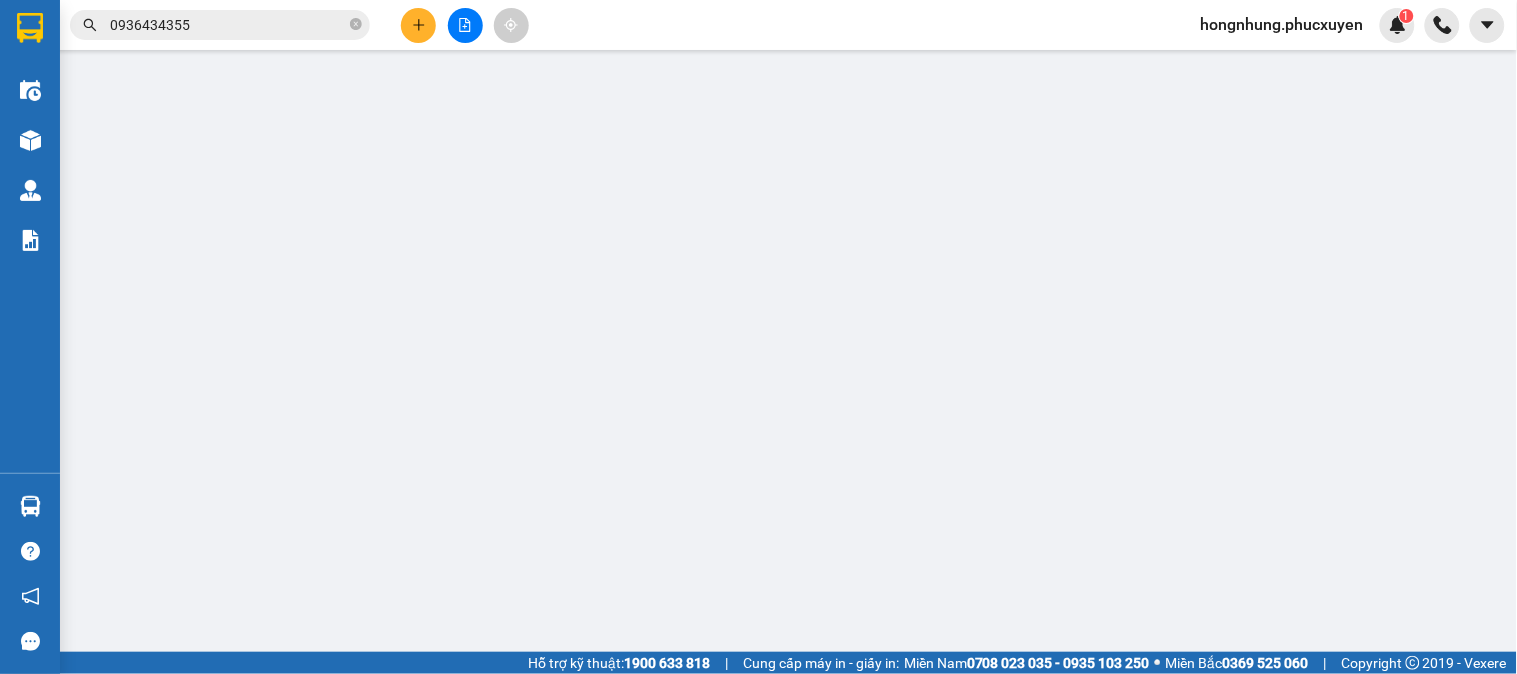 scroll, scrollTop: 0, scrollLeft: 0, axis: both 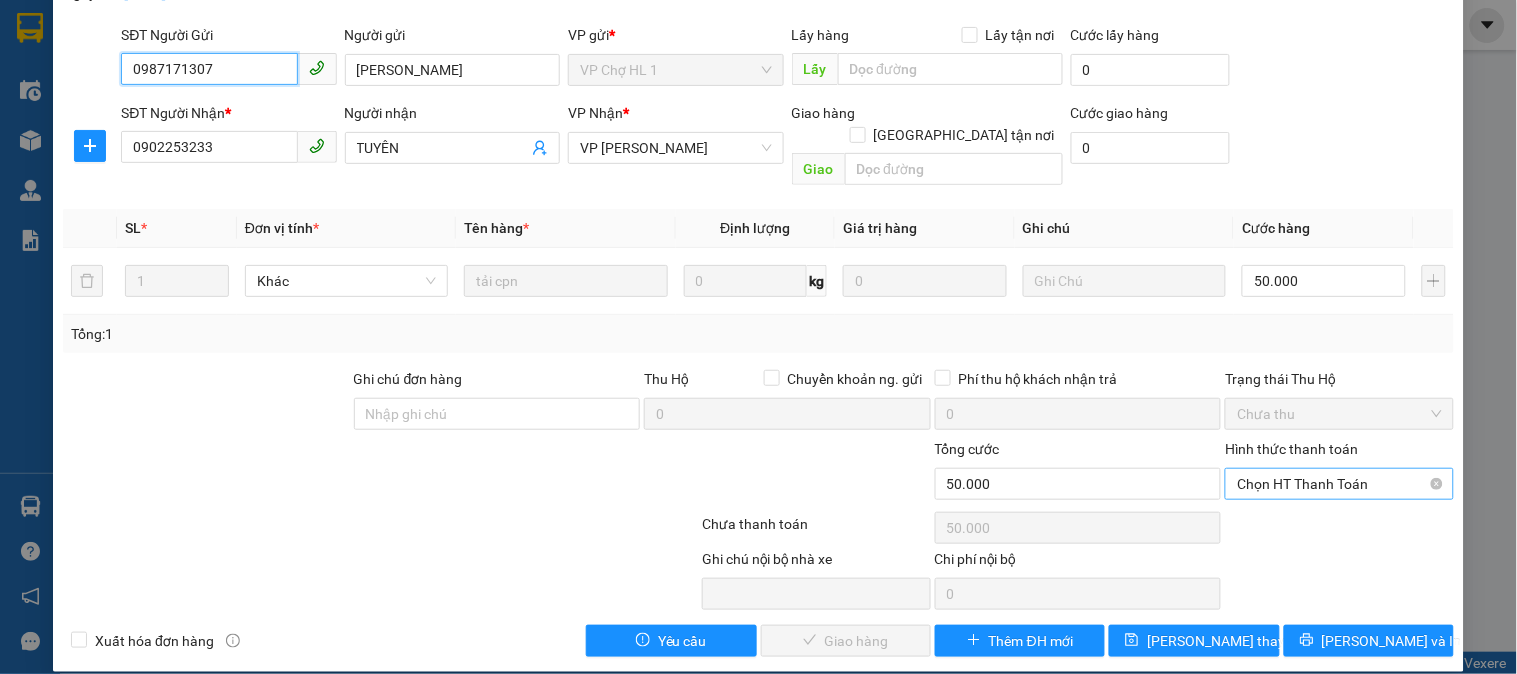 click on "Chọn HT Thanh Toán" at bounding box center [1339, 484] 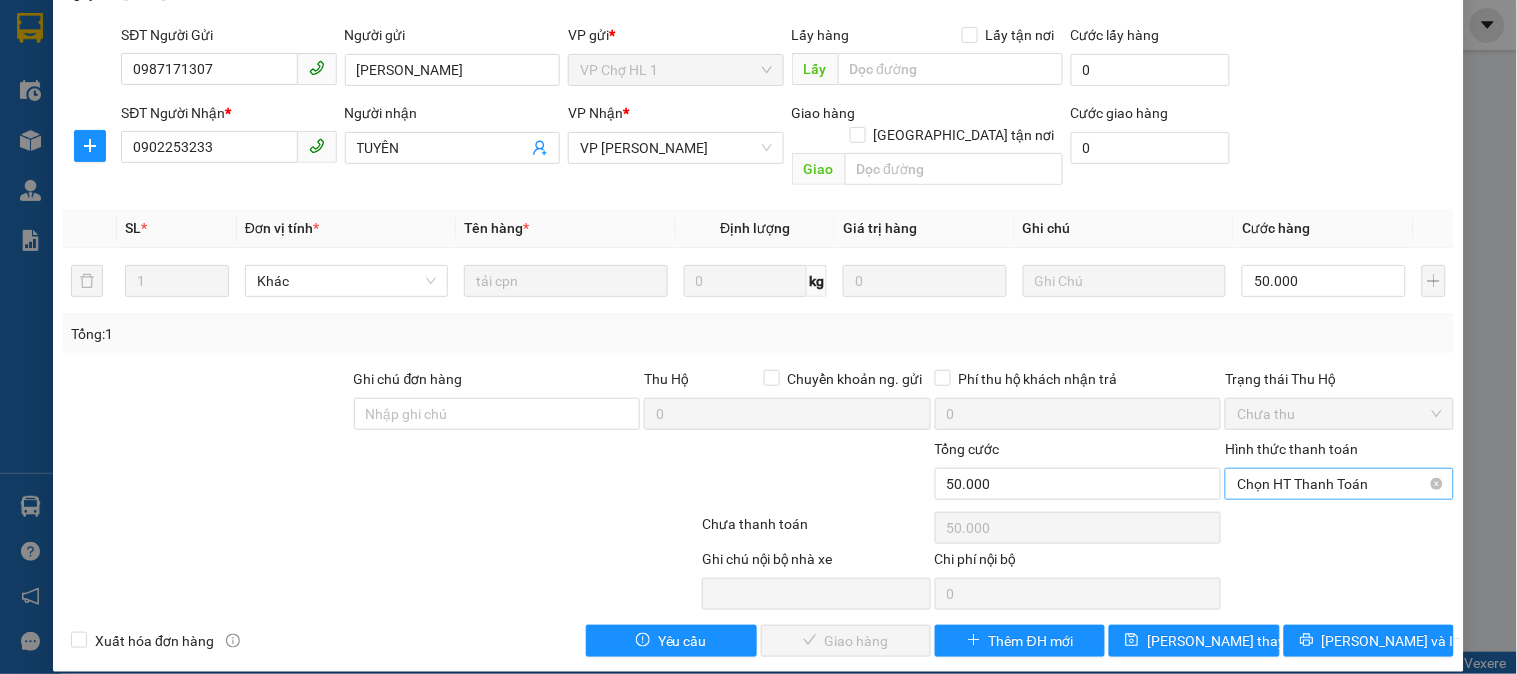 click on "Chọn HT Thanh Toán" at bounding box center [1339, 484] 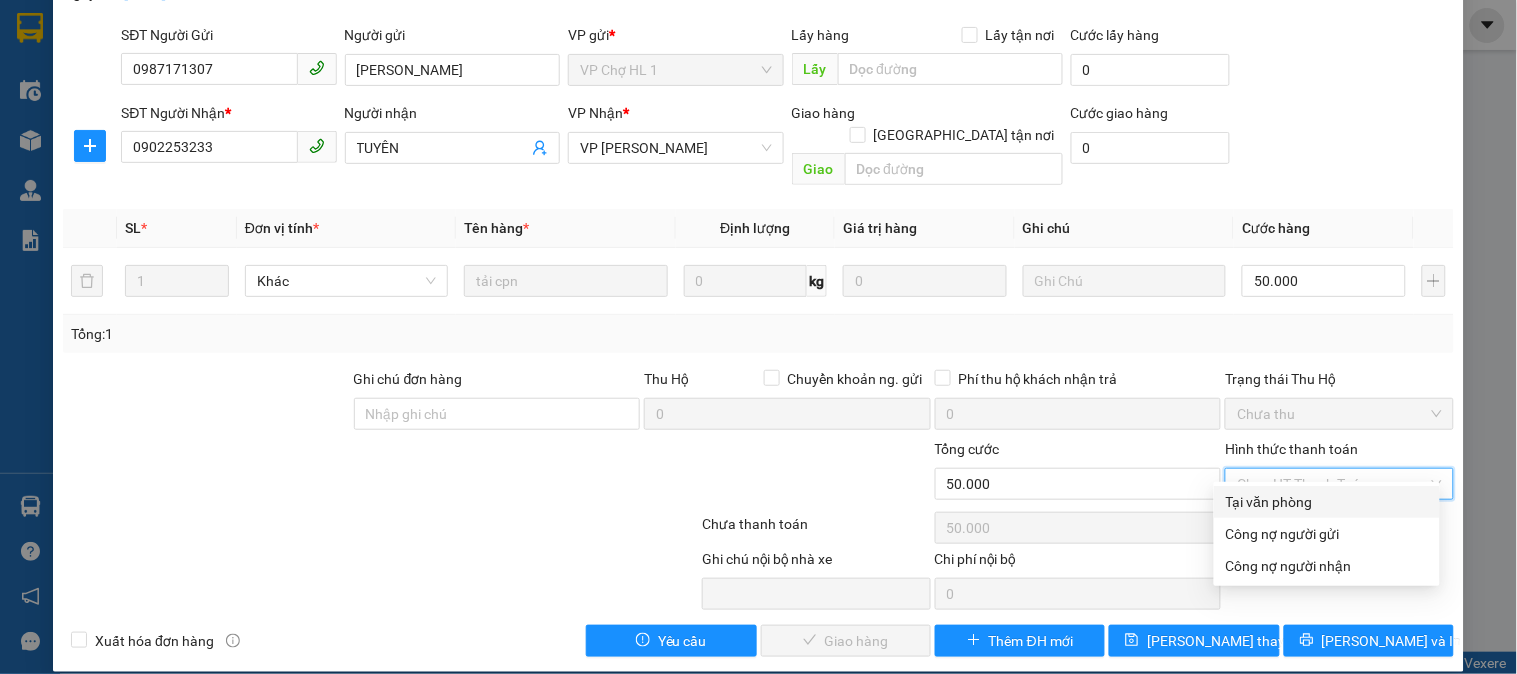 click on "Tại văn phòng" at bounding box center [1327, 502] 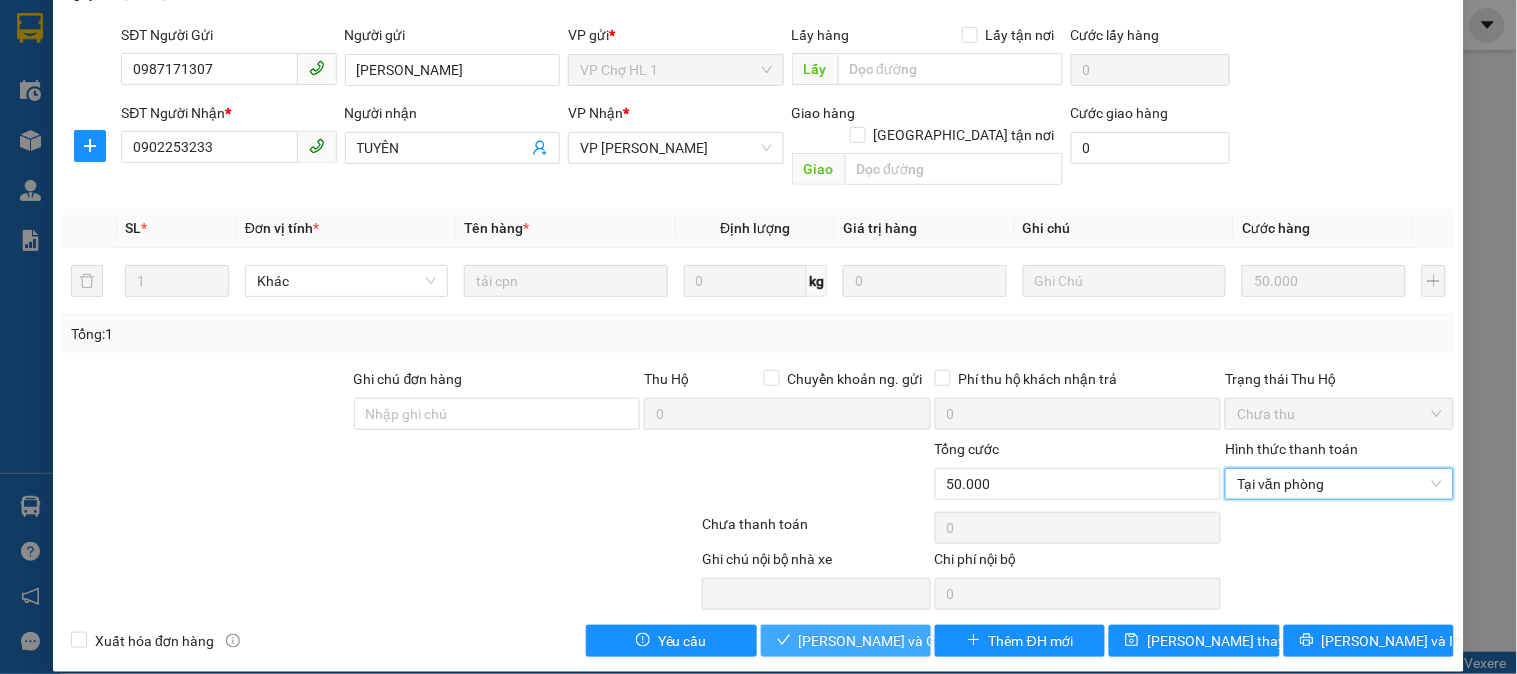 click on "[PERSON_NAME] và Giao hàng" at bounding box center [895, 641] 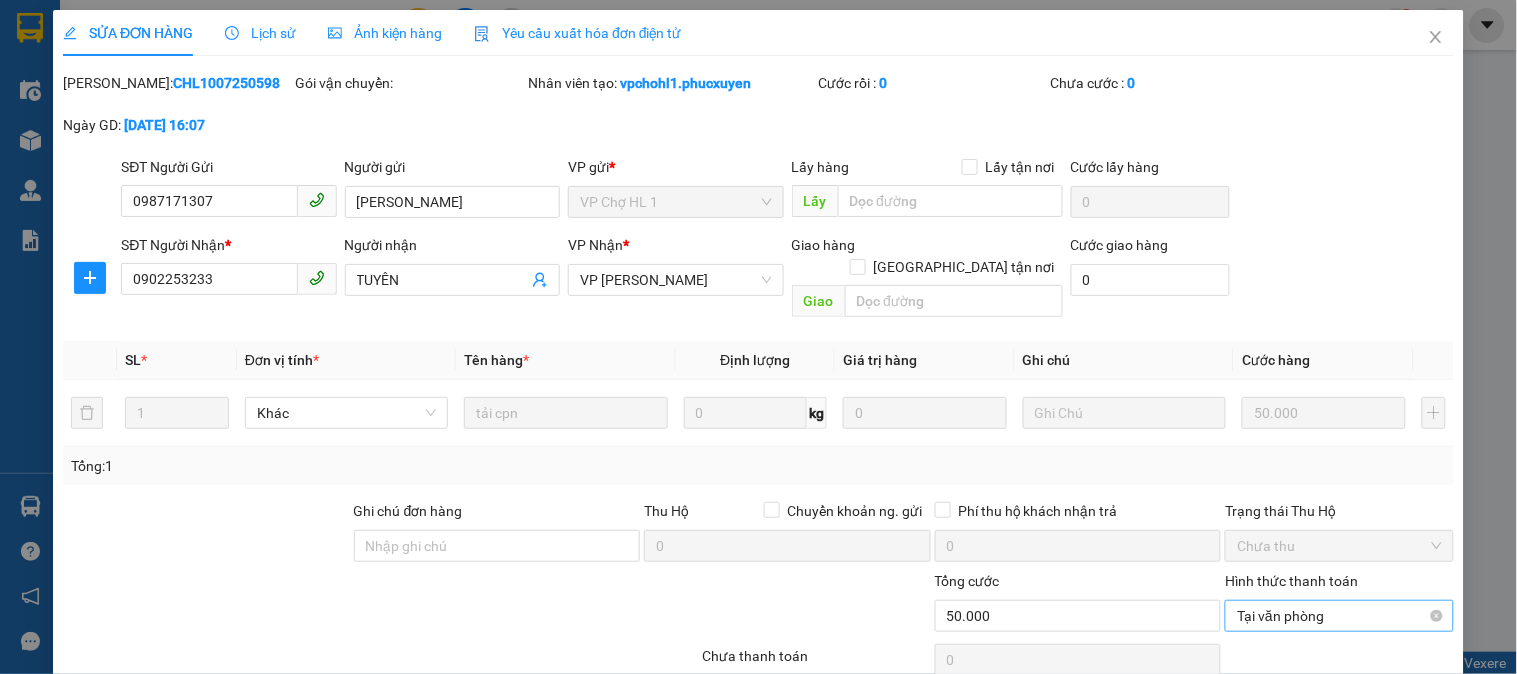 scroll, scrollTop: 0, scrollLeft: 0, axis: both 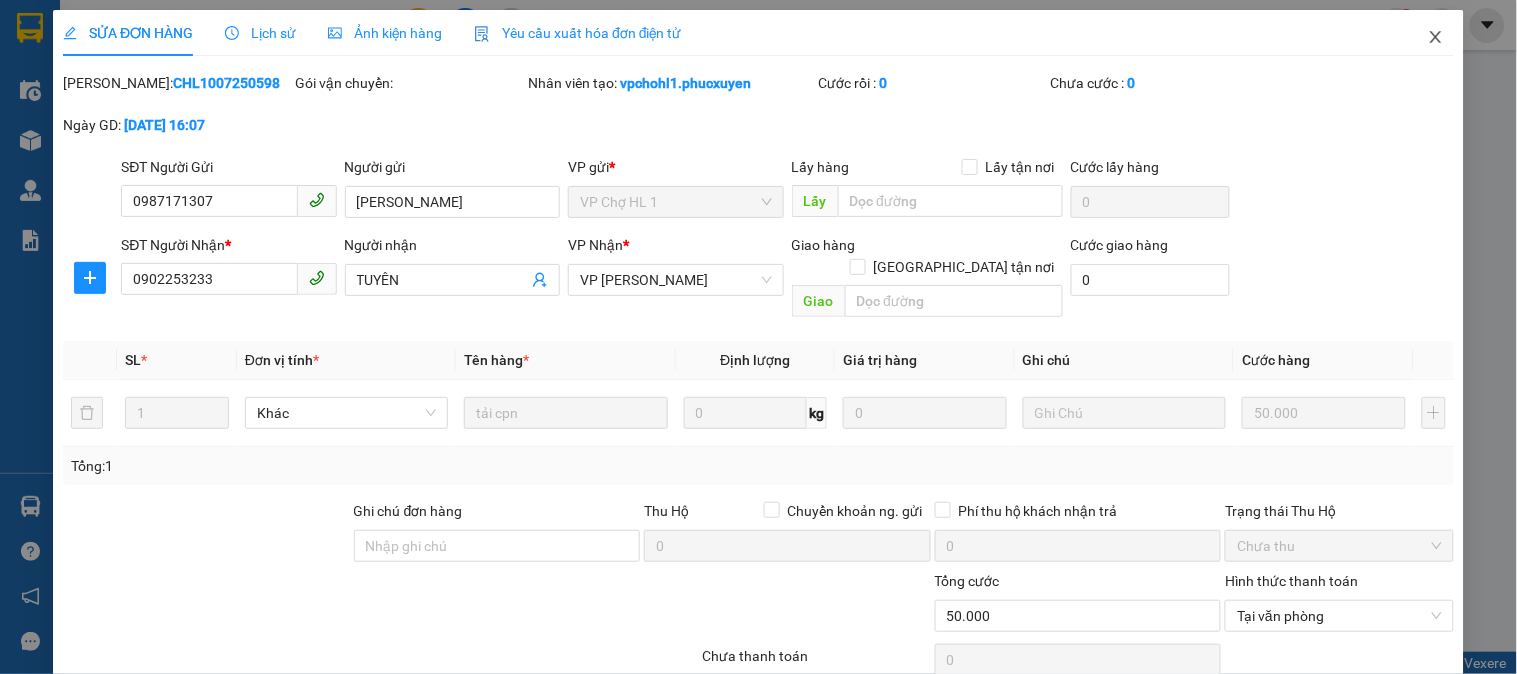 click 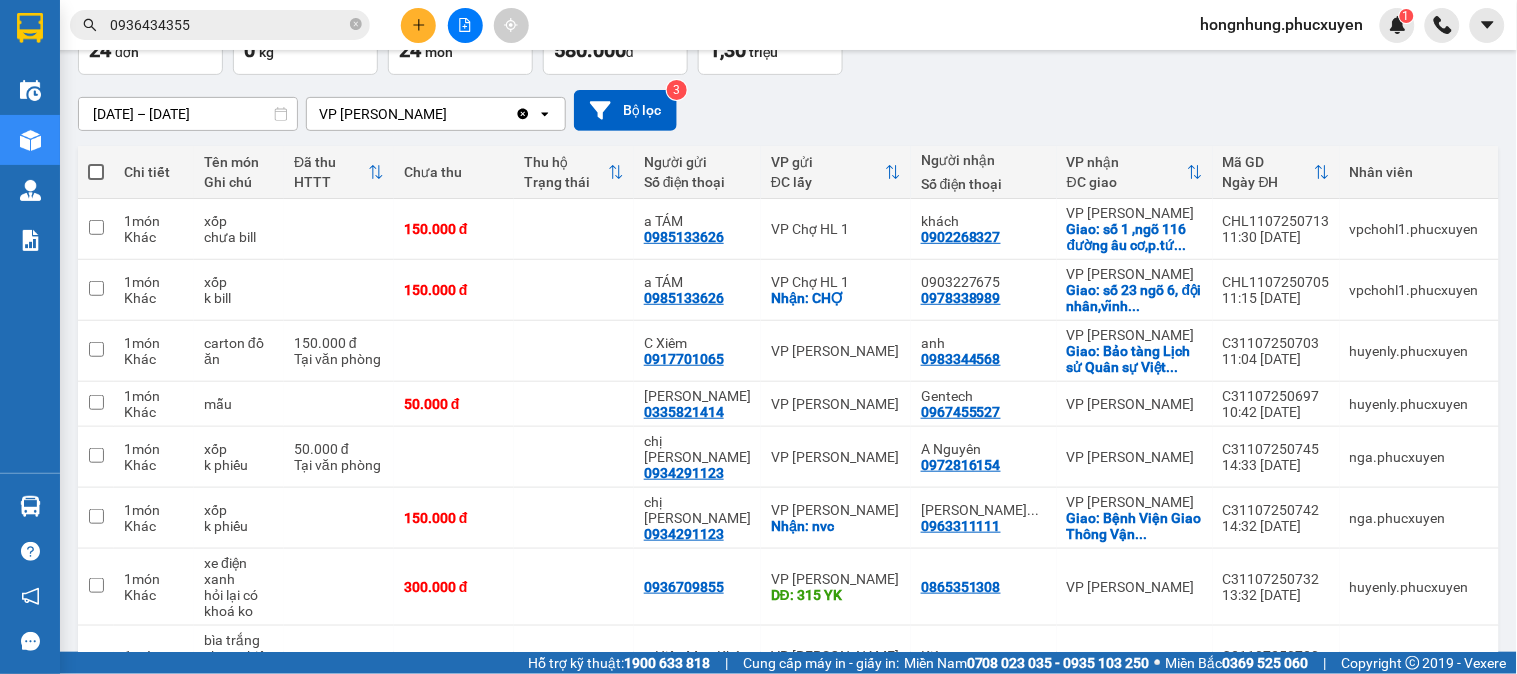 scroll, scrollTop: 0, scrollLeft: 0, axis: both 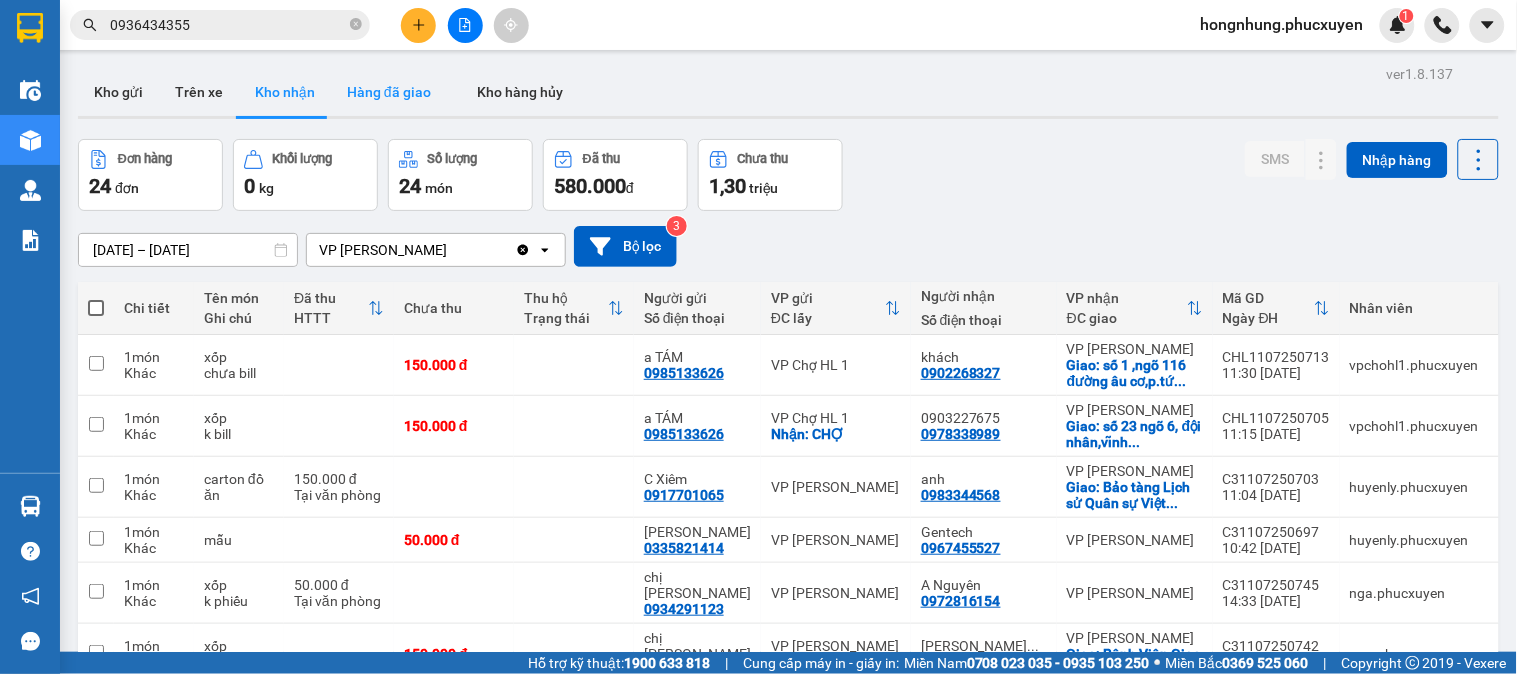drag, startPoint x: 392, startPoint y: 92, endPoint x: 393, endPoint y: 110, distance: 18.027756 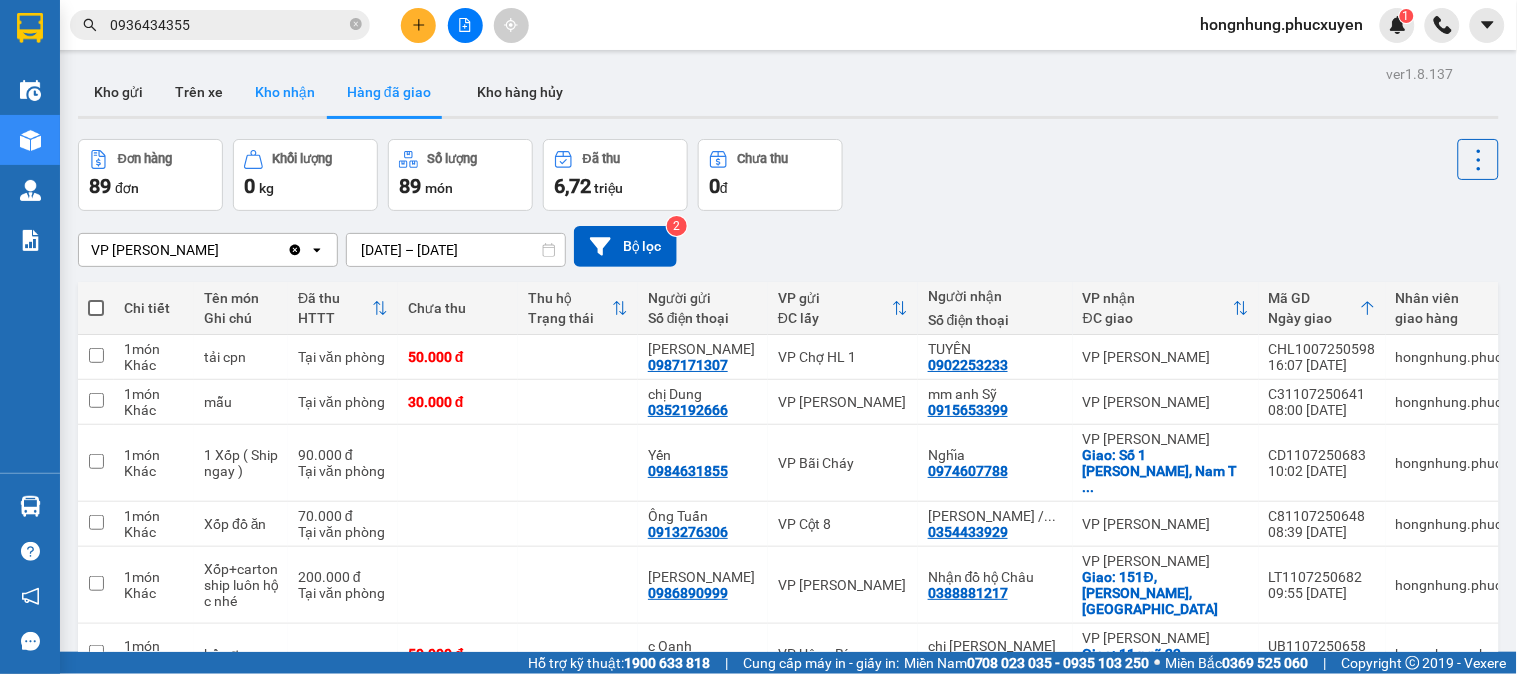 click on "Kho nhận" at bounding box center (285, 92) 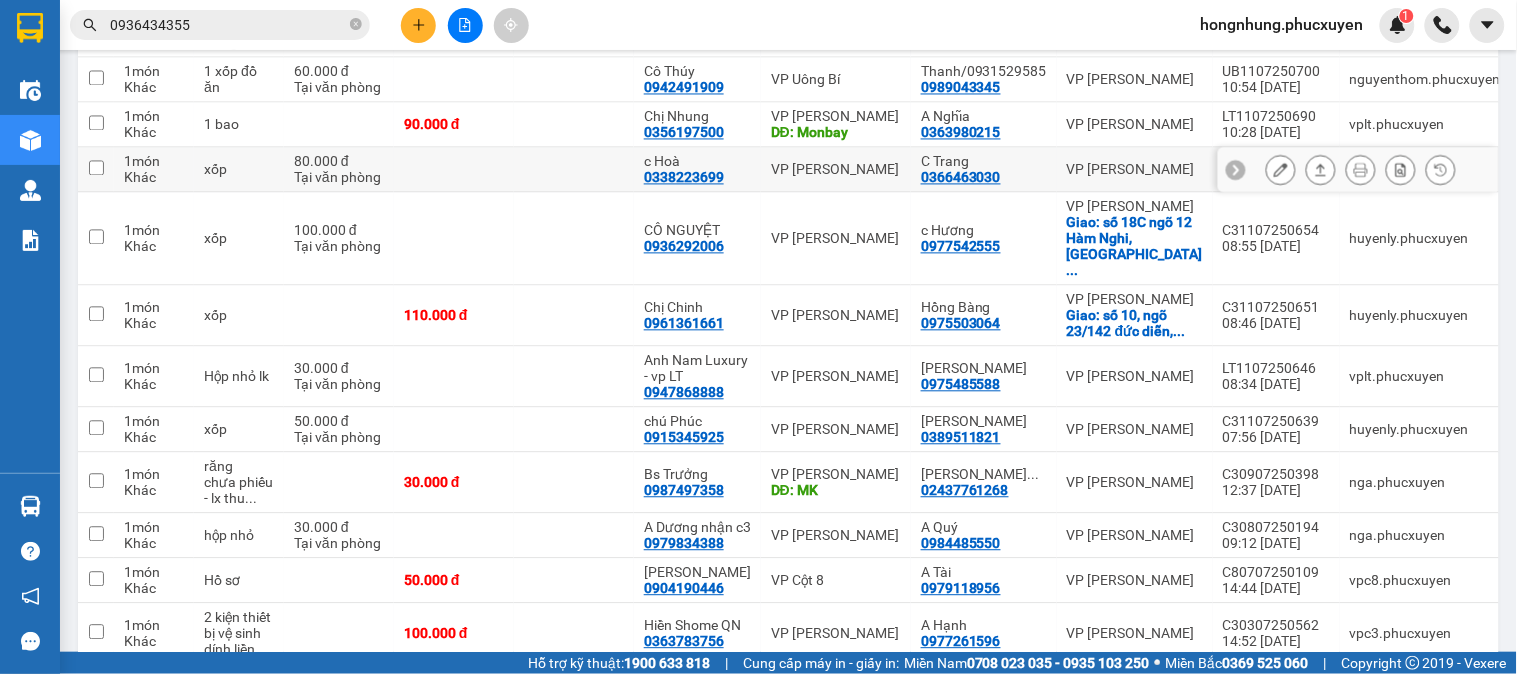 scroll, scrollTop: 853, scrollLeft: 0, axis: vertical 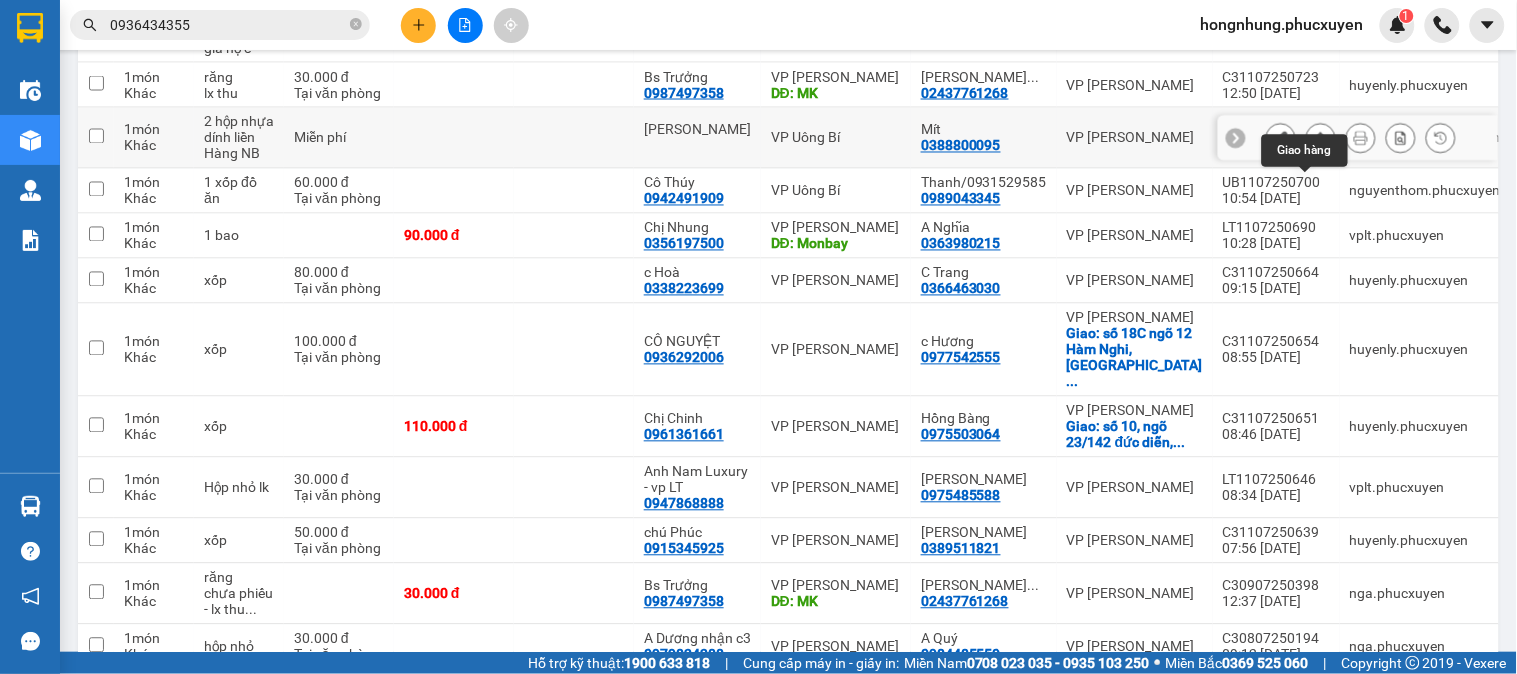 click 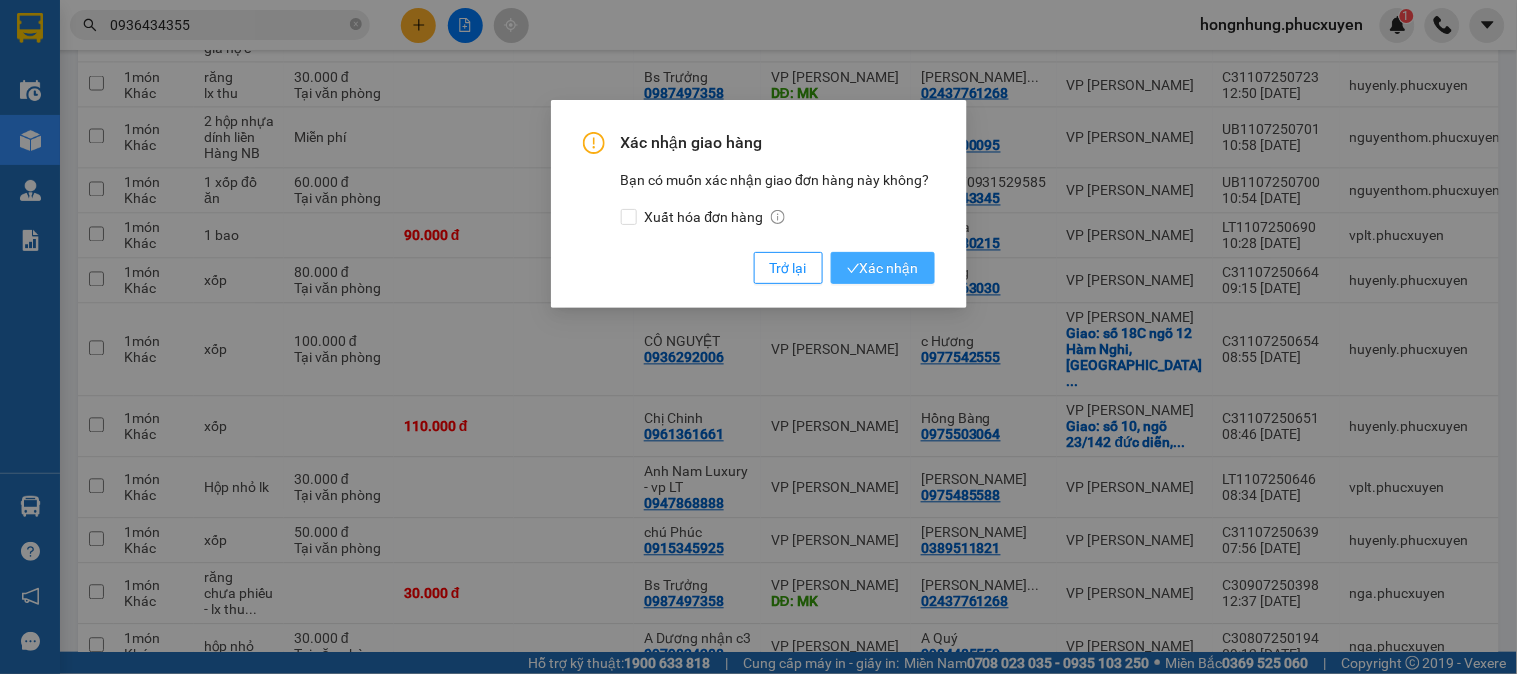 click on "Xác nhận" at bounding box center (883, 268) 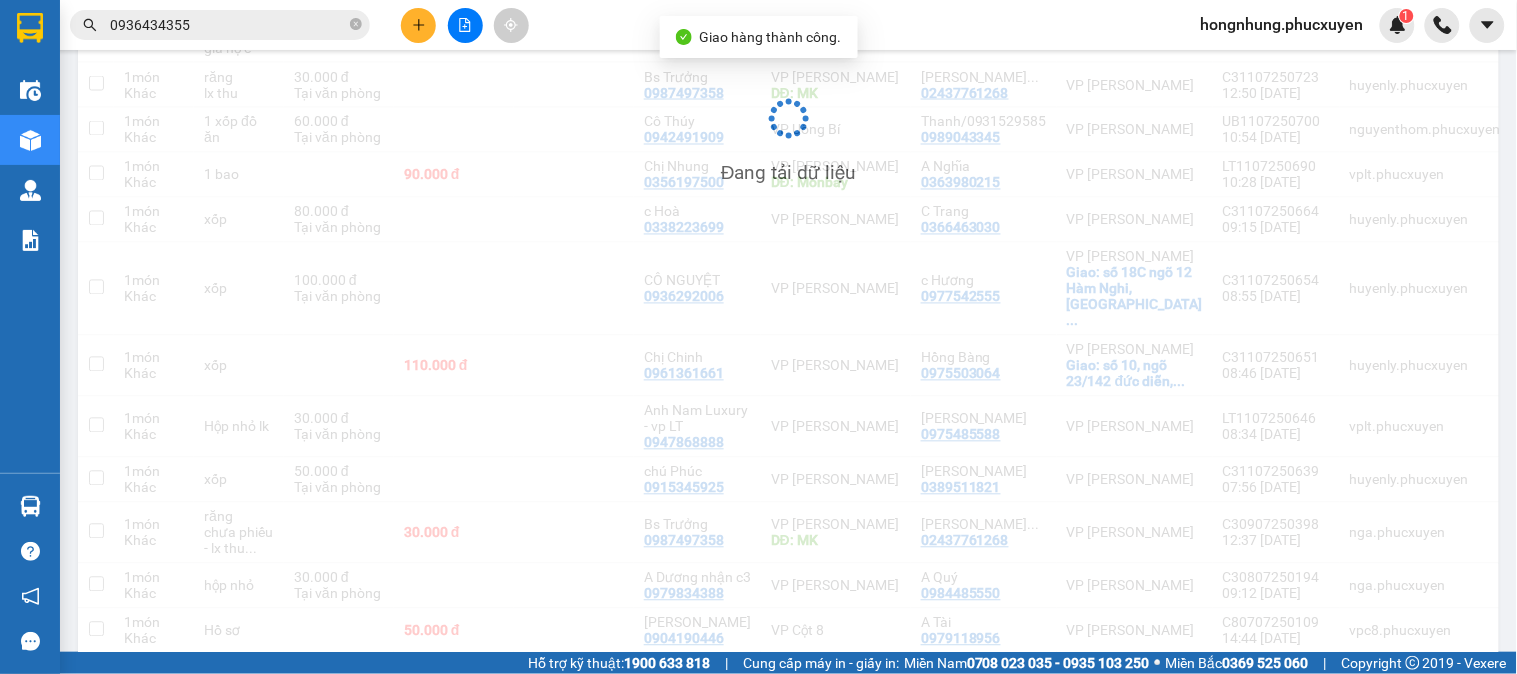 scroll, scrollTop: 853, scrollLeft: 0, axis: vertical 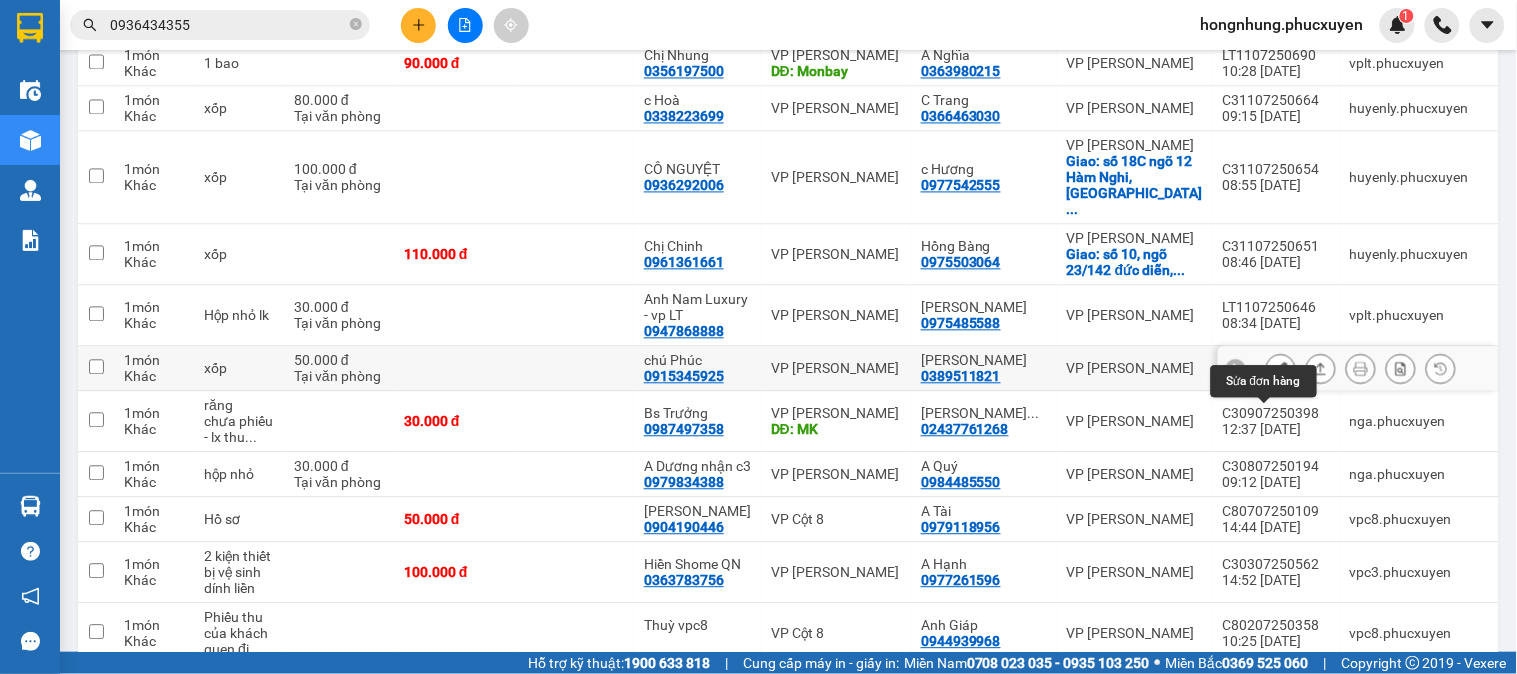 click 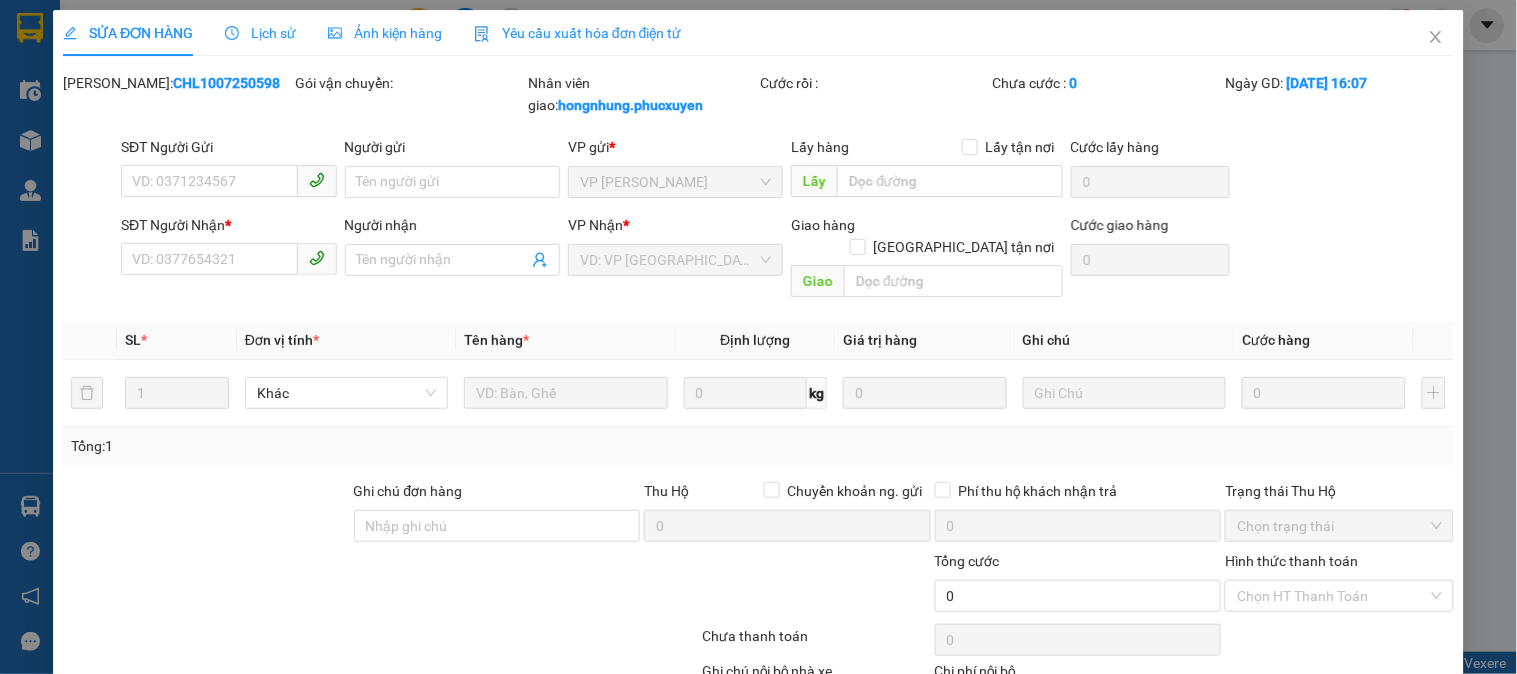 scroll, scrollTop: 0, scrollLeft: 0, axis: both 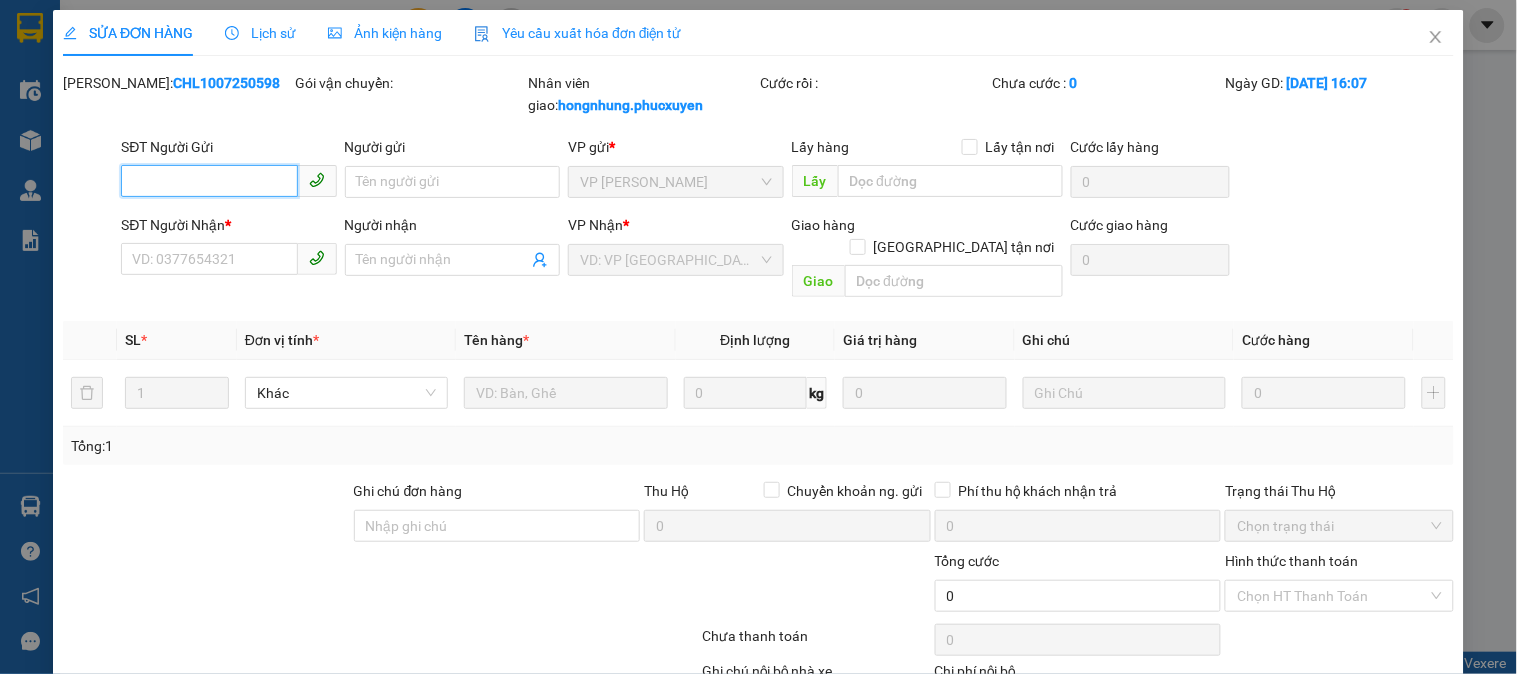 type on "0915345925" 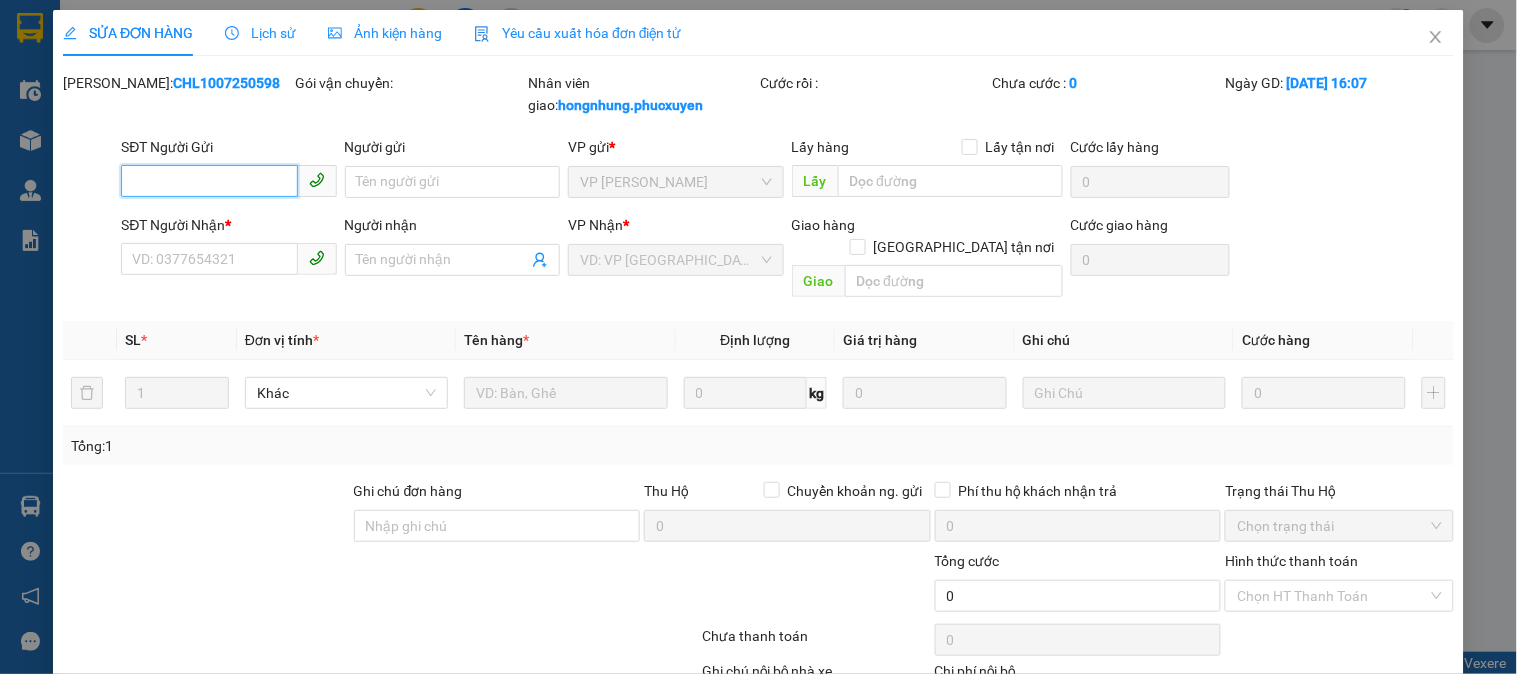 type on "chú Phúc" 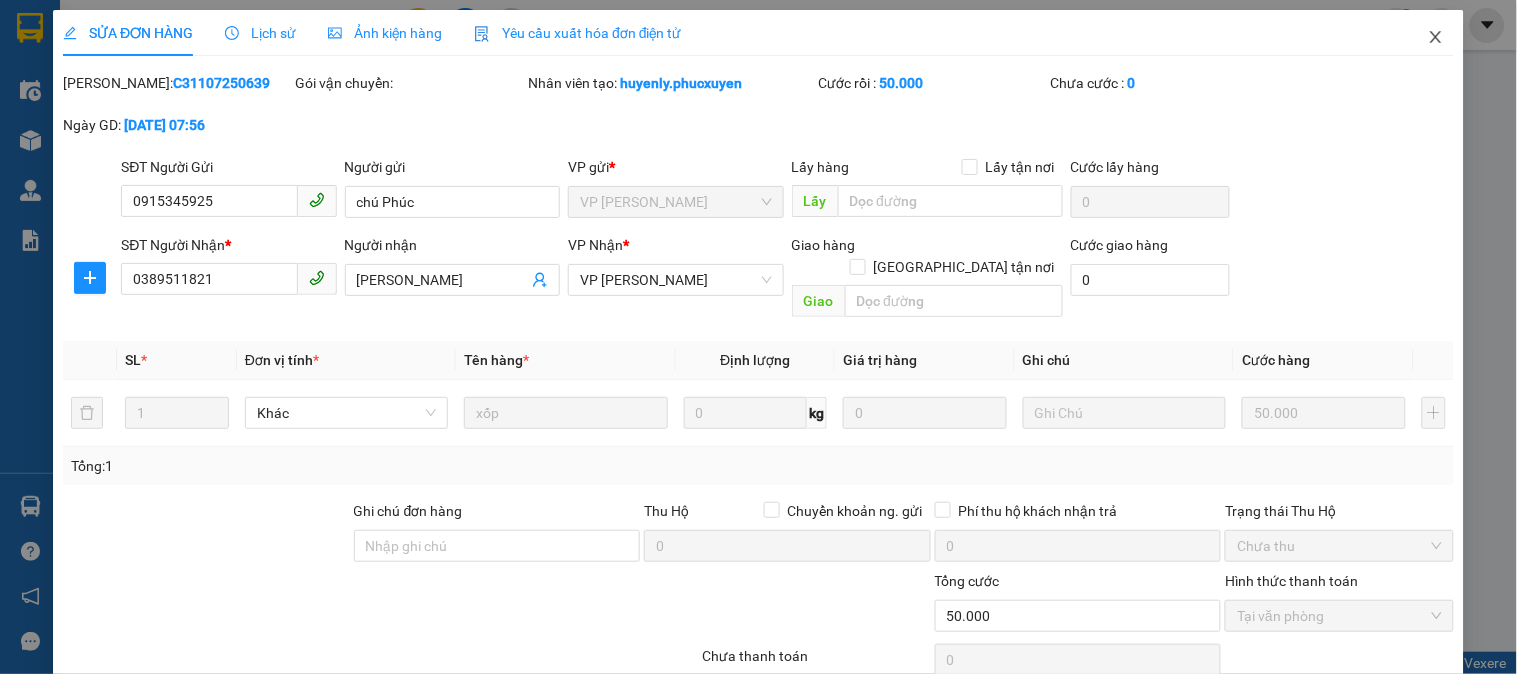 click 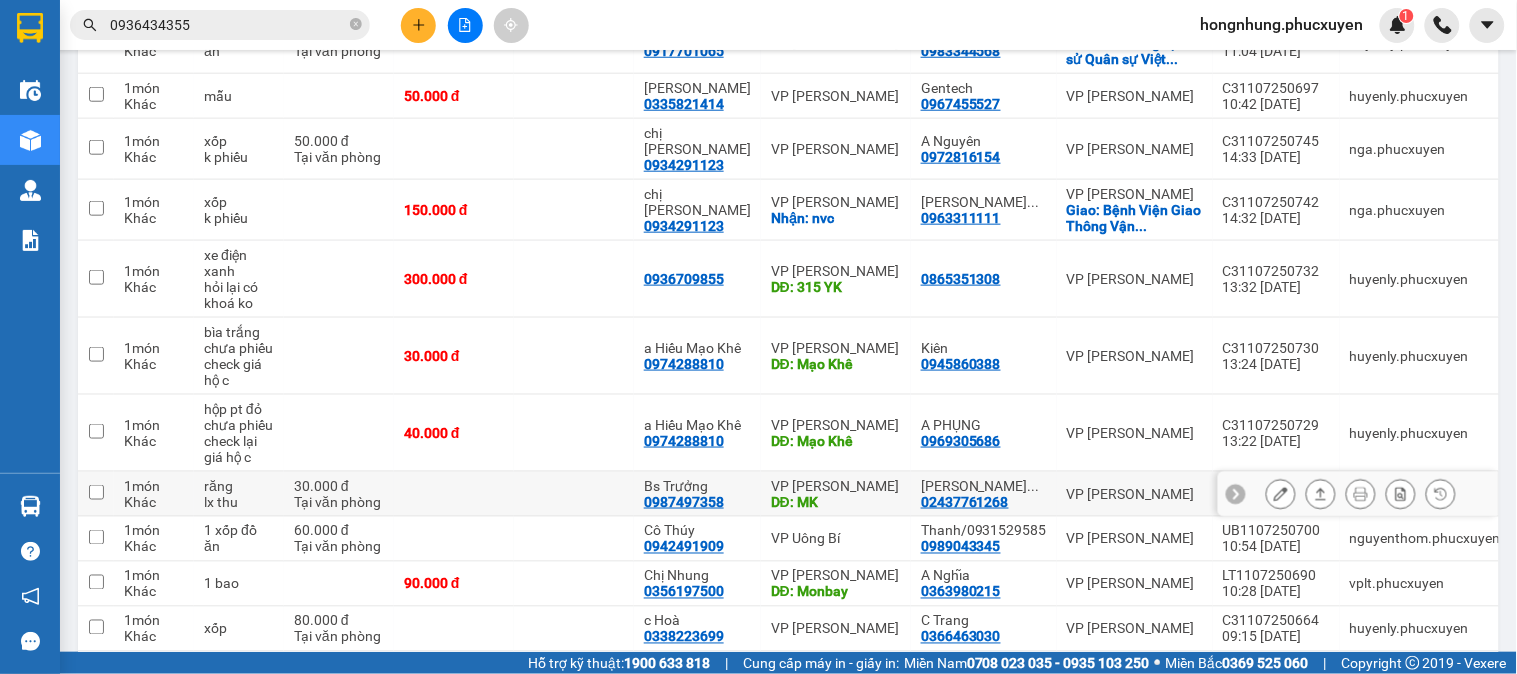 scroll, scrollTop: 555, scrollLeft: 0, axis: vertical 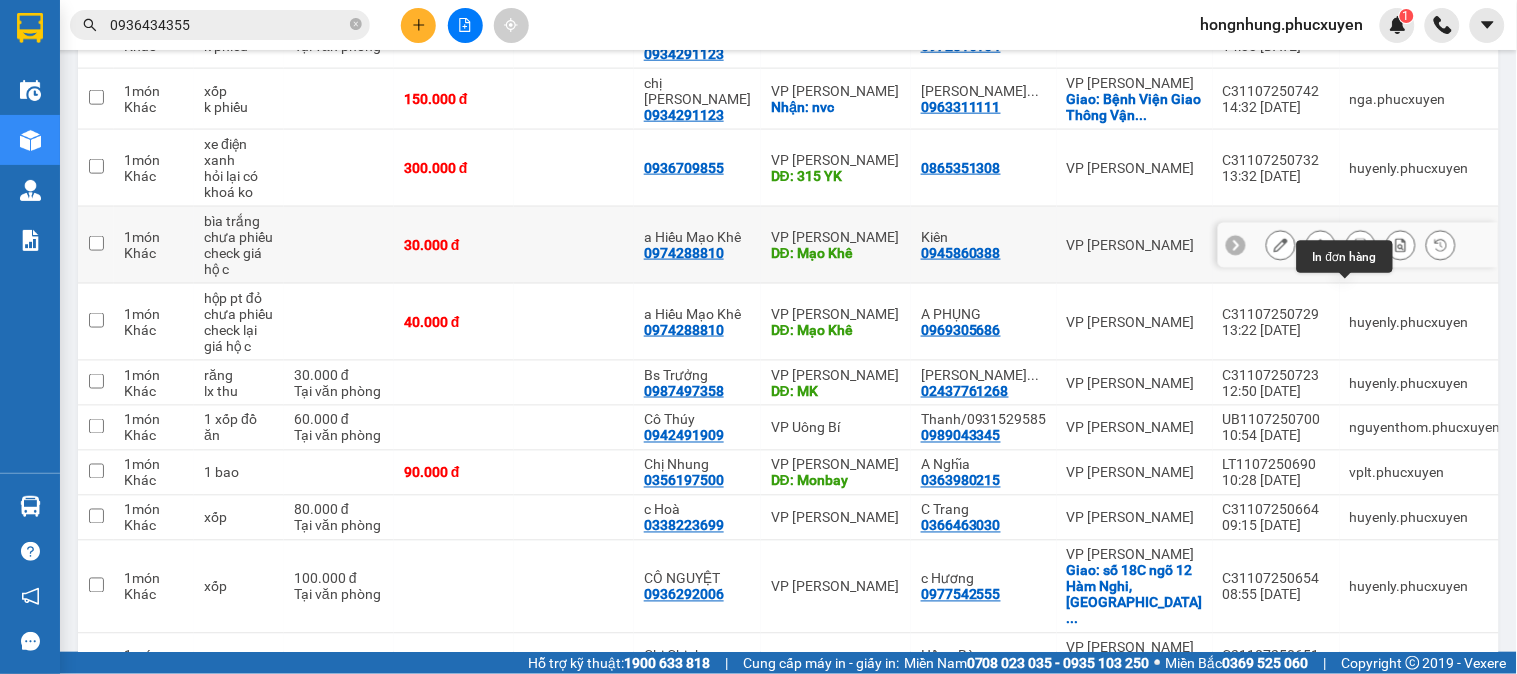 click 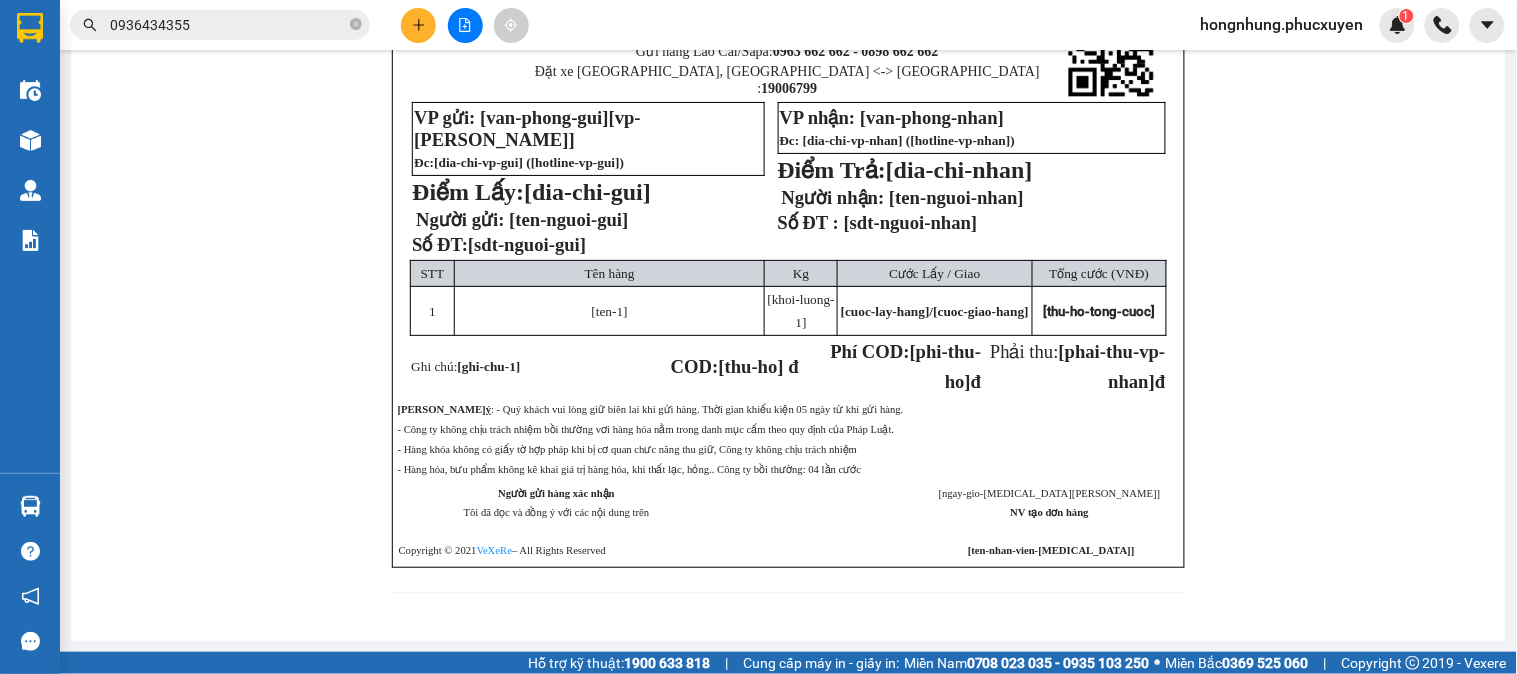 scroll, scrollTop: 0, scrollLeft: 0, axis: both 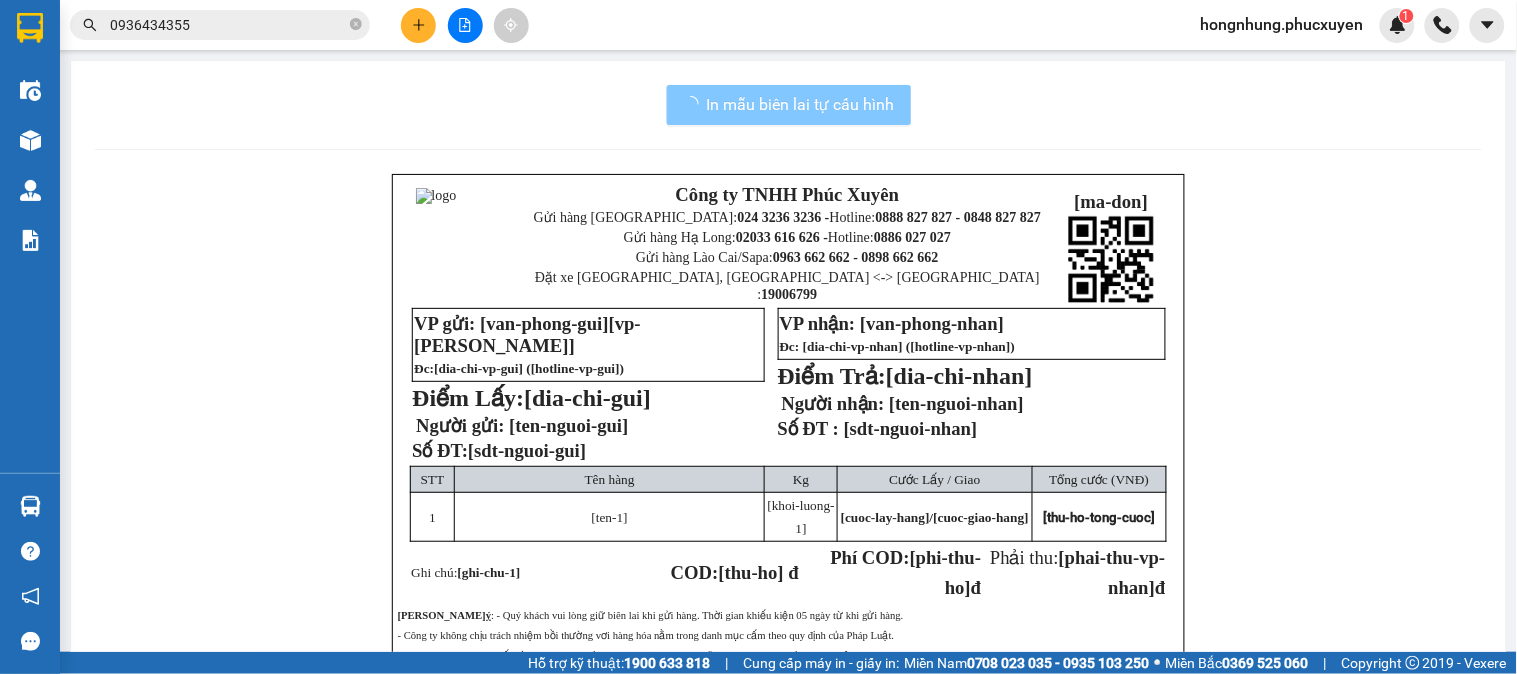 click on "In mẫu biên lai tự cấu hình" at bounding box center [801, 104] 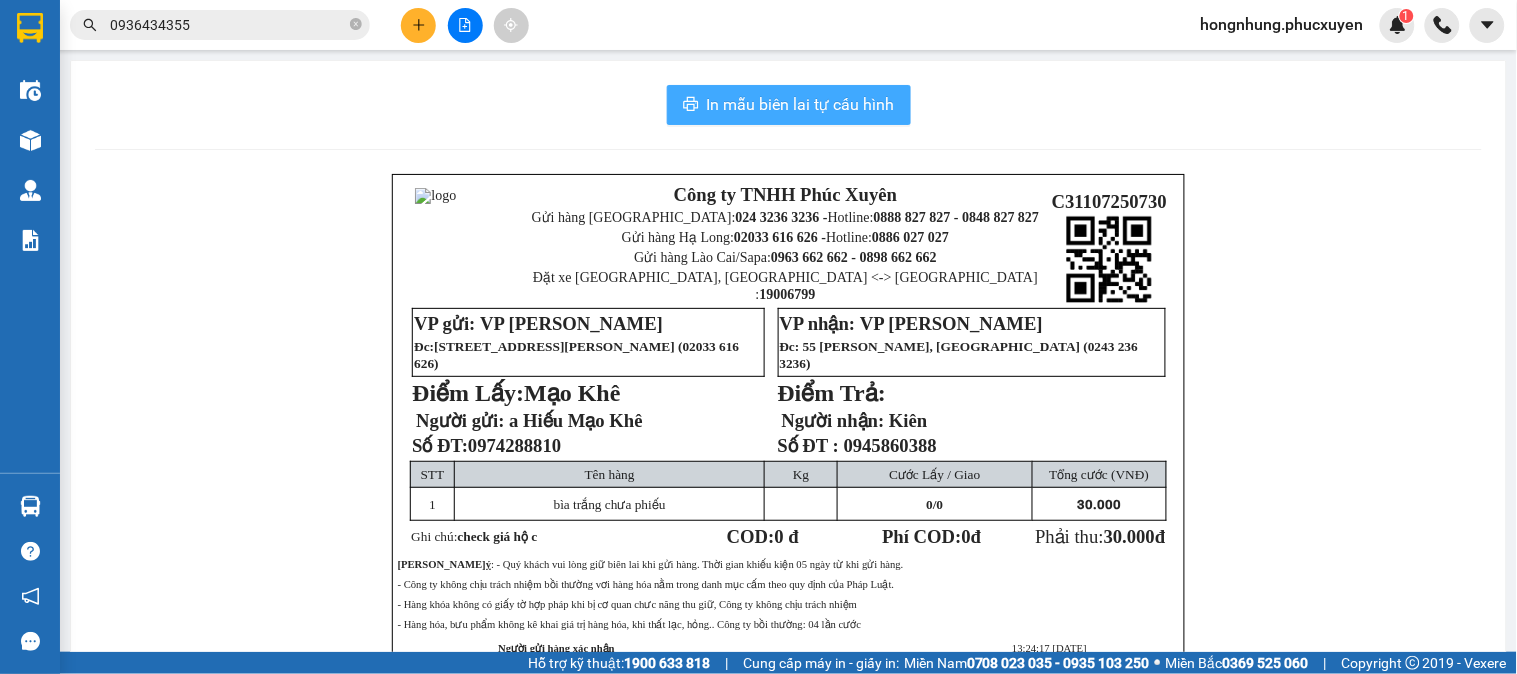 scroll, scrollTop: 0, scrollLeft: 0, axis: both 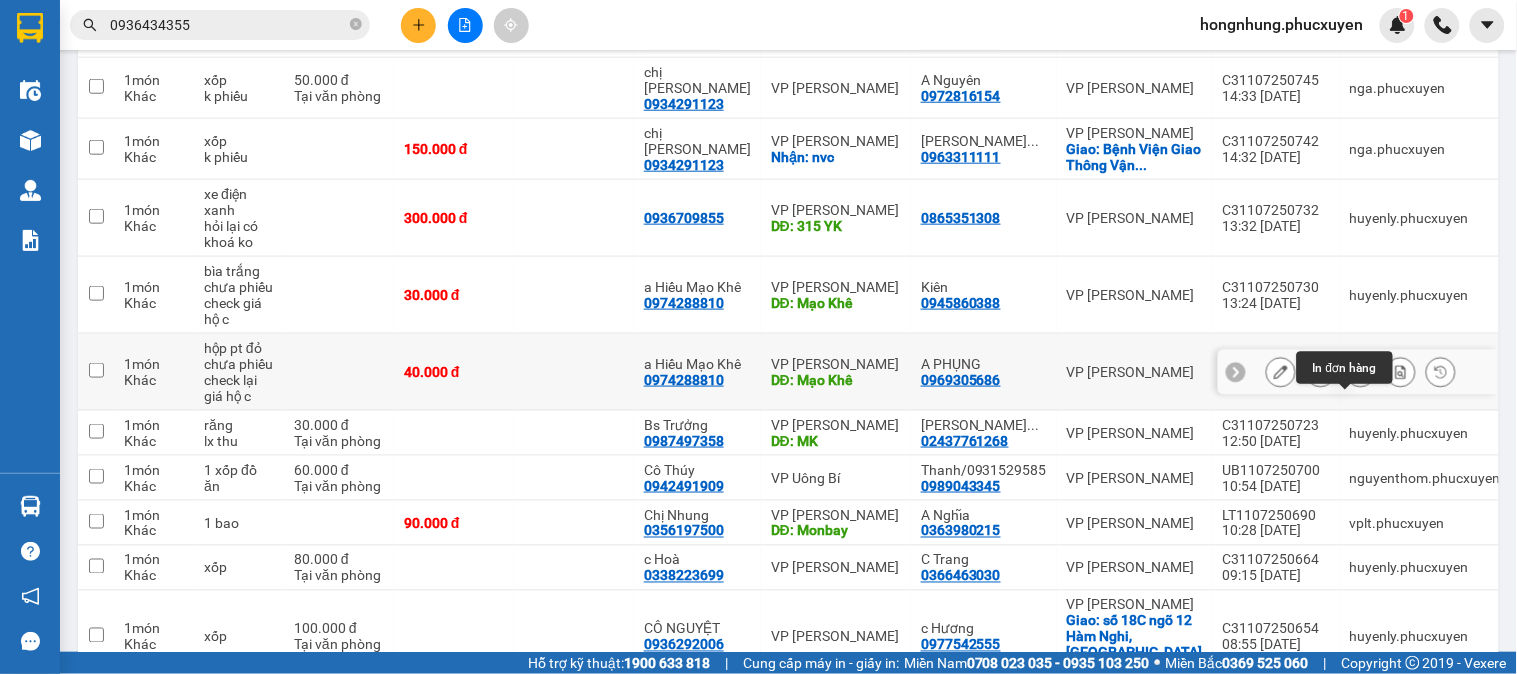 click 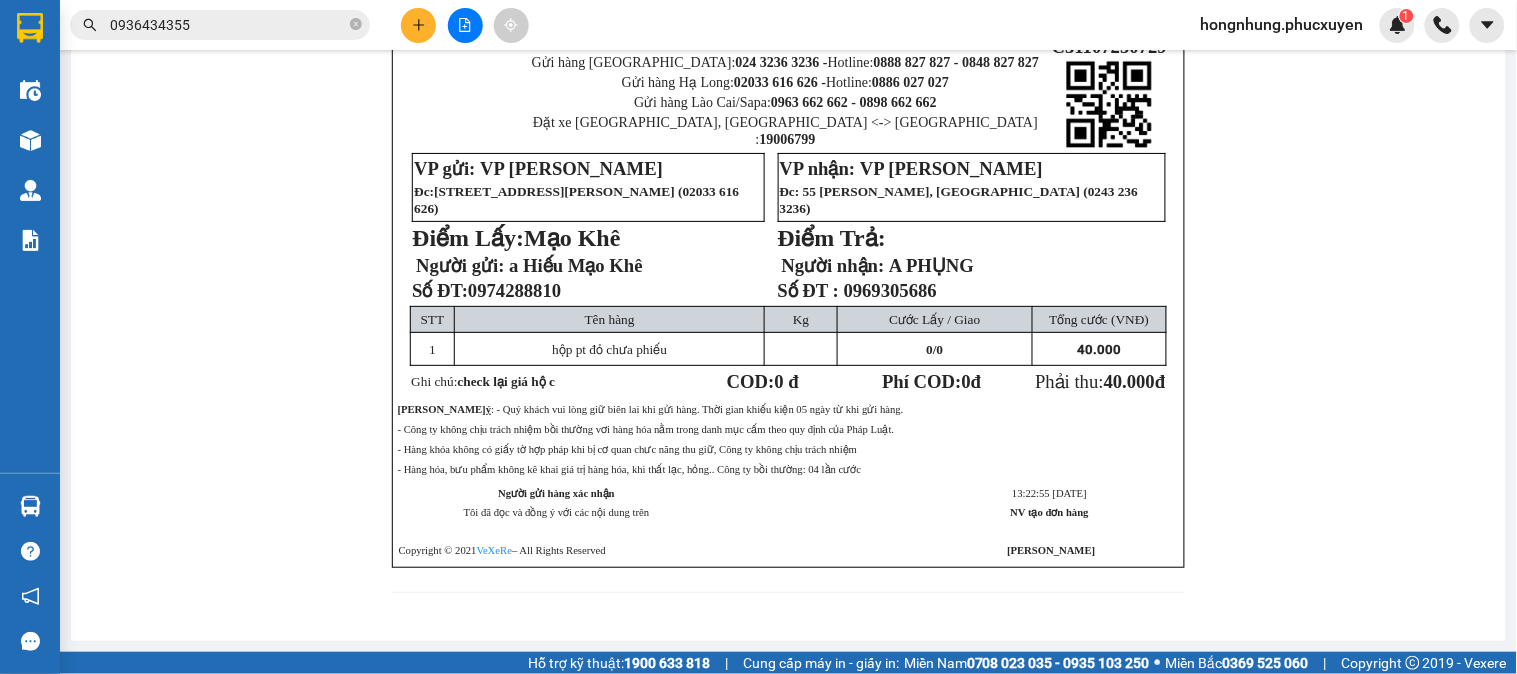 scroll, scrollTop: 0, scrollLeft: 0, axis: both 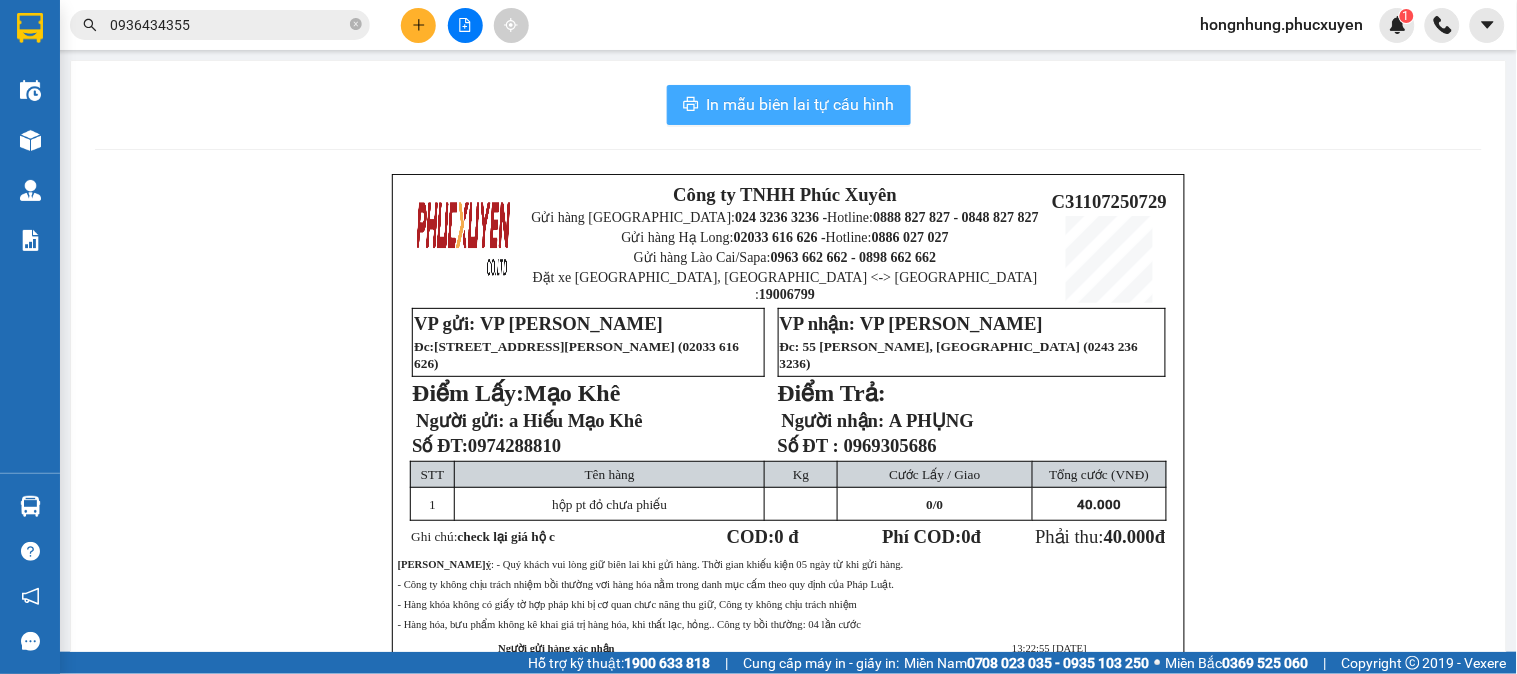 click on "In mẫu biên lai tự cấu hình" at bounding box center (801, 104) 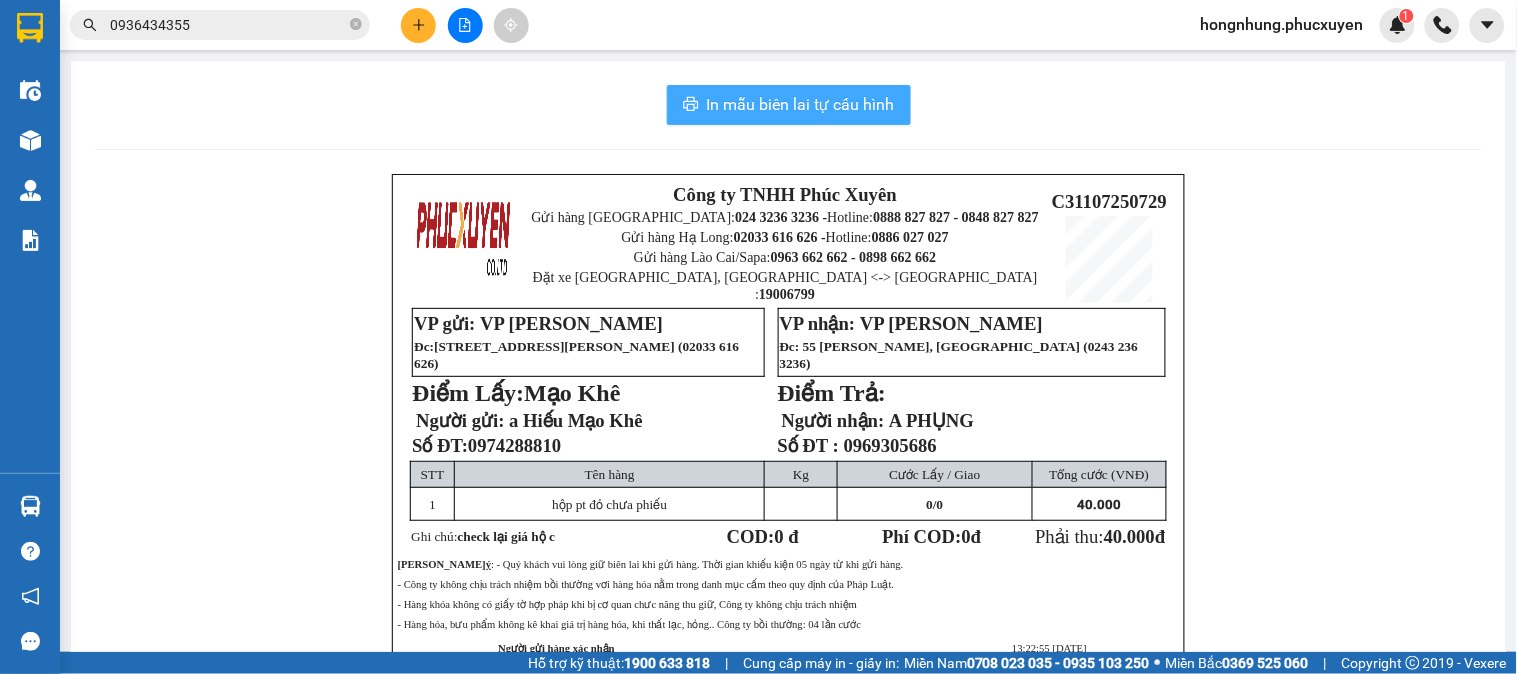 scroll, scrollTop: 0, scrollLeft: 0, axis: both 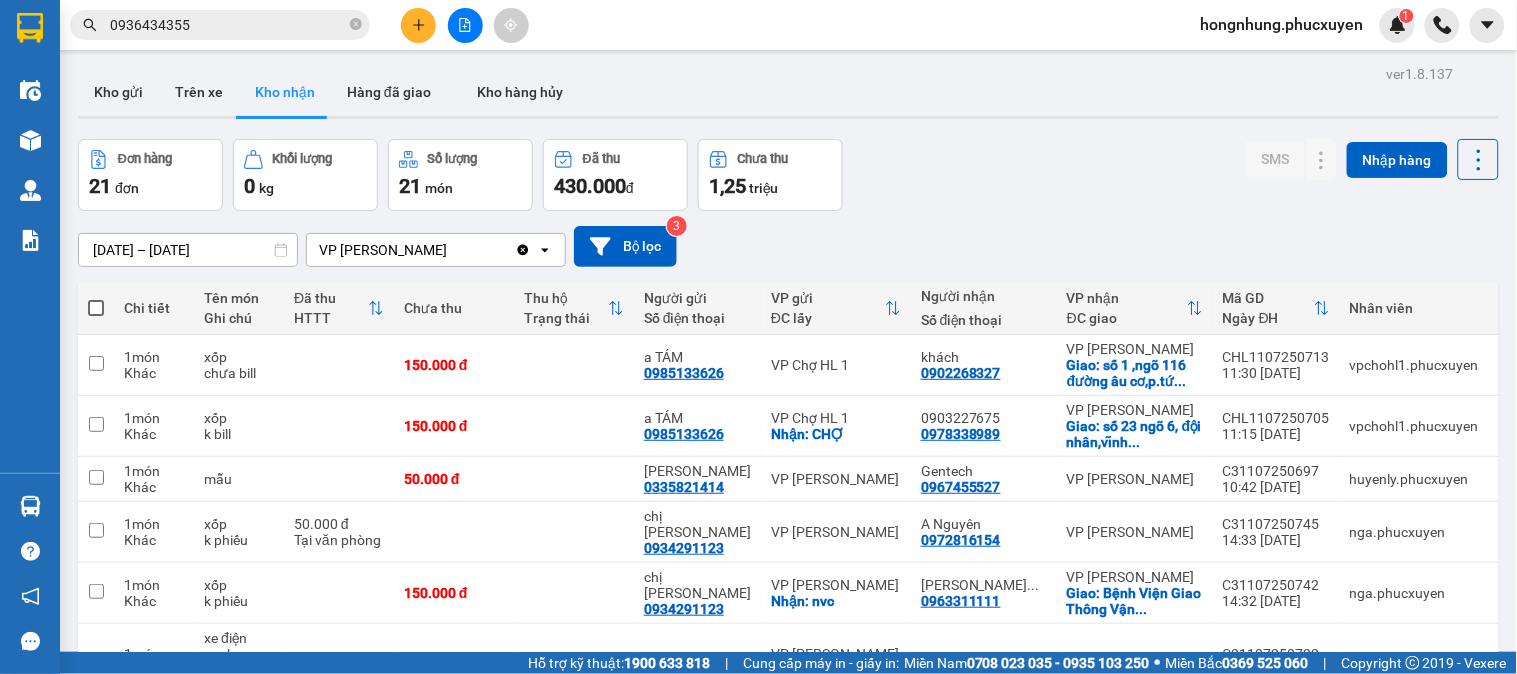 click on "ver  1.8.137 Kho gửi Trên xe Kho nhận Hàng đã giao Kho hàng hủy Đơn hàng 21 đơn Khối lượng 0 kg Số lượng 21 món Đã thu 430.000  đ Chưa thu 1,25   triệu SMS Nhập hàng 01/07/2025 – 11/07/2025 Press the down arrow key to interact with the calendar and select a date. Press the escape button to close the calendar. Selected date range is from 01/07/2025 to 11/07/2025. VP Dương Đình Nghệ Clear value open Bộ lọc 3 Chi tiết Tên món Ghi chú Đã thu HTTT Chưa thu Thu hộ Trạng thái Người gửi Số điện thoại VP gửi ĐC lấy Người nhận Số điện thoại VP nhận ĐC giao Mã GD Ngày ĐH Nhân viên 1  món Khác xốp chưa bill 150.000 đ a TÁM 0985133626 VP Chợ HL 1 khách  0902268327 VP Dương Đình Nghệ Giao: số 1 ,ngõ 116 đường âu cơ,p.tứ ... CHL1107250713 11:30 11/07 vpchohl1.phucxuyen 1  món Khác xốp k bill 150.000 đ a TÁM 0985133626 VP Chợ HL 1 Nhận: CHỢ 0903227675 0978338989 VP Dương Đình Nghệ ..." at bounding box center [788, 850] 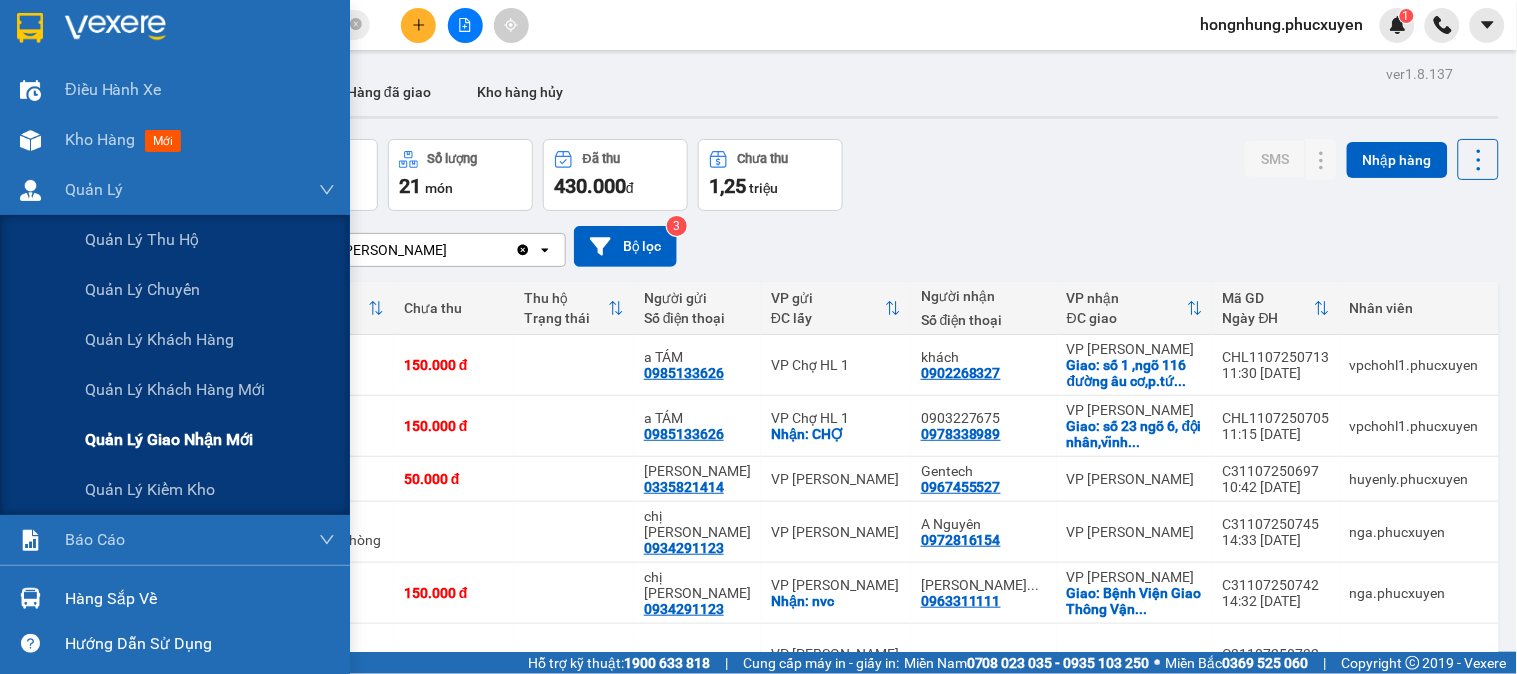 drag, startPoint x: 162, startPoint y: 445, endPoint x: 345, endPoint y: 215, distance: 293.92004 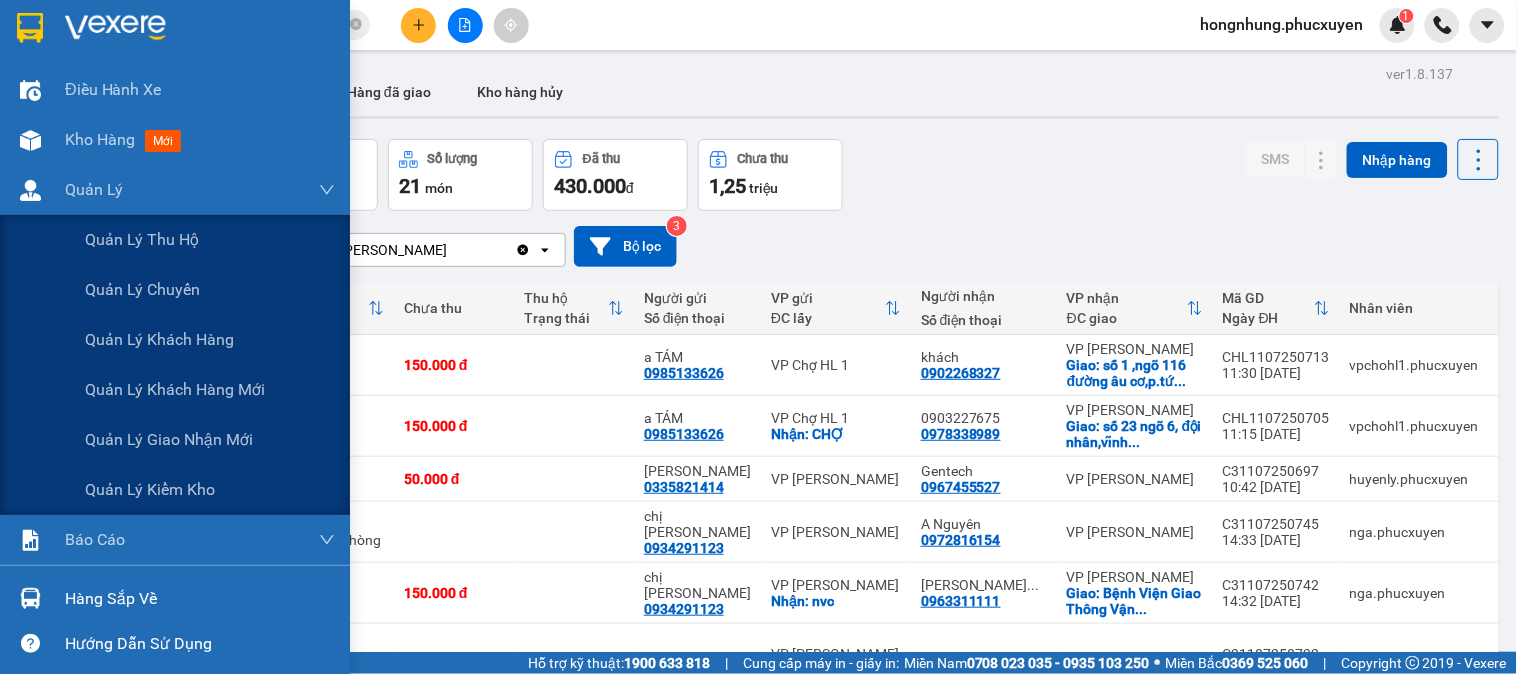 click on "Quản lý giao nhận mới" at bounding box center [169, 439] 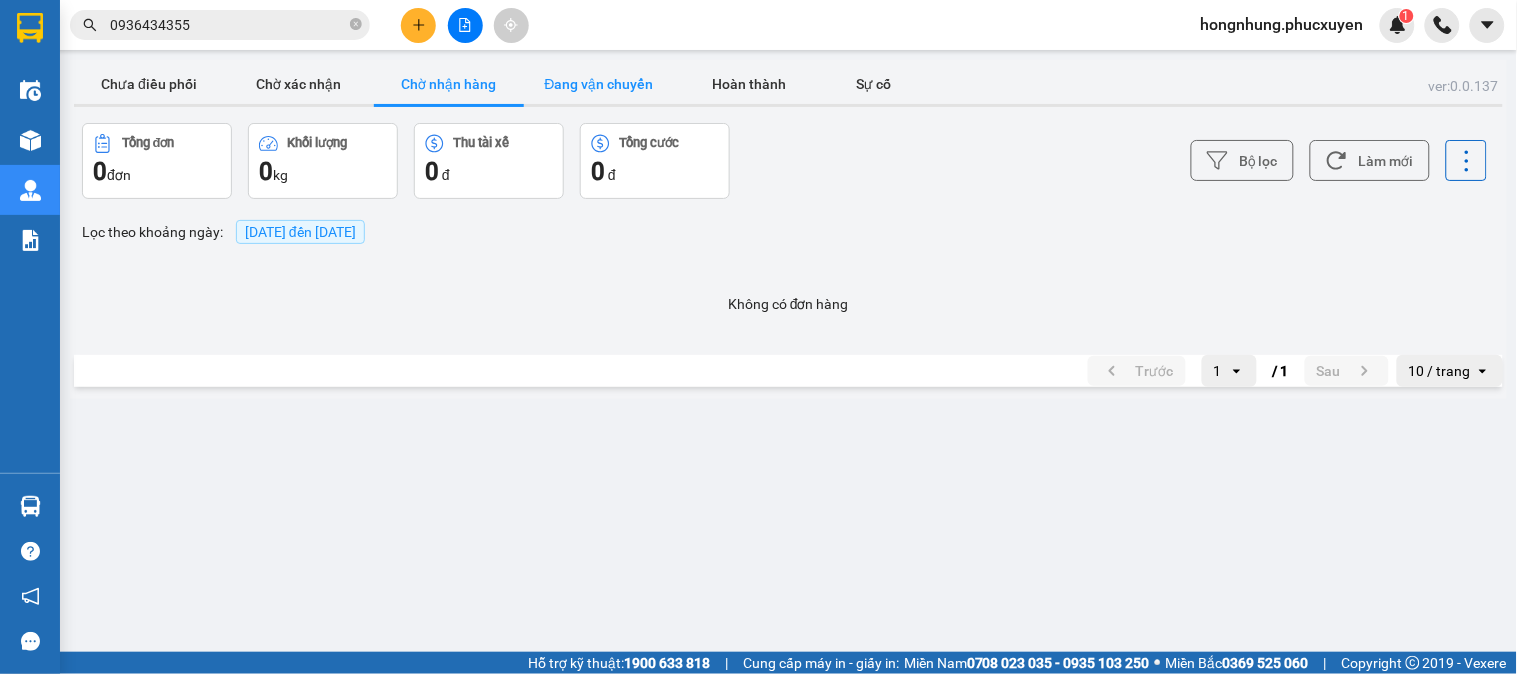 click on "Đang vận chuyển" at bounding box center (599, 84) 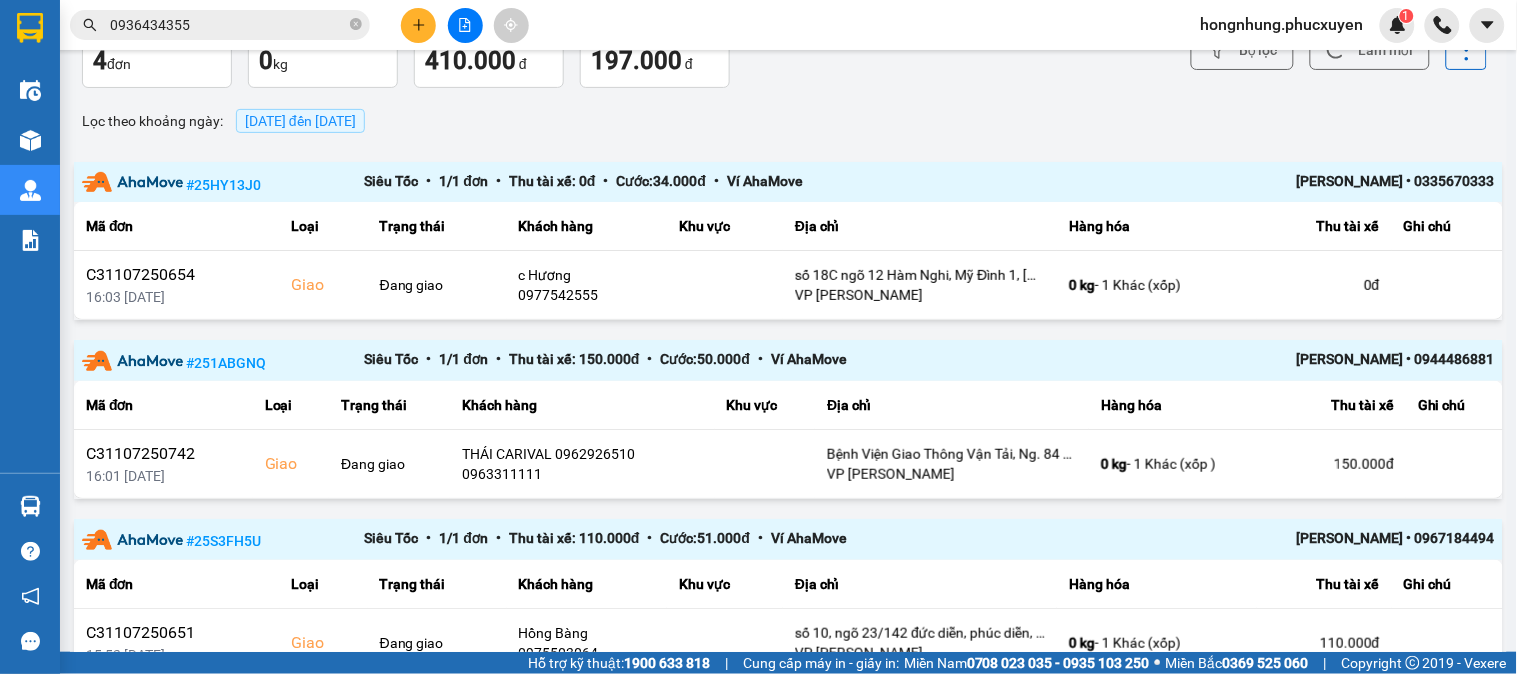 scroll, scrollTop: 0, scrollLeft: 0, axis: both 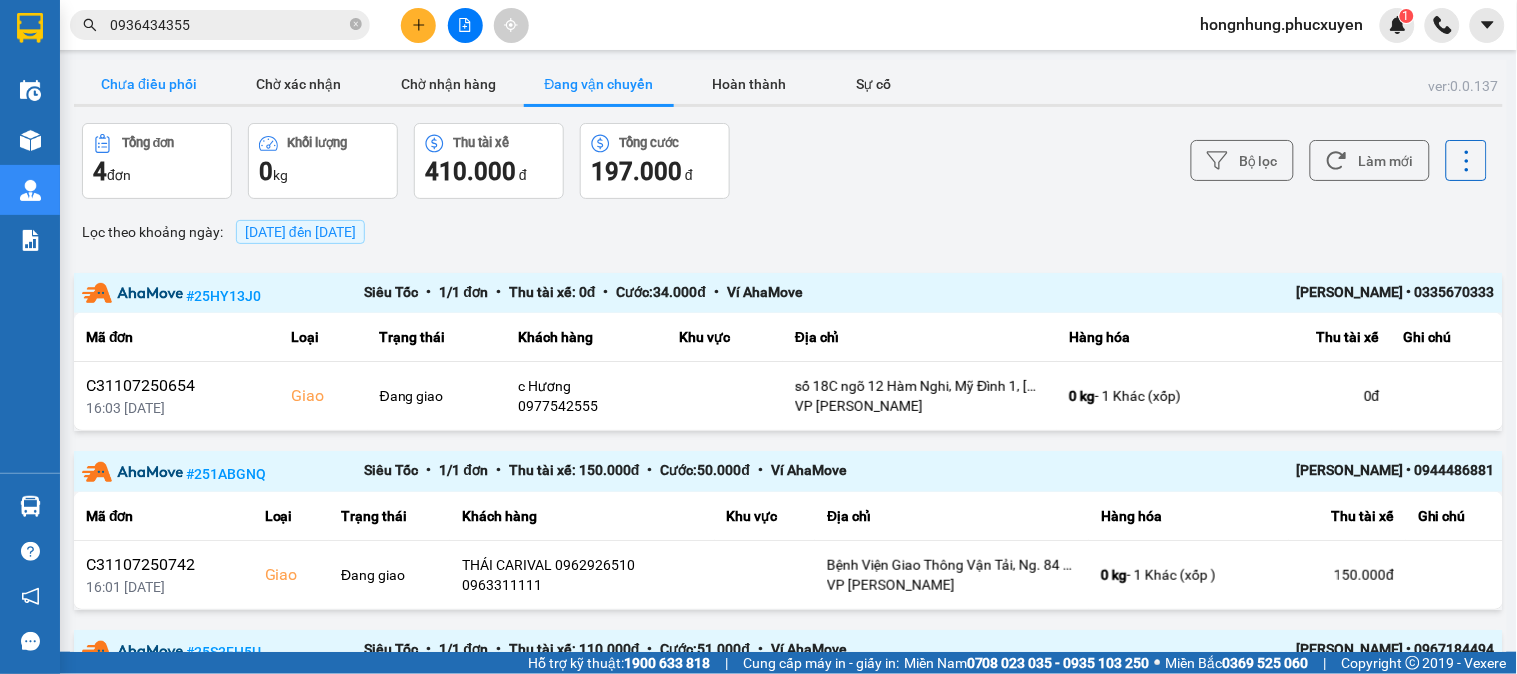 click on "Chưa điều phối" at bounding box center [149, 84] 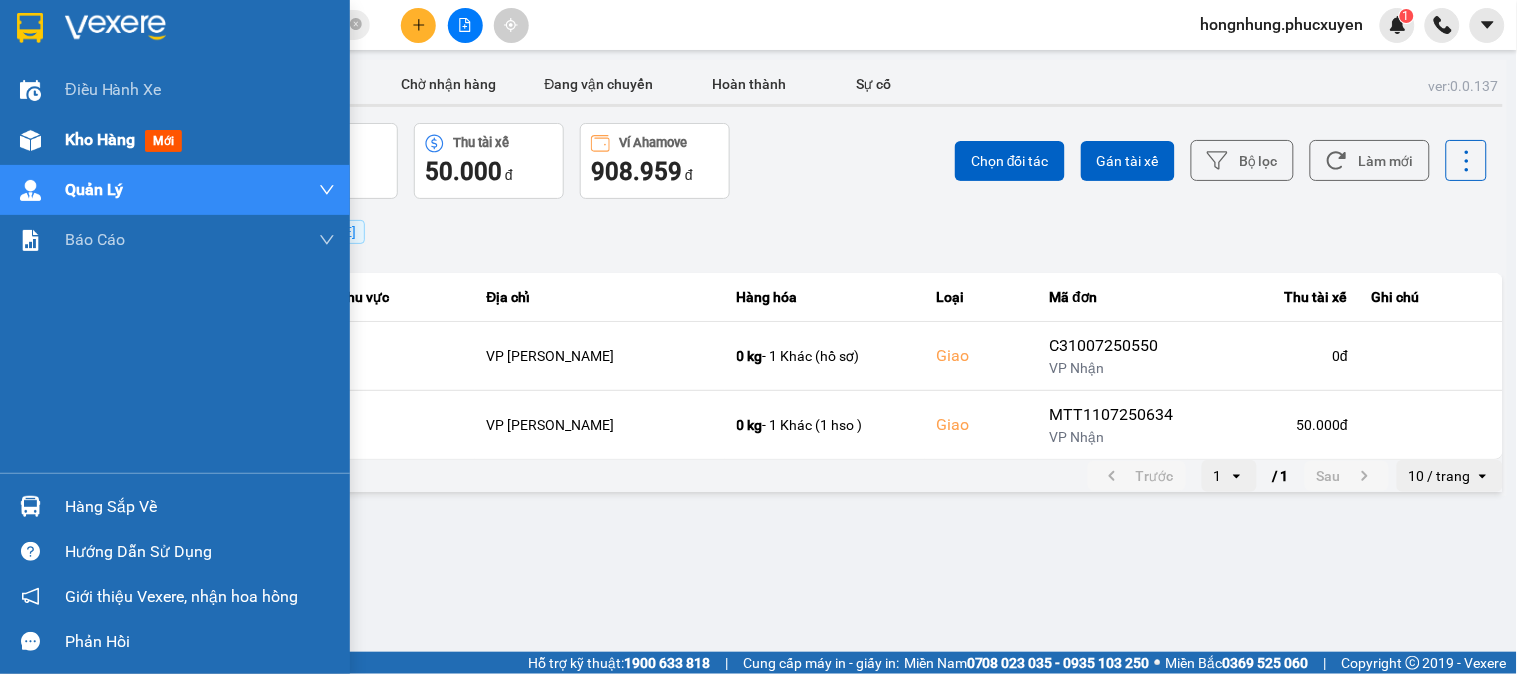click at bounding box center [30, 140] 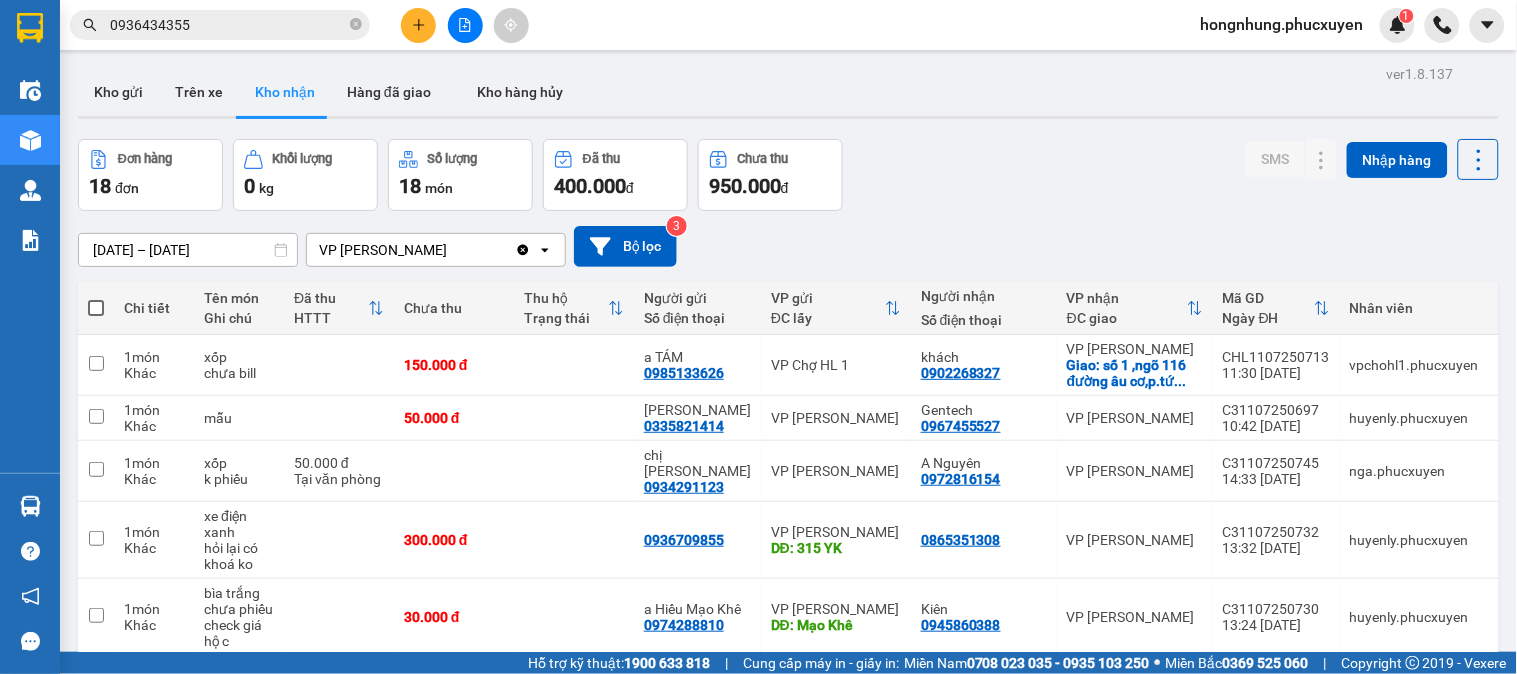 click on "Đơn hàng 18 đơn Khối lượng 0 kg Số lượng 18 món Đã thu 400.000  đ Chưa thu 950.000  đ SMS Nhập hàng" at bounding box center [788, 175] 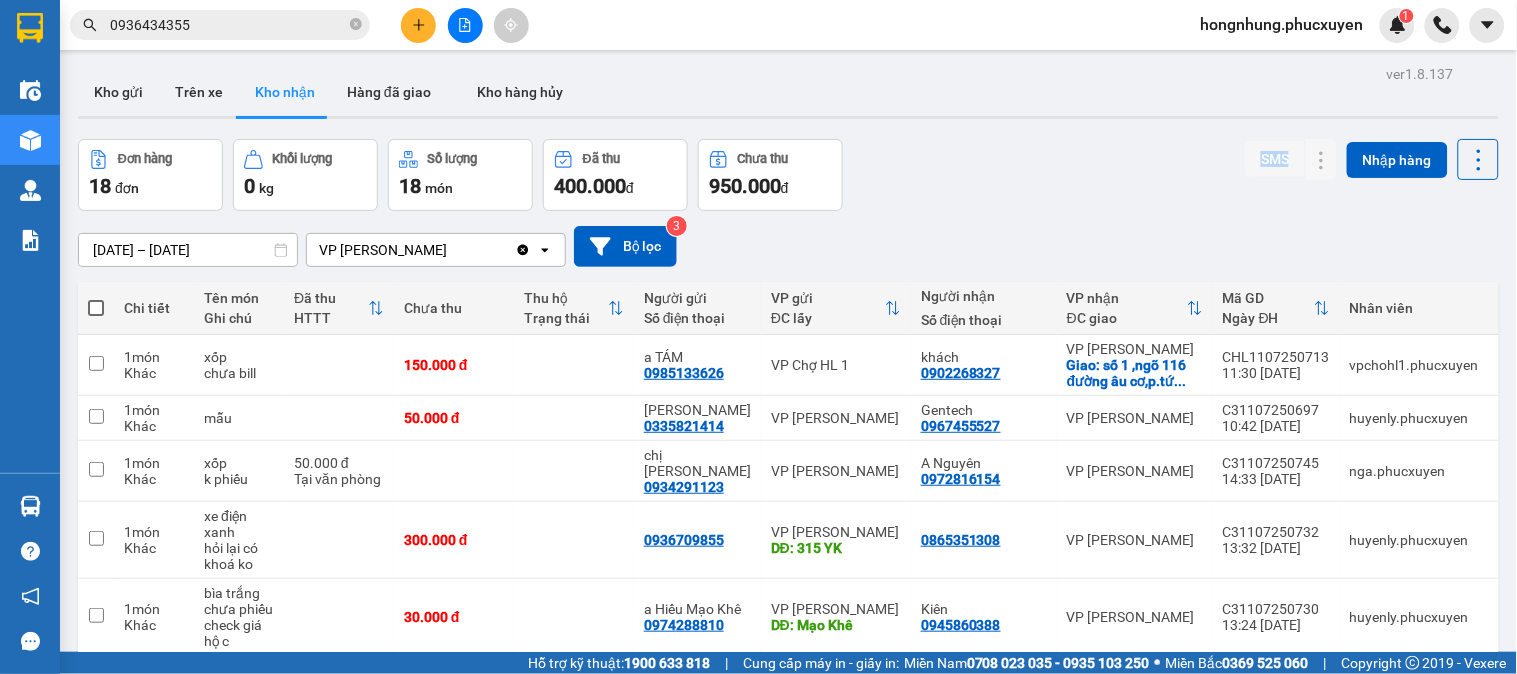 click on "Đơn hàng 18 đơn Khối lượng 0 kg Số lượng 18 món Đã thu 400.000  đ Chưa thu 950.000  đ SMS Nhập hàng" at bounding box center (788, 175) 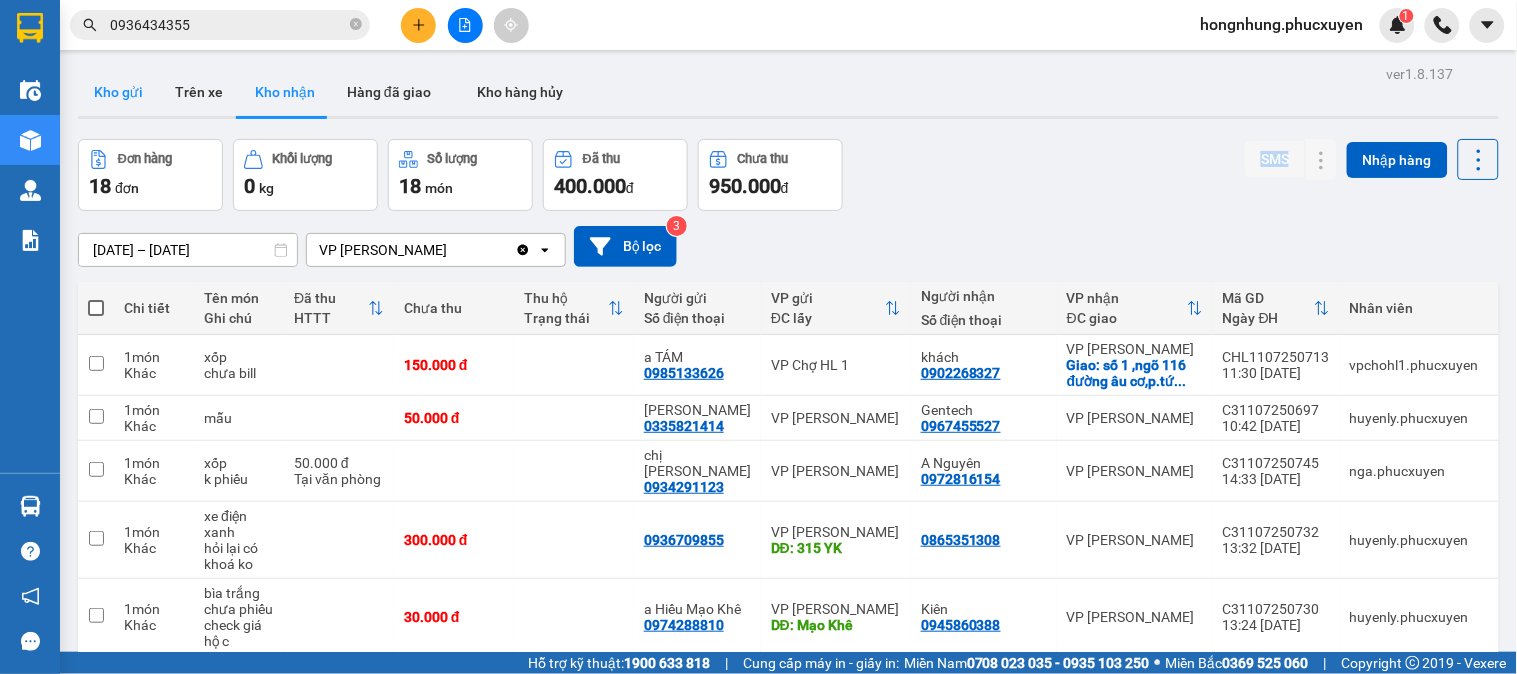 click on "Kho gửi" at bounding box center [118, 92] 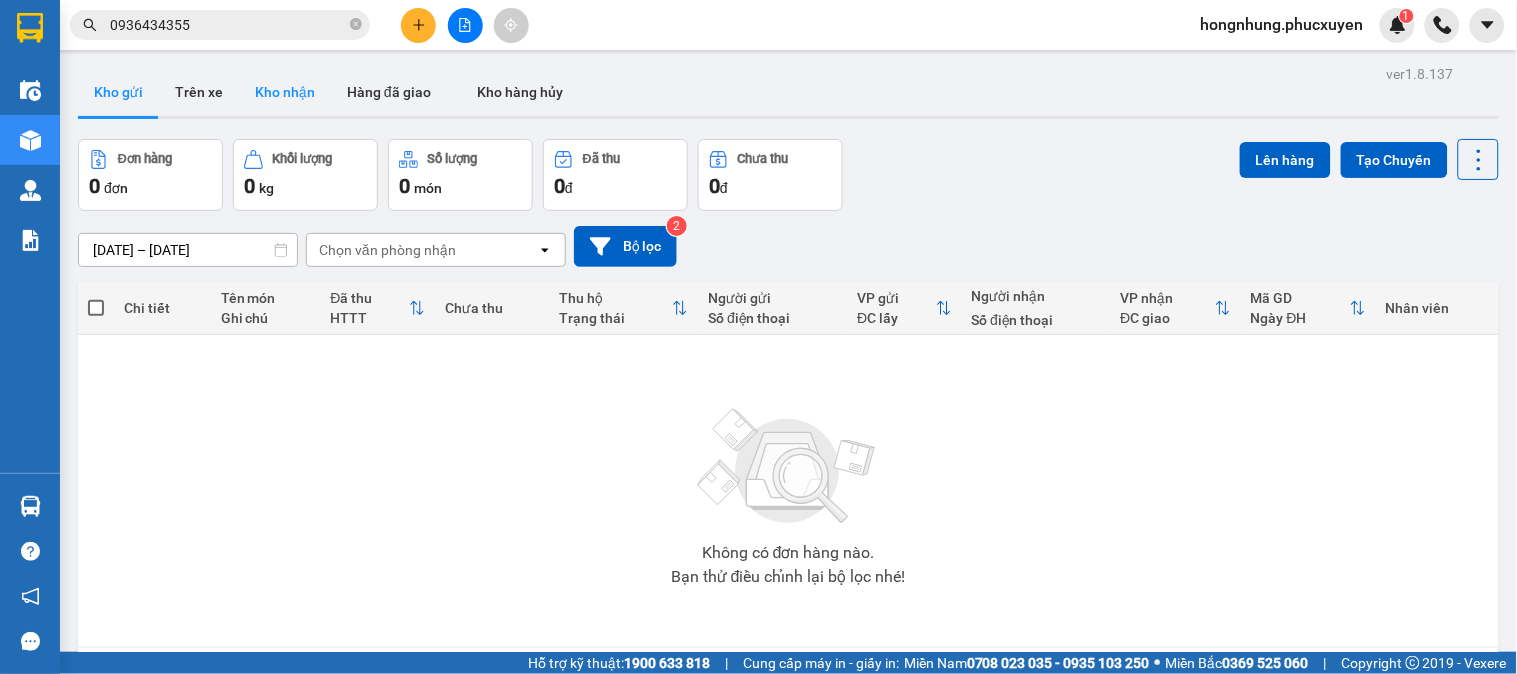 click on "Kho nhận" at bounding box center (285, 92) 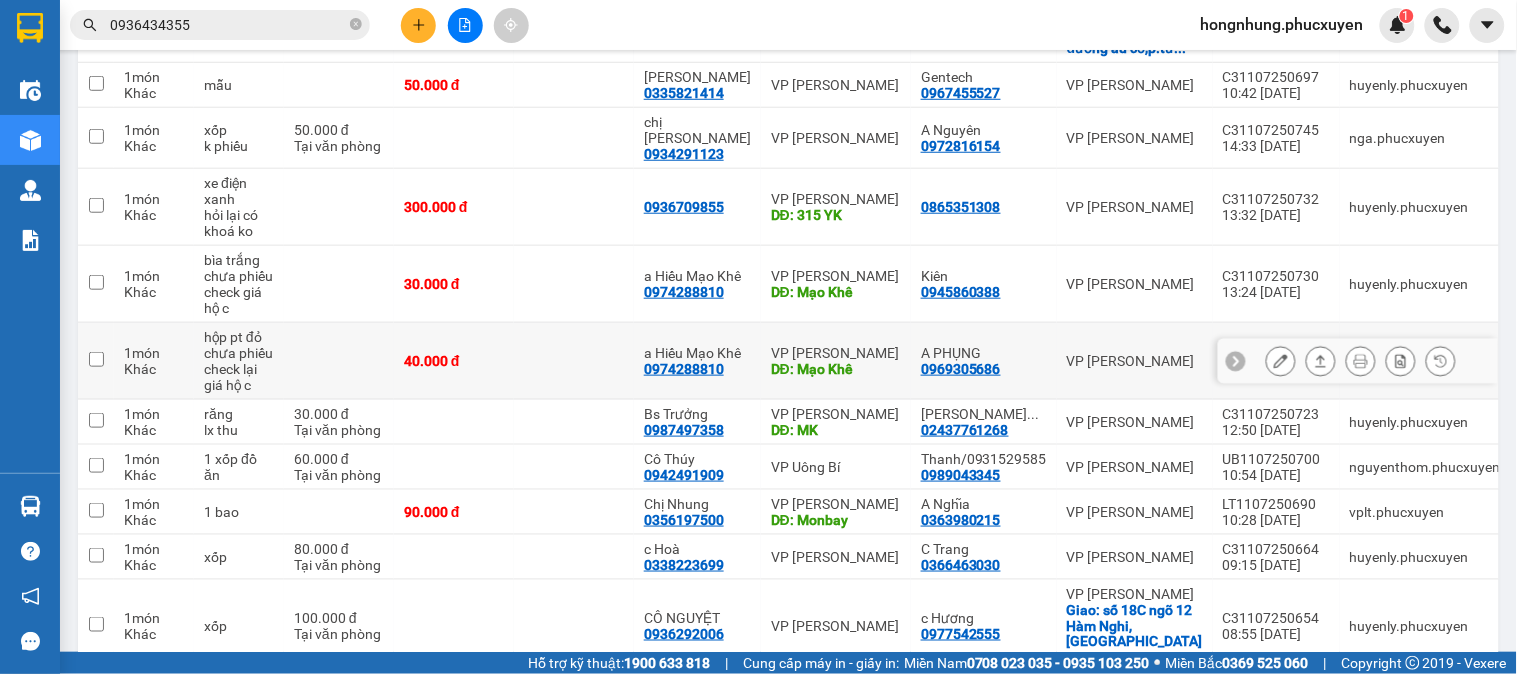 scroll, scrollTop: 222, scrollLeft: 0, axis: vertical 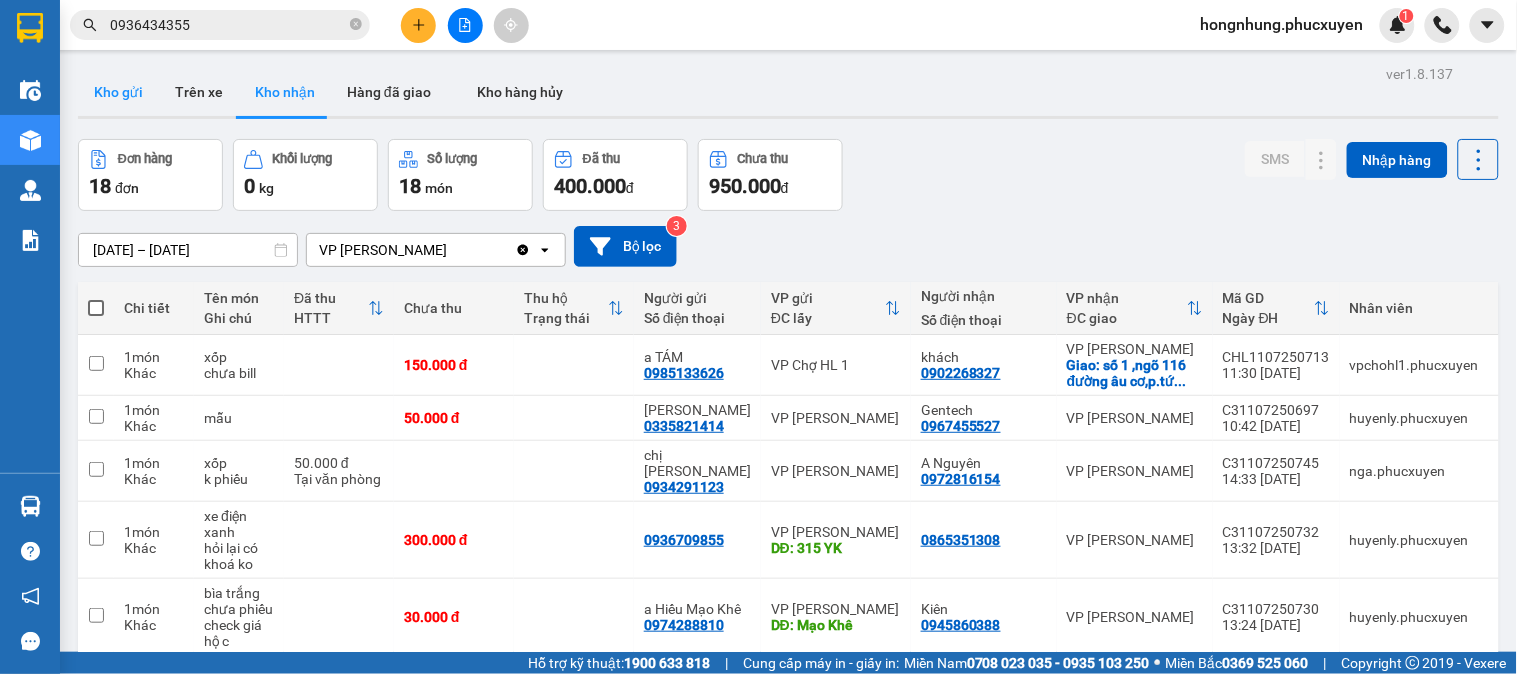 click on "Kho gửi" at bounding box center (118, 92) 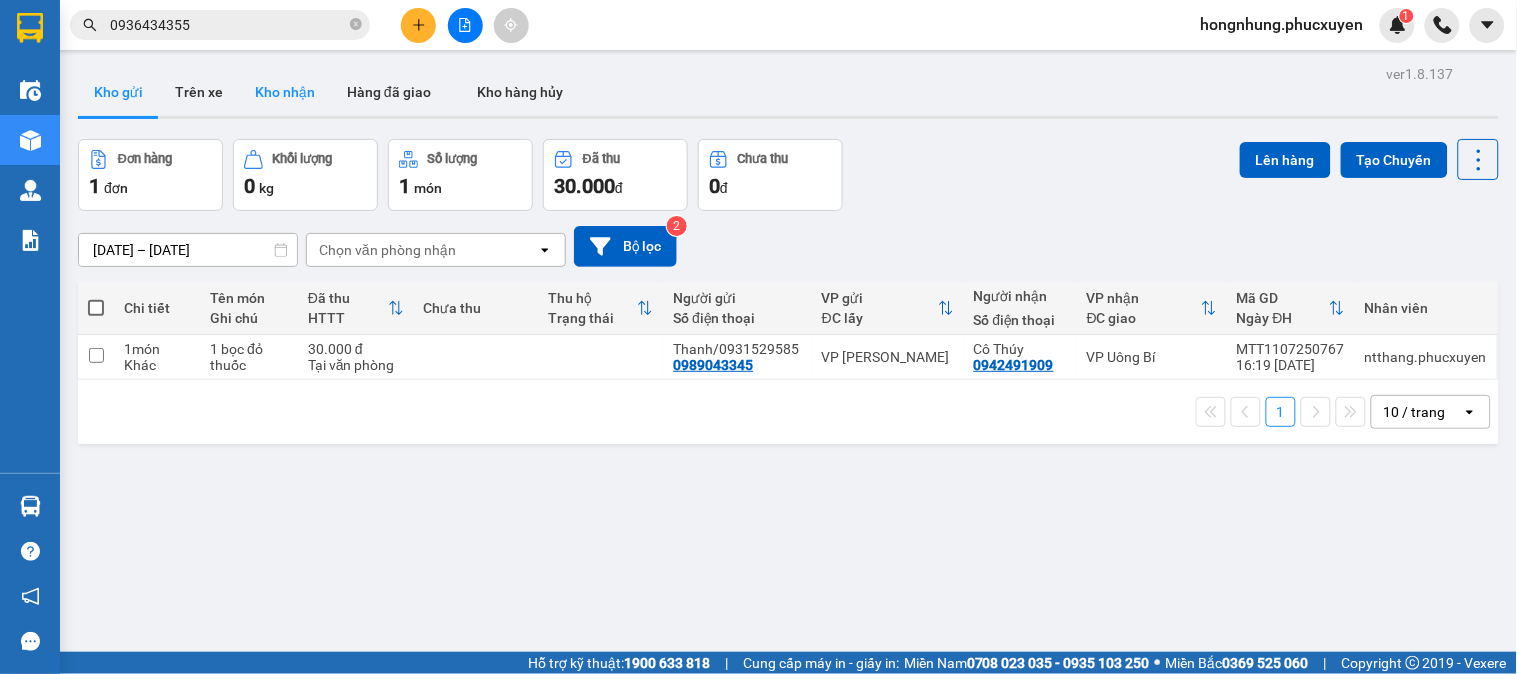 drag, startPoint x: 283, startPoint y: 76, endPoint x: 283, endPoint y: 95, distance: 19 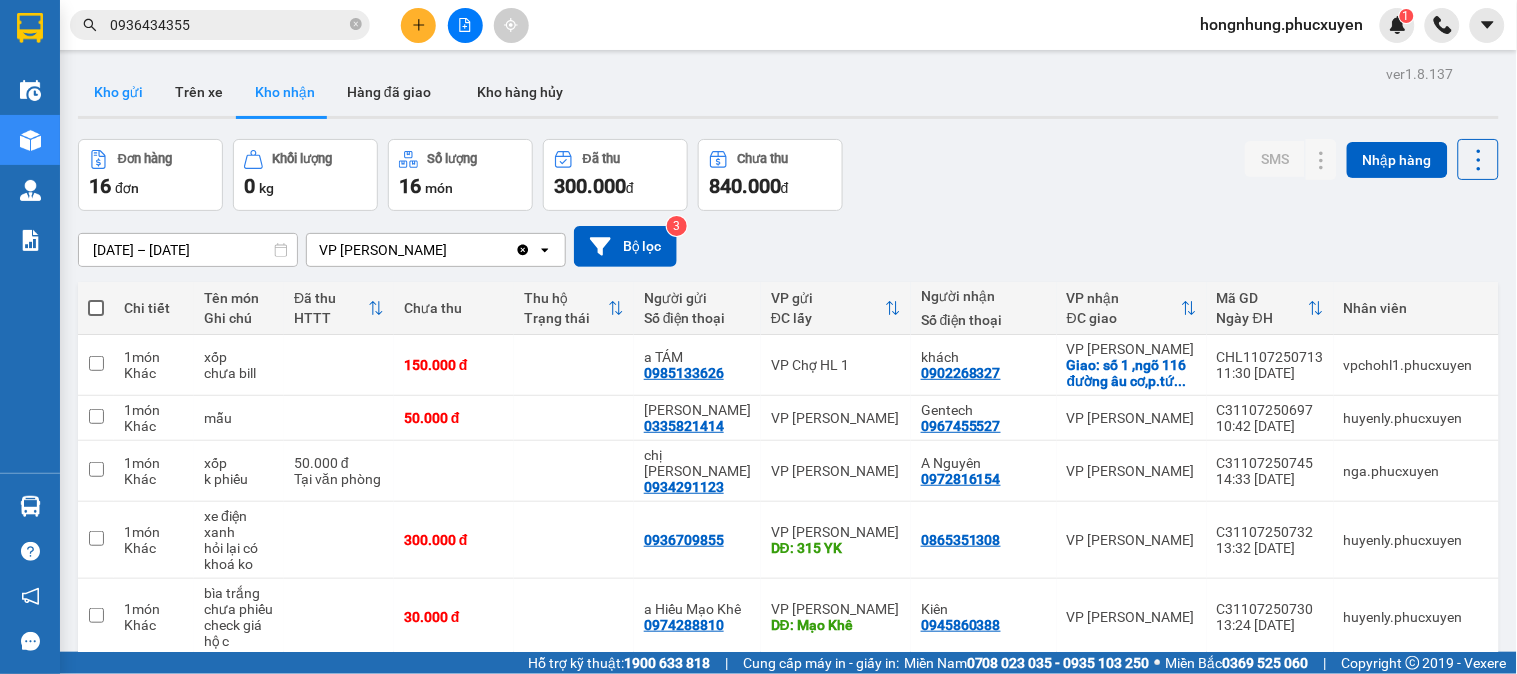 click on "Kho gửi" at bounding box center [118, 92] 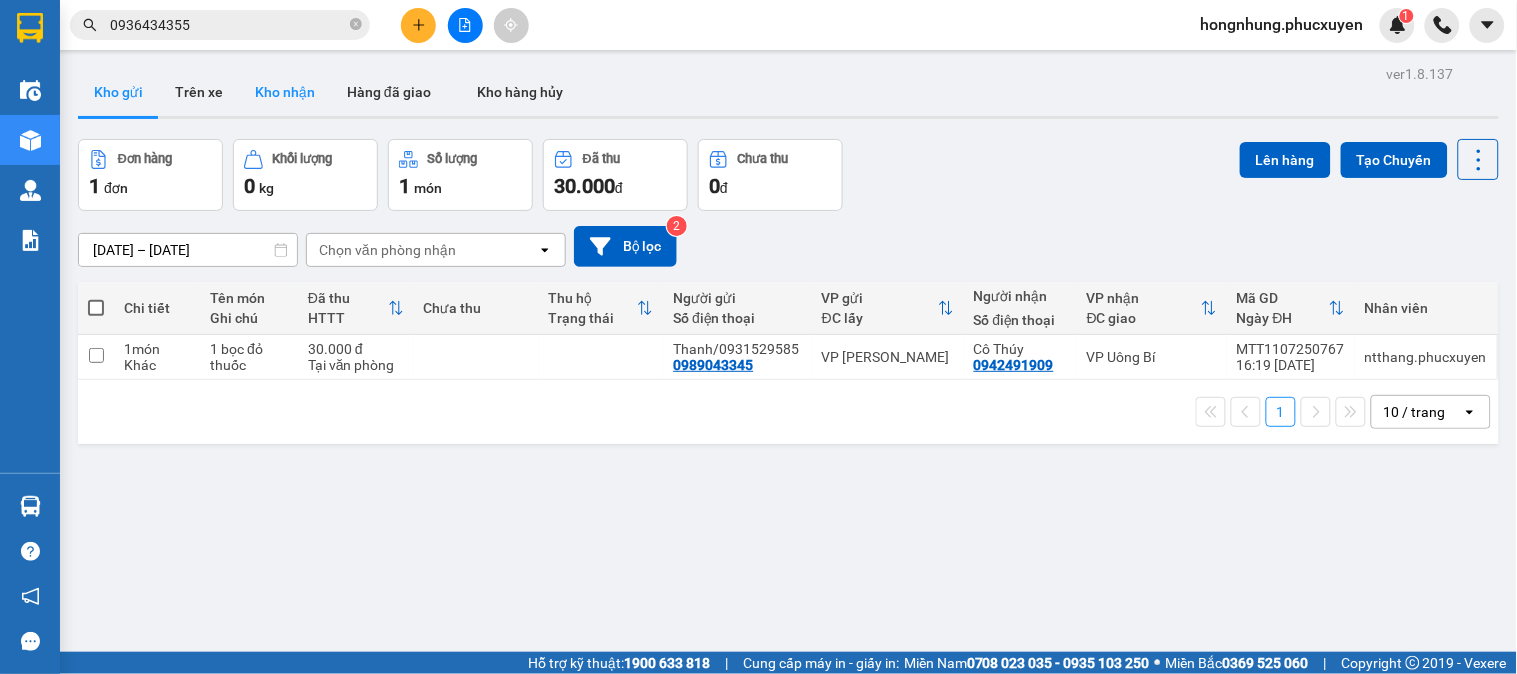 click on "Kho nhận" at bounding box center (285, 92) 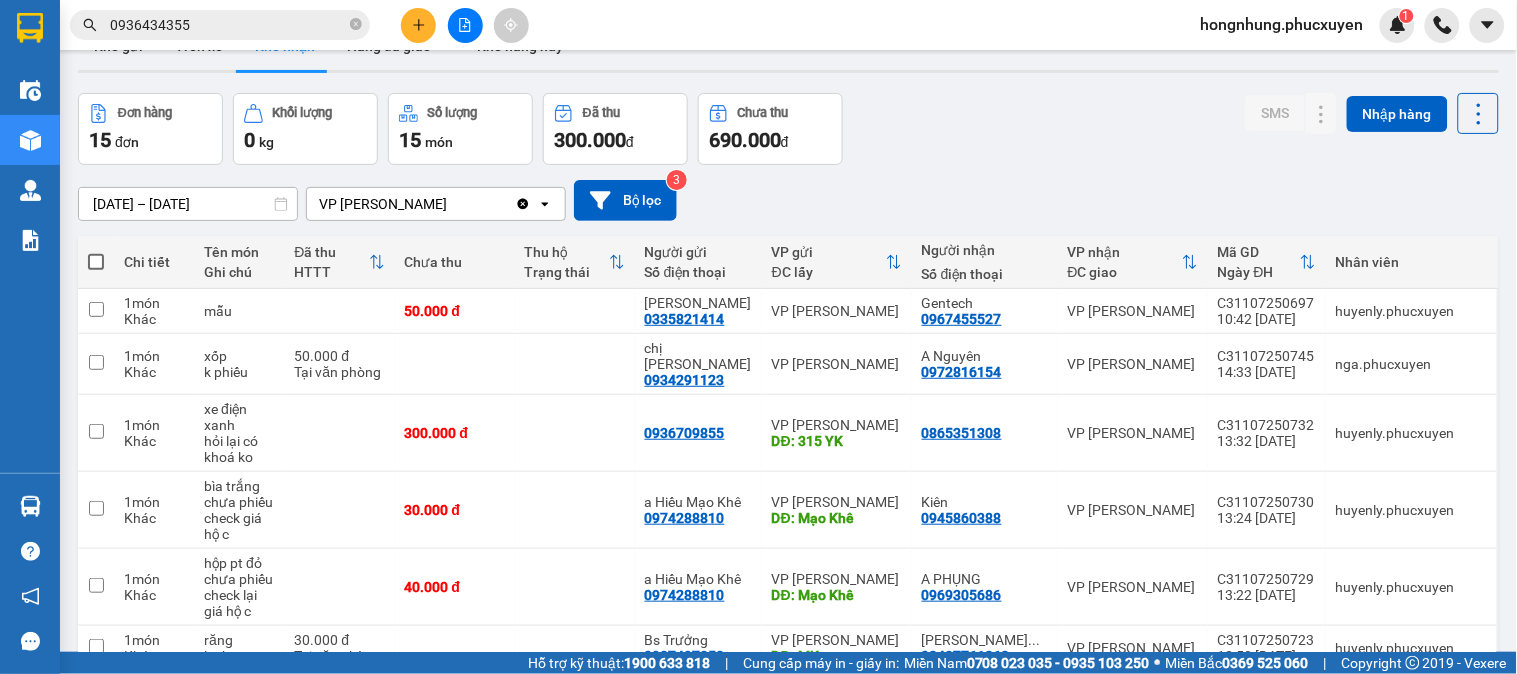 scroll, scrollTop: 0, scrollLeft: 0, axis: both 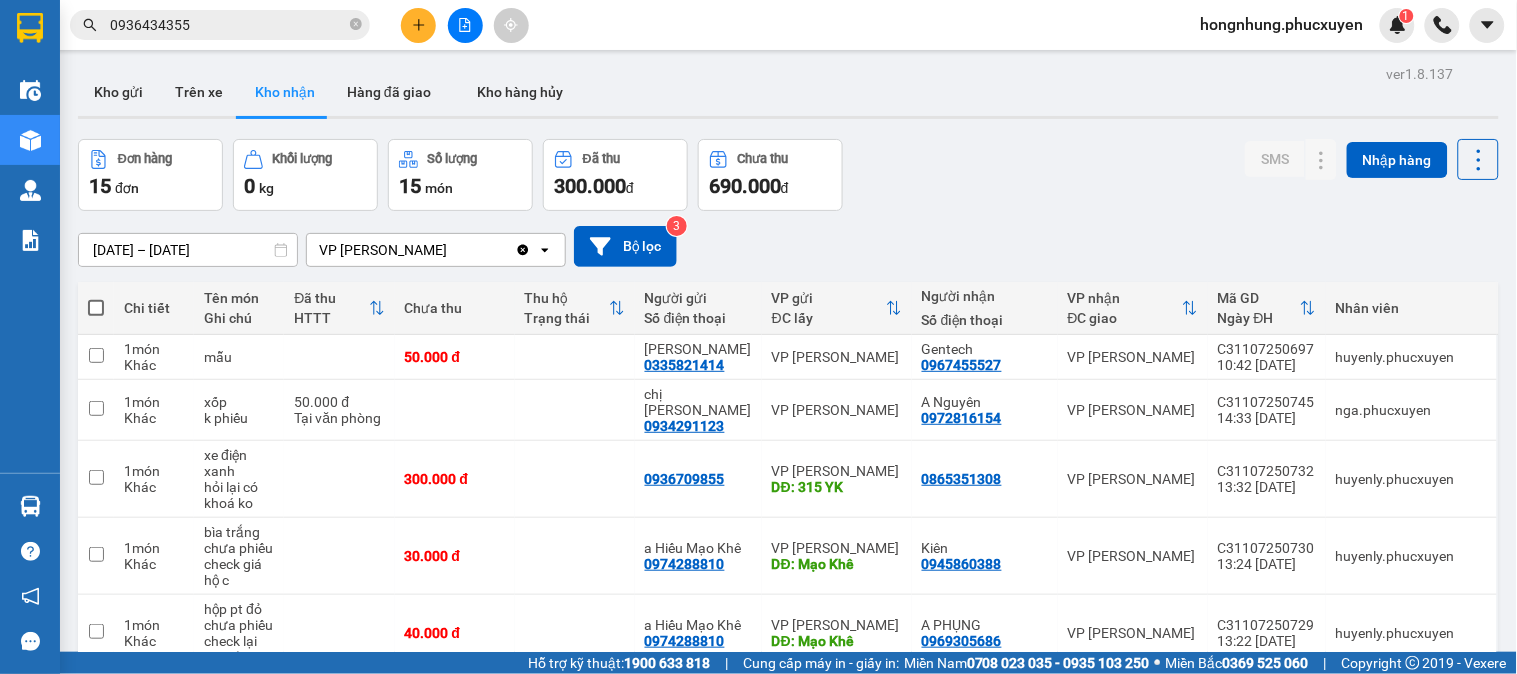 click on "Đơn hàng 15 đơn Khối lượng 0 kg Số lượng 15 món Đã thu 300.000  đ Chưa thu 690.000  đ SMS Nhập hàng" at bounding box center (788, 175) 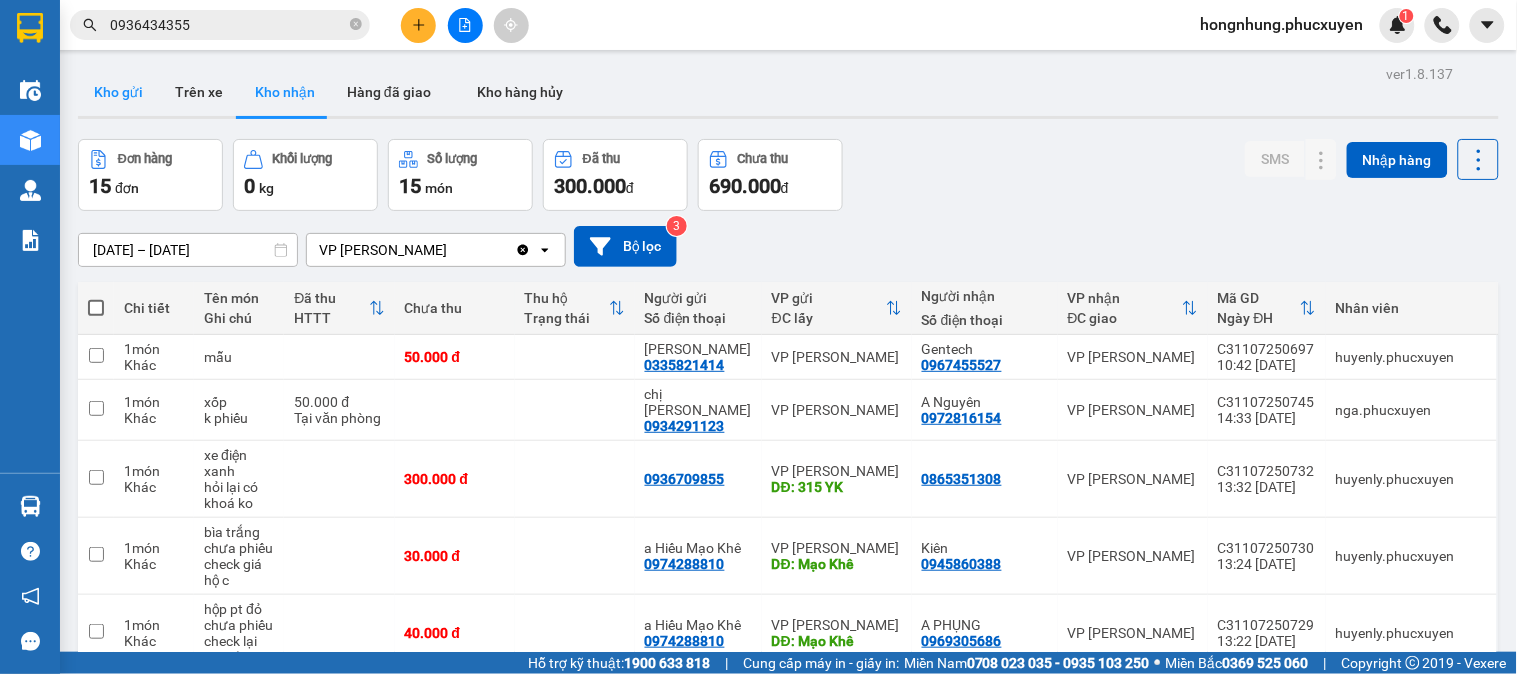 click on "Kho gửi" at bounding box center (118, 92) 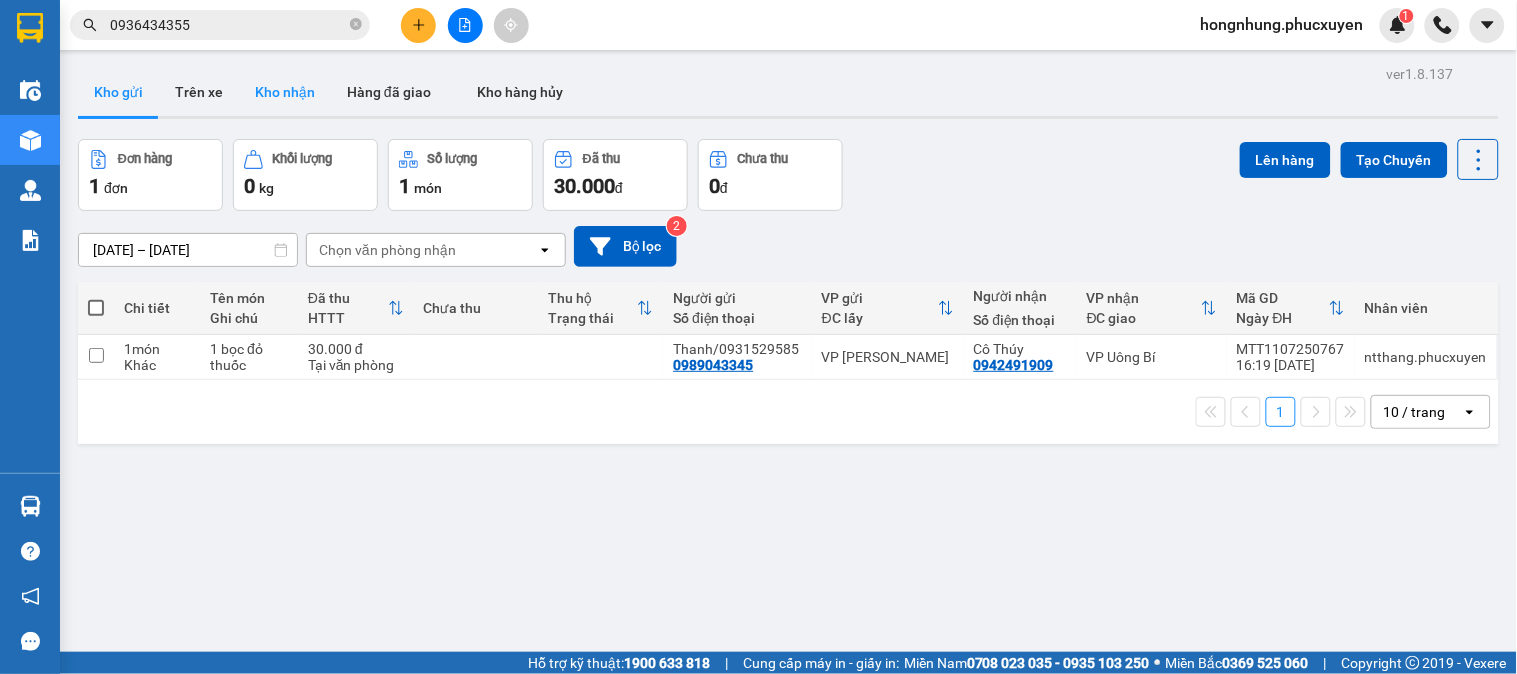 click on "Kho nhận" at bounding box center (285, 92) 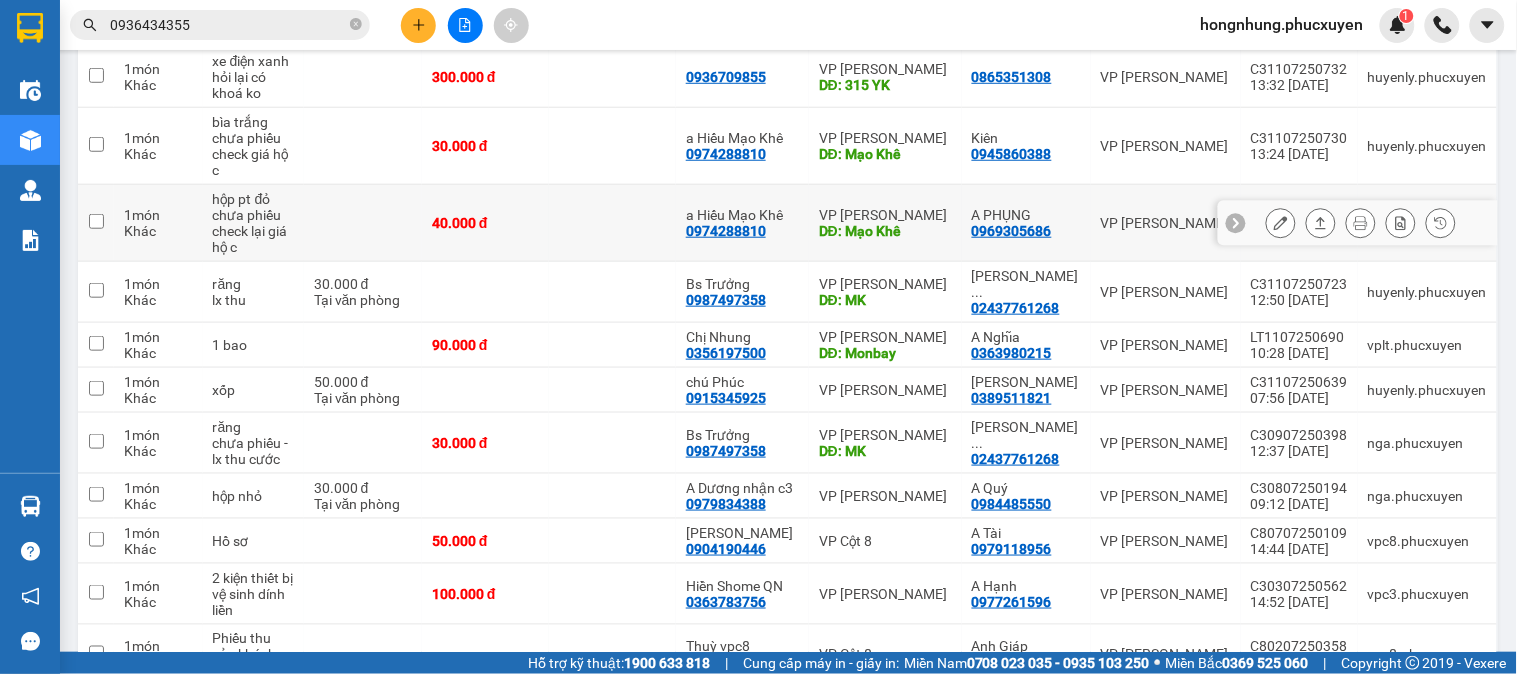 scroll, scrollTop: 444, scrollLeft: 0, axis: vertical 